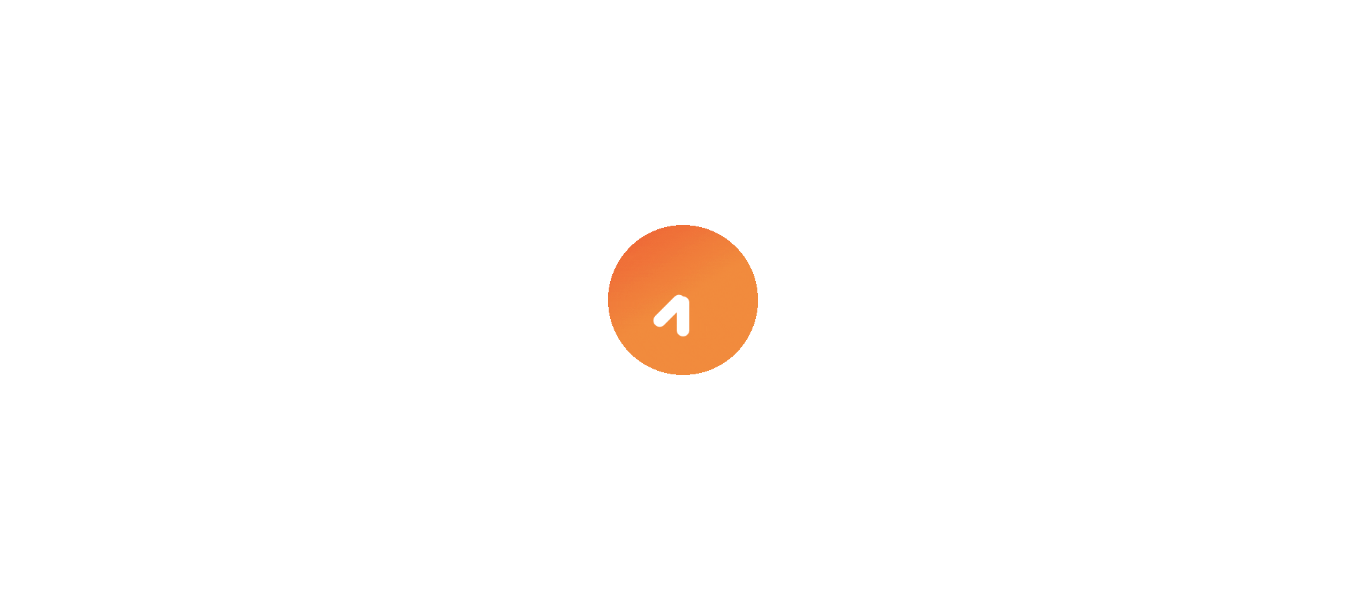 scroll, scrollTop: 0, scrollLeft: 0, axis: both 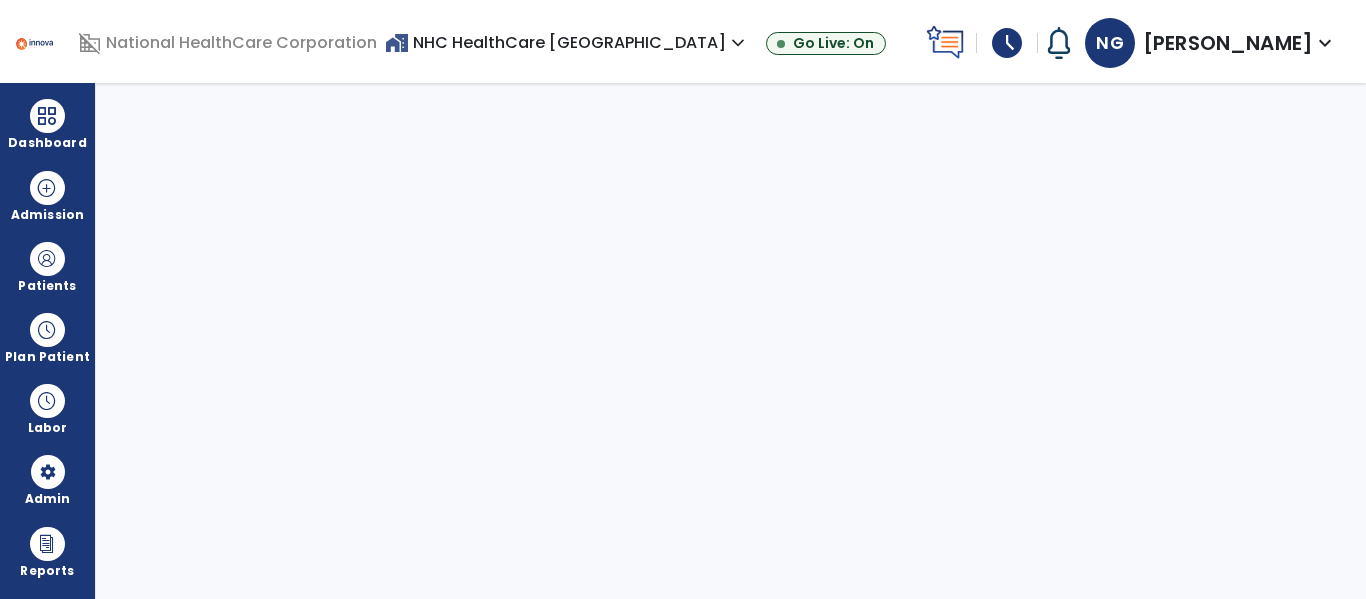 select on "****" 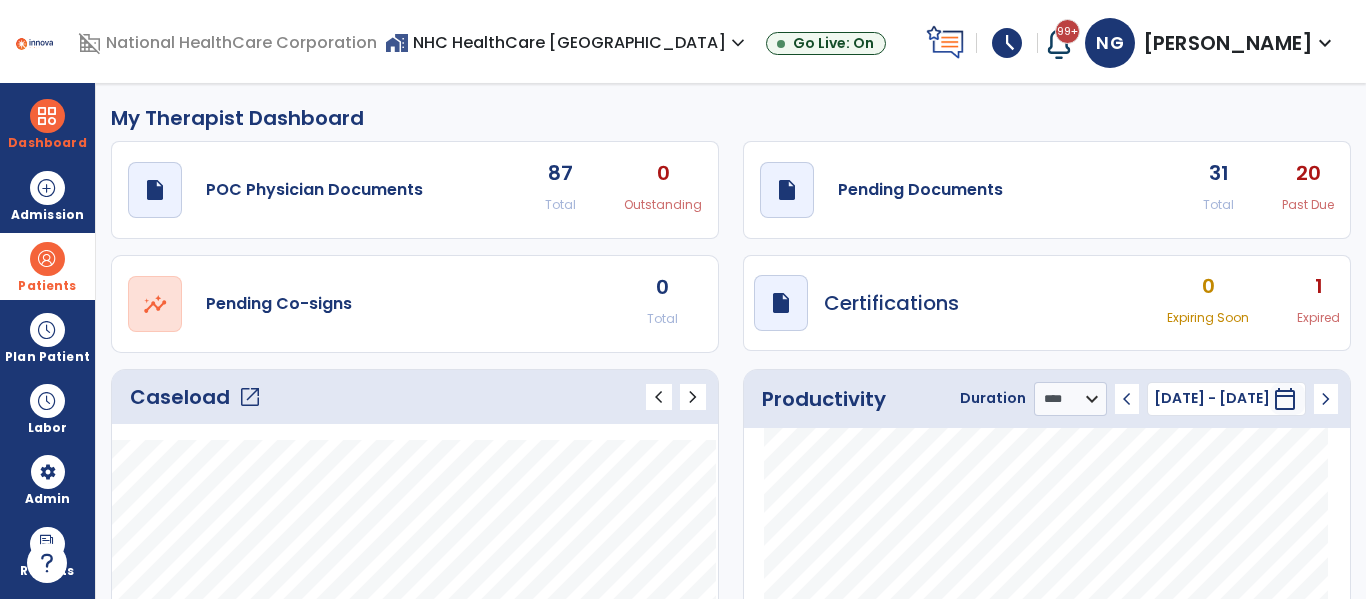 click on "Patients" at bounding box center [47, 266] 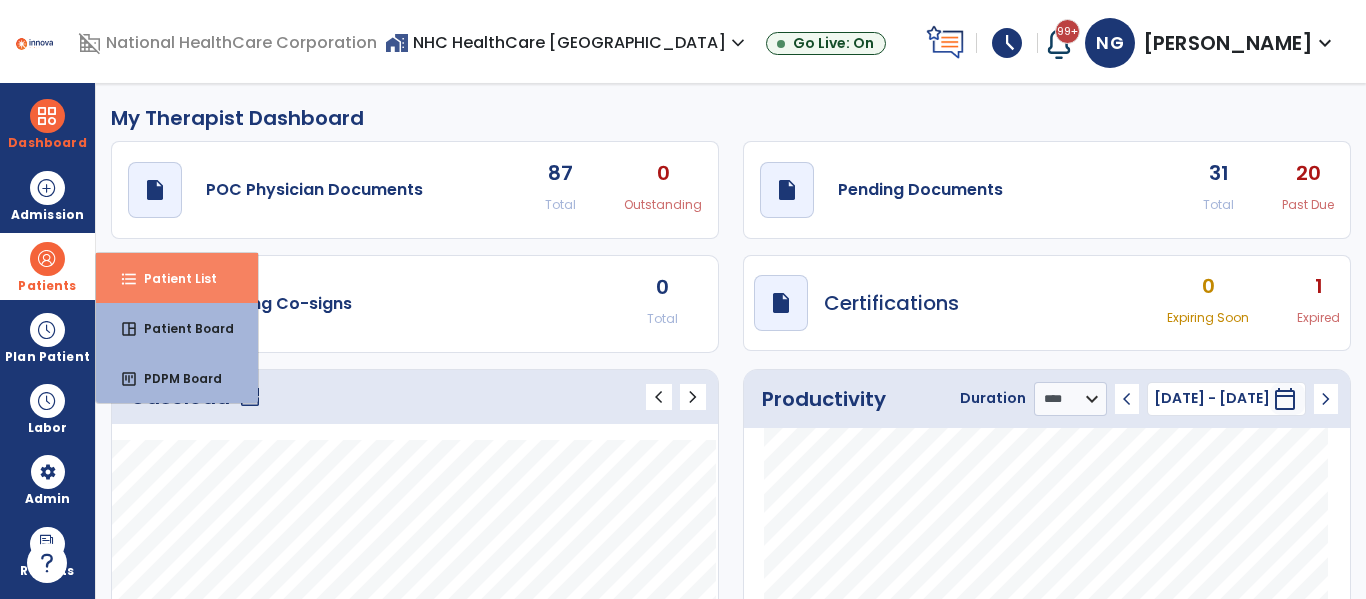 click on "format_list_bulleted  Patient List" at bounding box center [177, 278] 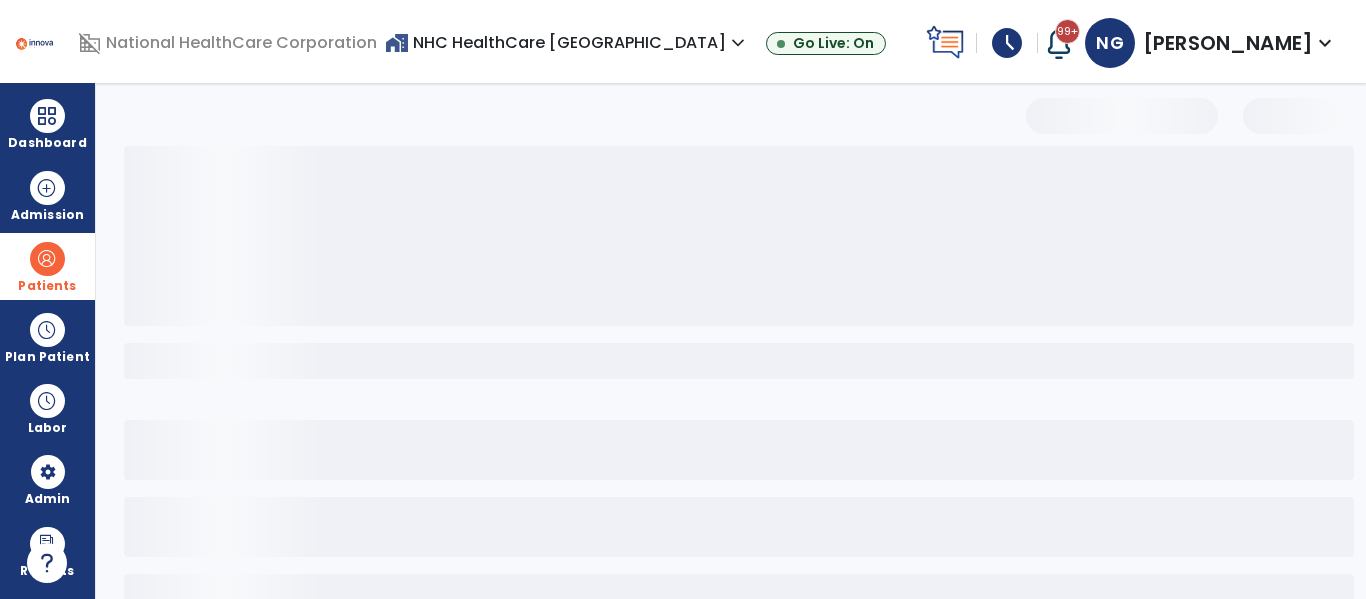 select on "***" 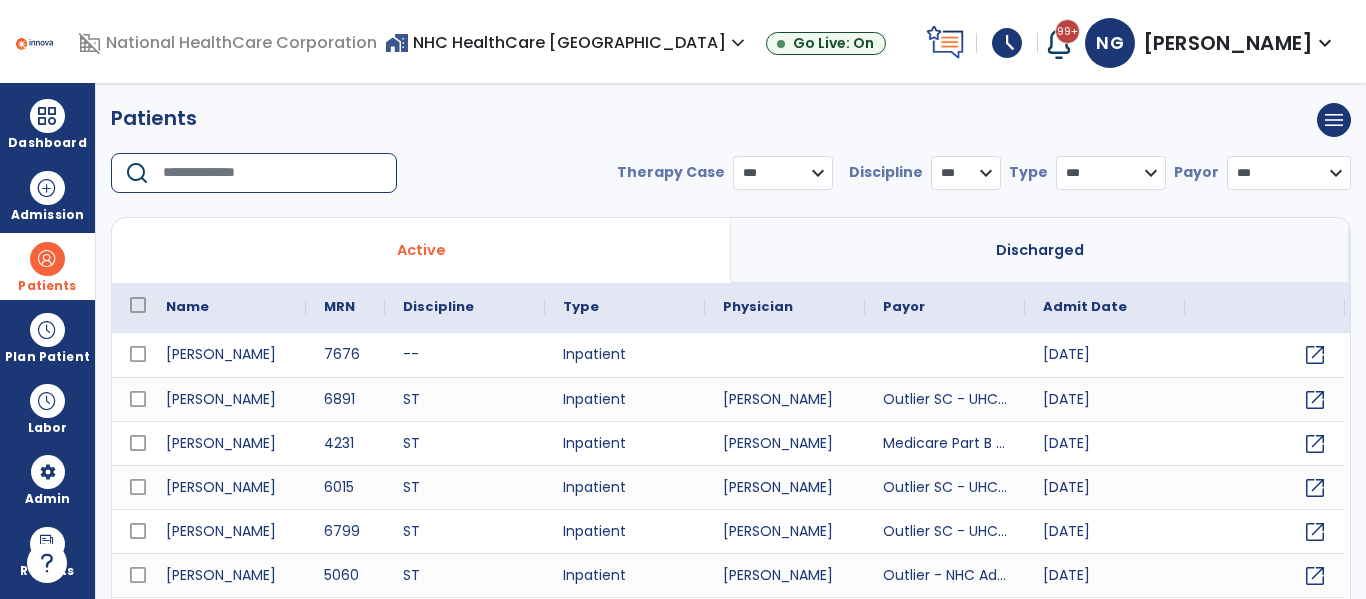 click at bounding box center (273, 173) 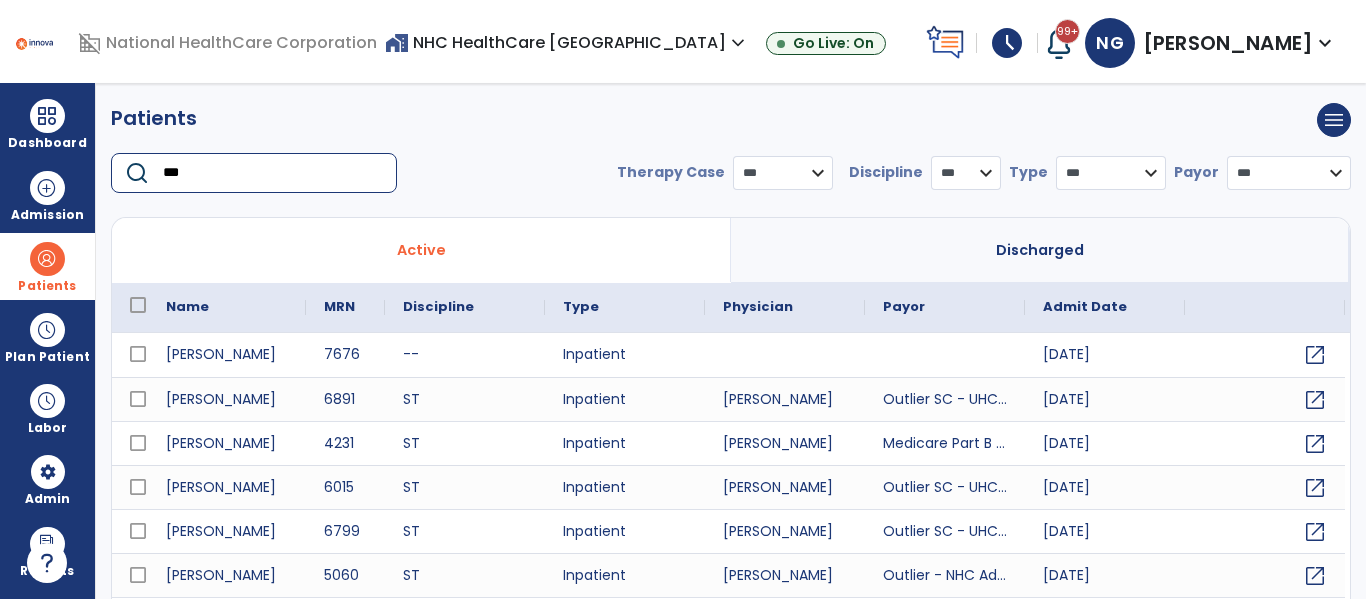 click on "***" at bounding box center [273, 173] 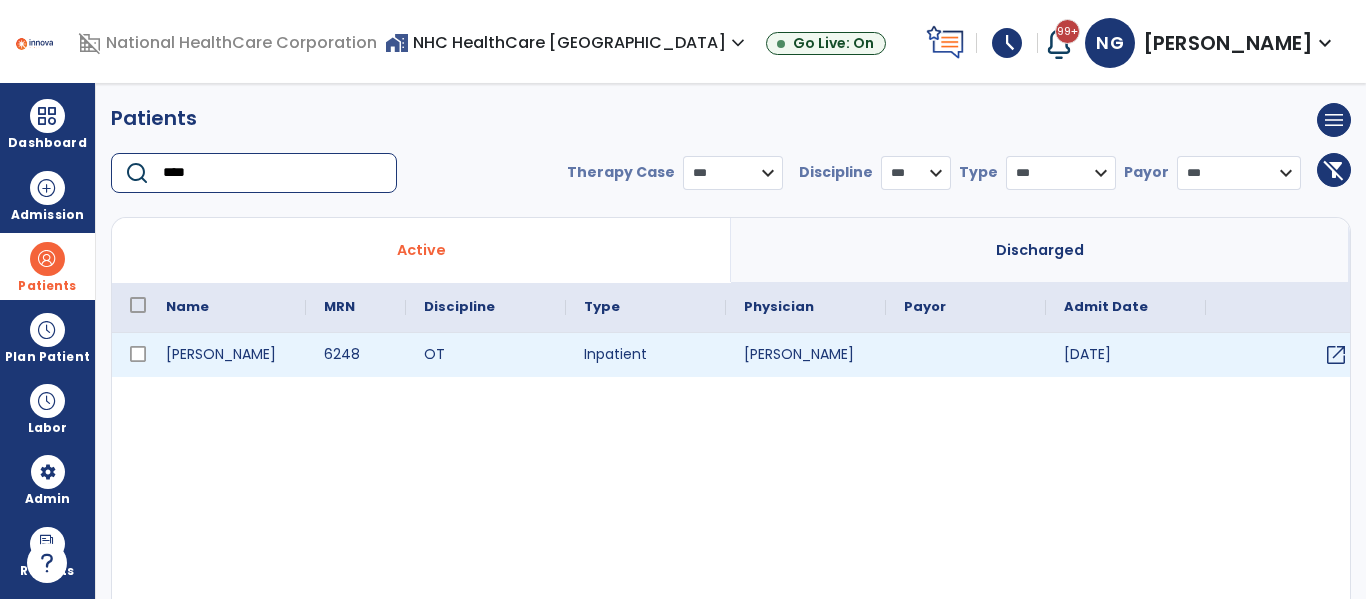 type on "****" 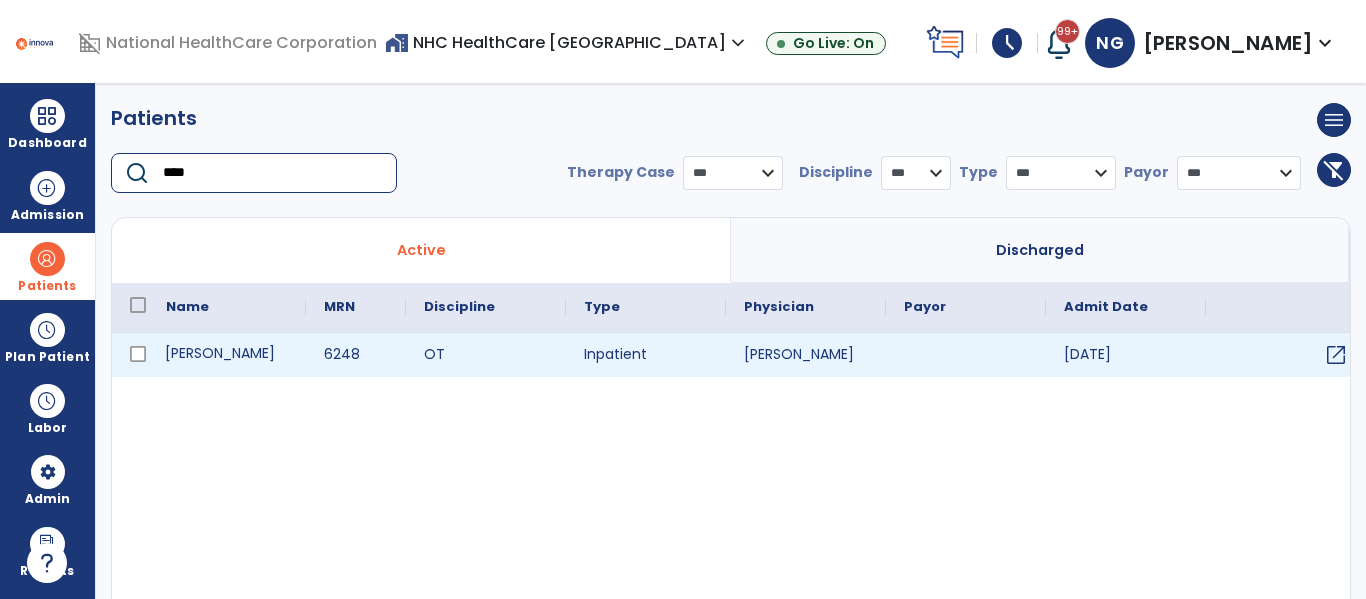 click on "[PERSON_NAME]" at bounding box center [227, 355] 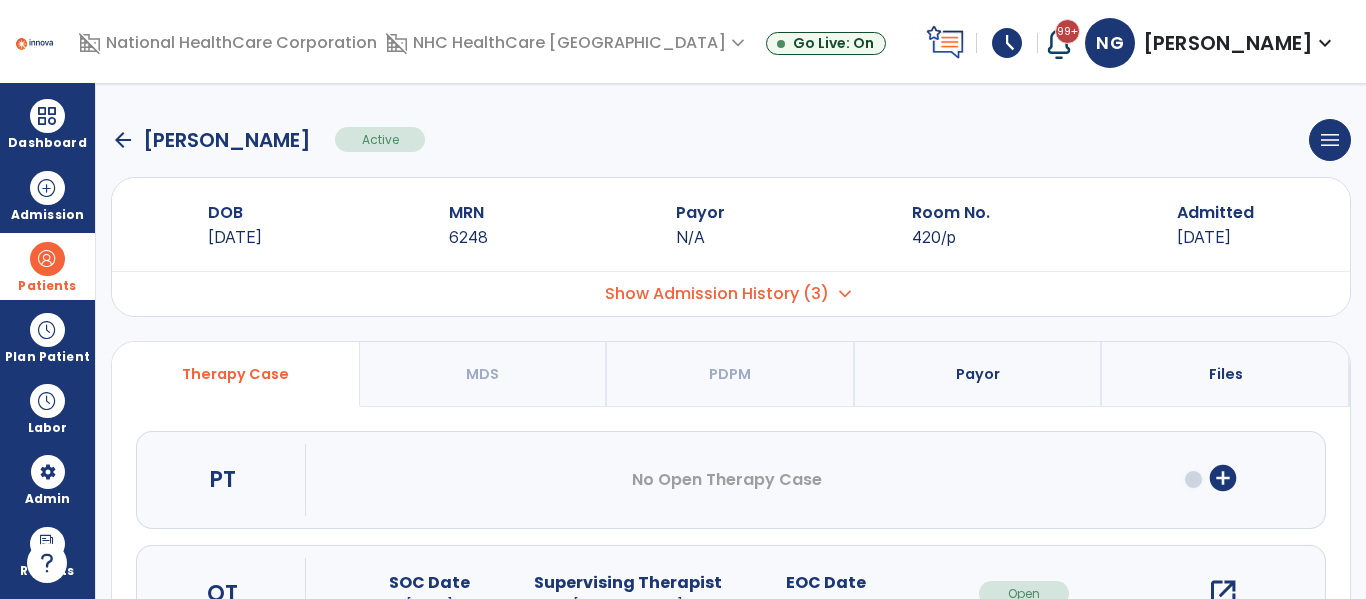 click on "expand_more" at bounding box center [845, 294] 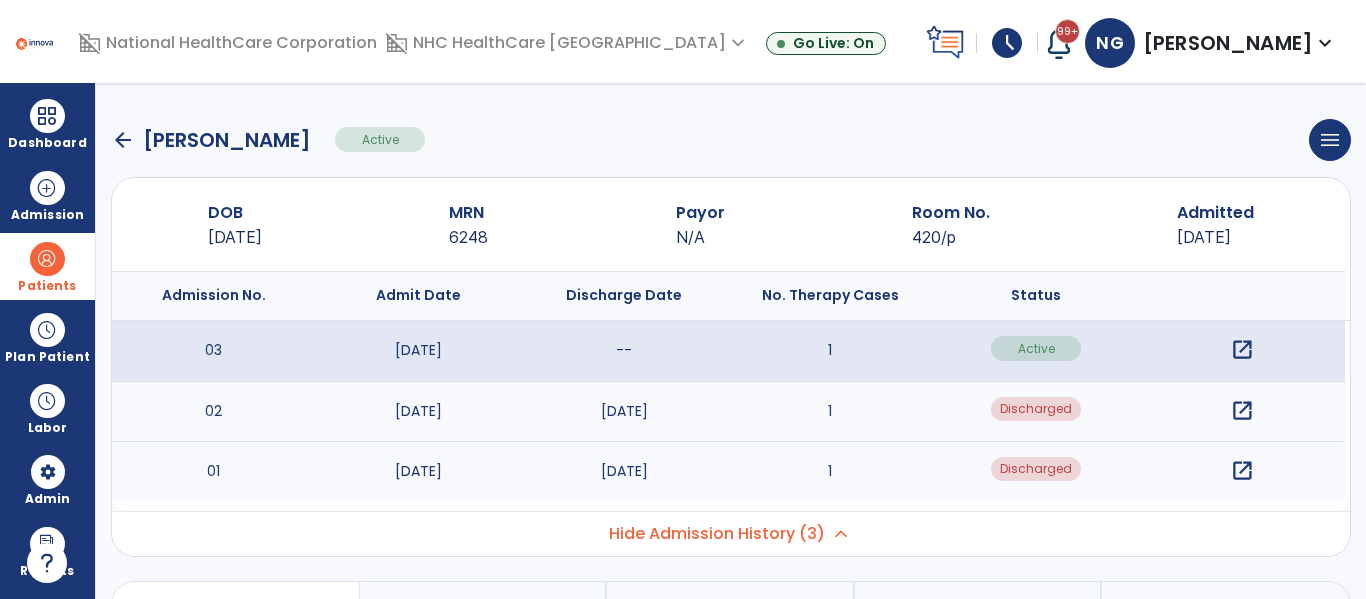 click on "arrow_back" 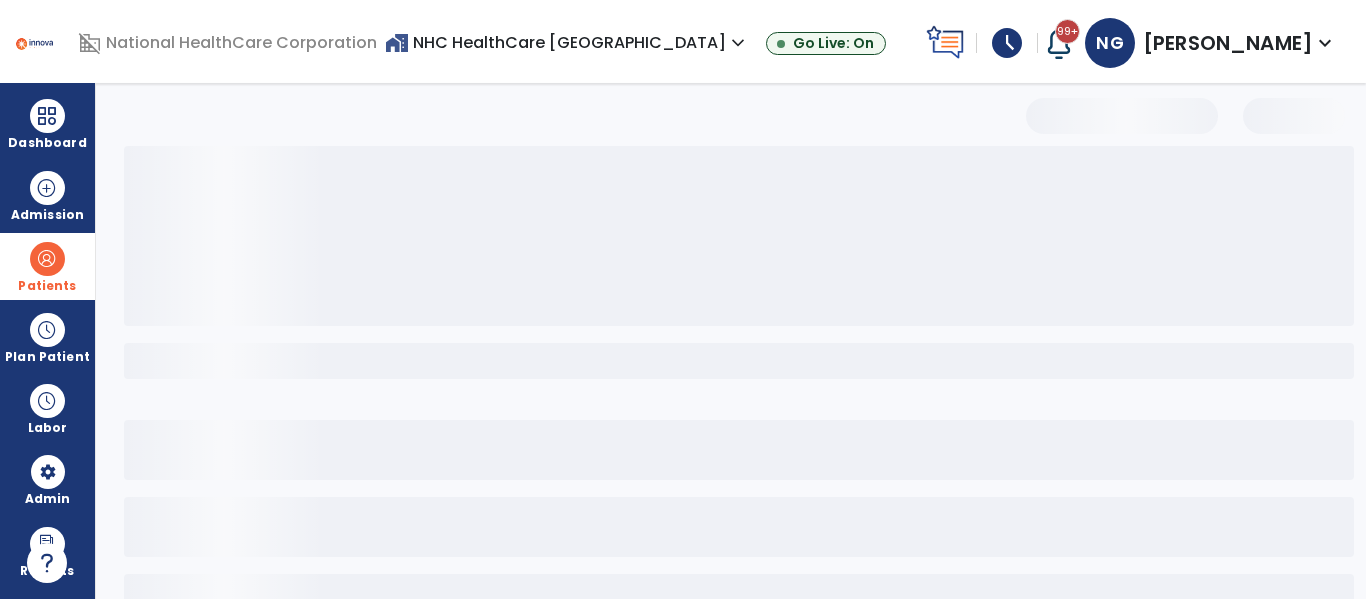 select on "***" 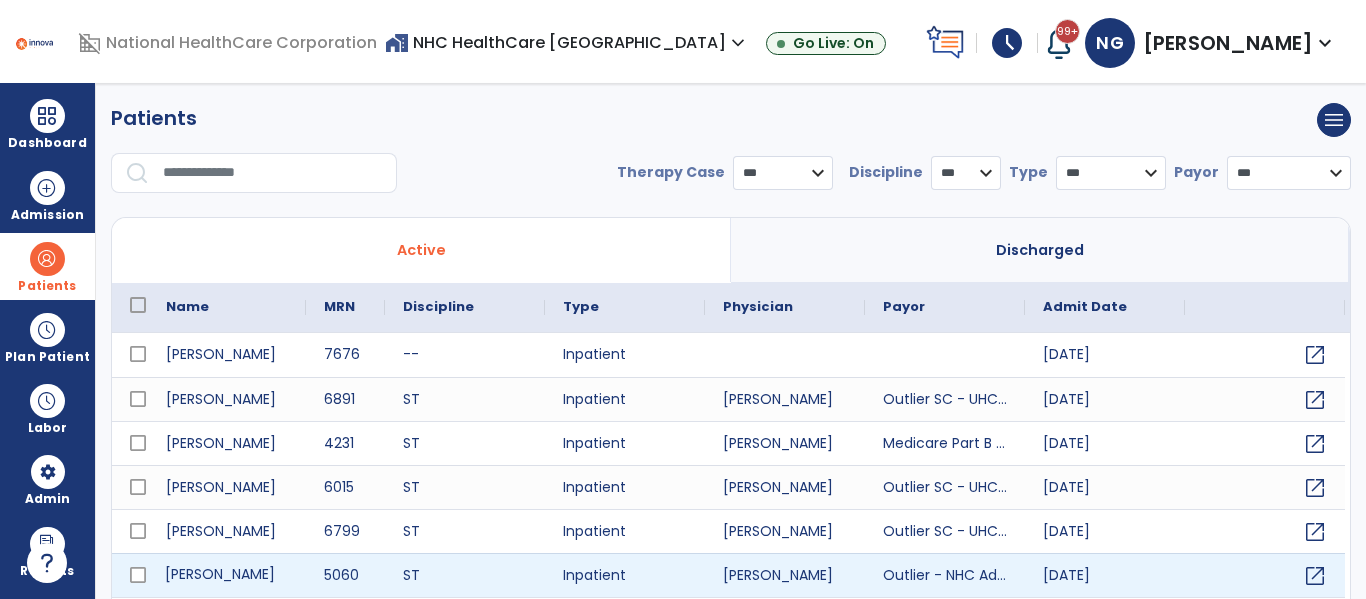 click on "[PERSON_NAME]" at bounding box center (227, 575) 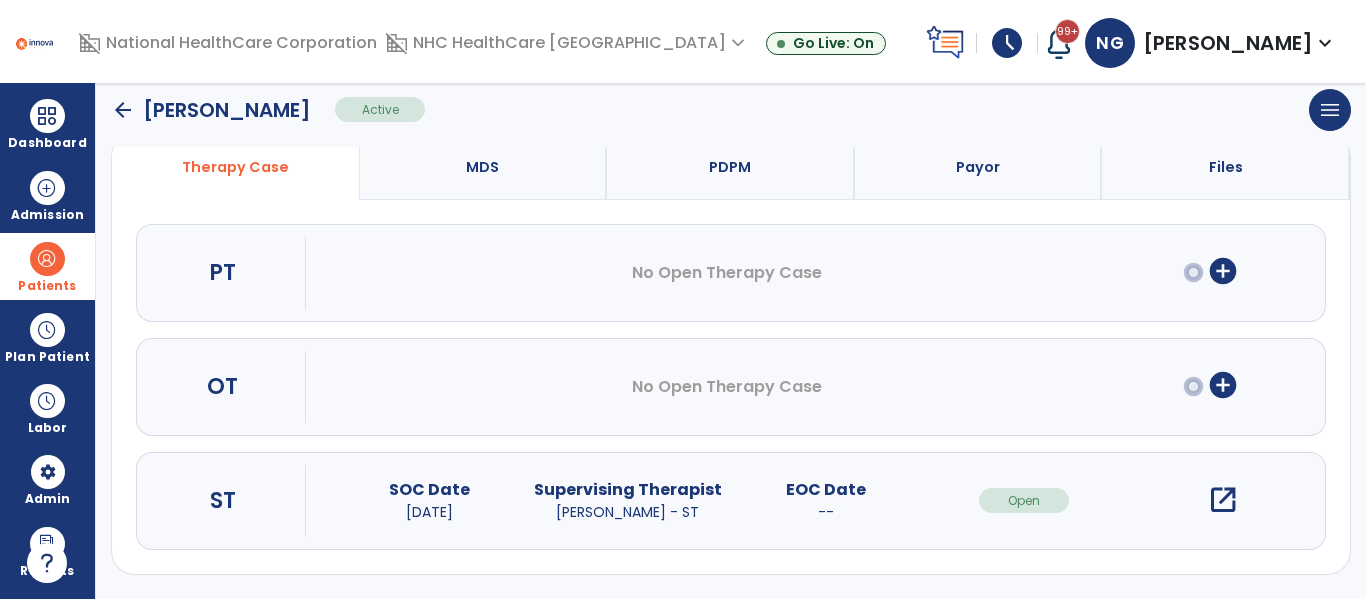 scroll, scrollTop: 0, scrollLeft: 0, axis: both 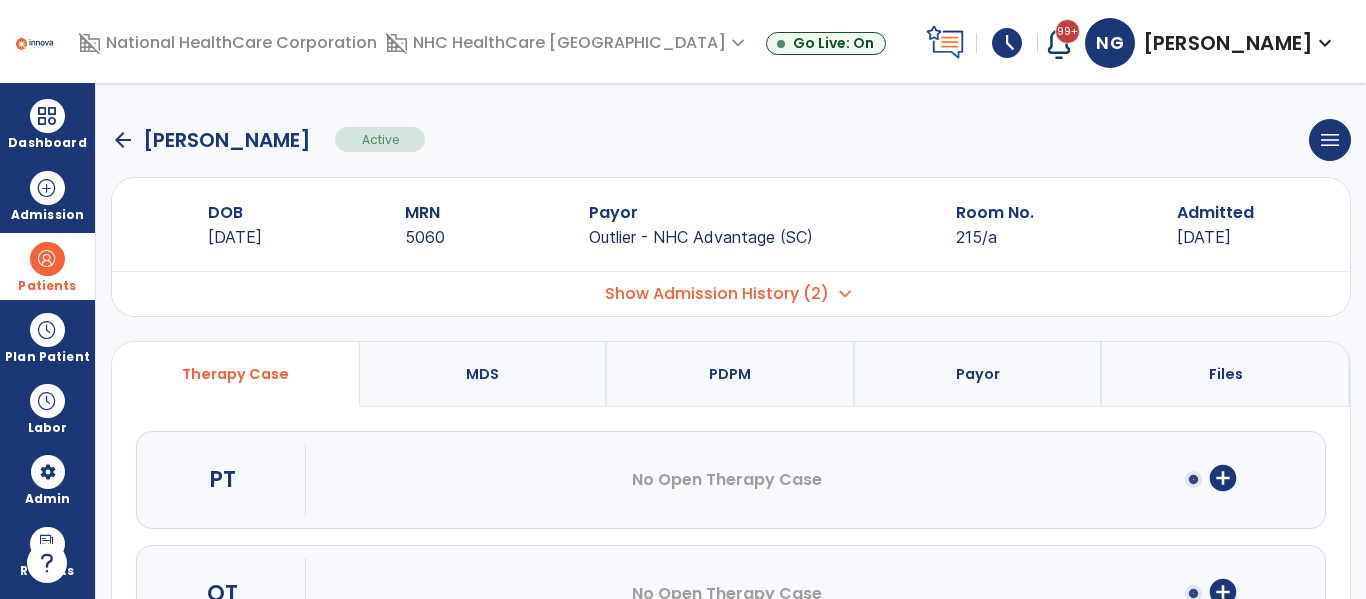 click on "Patients" at bounding box center [47, 286] 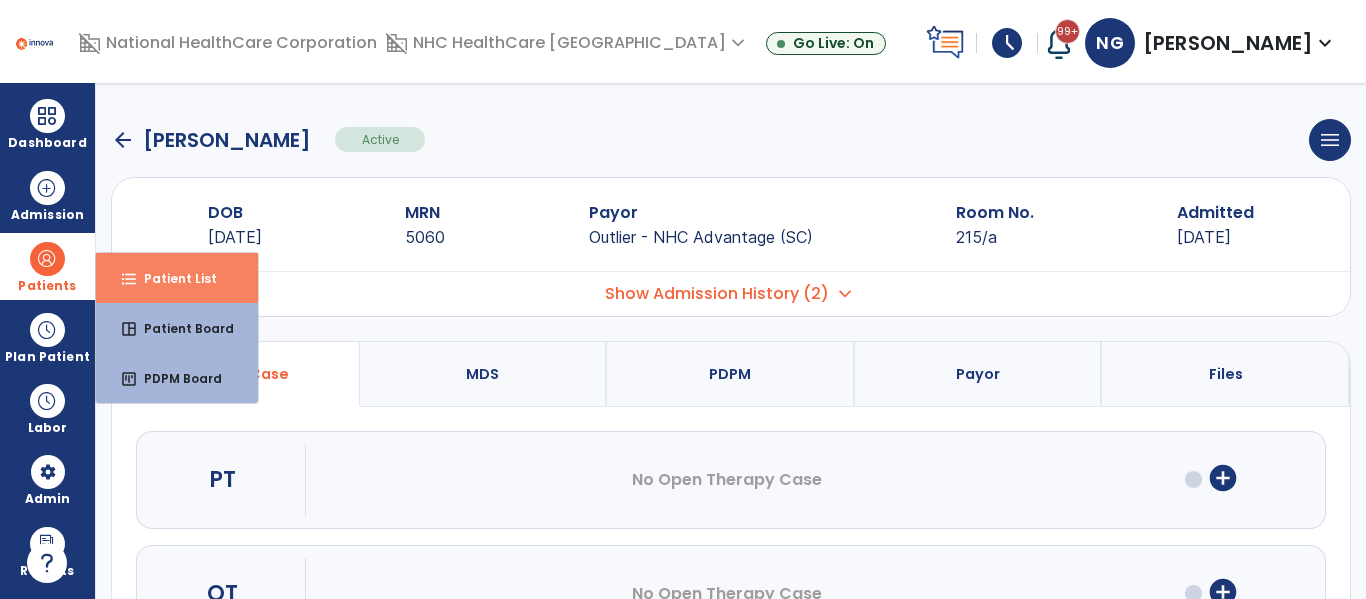 click on "format_list_bulleted  Patient List" at bounding box center (177, 278) 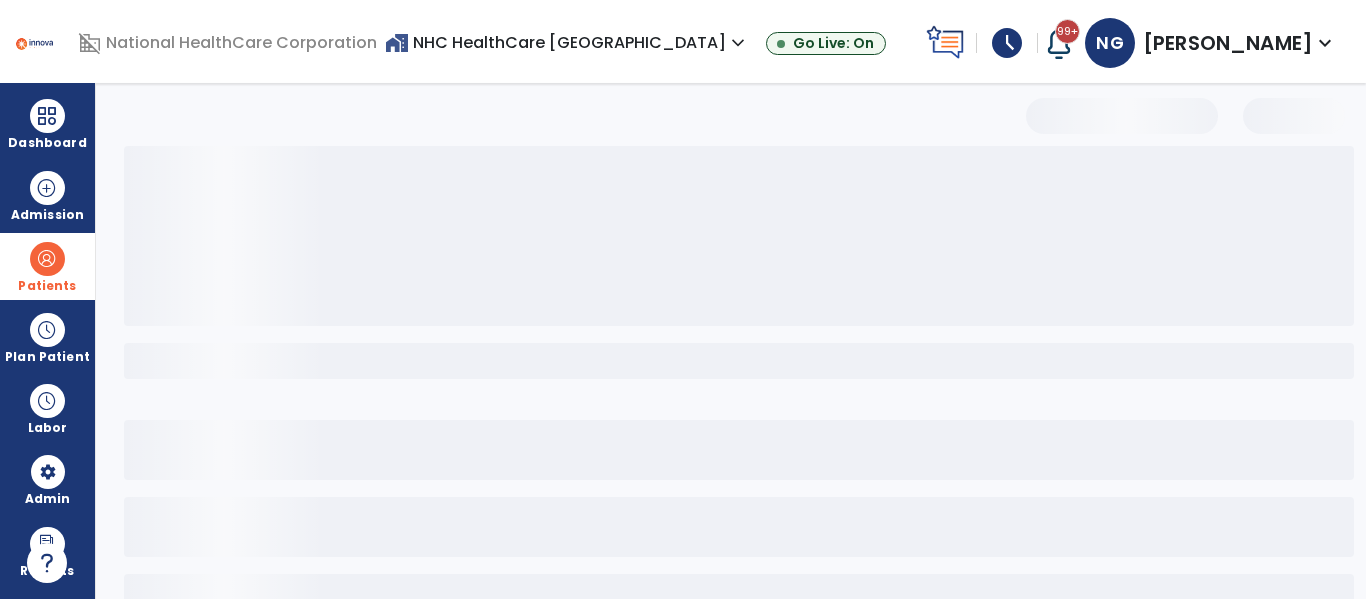 select on "***" 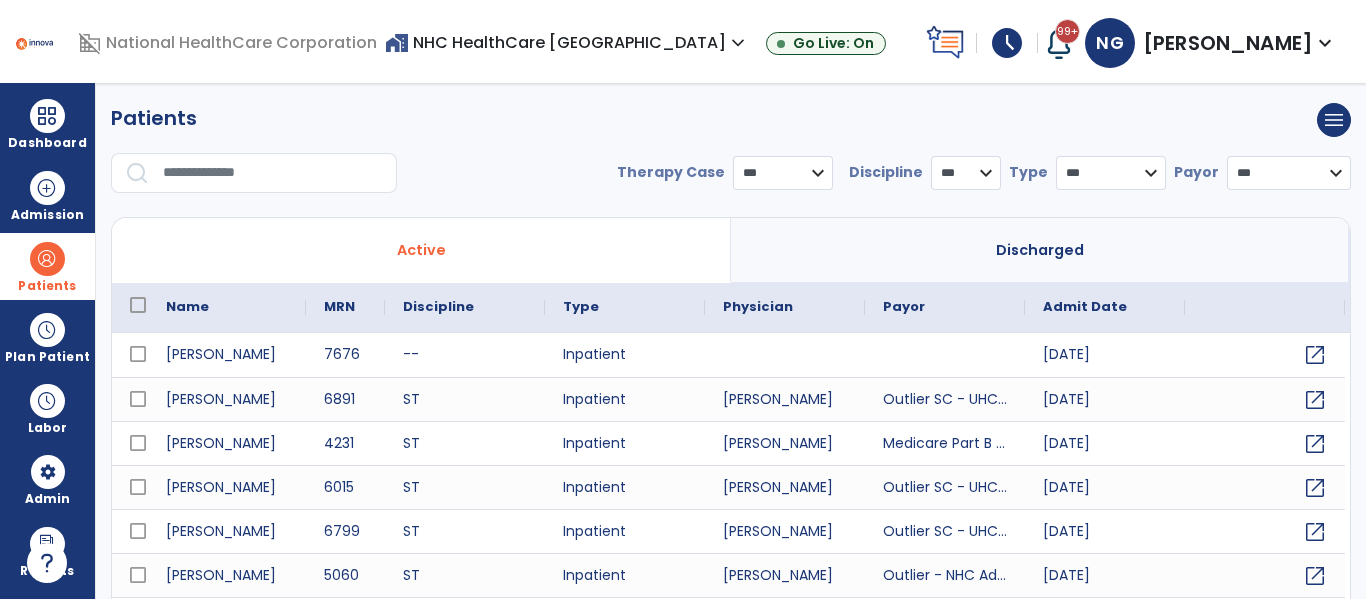 click at bounding box center [273, 173] 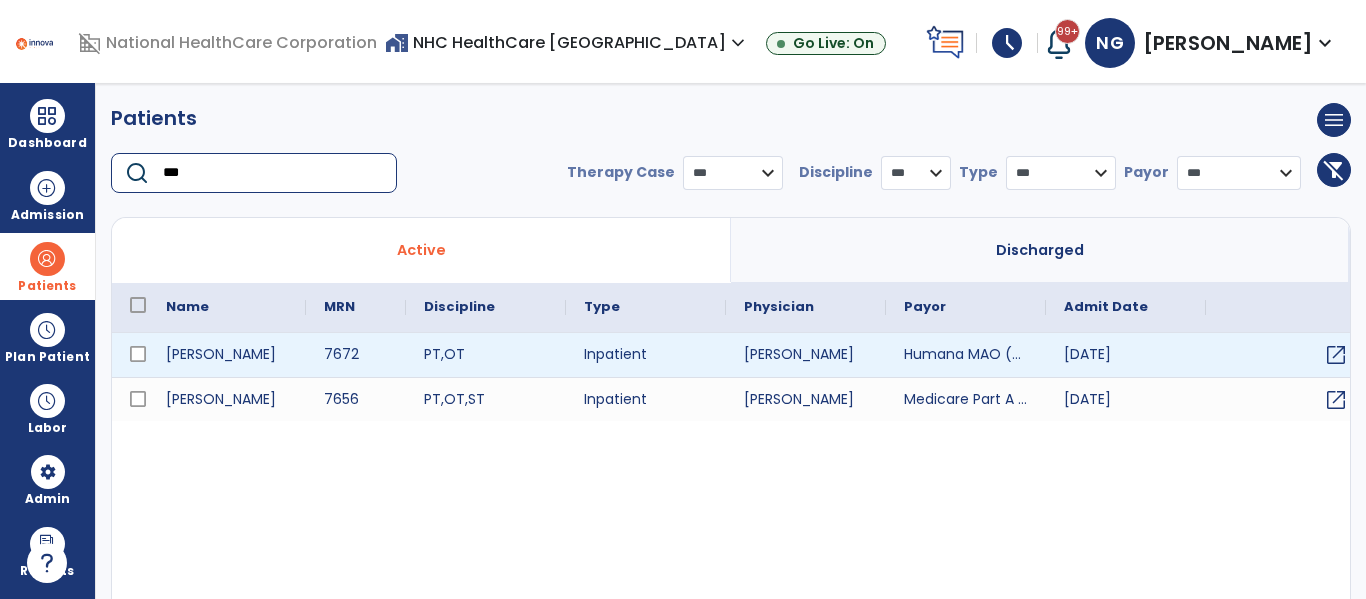 type on "***" 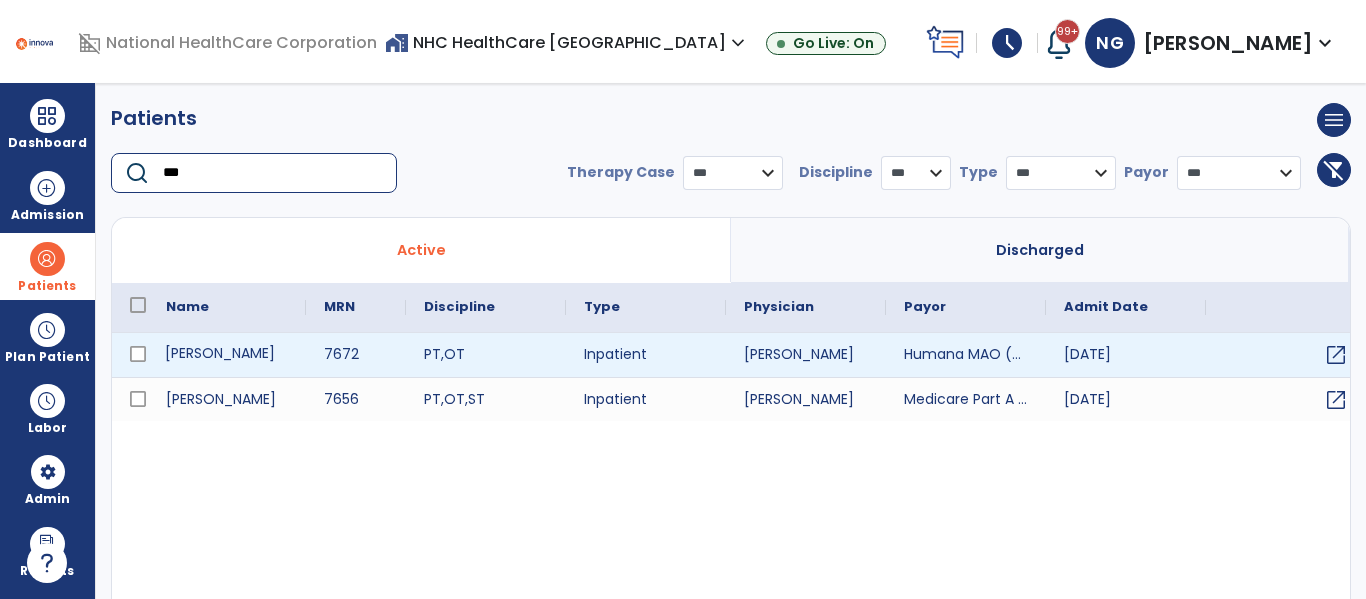 click on "[PERSON_NAME]" at bounding box center (227, 355) 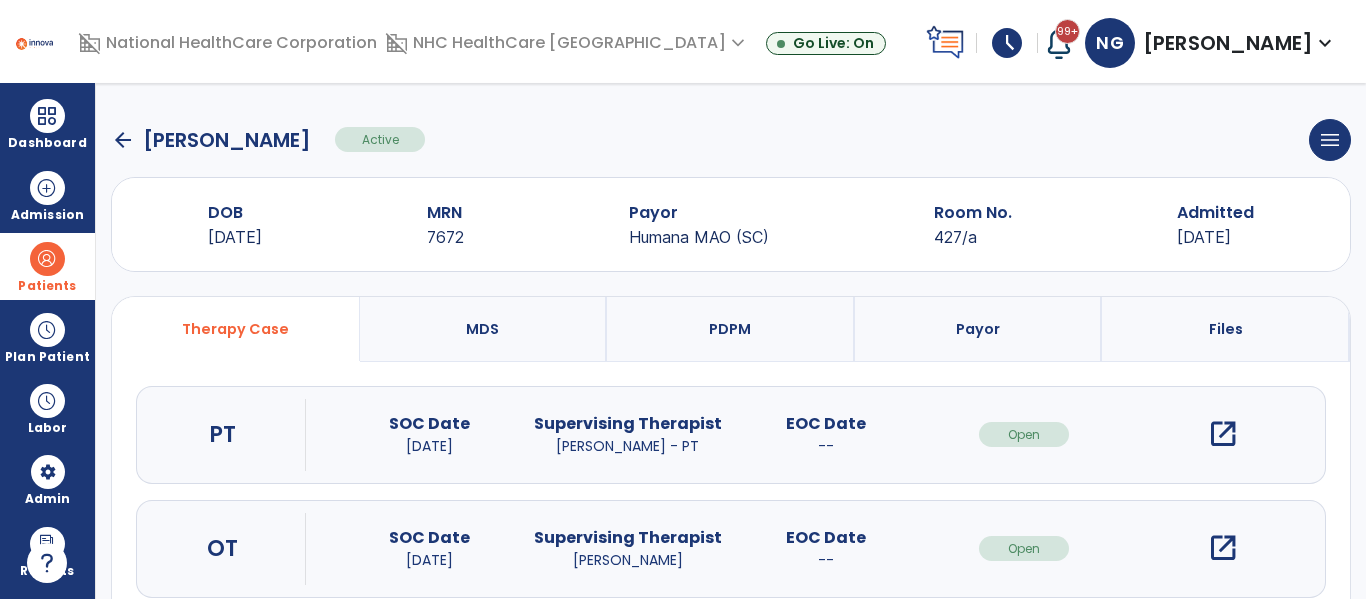 click on "PDPM" at bounding box center (731, 329) 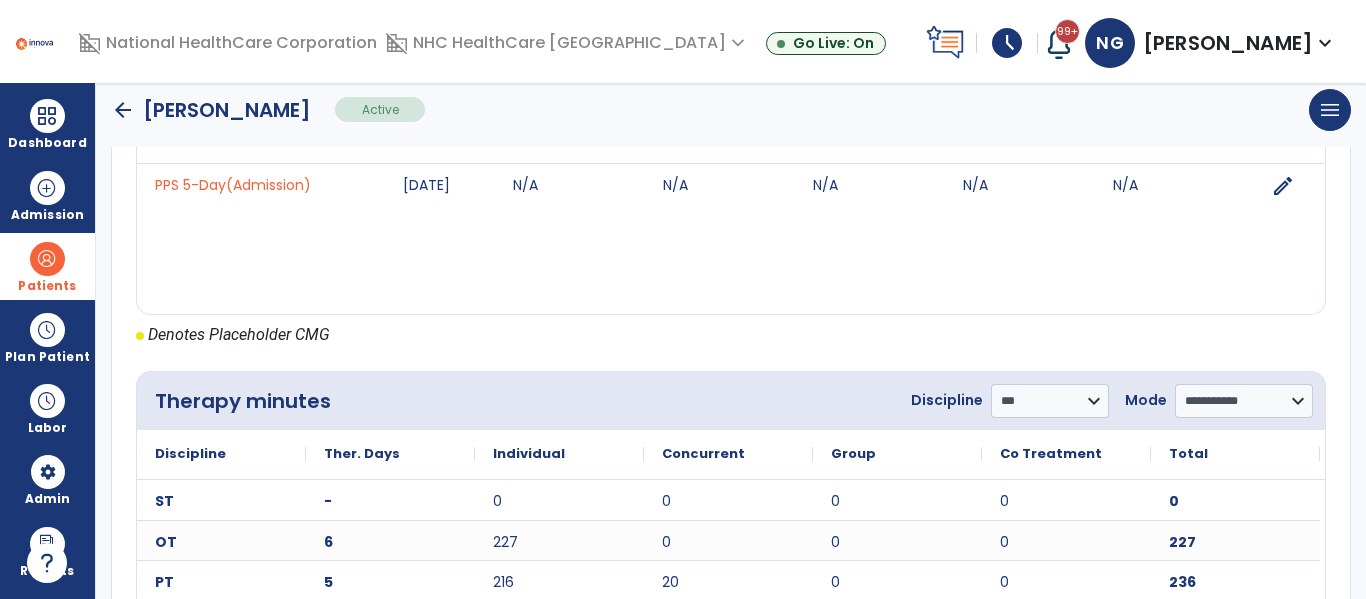 scroll, scrollTop: 1003, scrollLeft: 0, axis: vertical 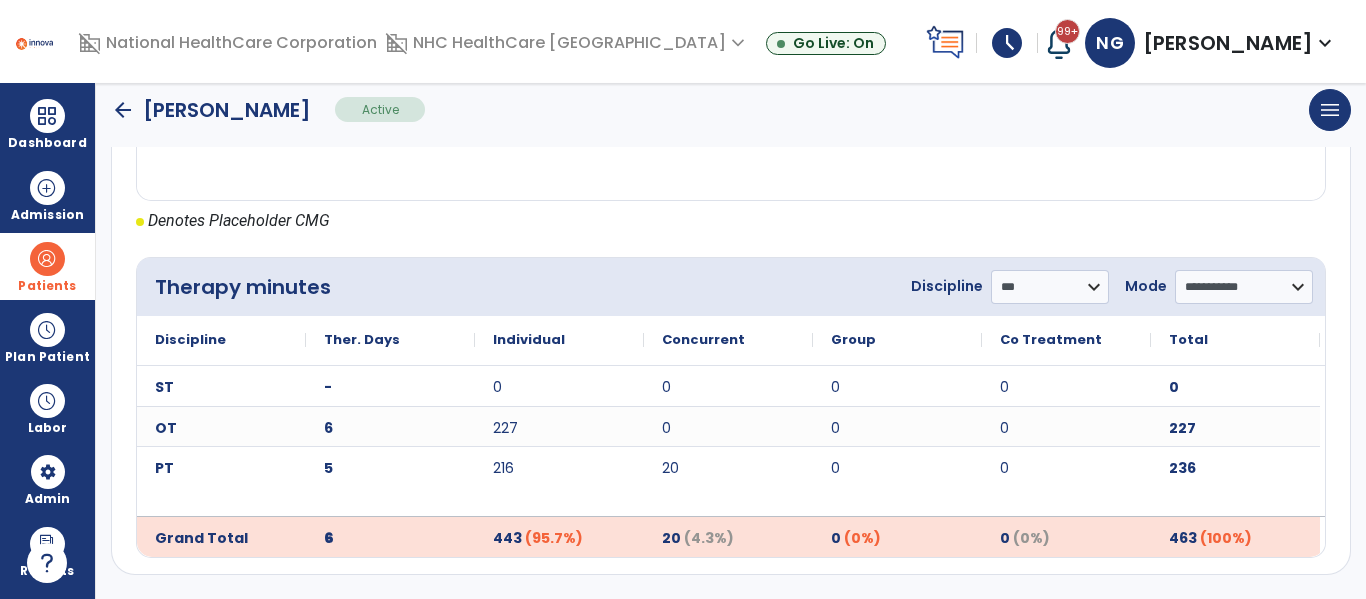 click on "arrow_back" 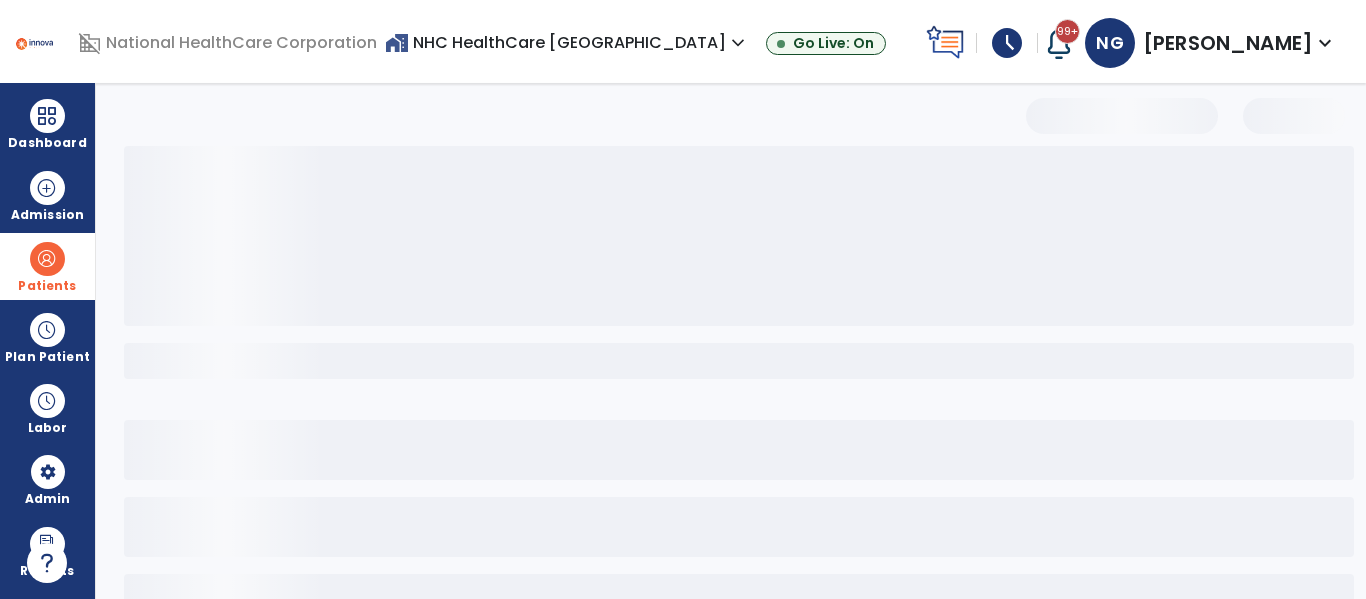 scroll, scrollTop: 0, scrollLeft: 0, axis: both 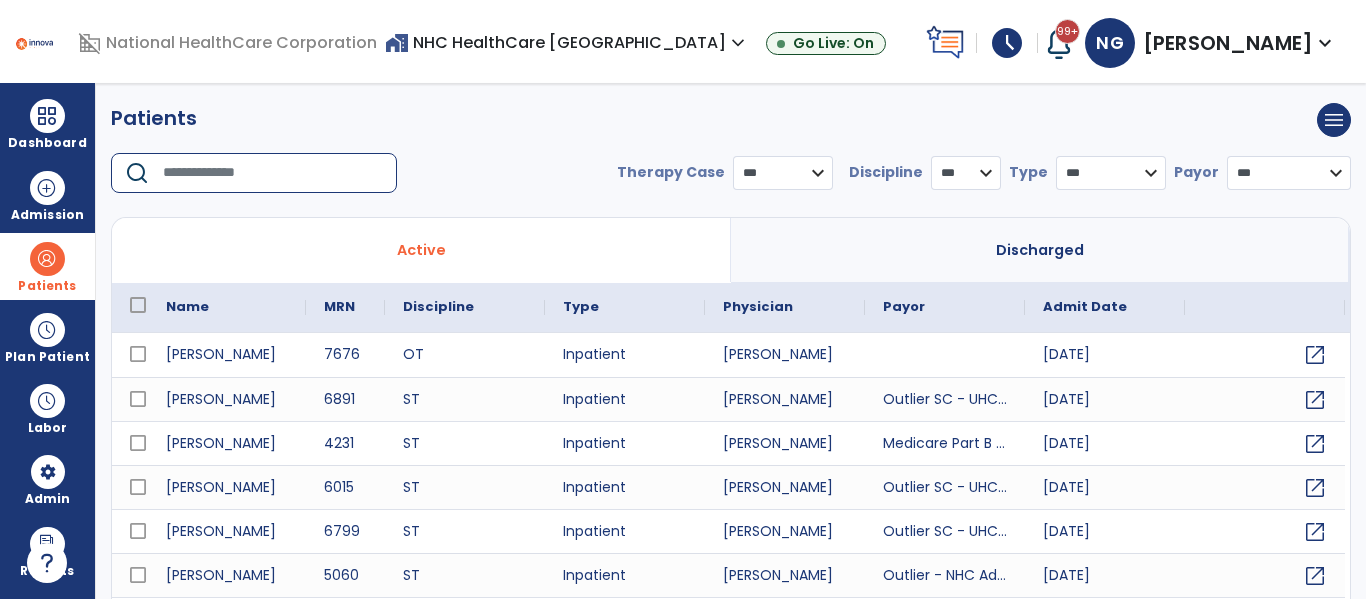 click at bounding box center (273, 173) 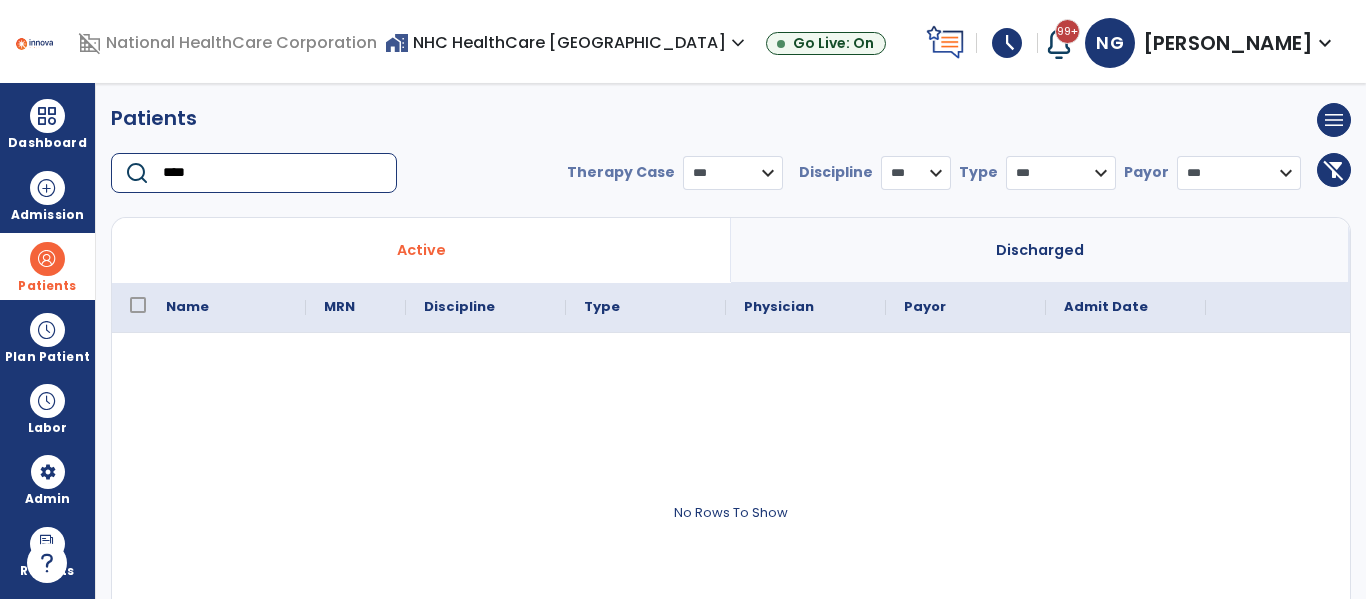 type on "****" 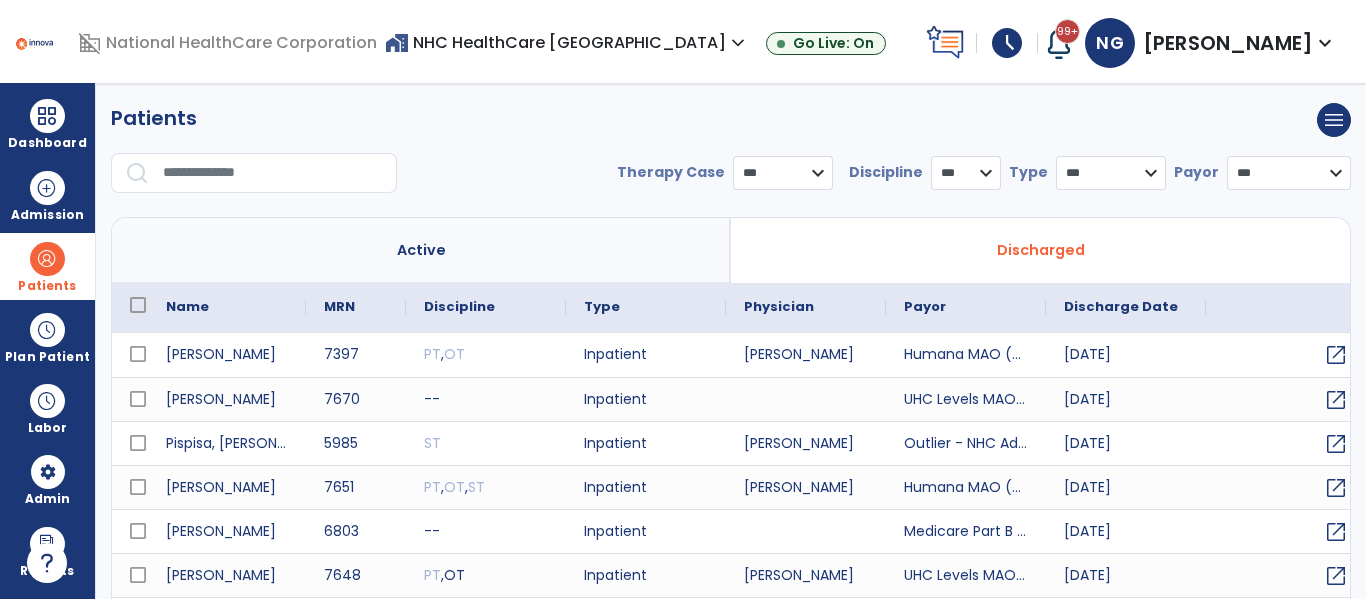 click at bounding box center [273, 173] 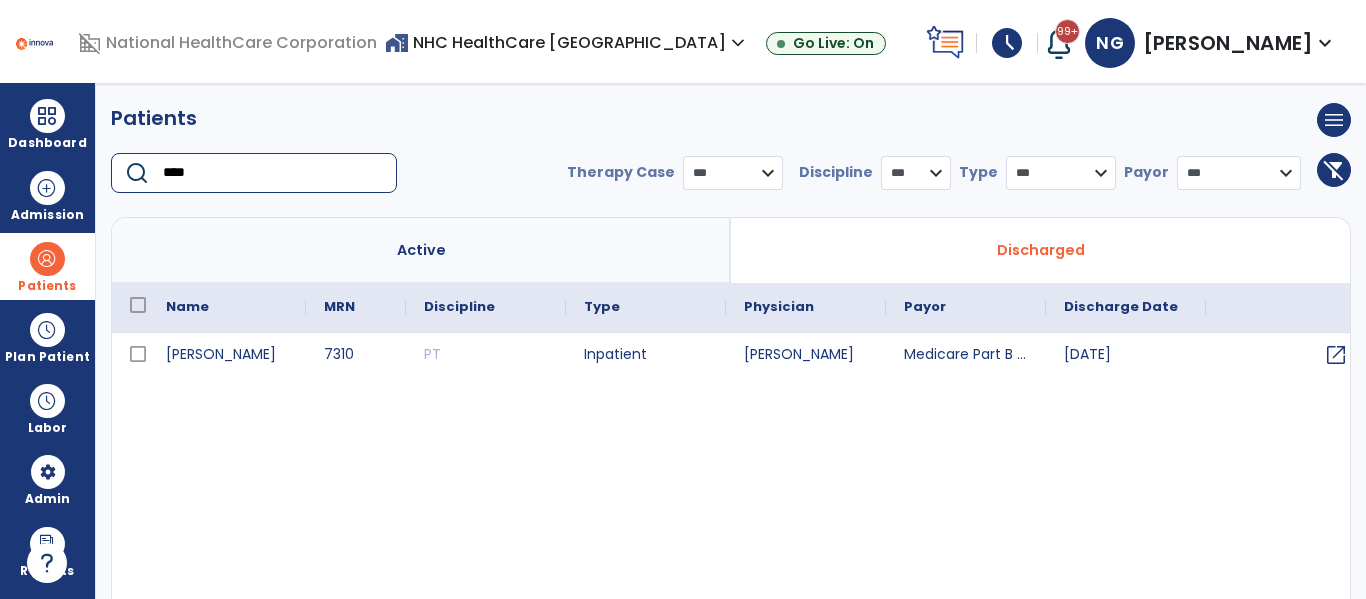 click on "****" at bounding box center (273, 173) 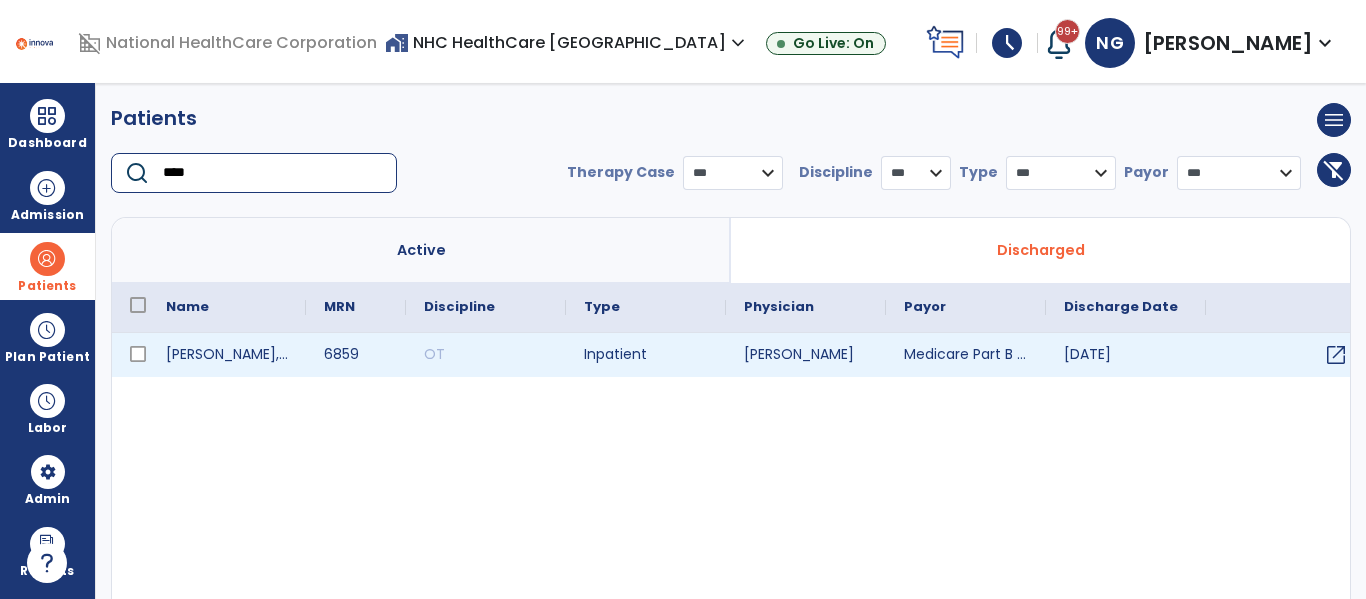 type on "****" 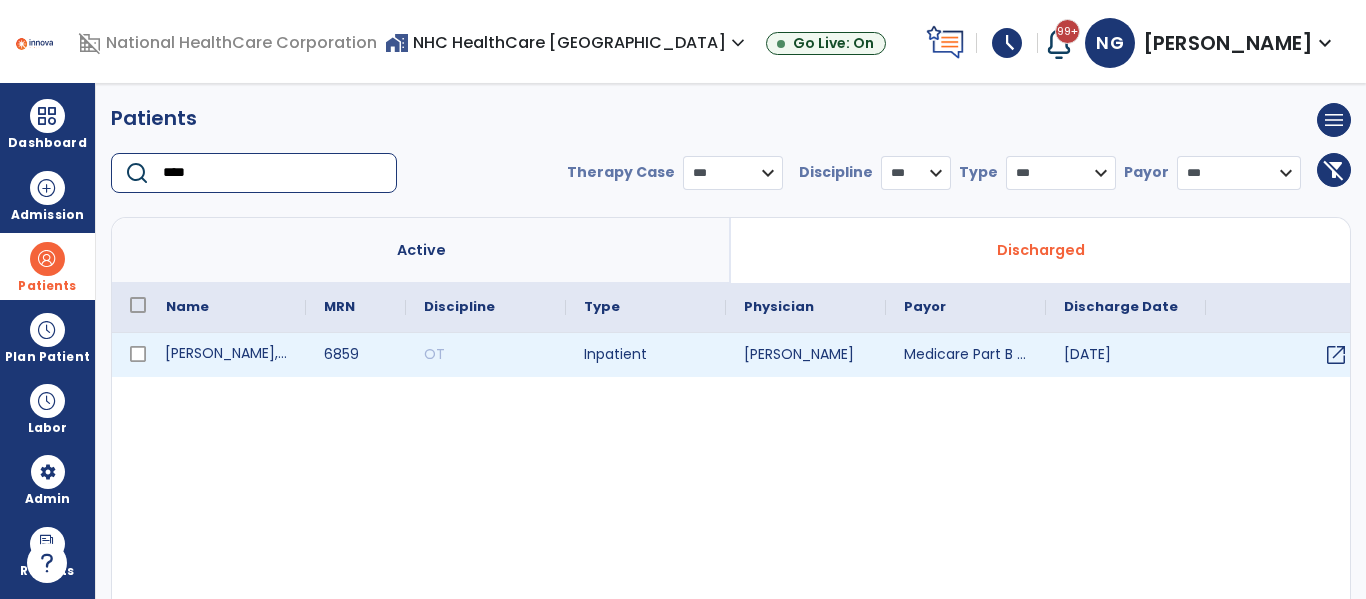 click on "[PERSON_NAME], Gwinese" at bounding box center [227, 355] 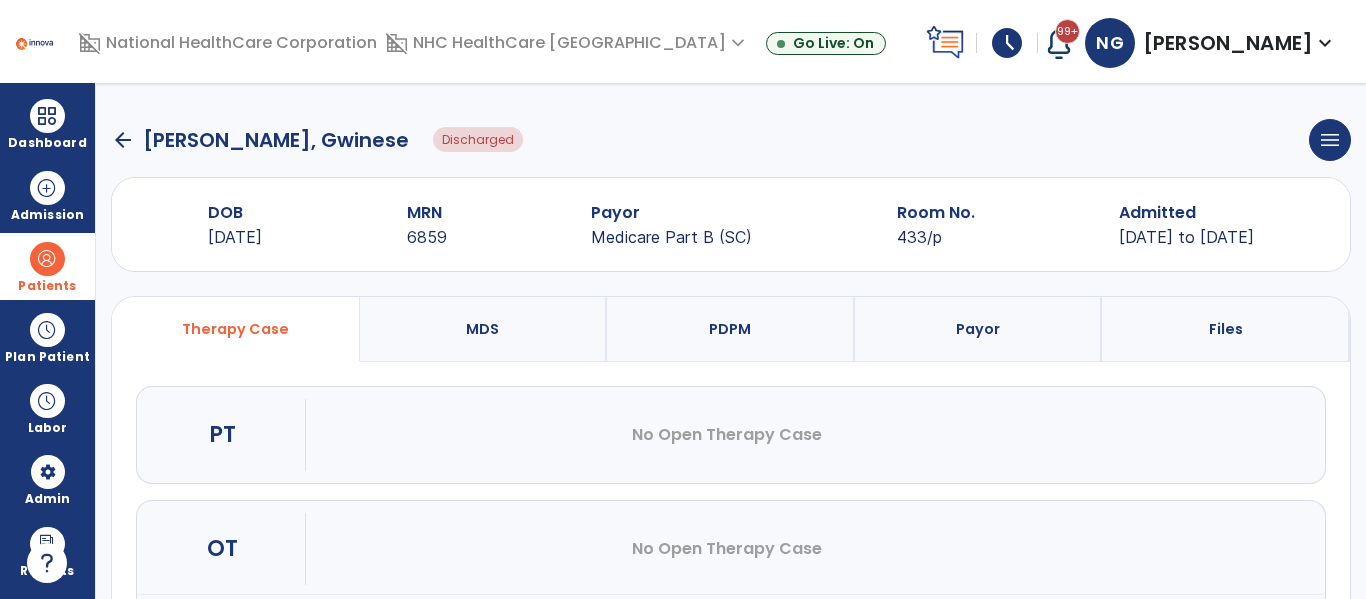 click on "arrow_back   [PERSON_NAME], Gwinese  Discharged  menu   Edit Admission   View OBRA Report   Discharge Patient   Undo Discharge Patient  DOB [DEMOGRAPHIC_DATA] MRN 6859 Payor Medicare Part B (SC) Room No. 433/p Admitted [DATE] to [DATE]  Therapy Case   MDS   PDPM   Payor   Files  PT No Open Therapy Case OT No Open Therapy Case
Case No." at bounding box center [731, 341] 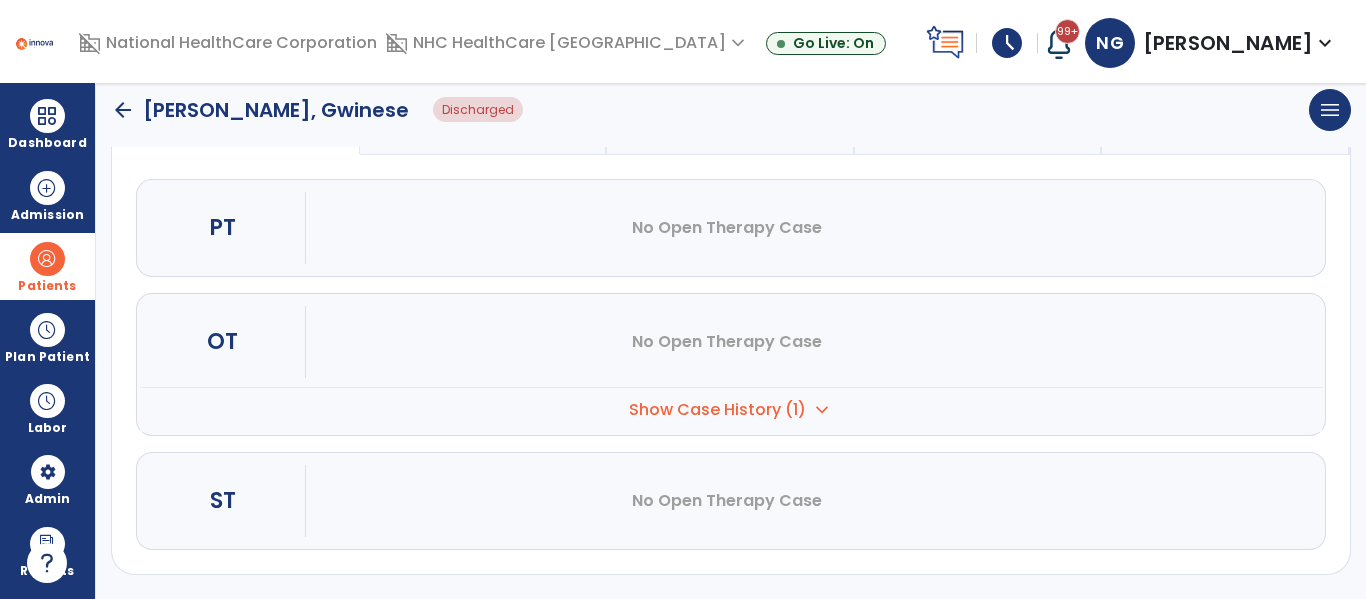 scroll, scrollTop: 0, scrollLeft: 0, axis: both 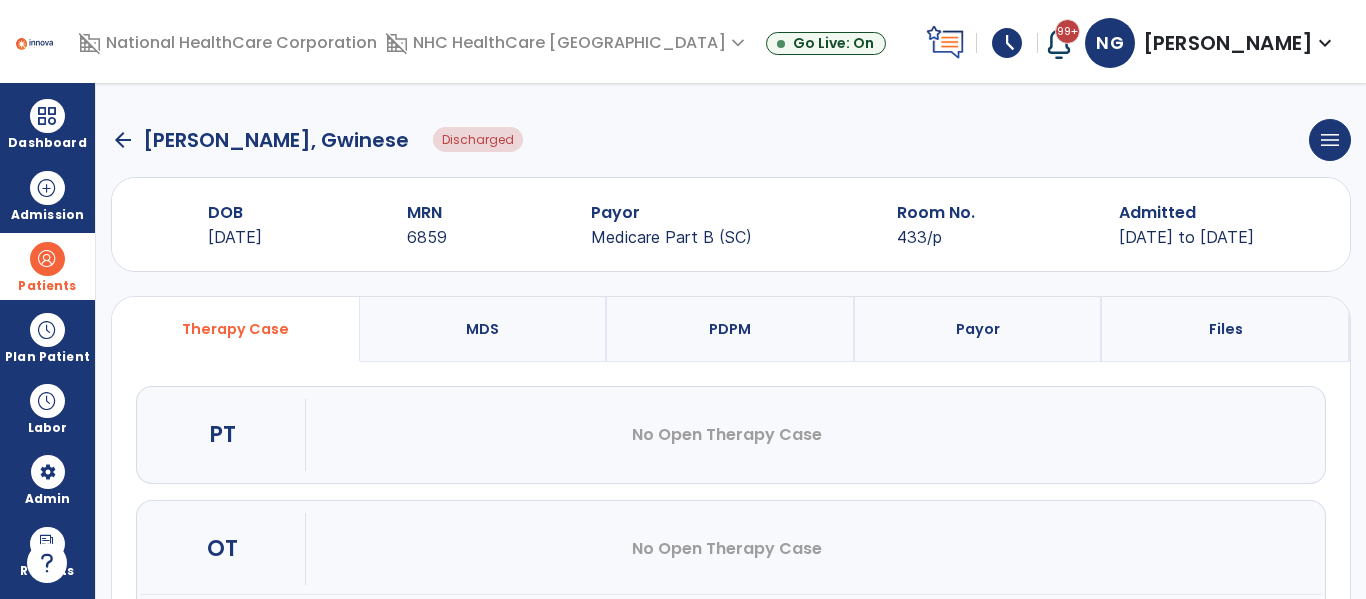 click on "arrow_back" 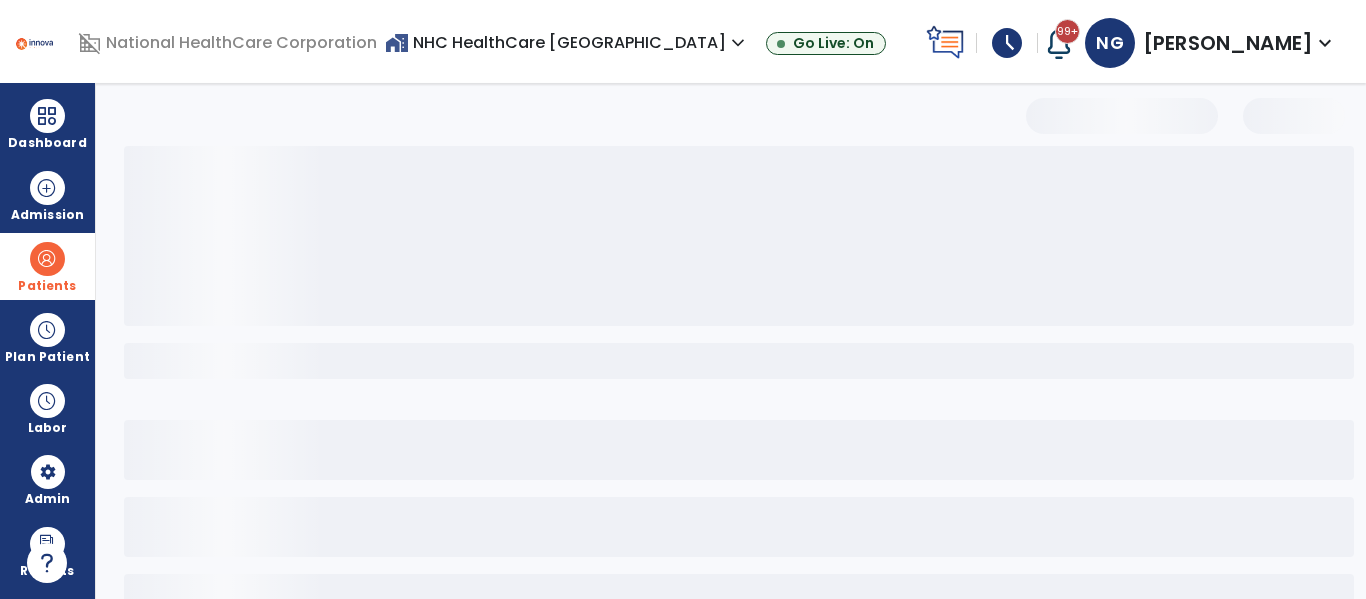 select on "***" 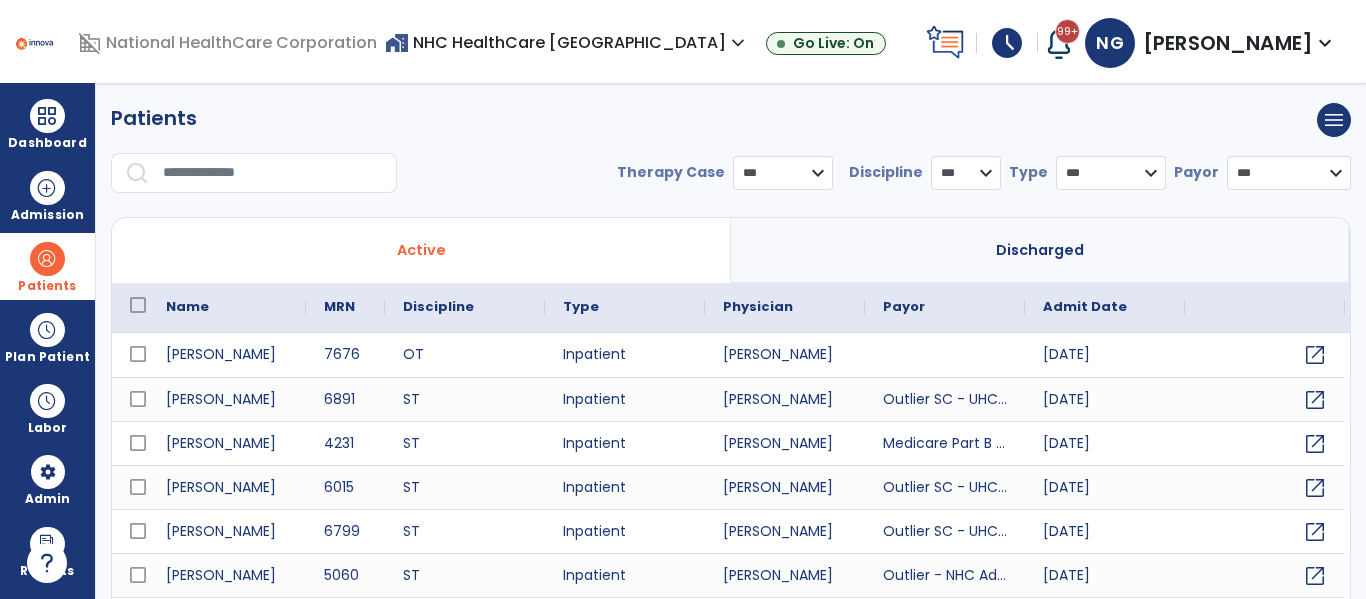 click at bounding box center [273, 173] 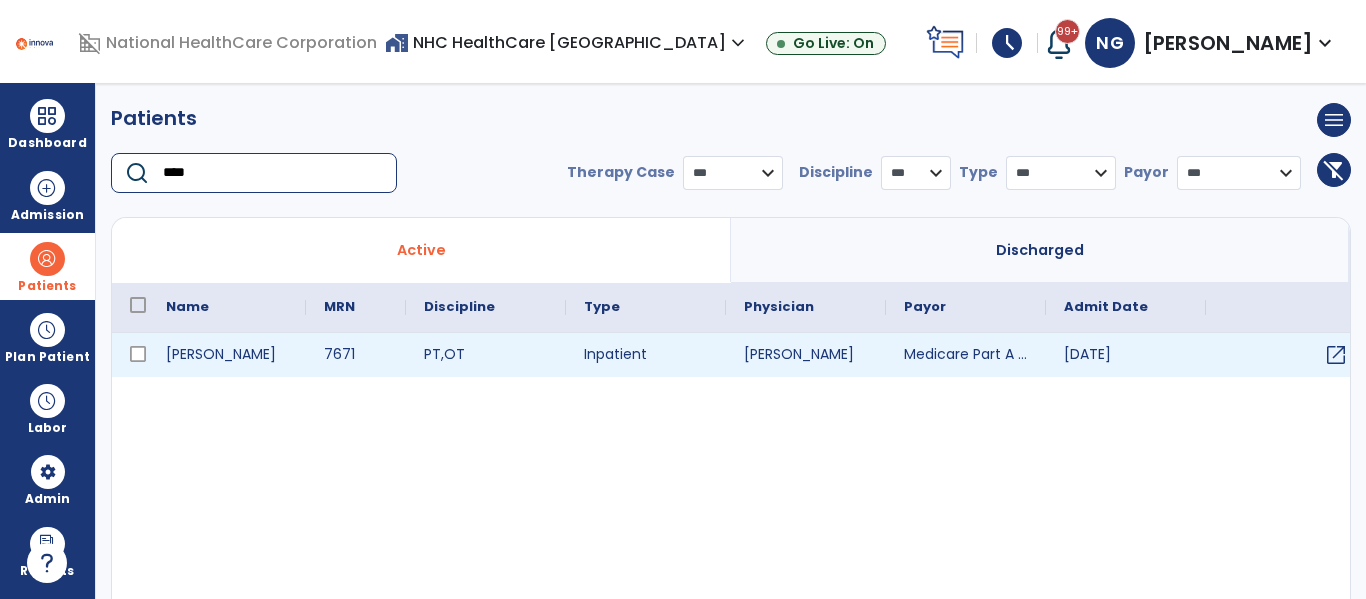 type on "****" 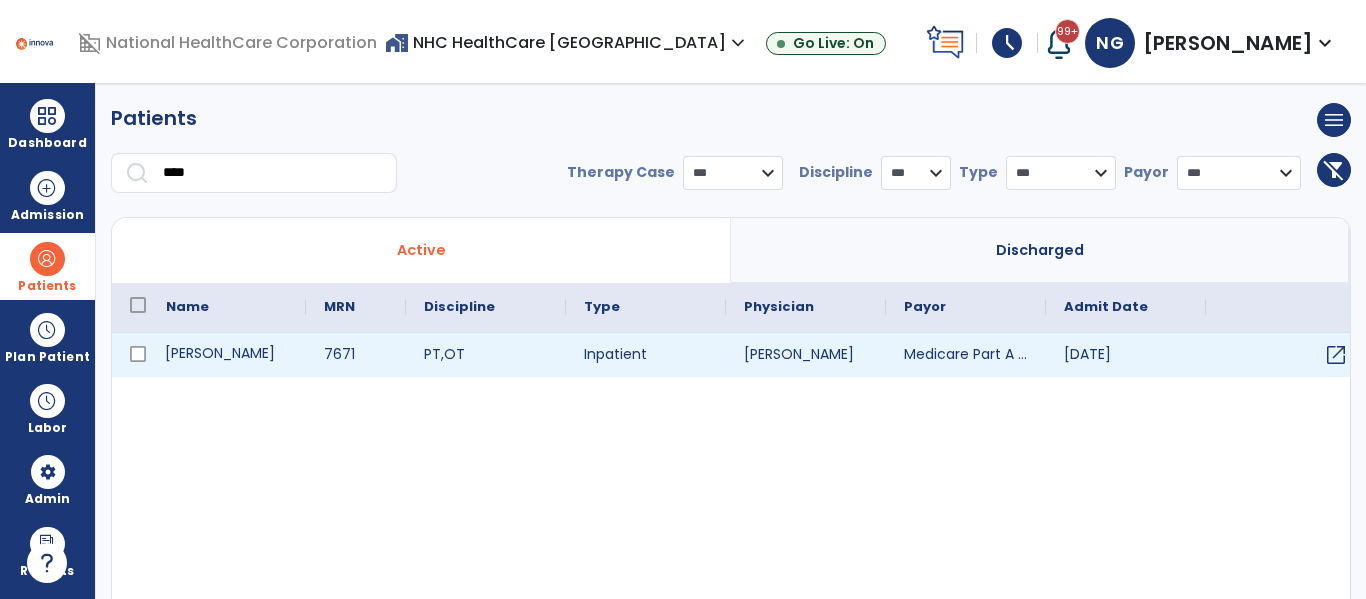 click on "[PERSON_NAME]" at bounding box center (227, 355) 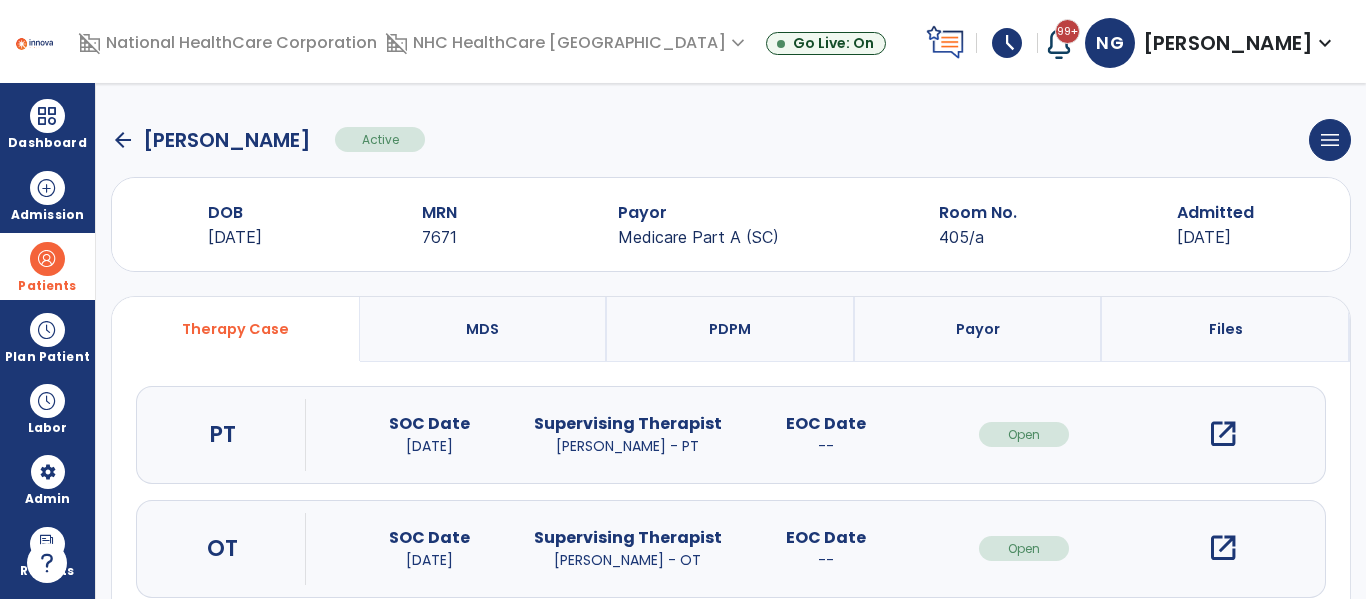 click on "open_in_new" at bounding box center [1223, 548] 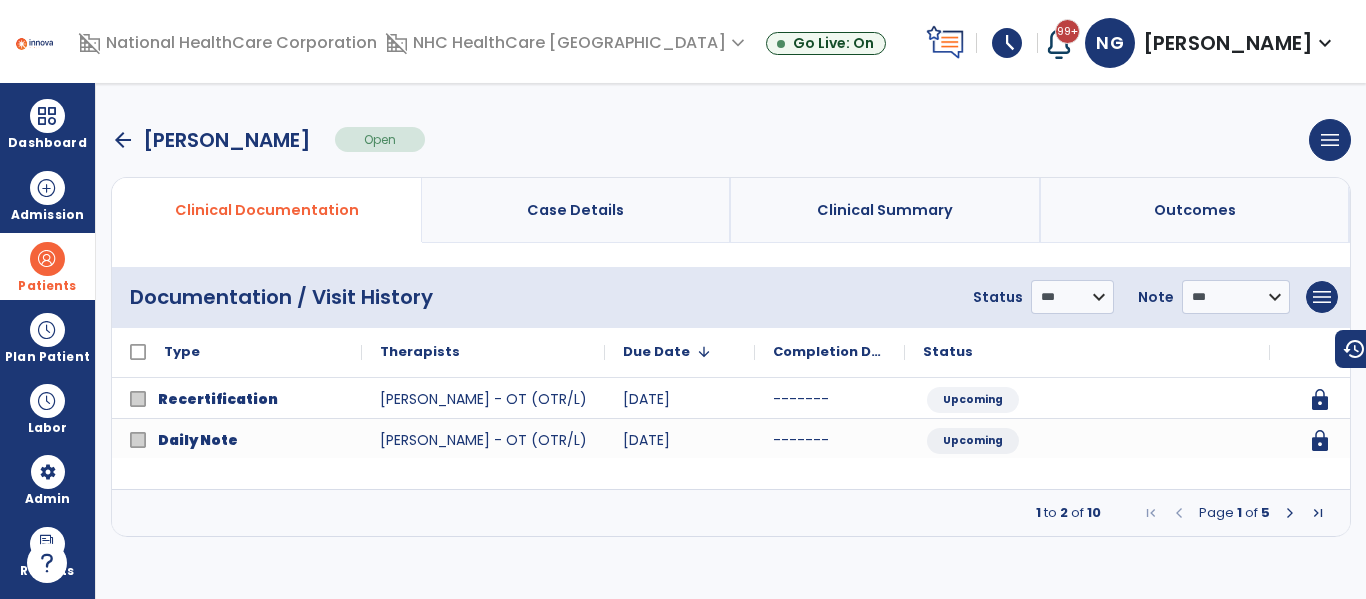 click at bounding box center [1290, 513] 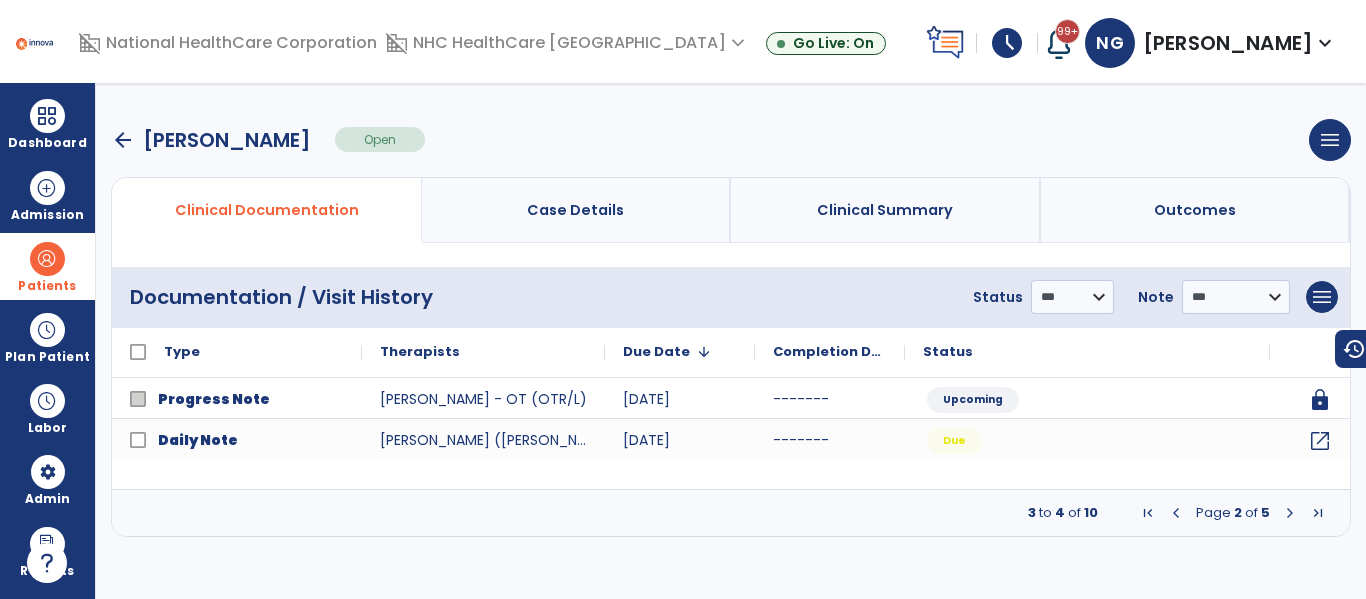 click at bounding box center (1290, 513) 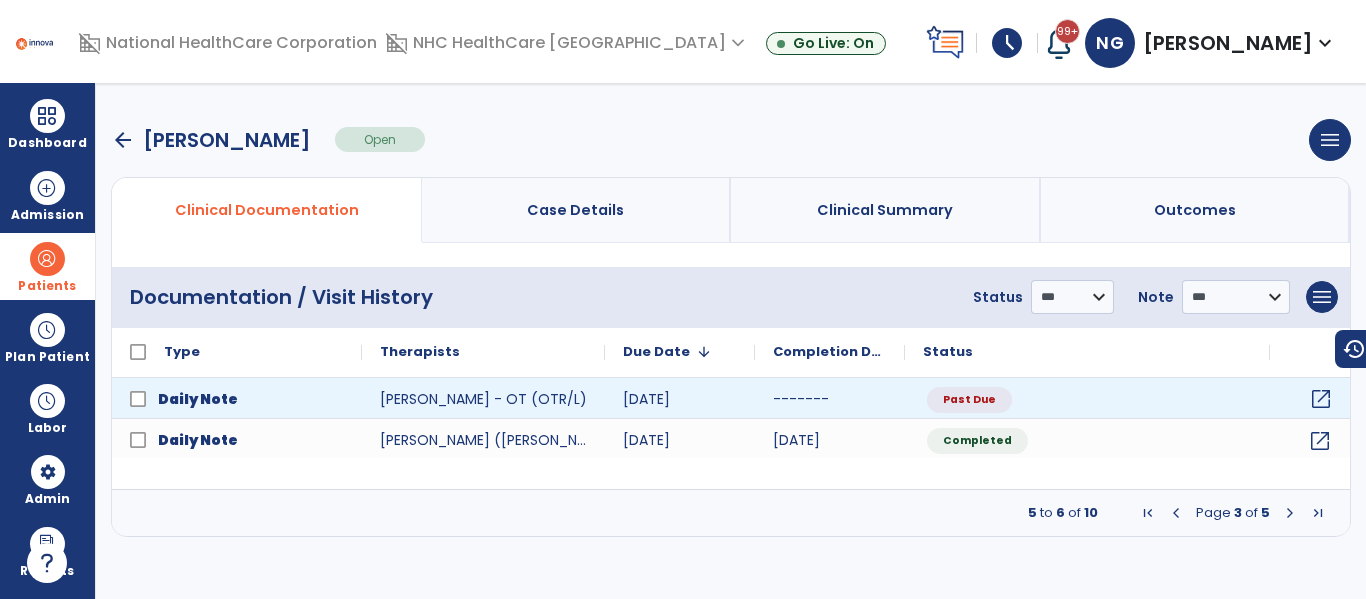 click on "open_in_new" 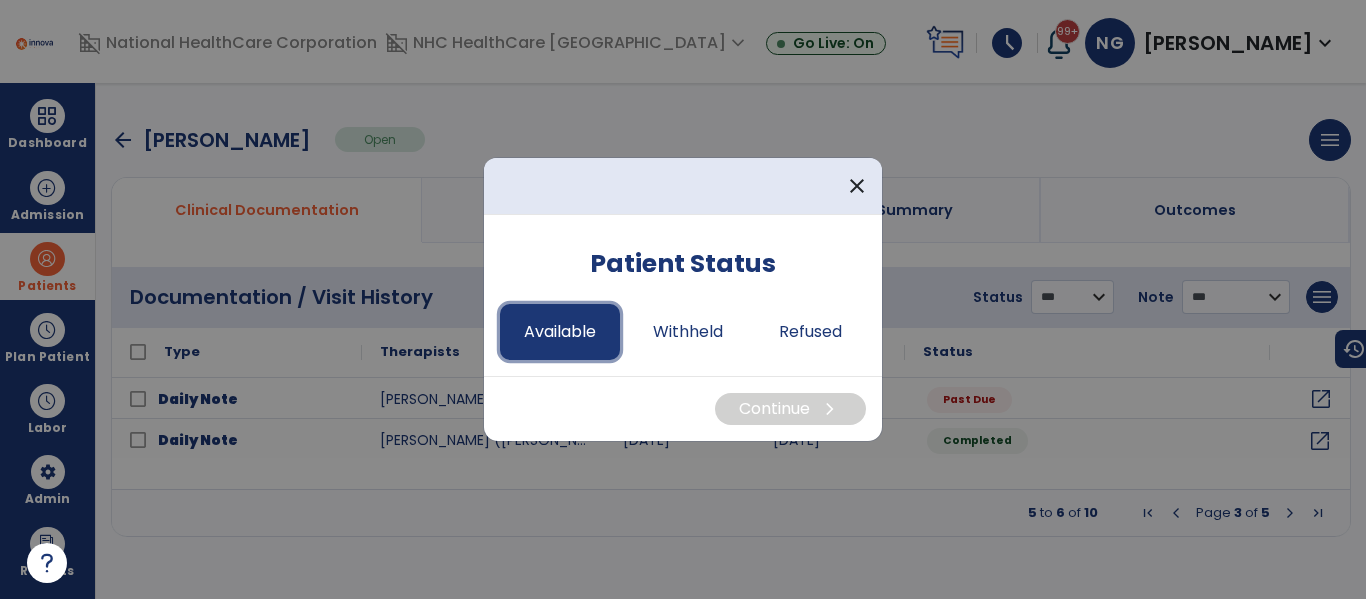 click on "Available" at bounding box center (560, 332) 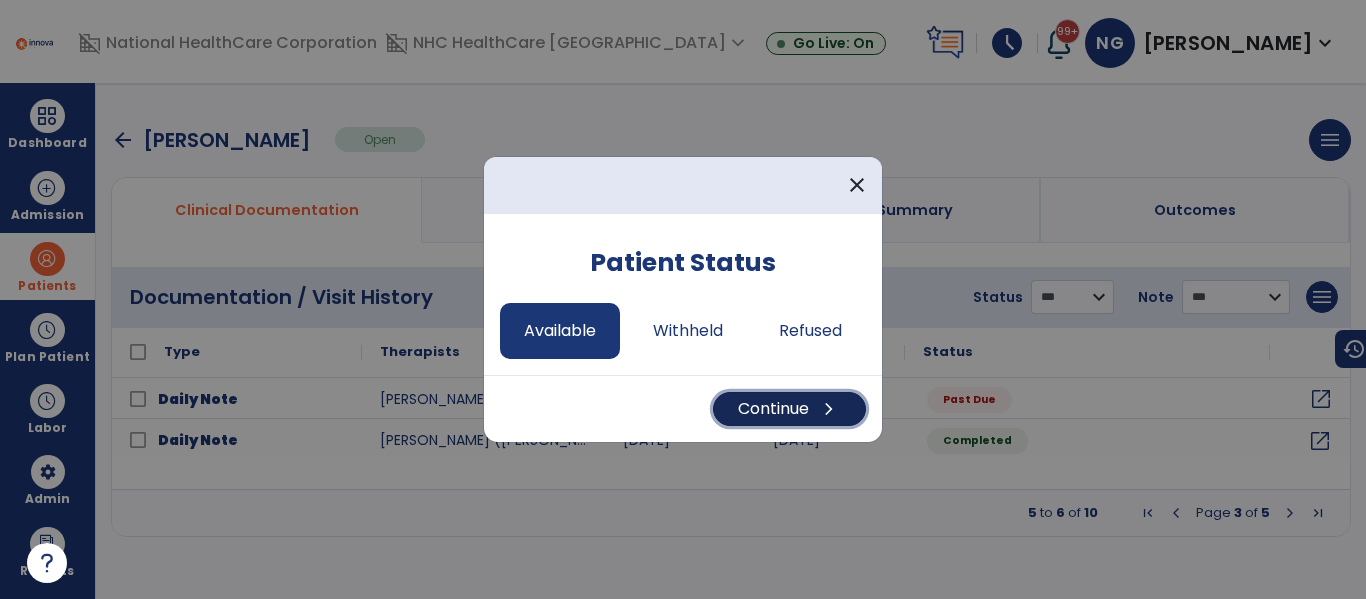 click on "Continue   chevron_right" at bounding box center (789, 409) 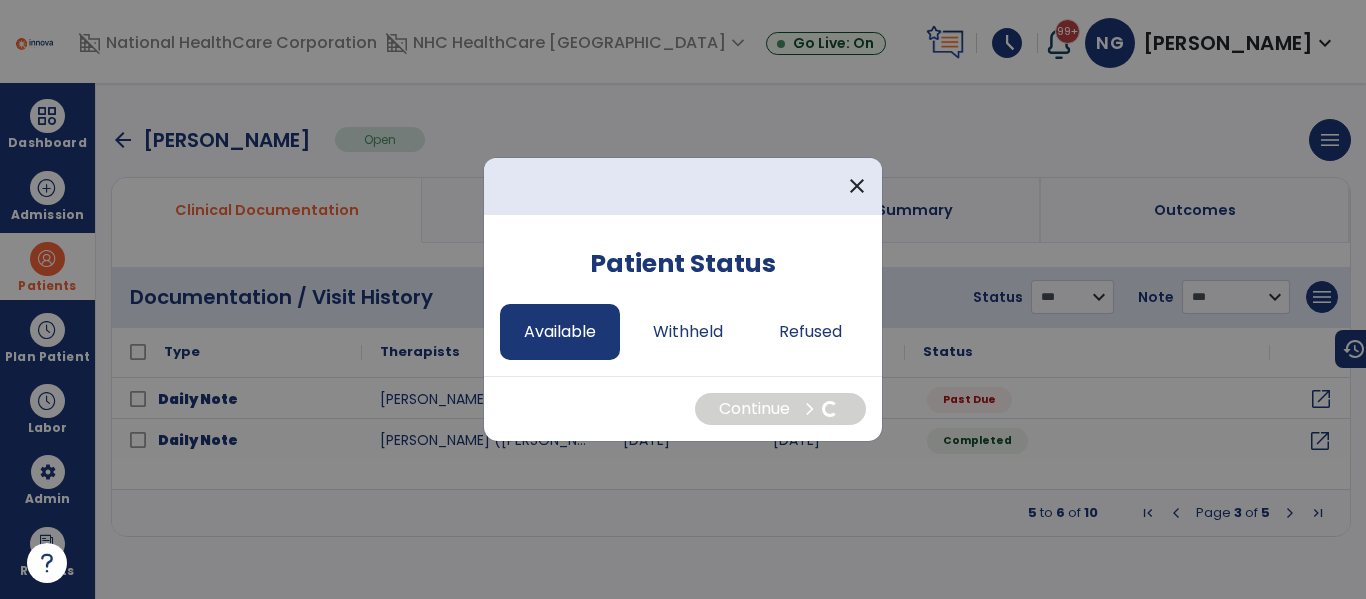 select on "*" 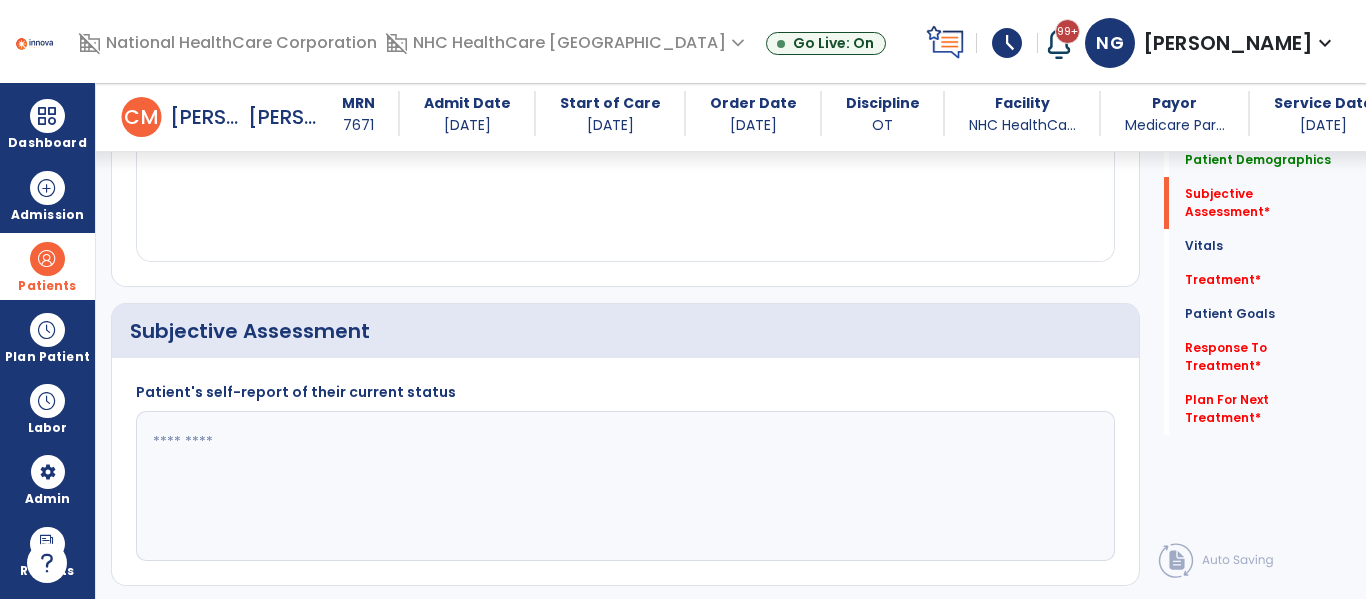 scroll, scrollTop: 345, scrollLeft: 0, axis: vertical 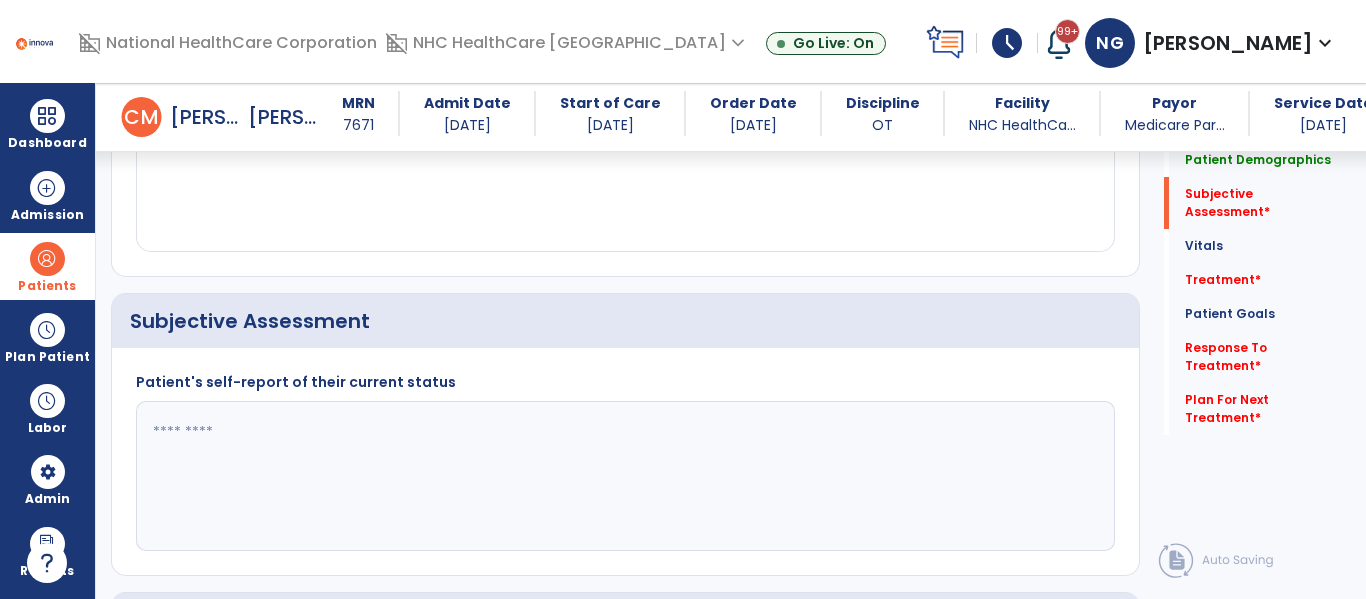 click 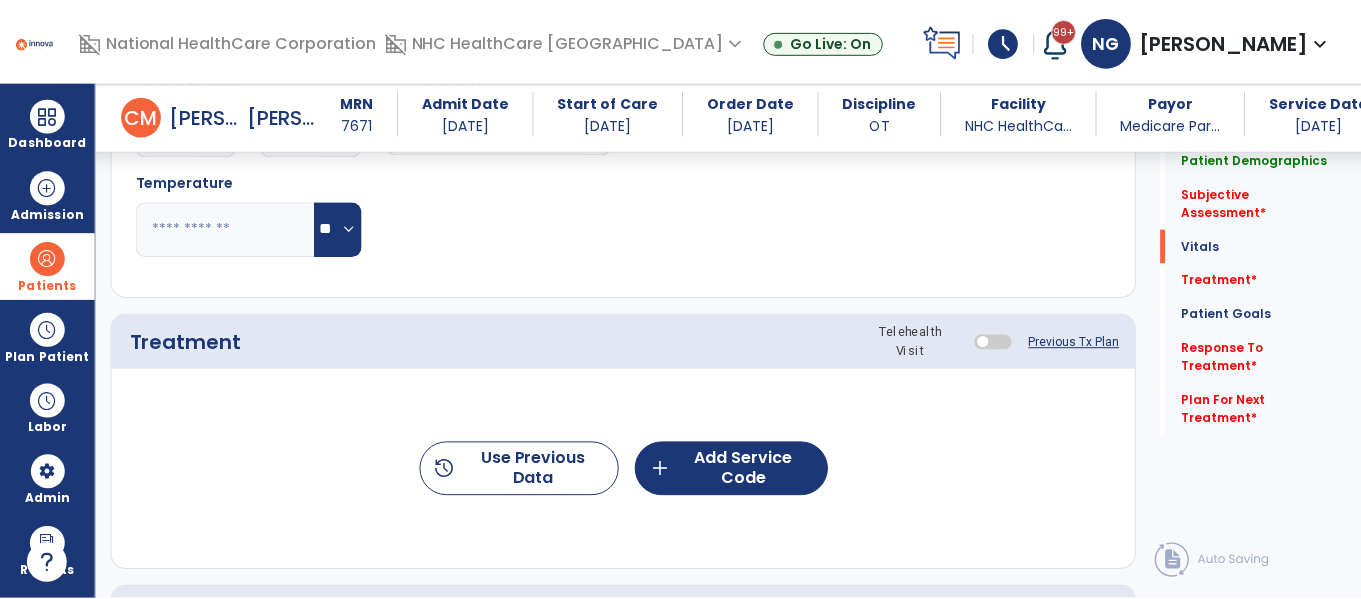 scroll, scrollTop: 1048, scrollLeft: 0, axis: vertical 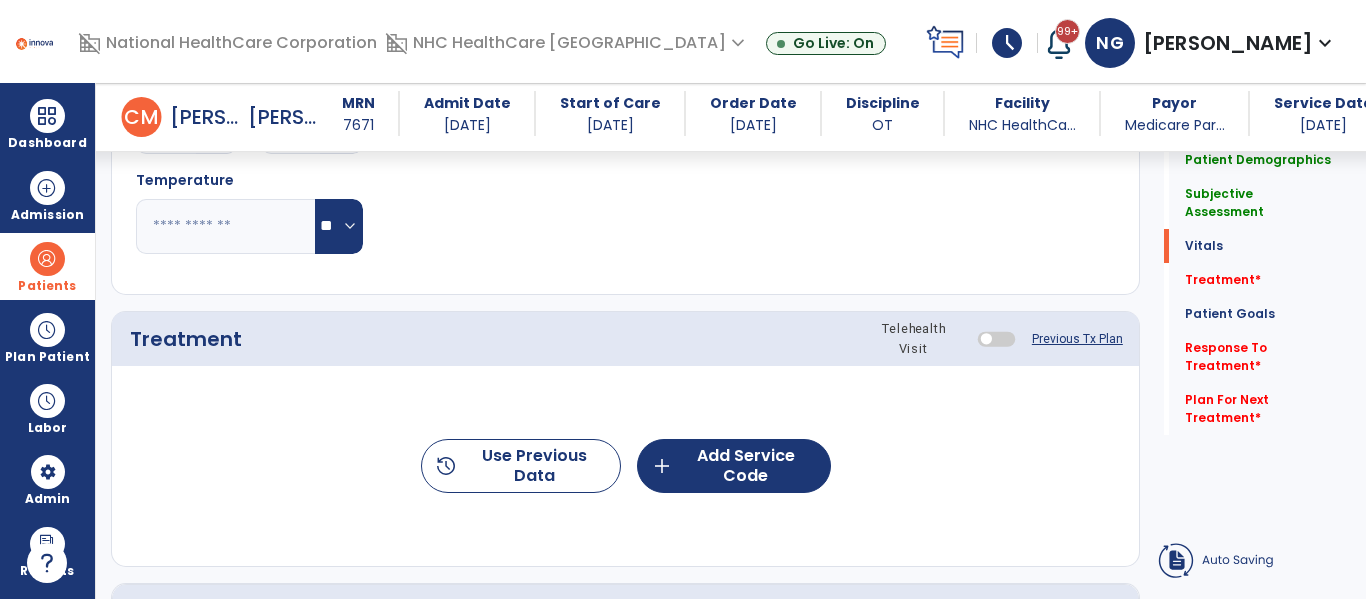 type on "**********" 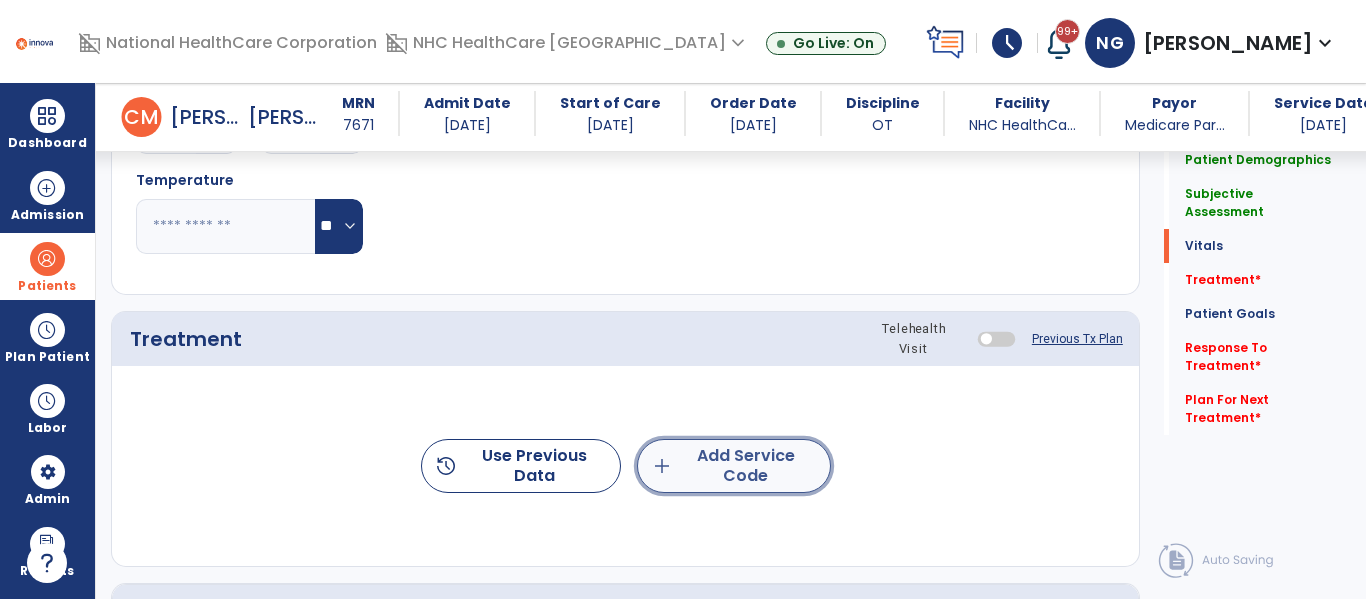 click on "add" 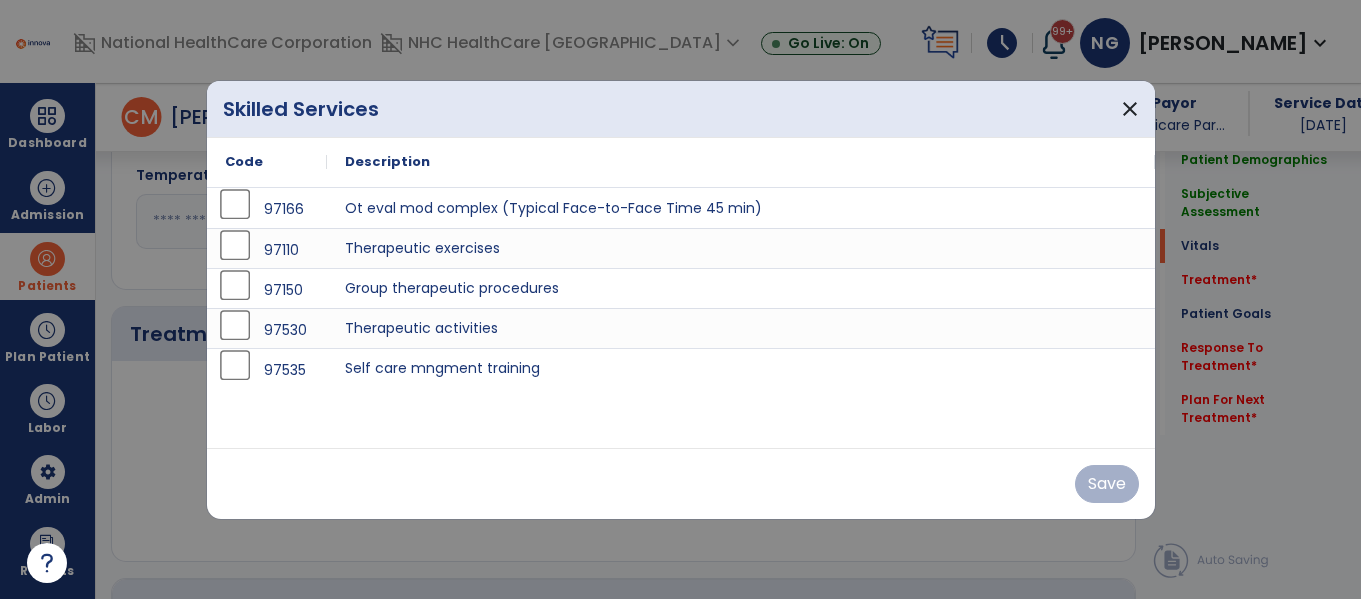 scroll, scrollTop: 1048, scrollLeft: 0, axis: vertical 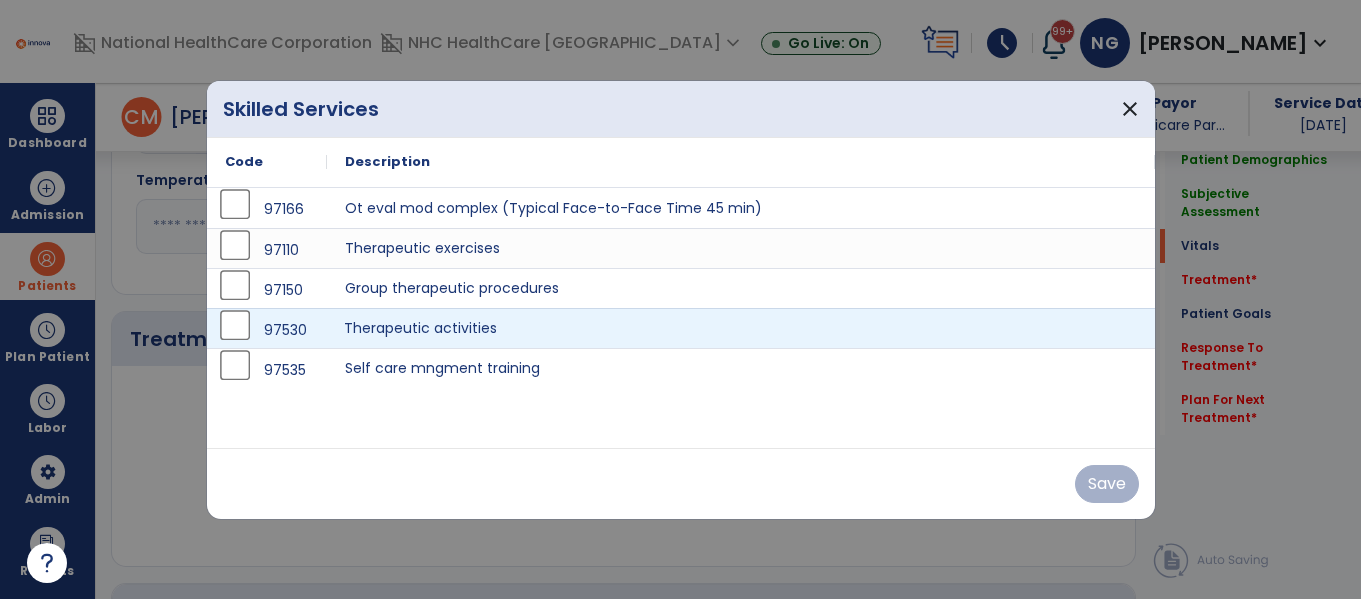click on "Therapeutic activities" at bounding box center [741, 328] 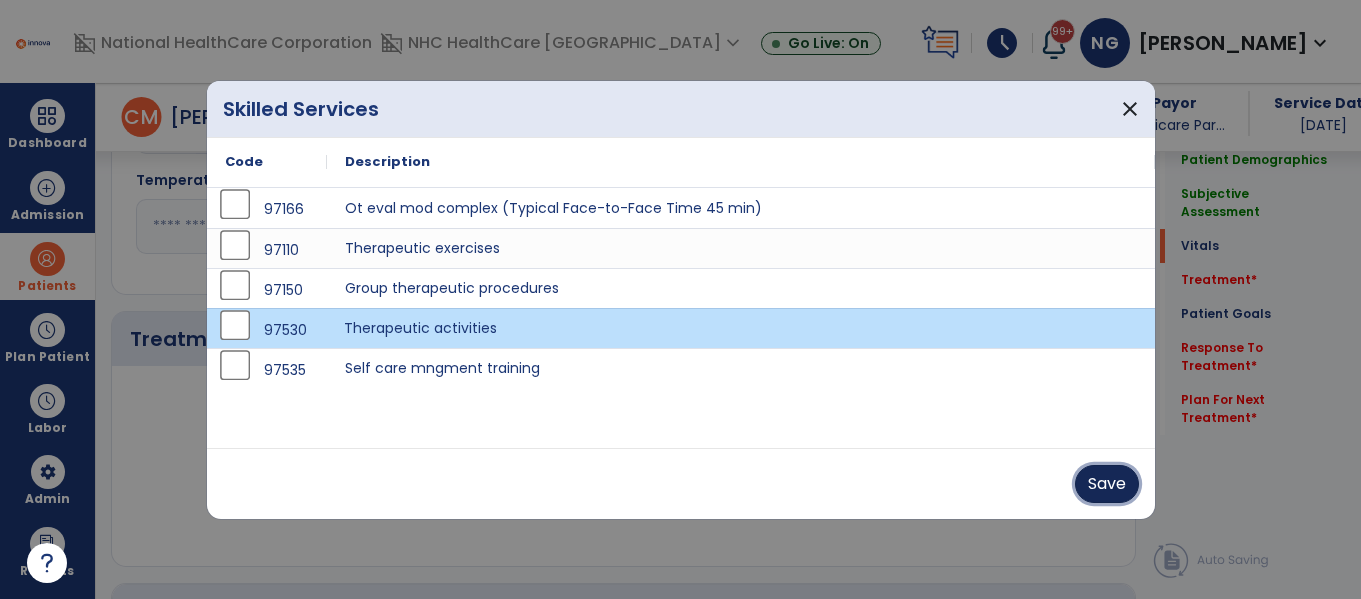 click on "Save" at bounding box center [1107, 484] 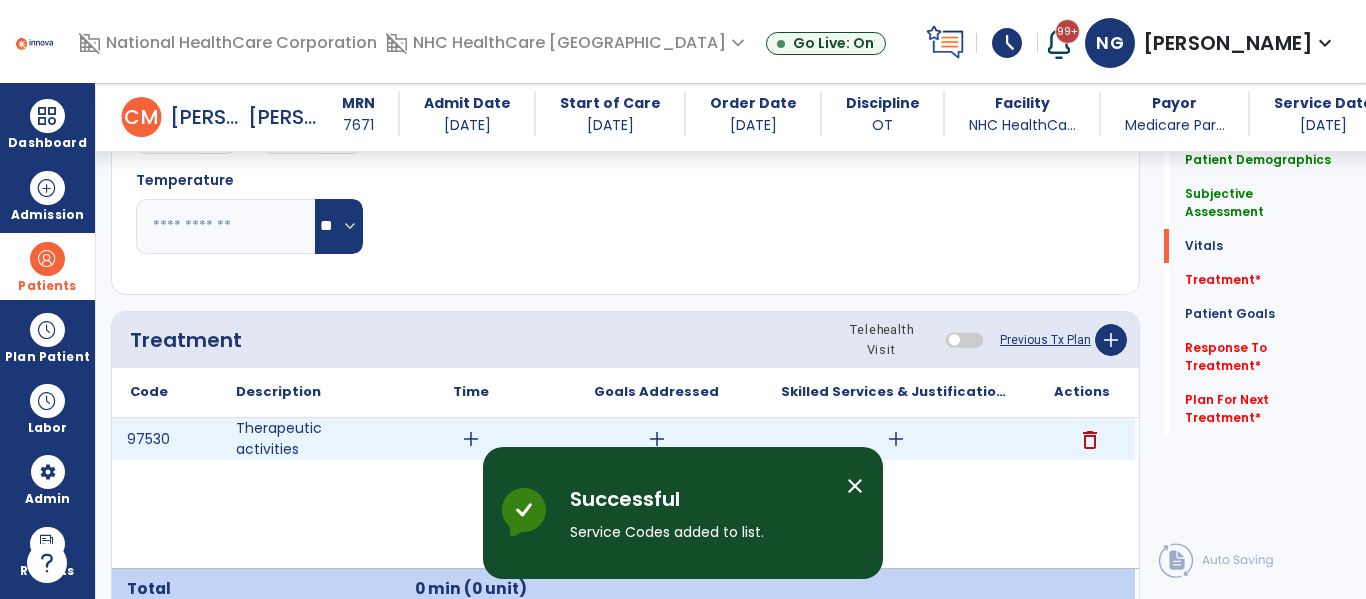 click on "add" at bounding box center [471, 439] 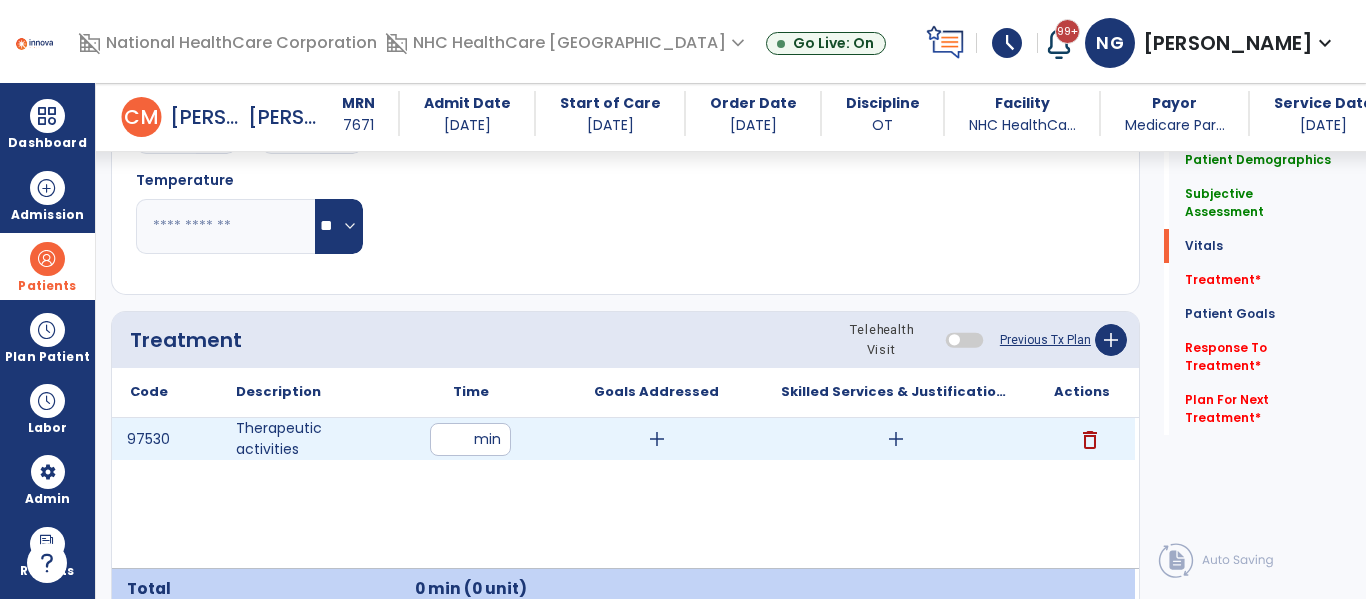 type on "**" 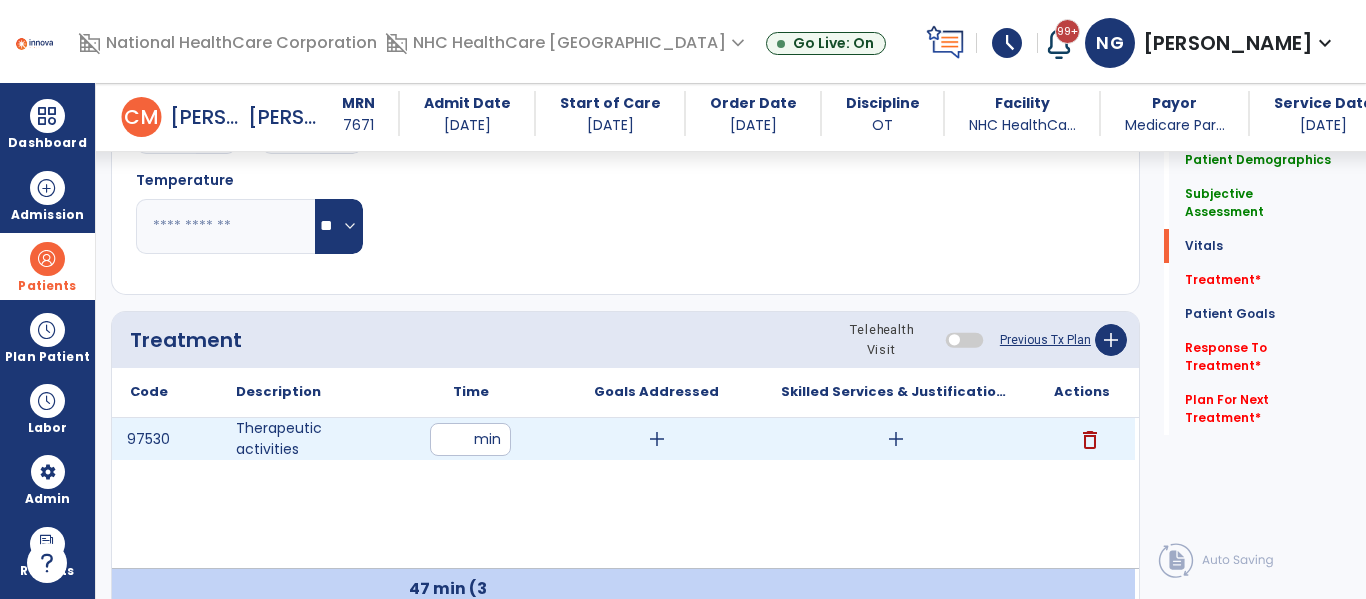 click on "add" at bounding box center (896, 439) 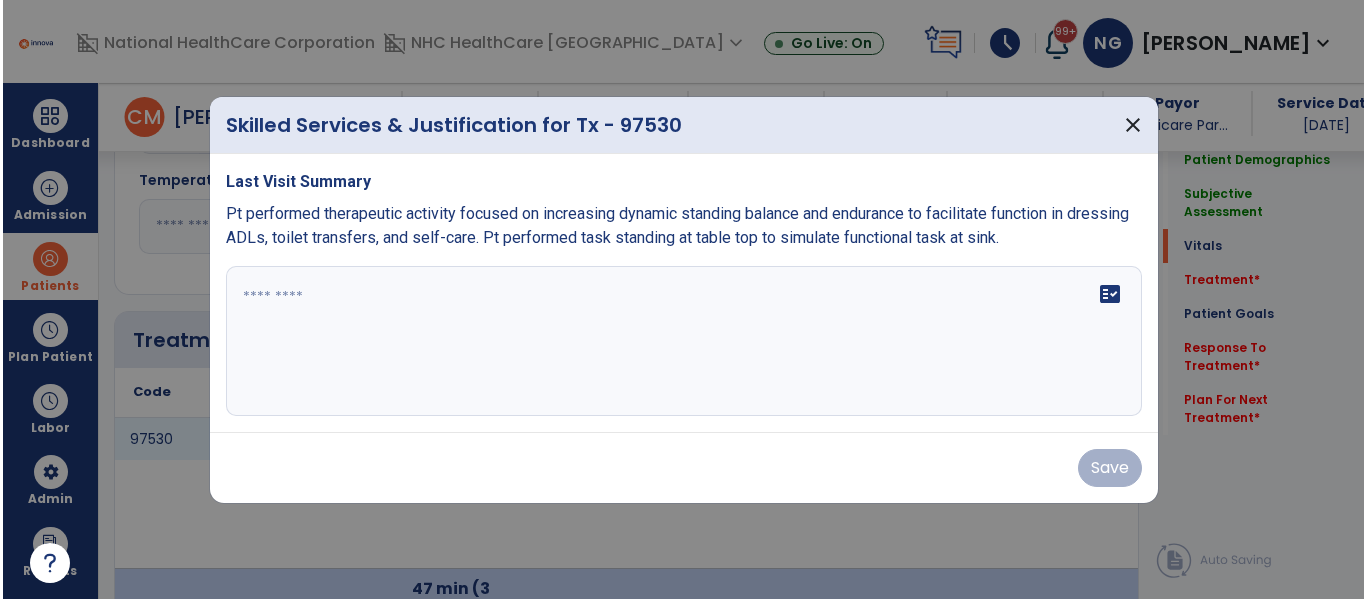 scroll, scrollTop: 1048, scrollLeft: 0, axis: vertical 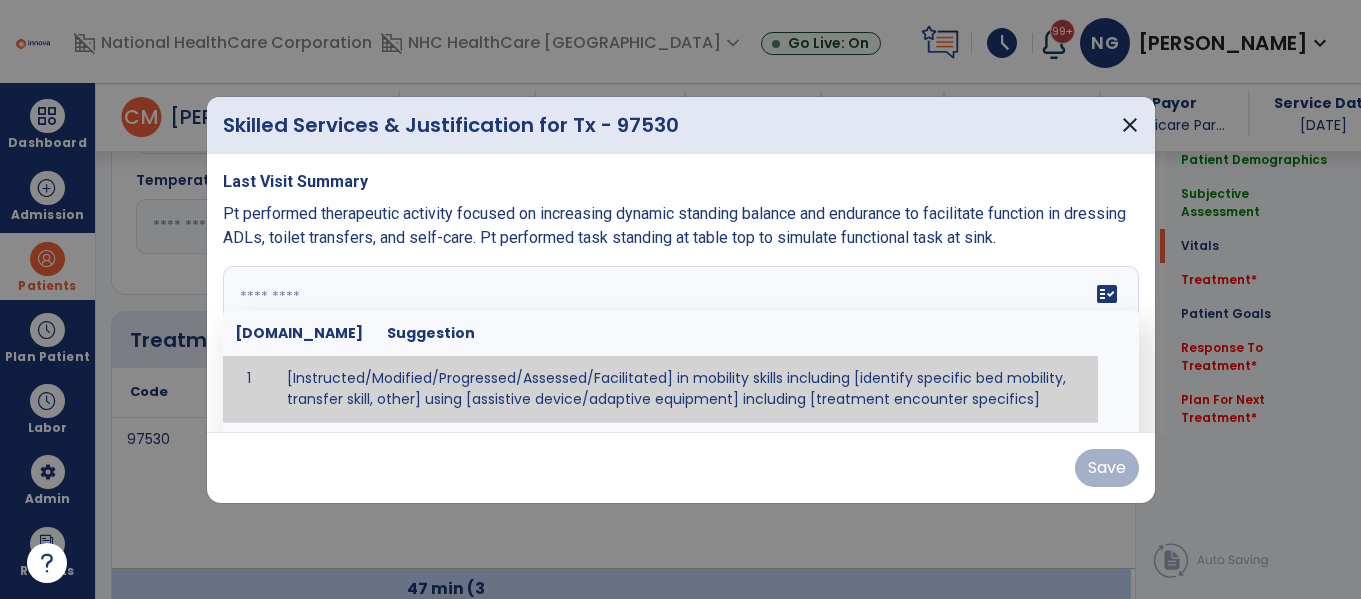 click on "fact_check  [DOMAIN_NAME] Suggestion 1 [Instructed/Modified/Progressed/Assessed/Facilitated] in mobility skills including [identify specific bed mobility, transfer skill, other] using [assistive device/adaptive equipment] including [treatment encounter specifics]" at bounding box center (681, 341) 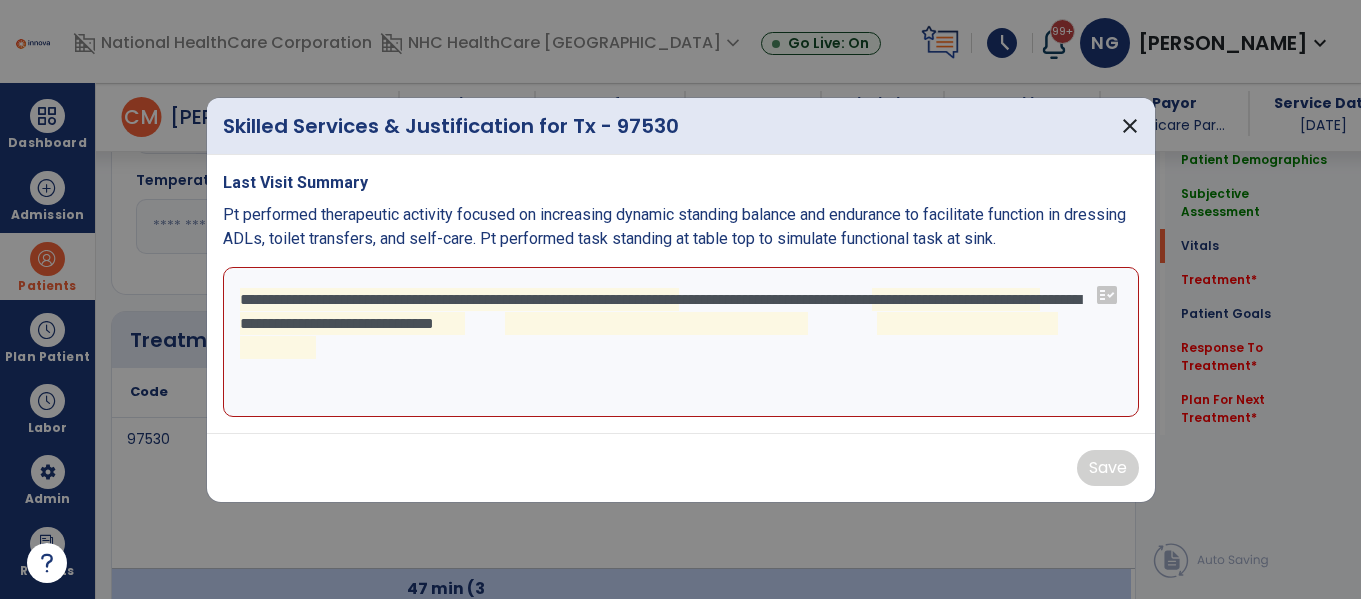 click on "**********" at bounding box center (681, 342) 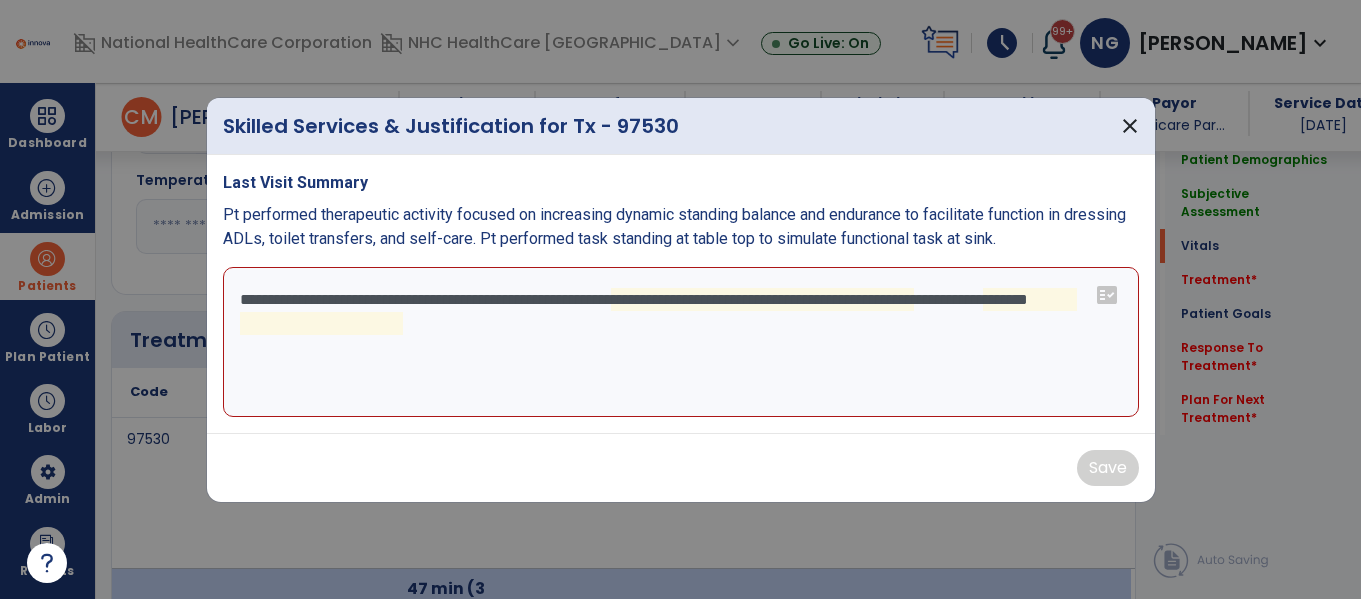 click on "**********" at bounding box center [681, 342] 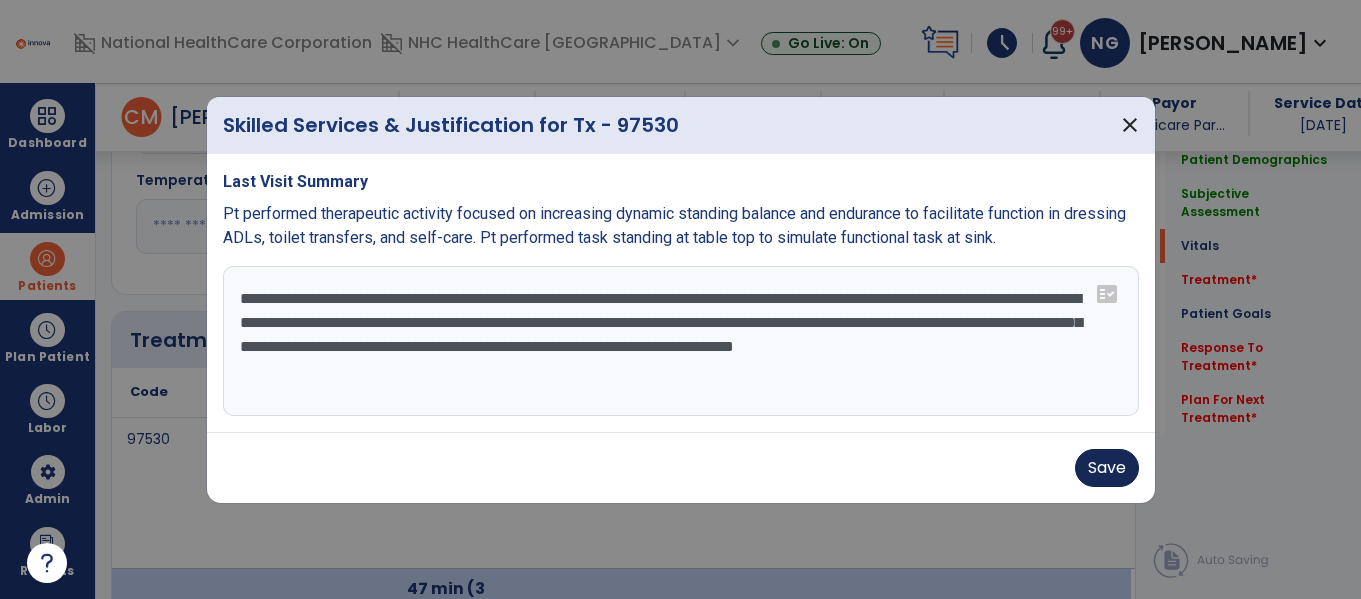 type on "**********" 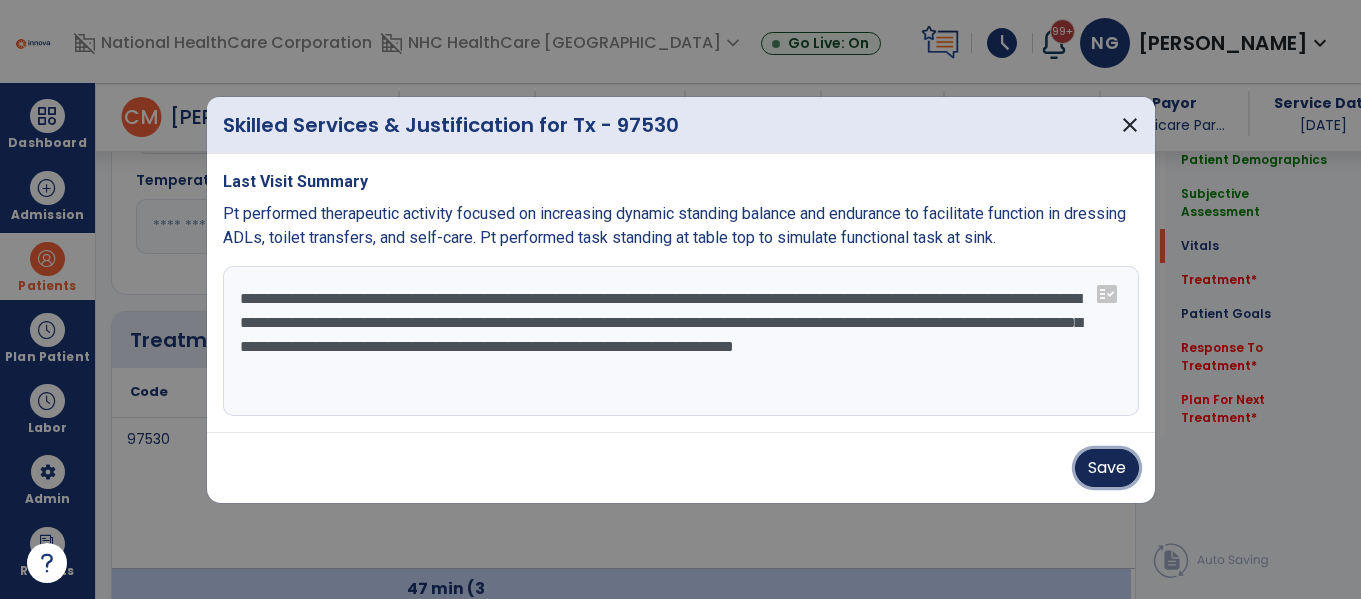 click on "Save" at bounding box center (1107, 468) 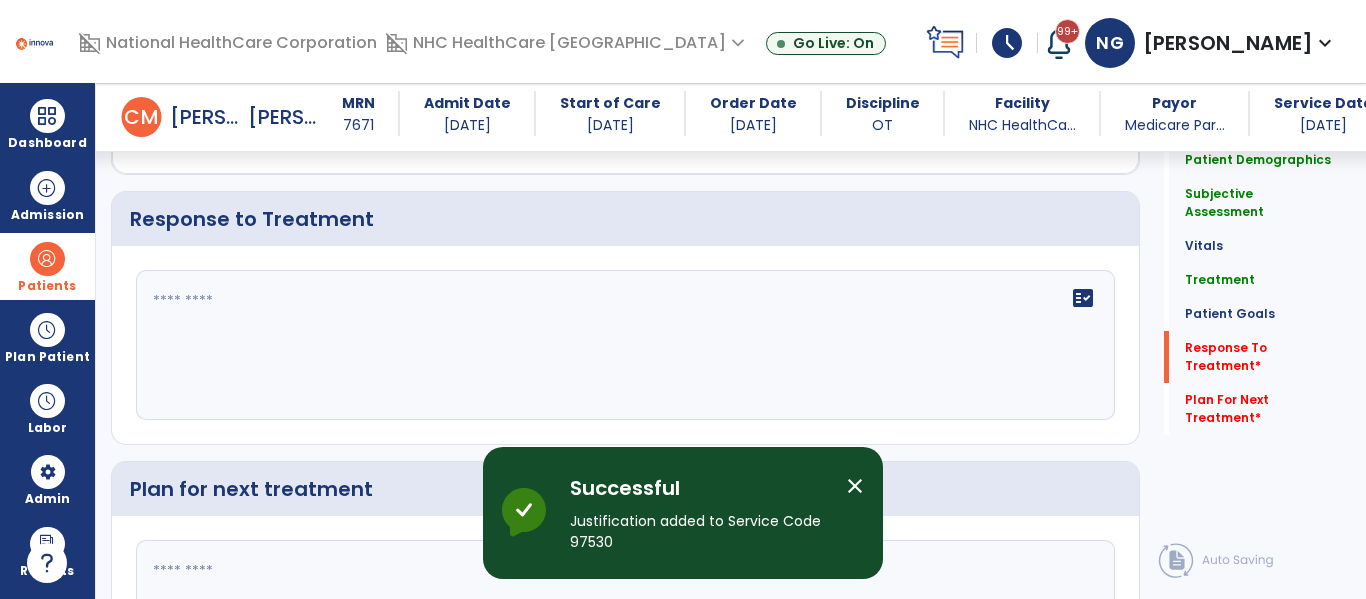 scroll, scrollTop: 2605, scrollLeft: 0, axis: vertical 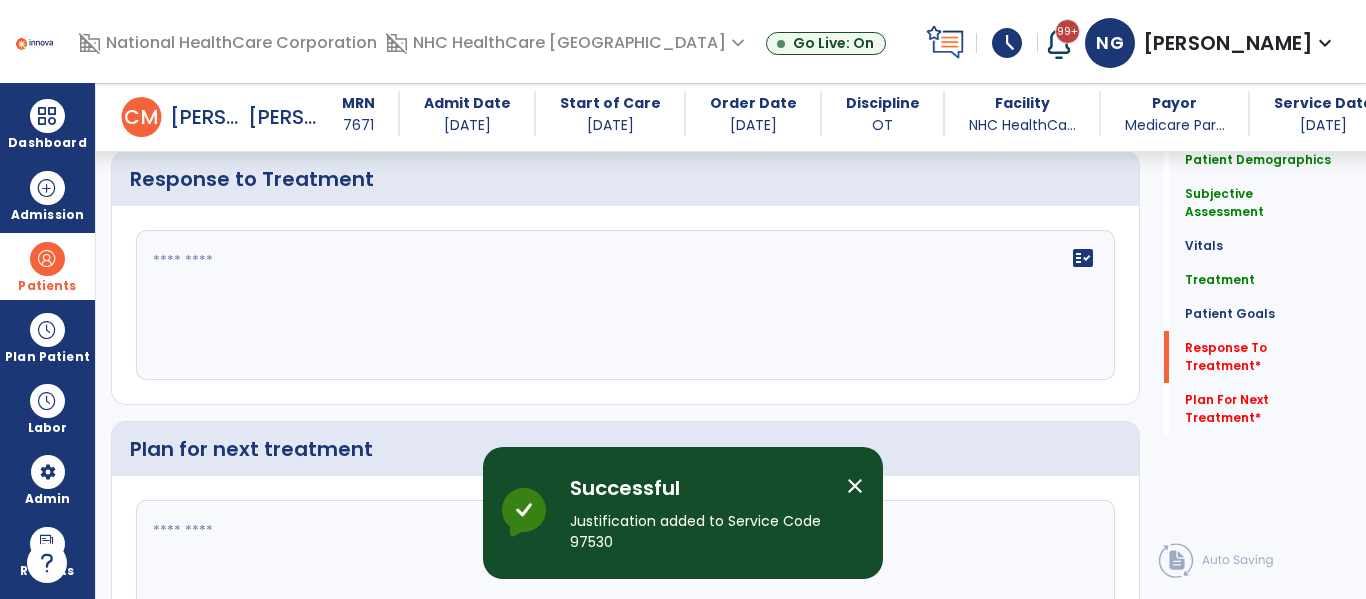 click on "fact_check" 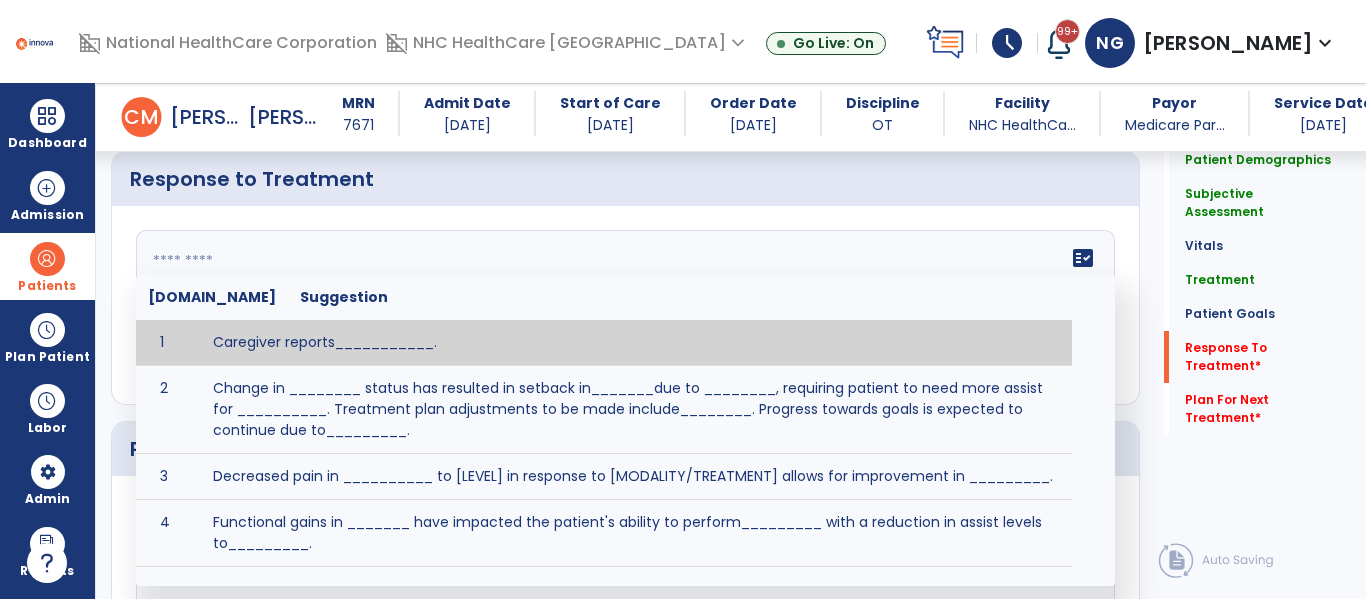 click on "fact_check  [DOMAIN_NAME] Suggestion 1 Caregiver reports___________. 2 Change in ________ status has resulted in setback in_______due to ________, requiring patient to need more assist for __________.   Treatment plan adjustments to be made include________.  Progress towards goals is expected to continue due to_________. 3 Decreased pain in __________ to [LEVEL] in response to [MODALITY/TREATMENT] allows for improvement in _________. 4 Functional gains in _______ have impacted the patient's ability to perform_________ with a reduction in assist levels to_________. 5 Functional progress this week has been significant due to__________. 6 Gains in ________ have improved the patient's ability to perform ______with decreased levels of assist to___________. 7 Improvement in ________allows patient to tolerate higher levels of challenges in_________. 8 Pain in [AREA] has decreased to [LEVEL] in response to [TREATMENT/MODALITY], allowing fore ease in completing__________. 9 10 11 12 13 14 15 16 17 18 19 20 21" 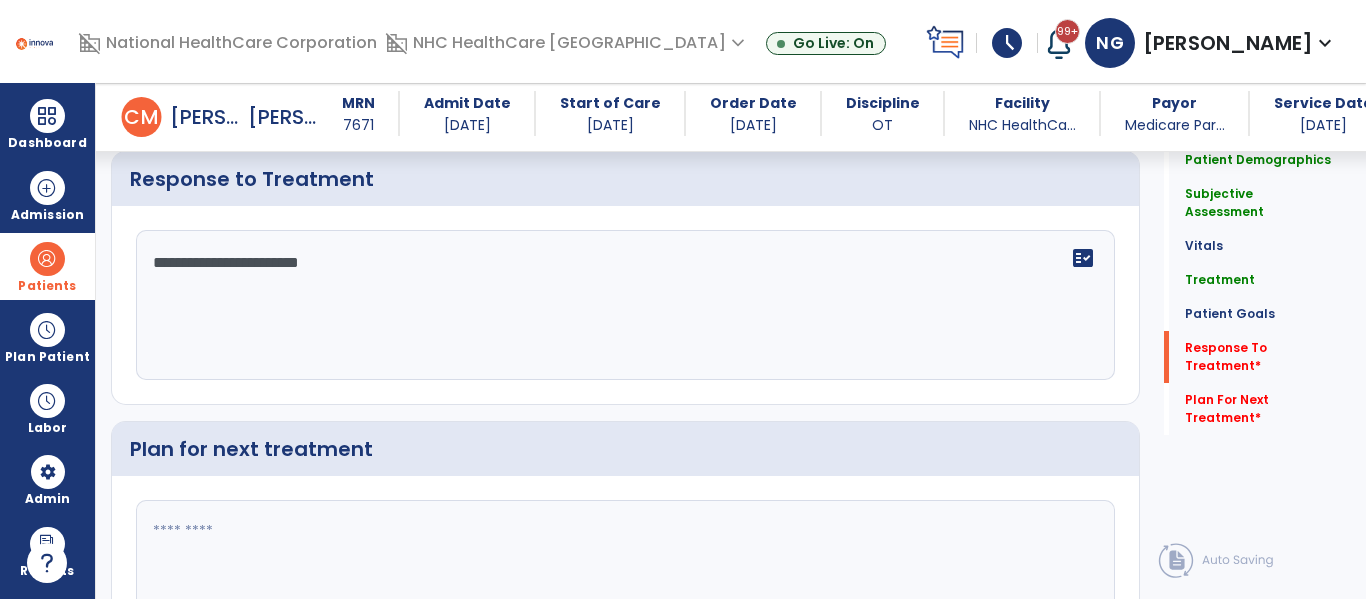 type on "**********" 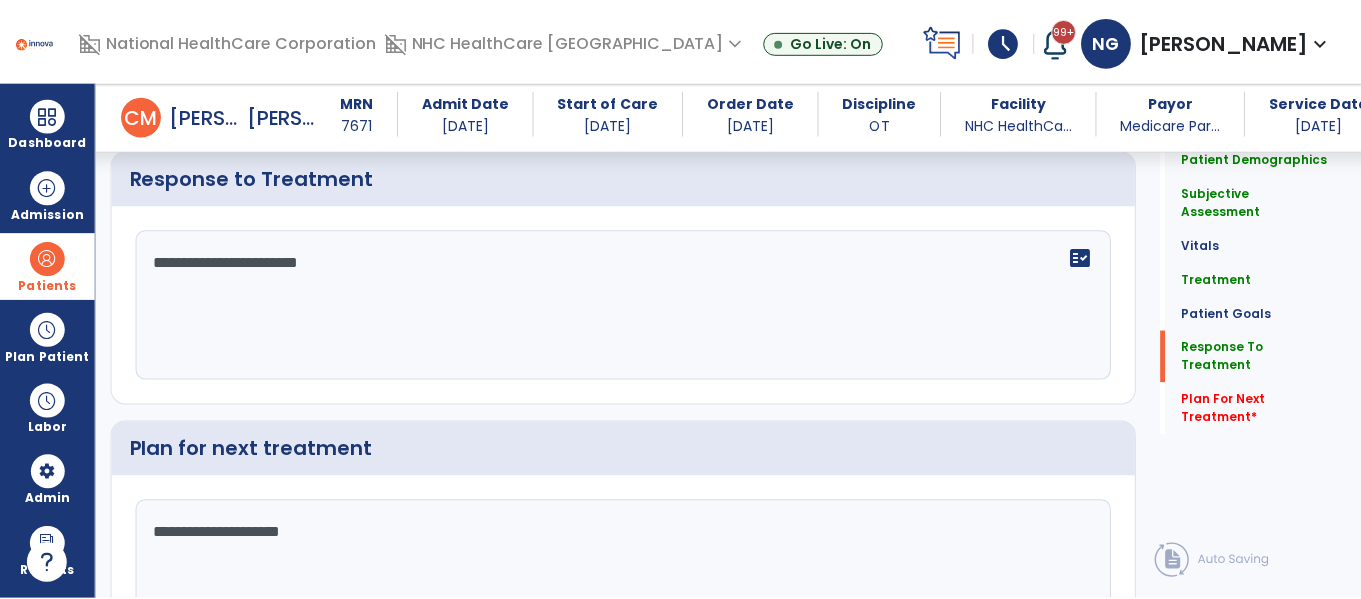 scroll, scrollTop: 2748, scrollLeft: 0, axis: vertical 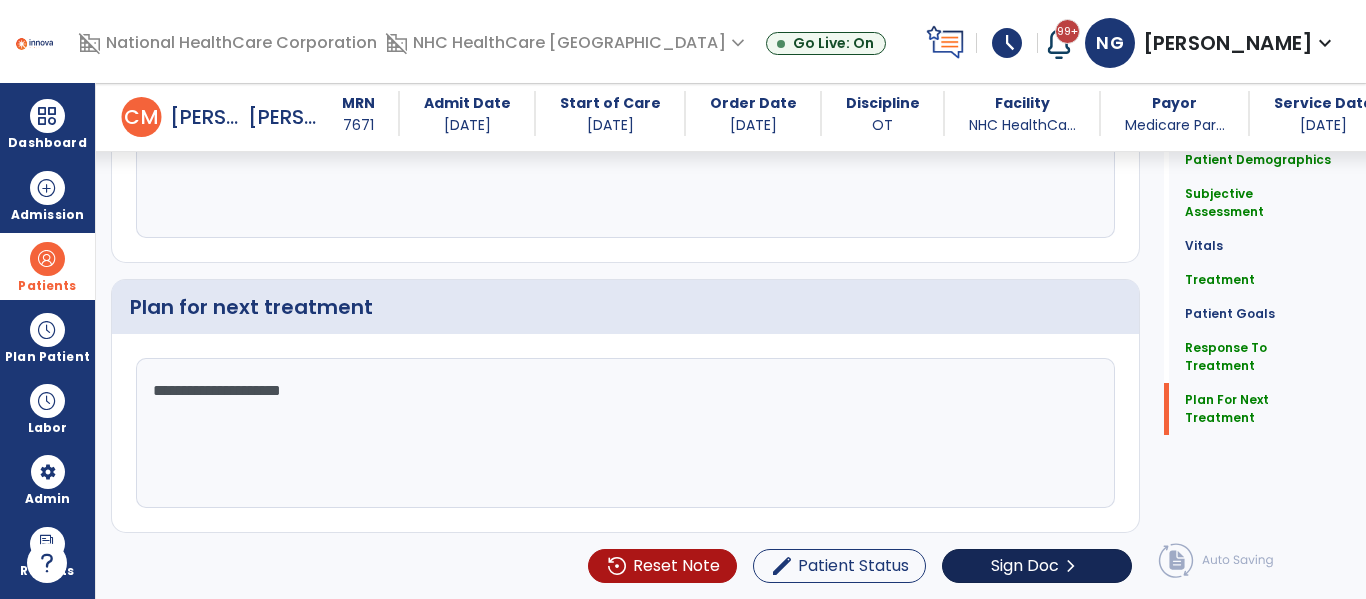 type on "**********" 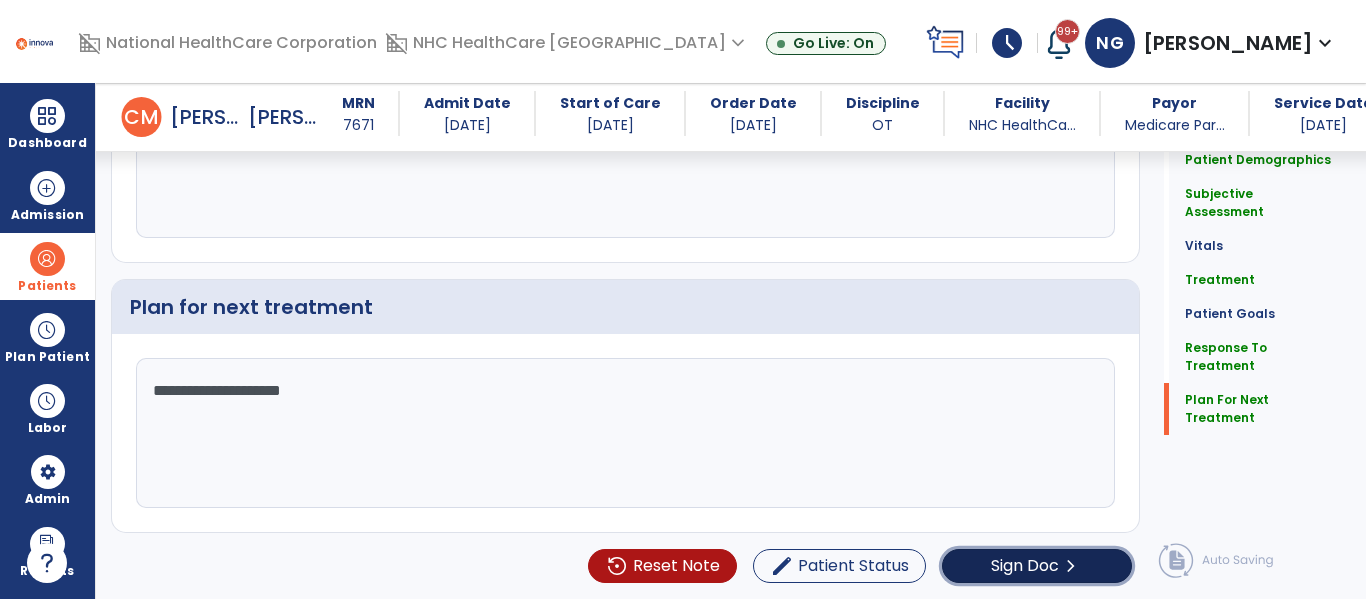 click on "Sign Doc  chevron_right" 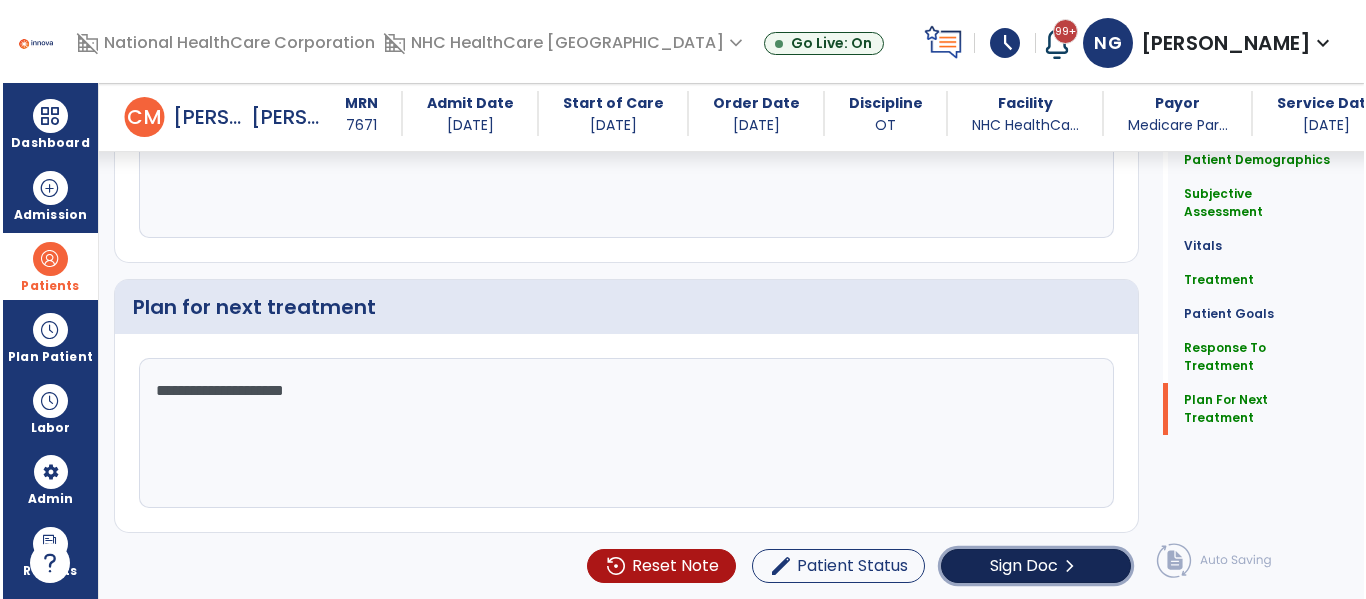 scroll, scrollTop: 2748, scrollLeft: 0, axis: vertical 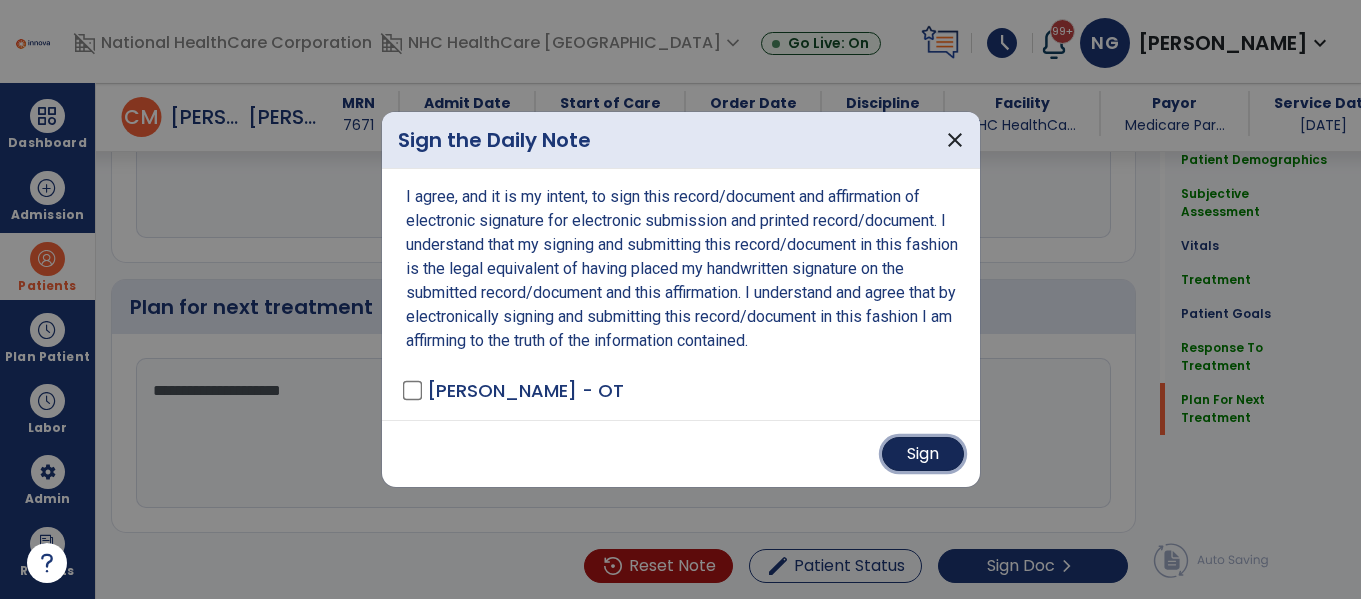 click on "Sign" at bounding box center [923, 454] 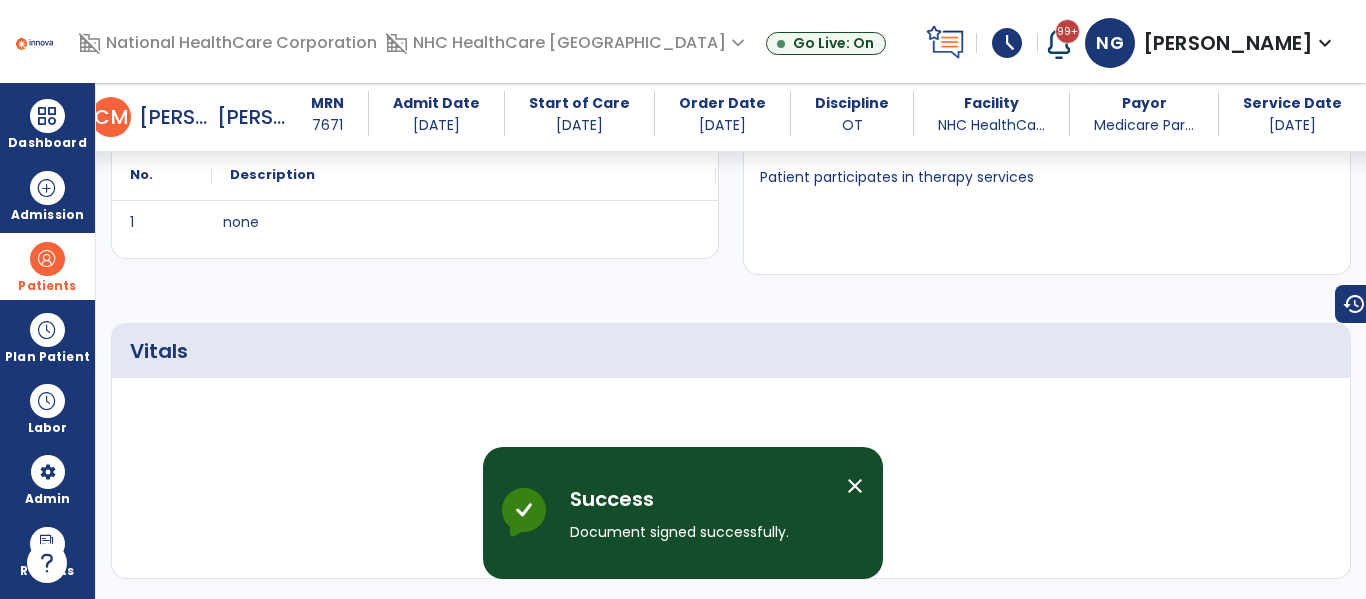 scroll, scrollTop: 0, scrollLeft: 0, axis: both 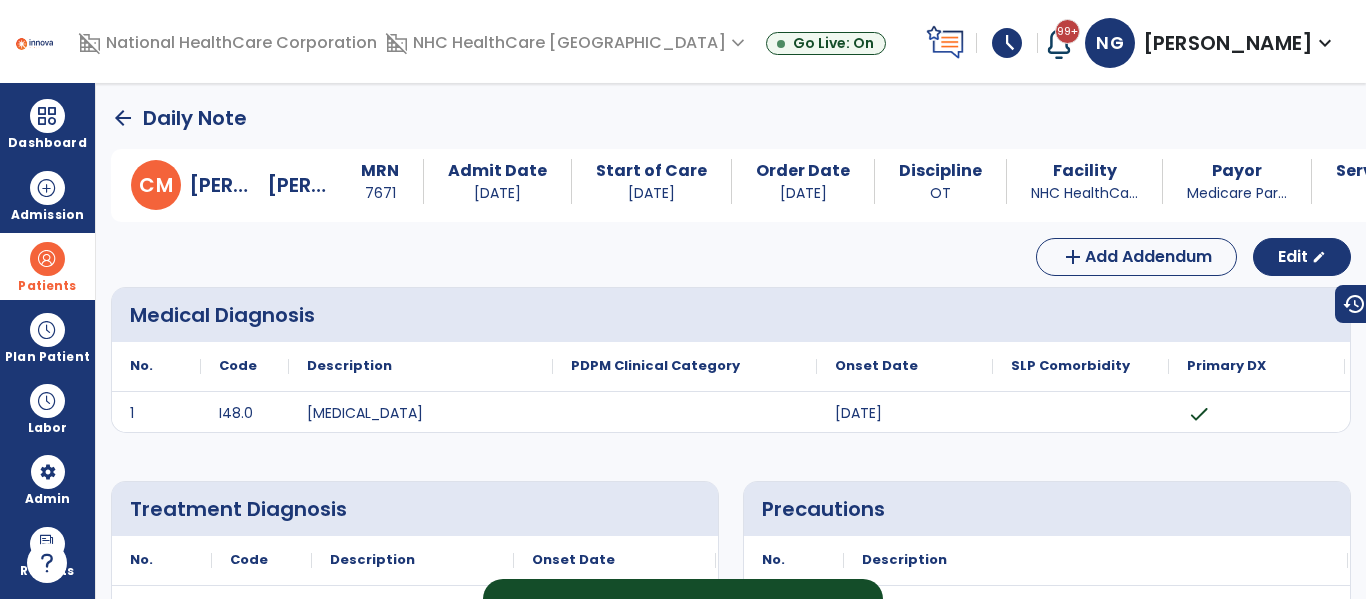 click on "arrow_back" 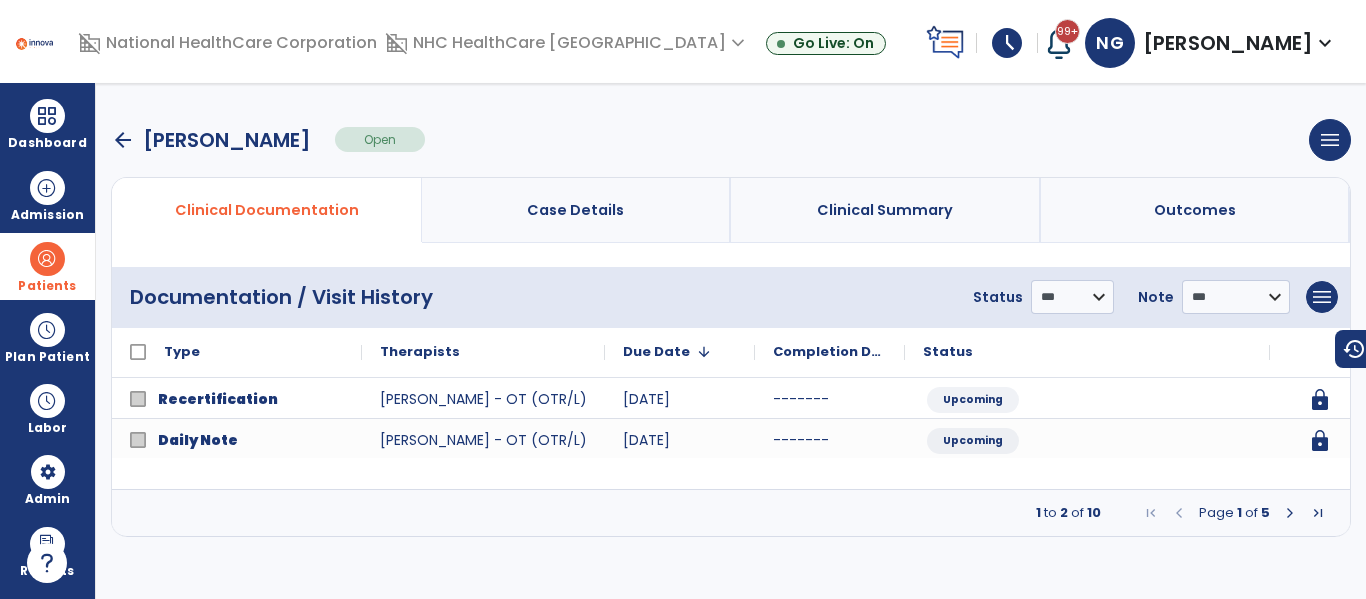 click on "arrow_back" at bounding box center (123, 140) 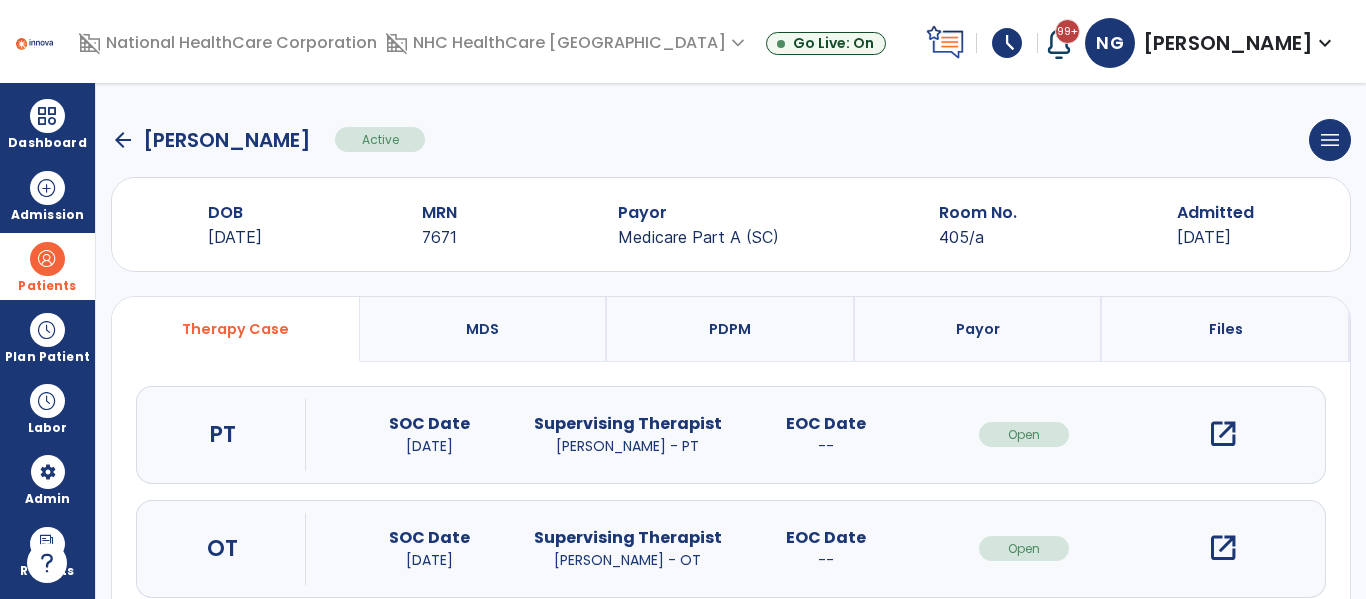 click on "PDPM" at bounding box center (731, 329) 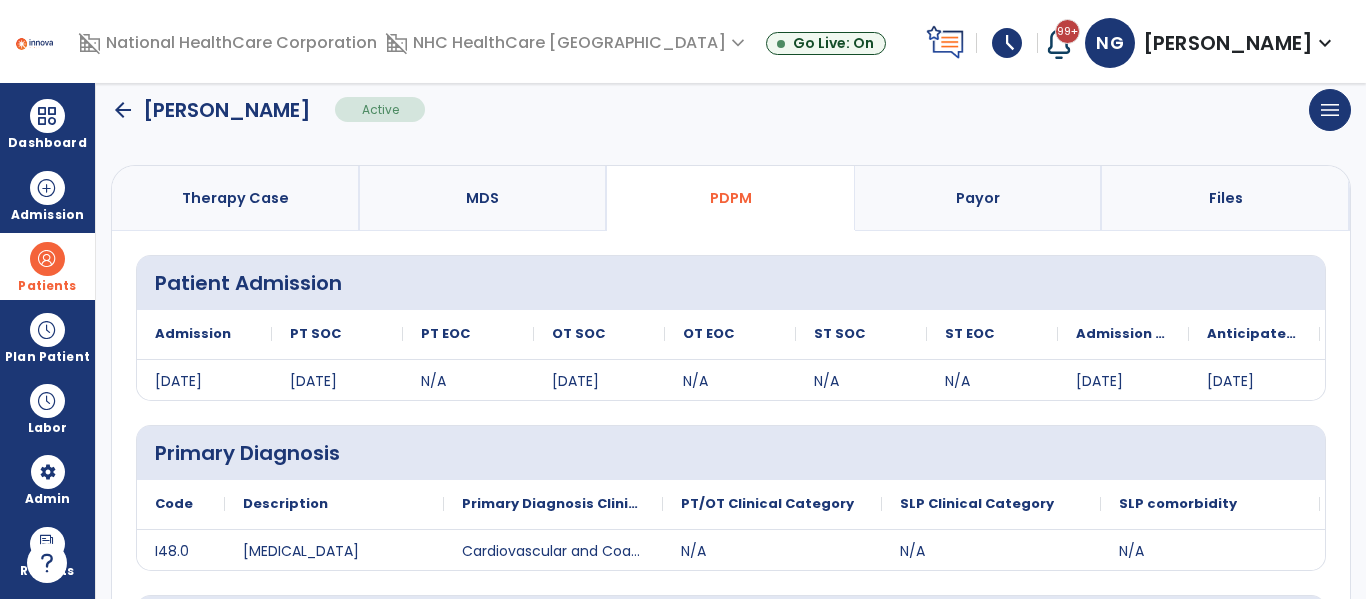 scroll, scrollTop: 130, scrollLeft: 0, axis: vertical 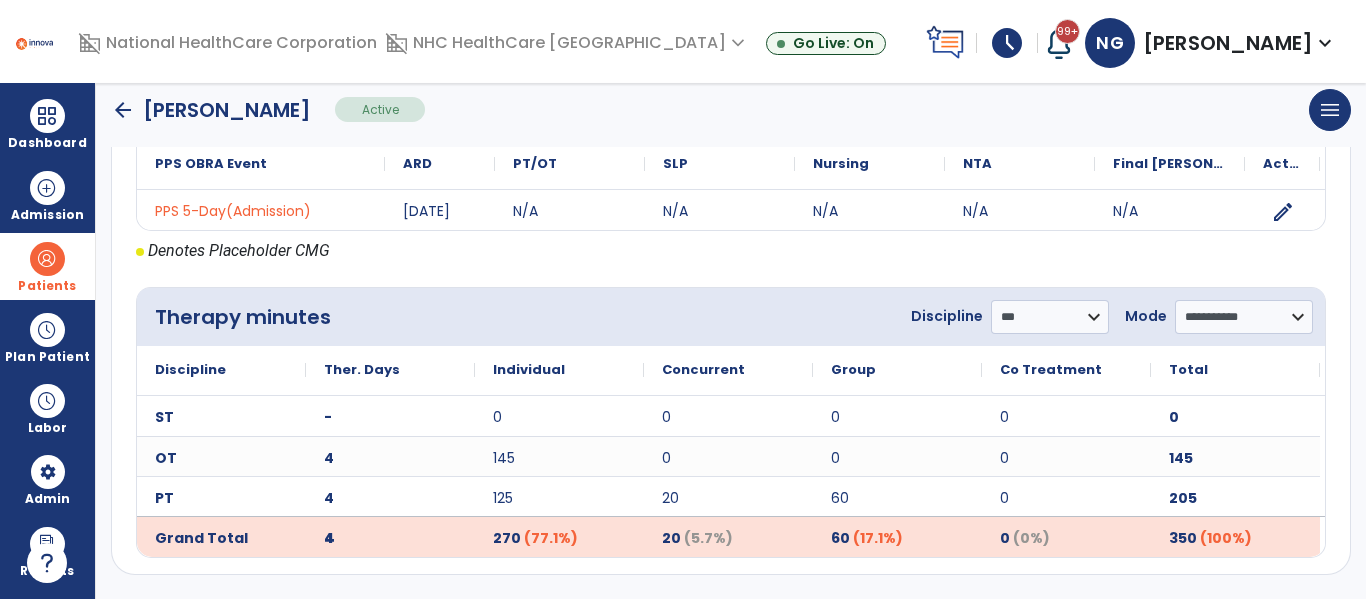 click on "arrow_back" 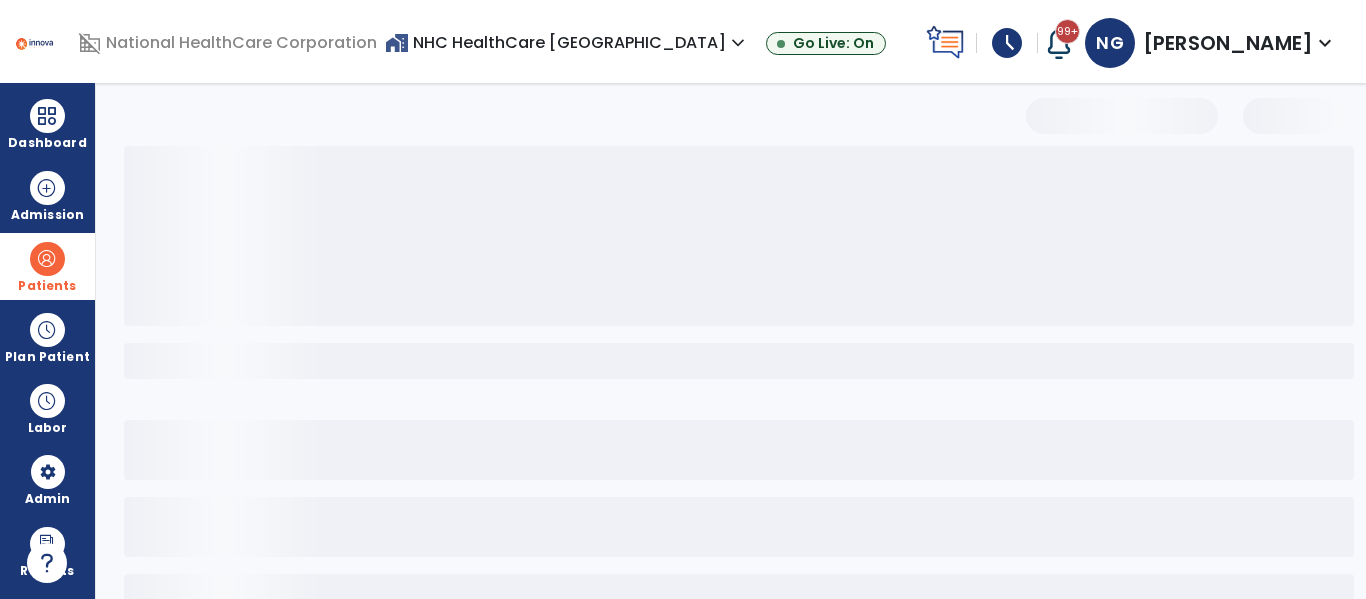 scroll, scrollTop: 0, scrollLeft: 0, axis: both 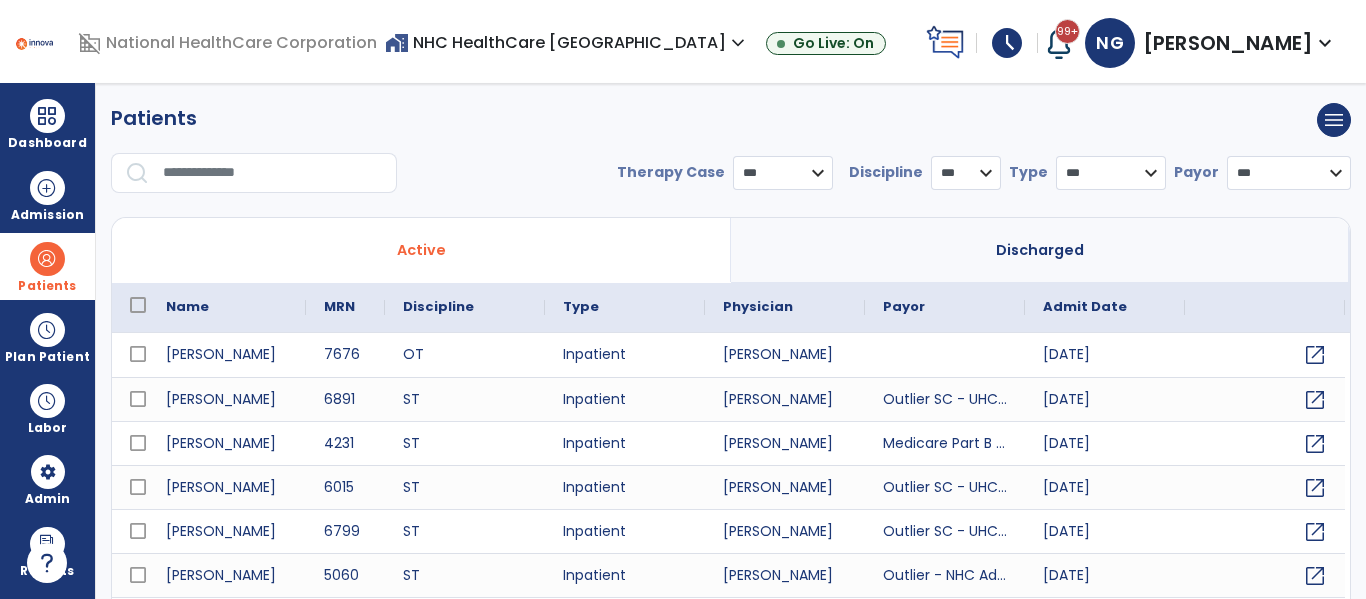 click at bounding box center (273, 173) 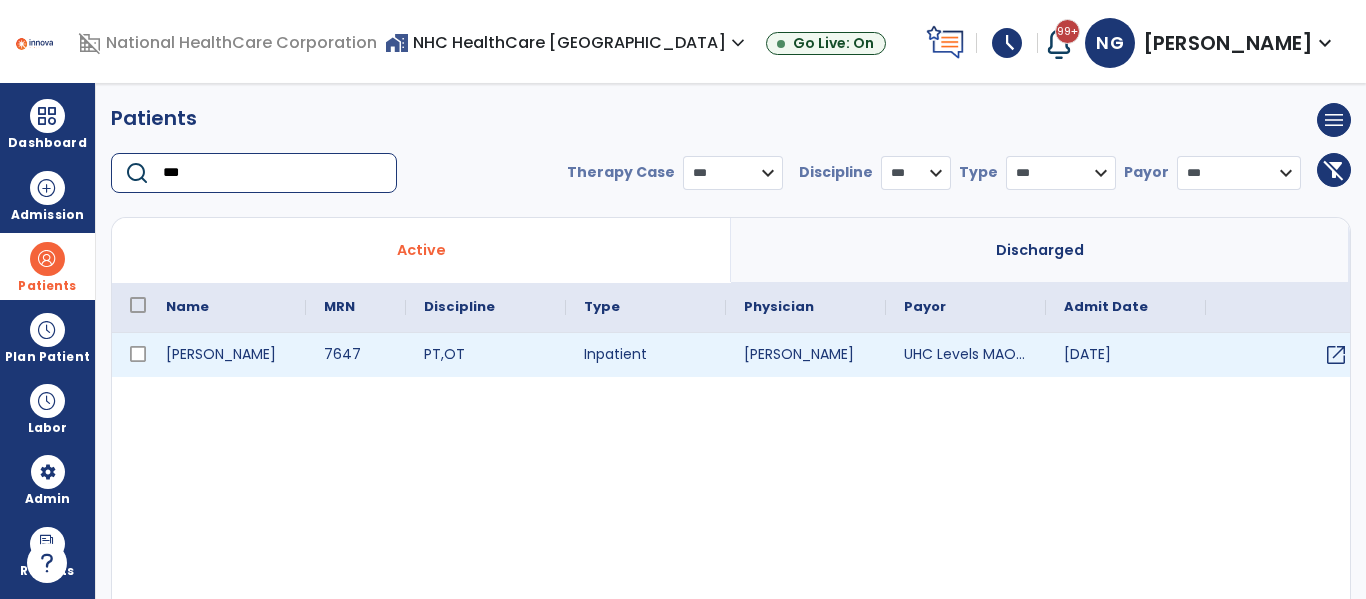 type on "***" 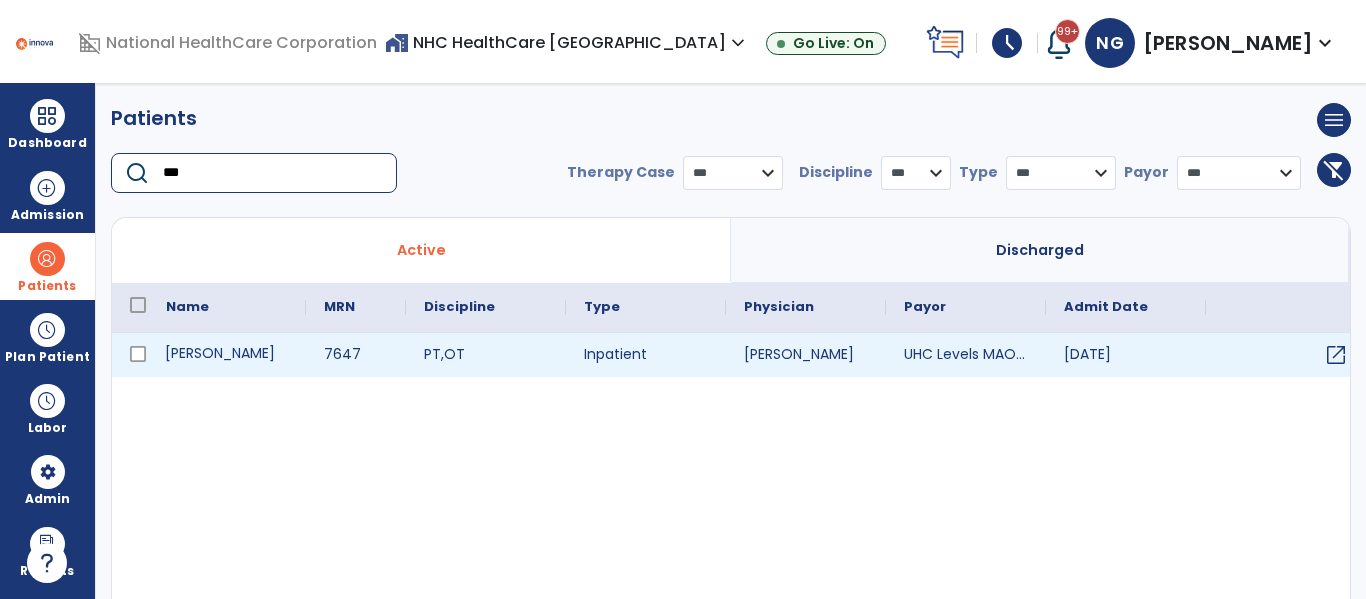 click on "[PERSON_NAME]" at bounding box center [227, 355] 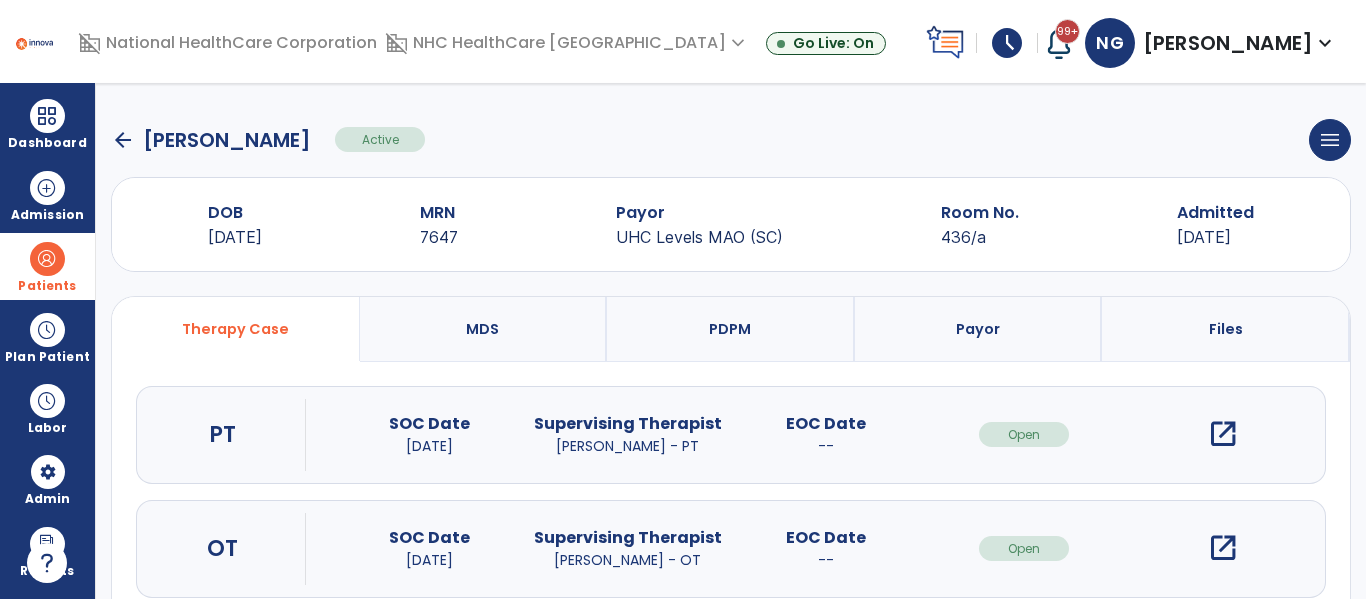 click on "arrow_back" 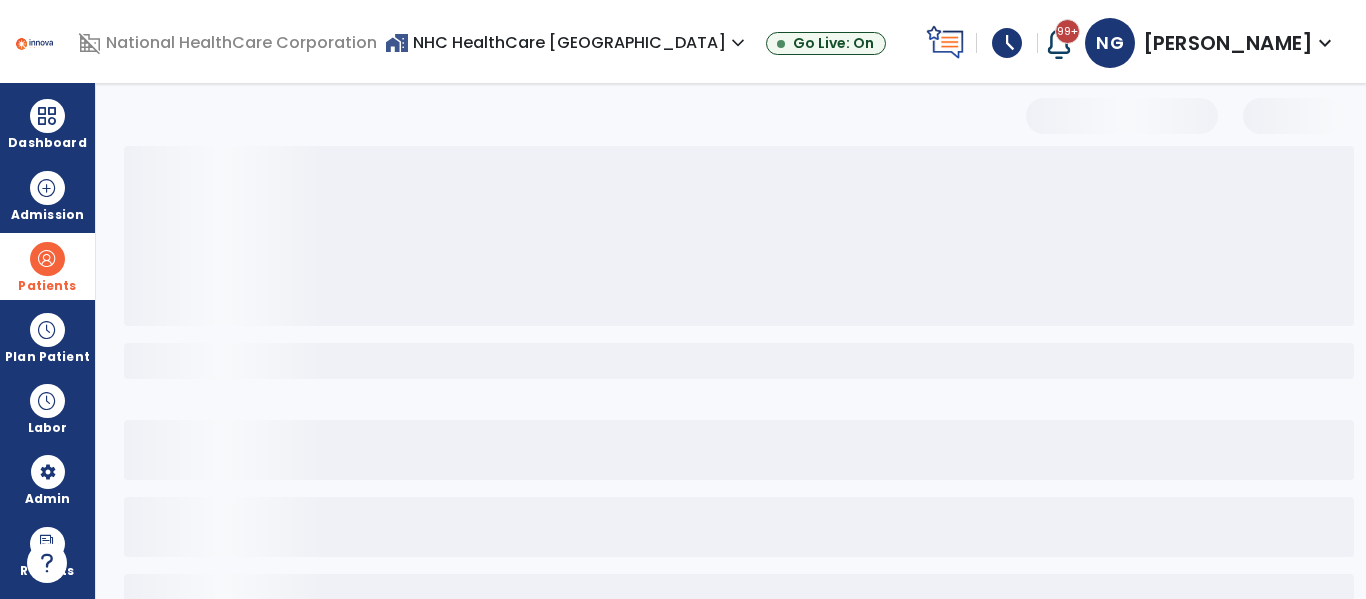 select on "***" 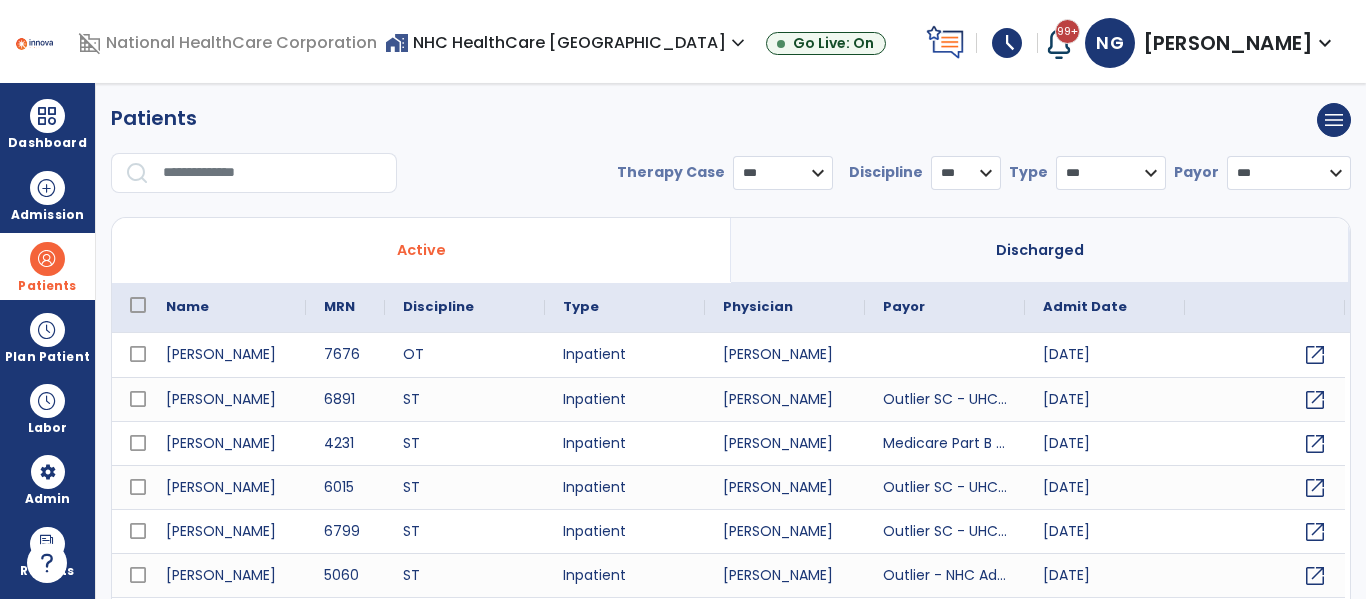 click on "Discharged" at bounding box center (1040, 250) 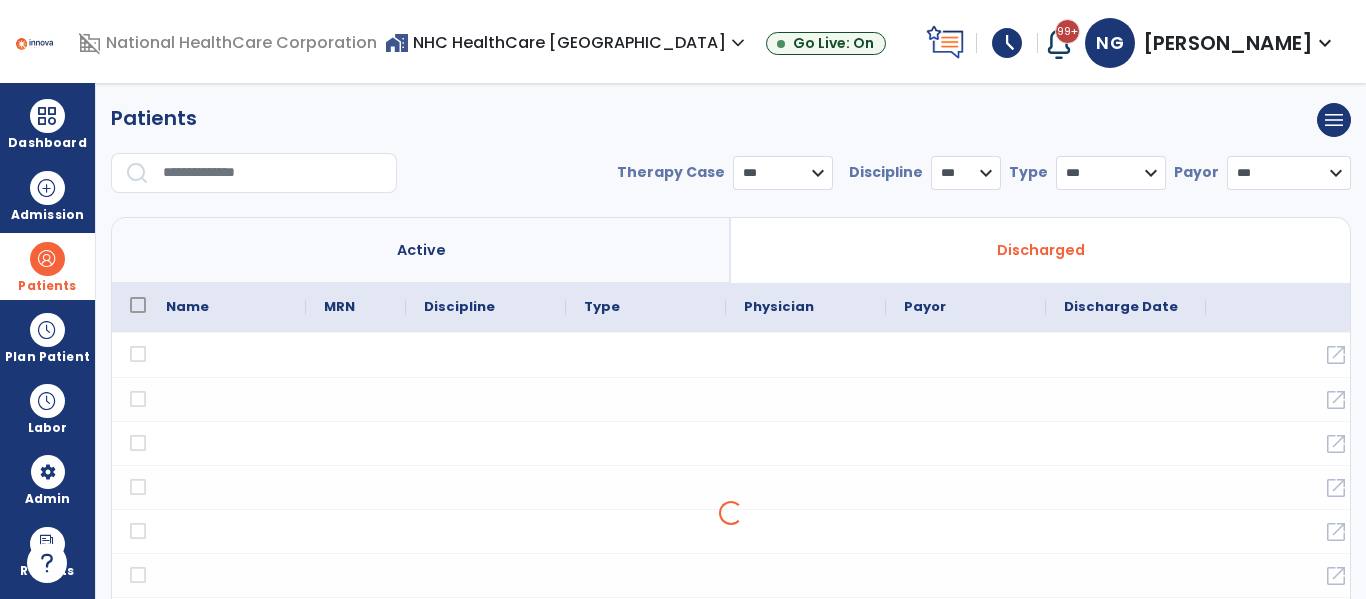 click at bounding box center (273, 173) 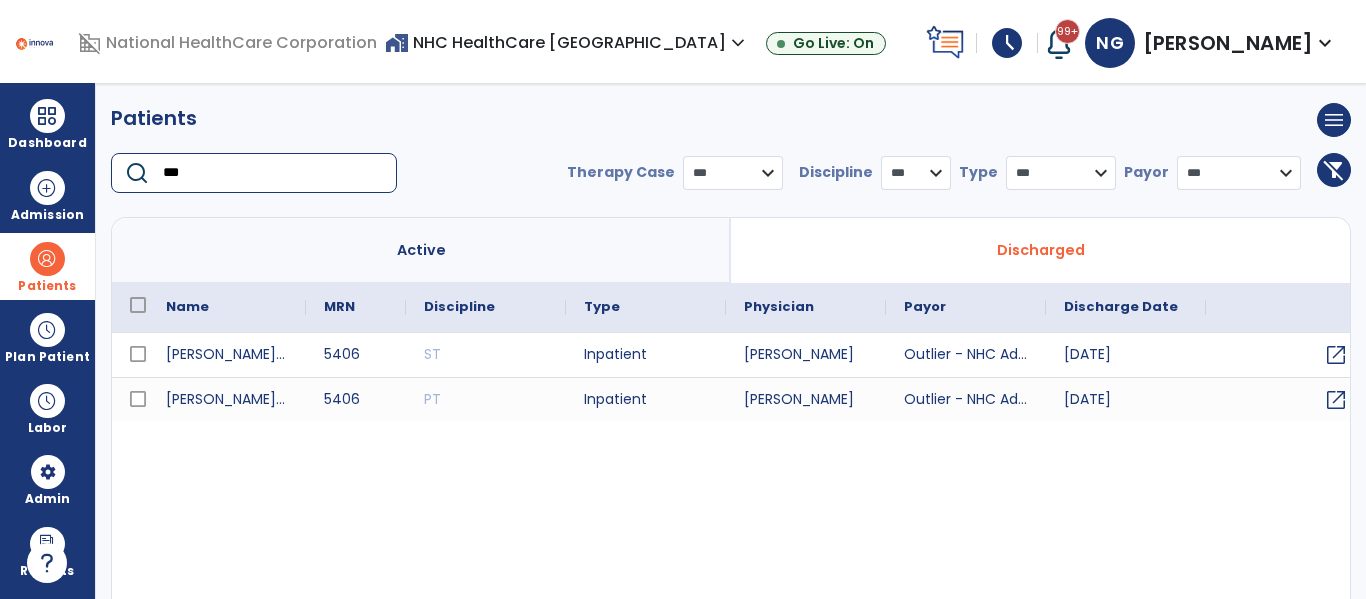 click on "***" at bounding box center (273, 173) 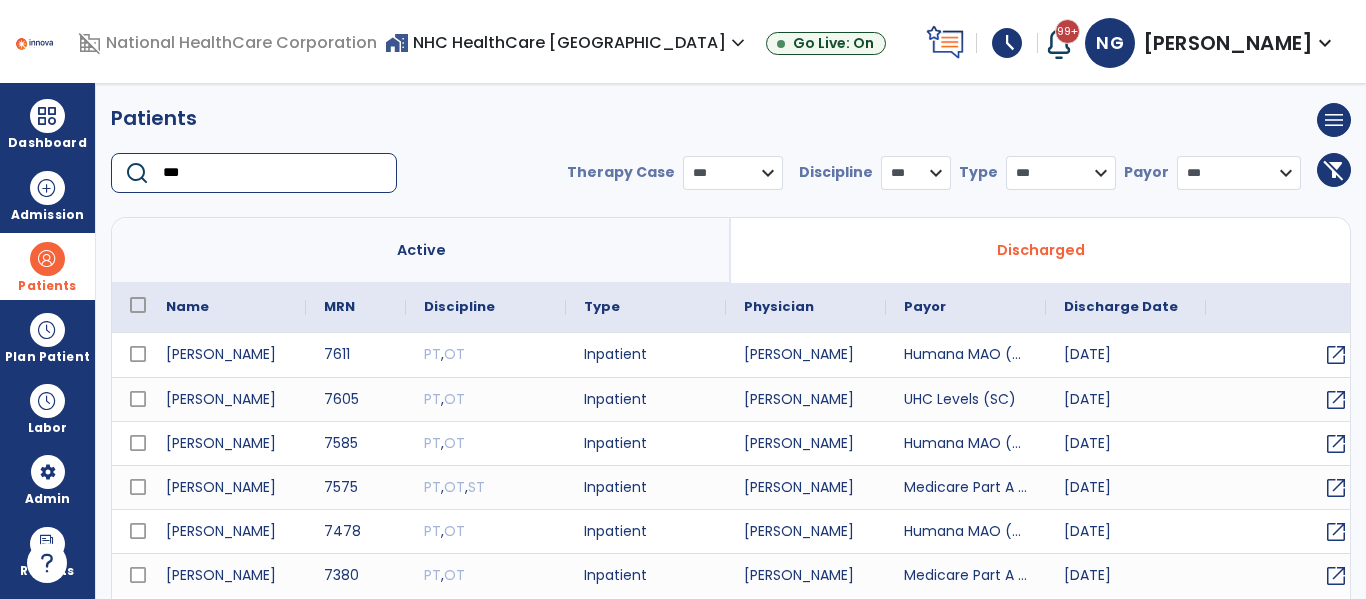 click on "***" at bounding box center (273, 173) 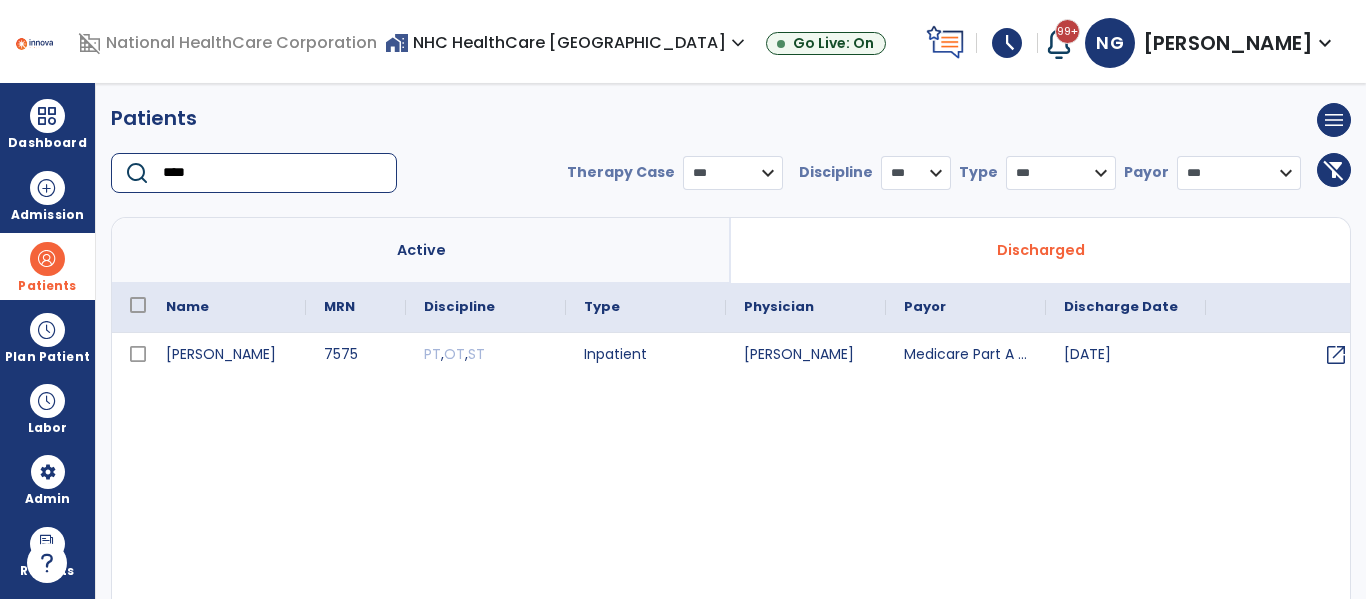 click on "****" at bounding box center (273, 173) 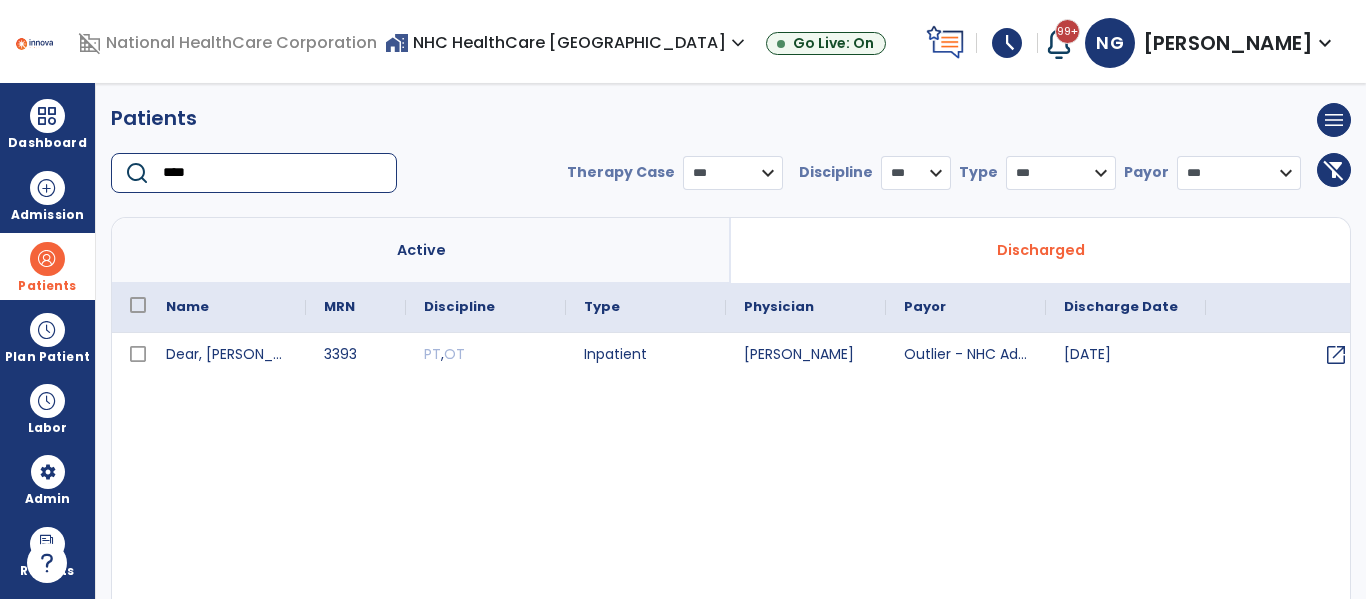 click on "****" at bounding box center [273, 173] 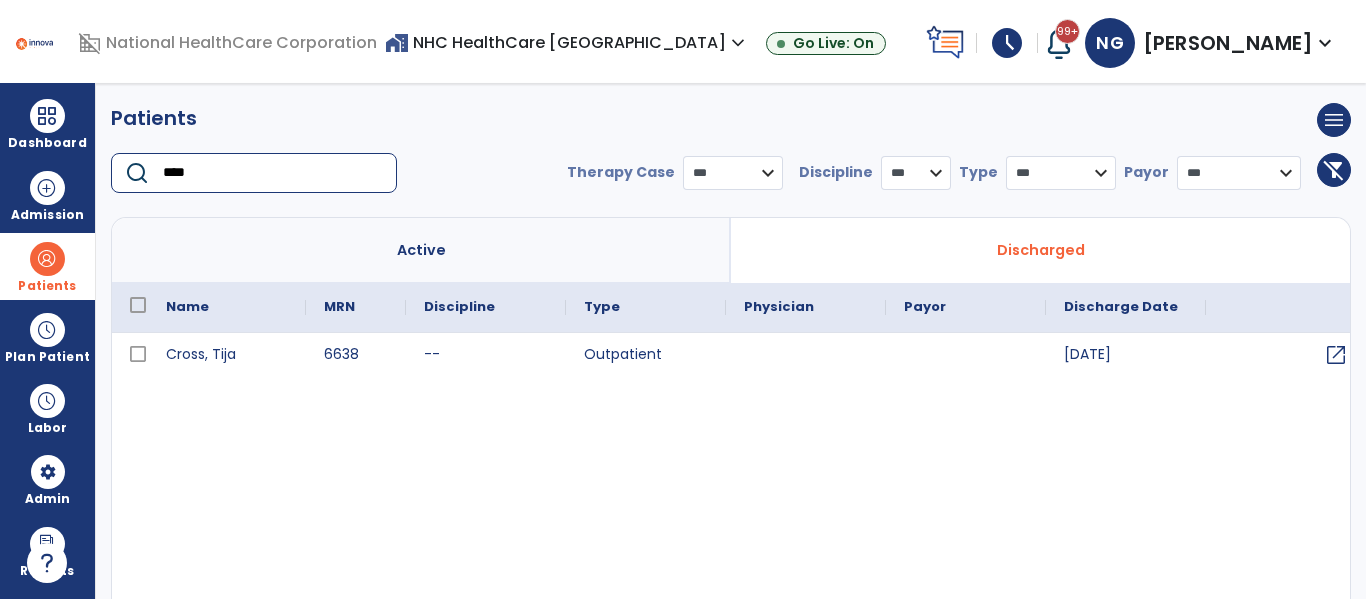 type on "****" 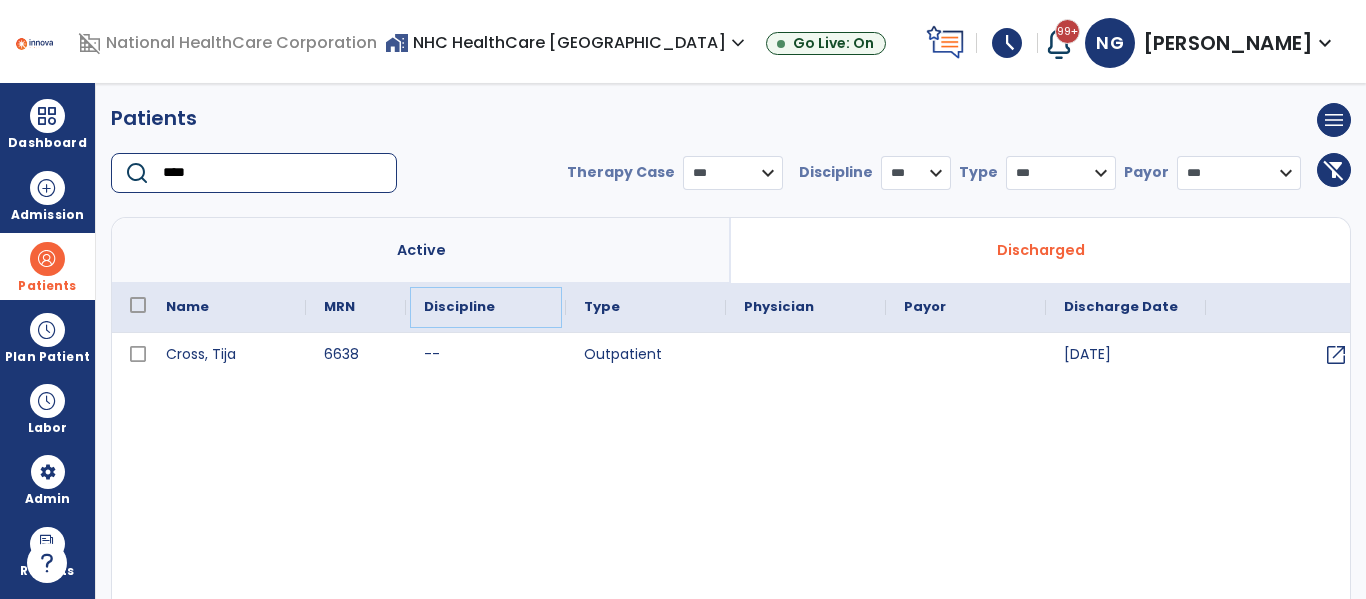 click on "Discipline" at bounding box center (486, 307) 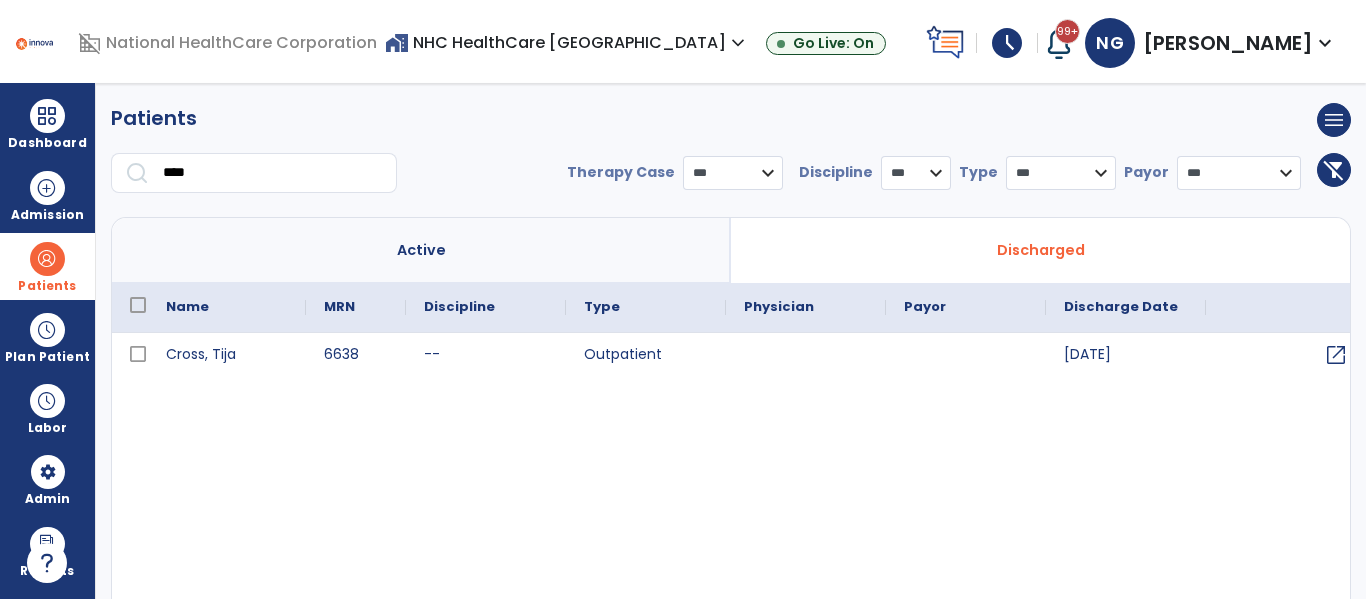 click on "Active" at bounding box center [421, 250] 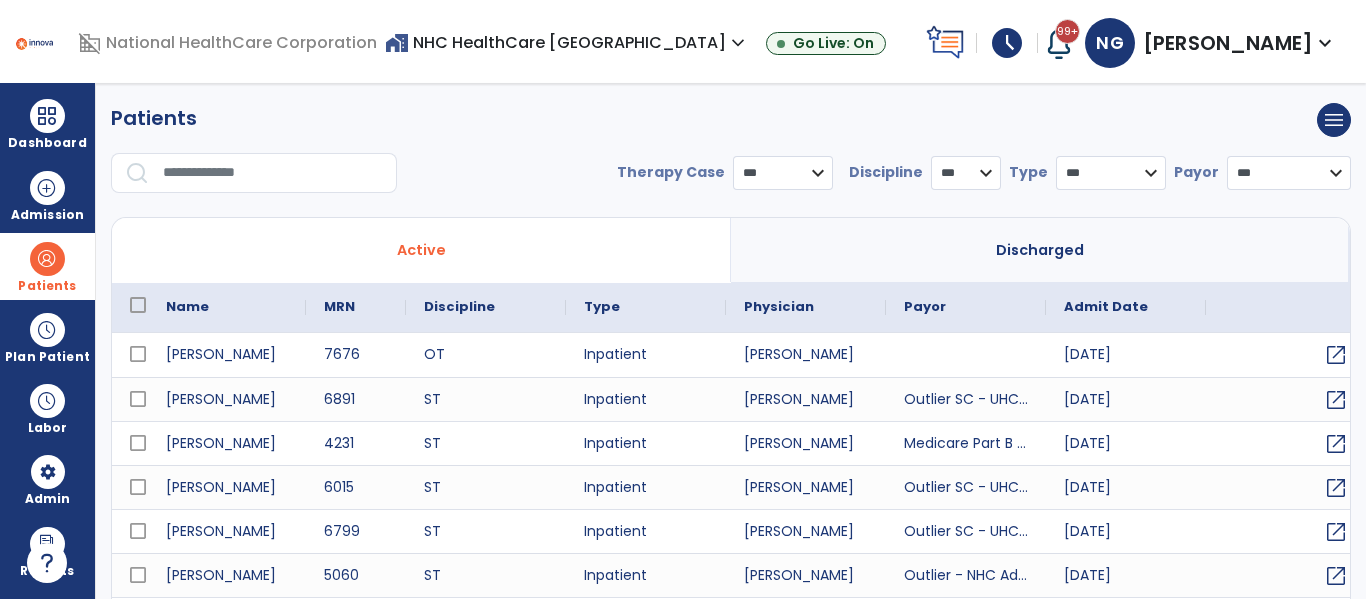 click at bounding box center [254, 173] 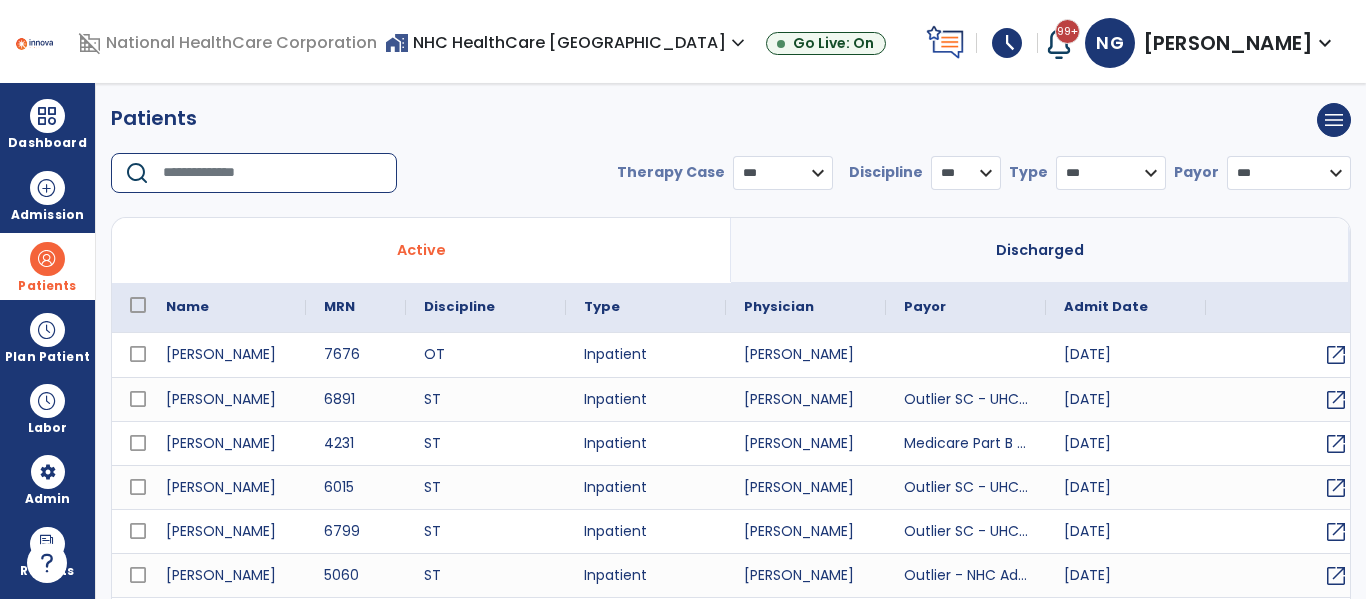 click at bounding box center (273, 173) 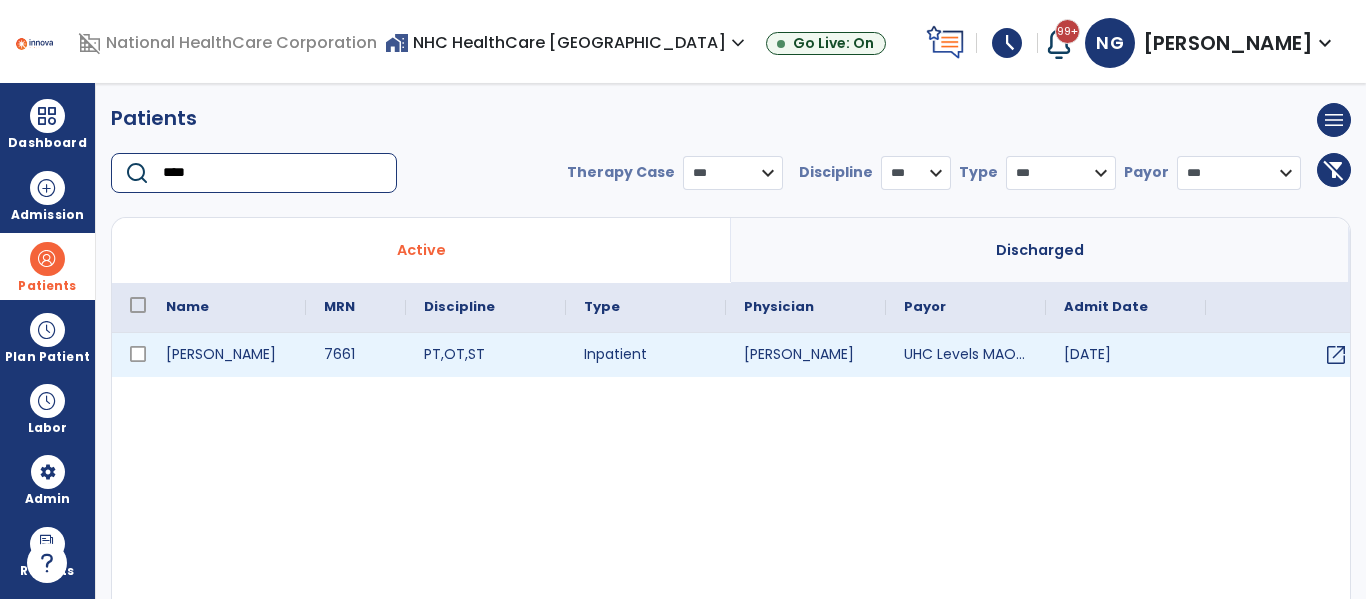 type on "****" 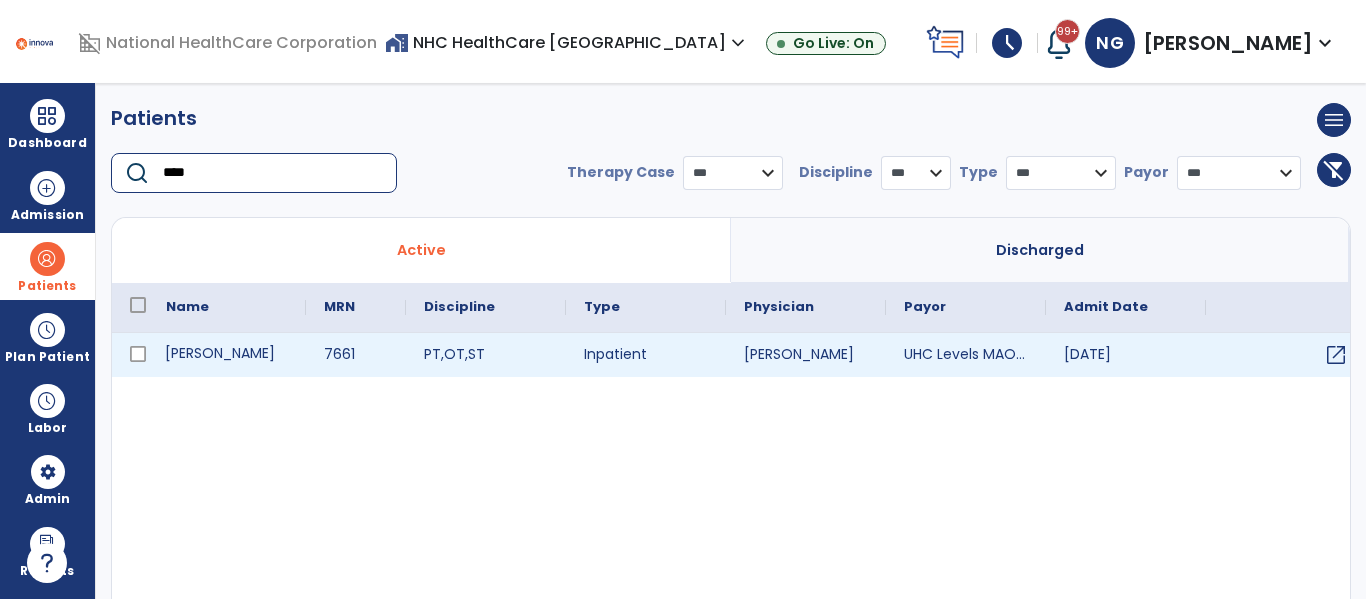 click on "[PERSON_NAME]" at bounding box center [227, 355] 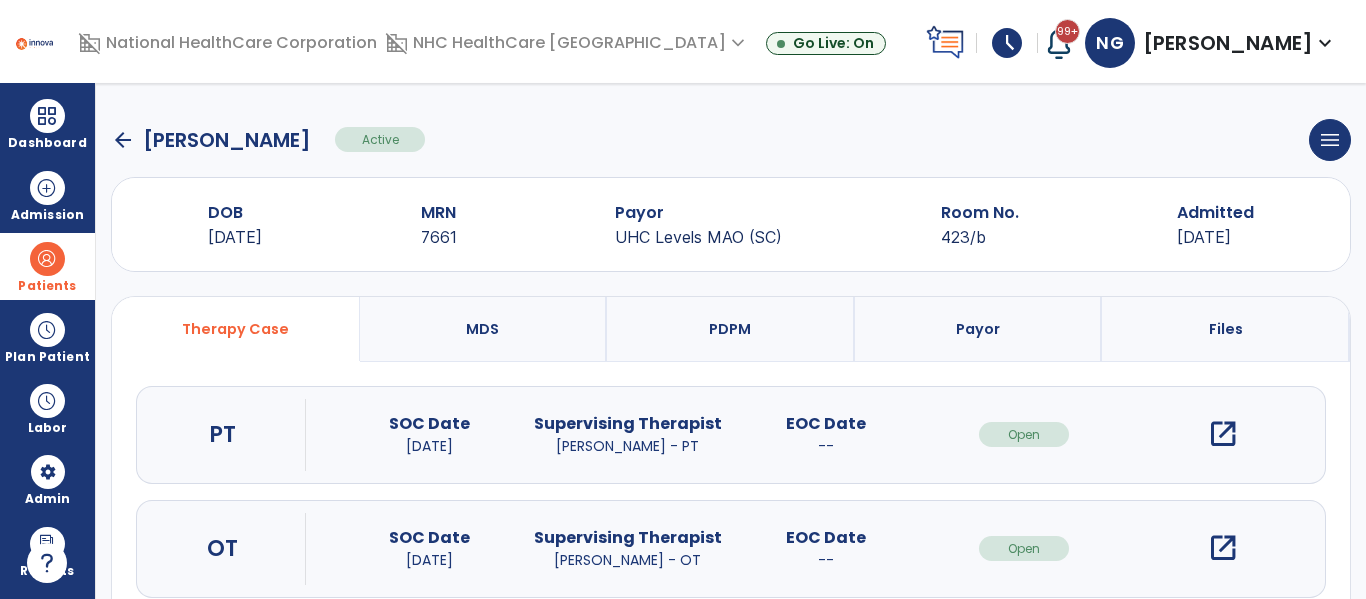 click on "PDPM" at bounding box center (731, 329) 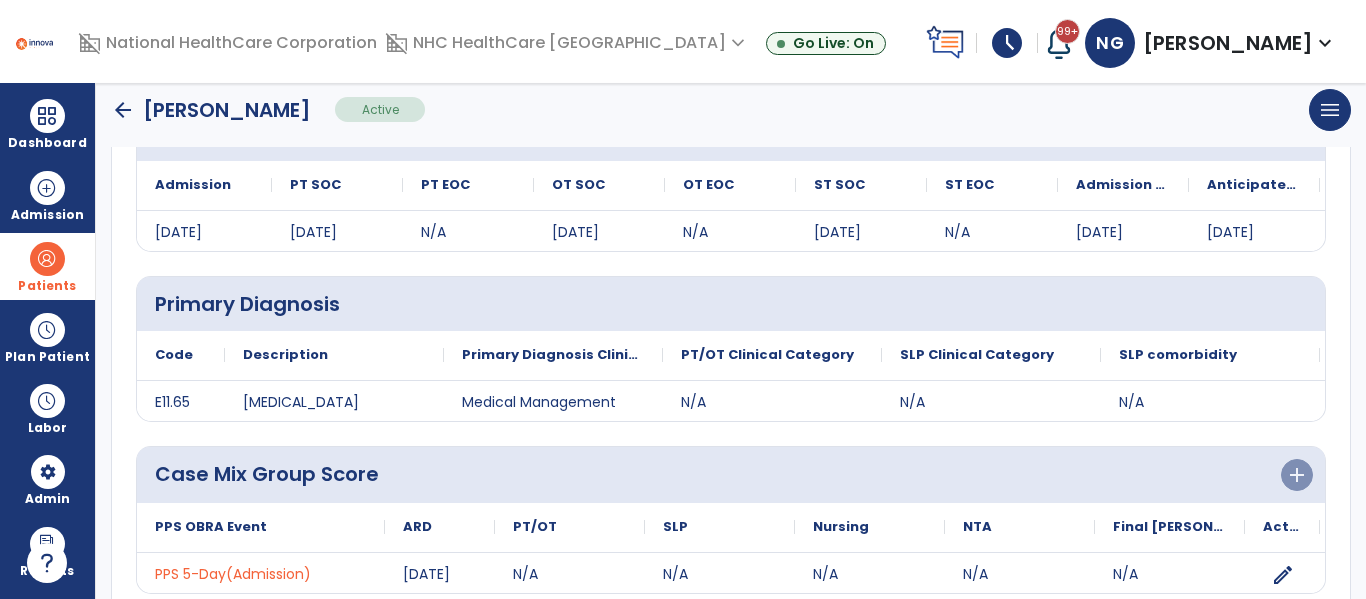 scroll, scrollTop: 281, scrollLeft: 0, axis: vertical 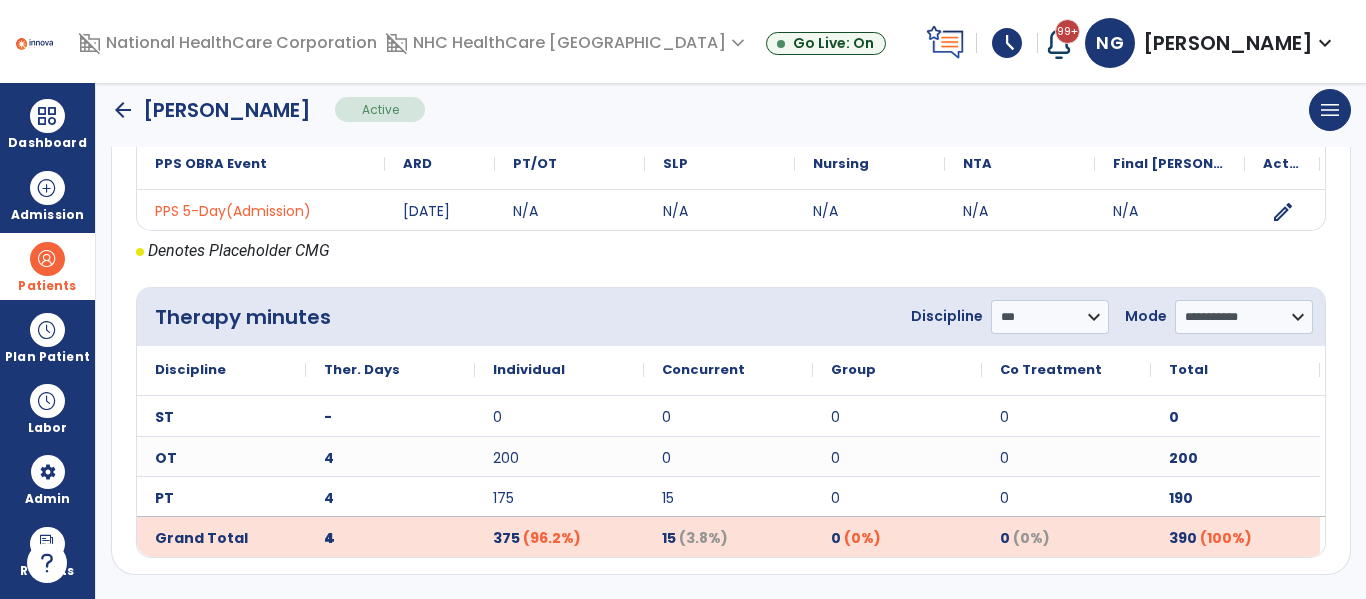 click on "arrow_back" 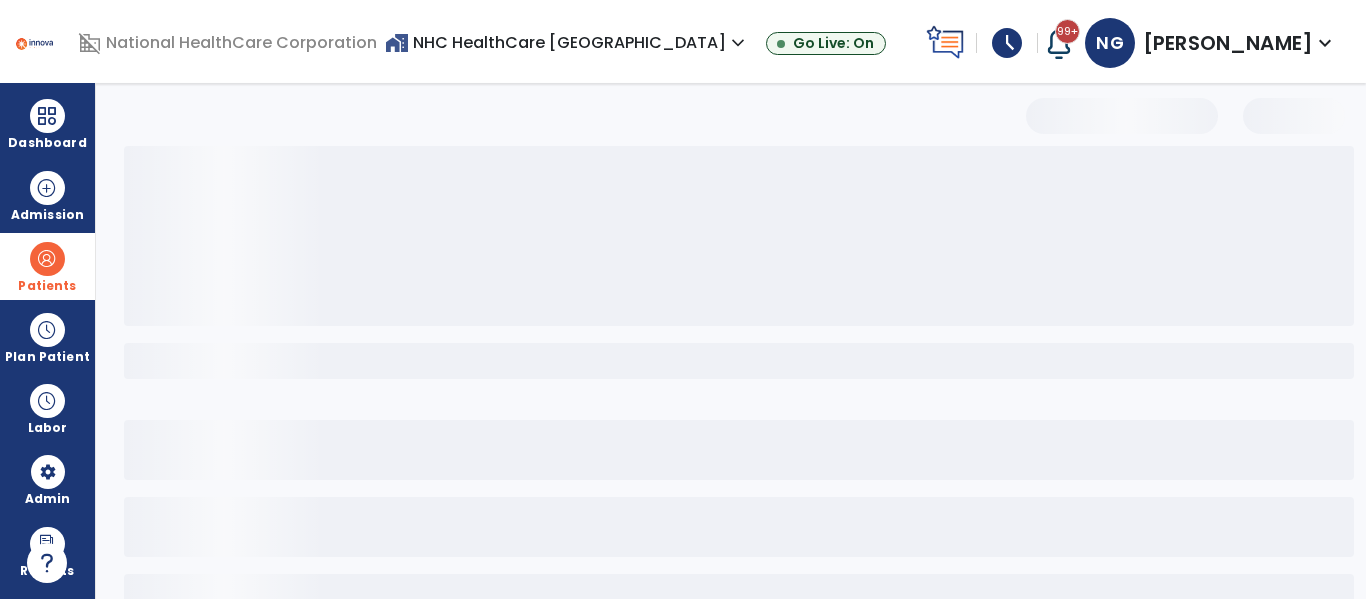 select on "***" 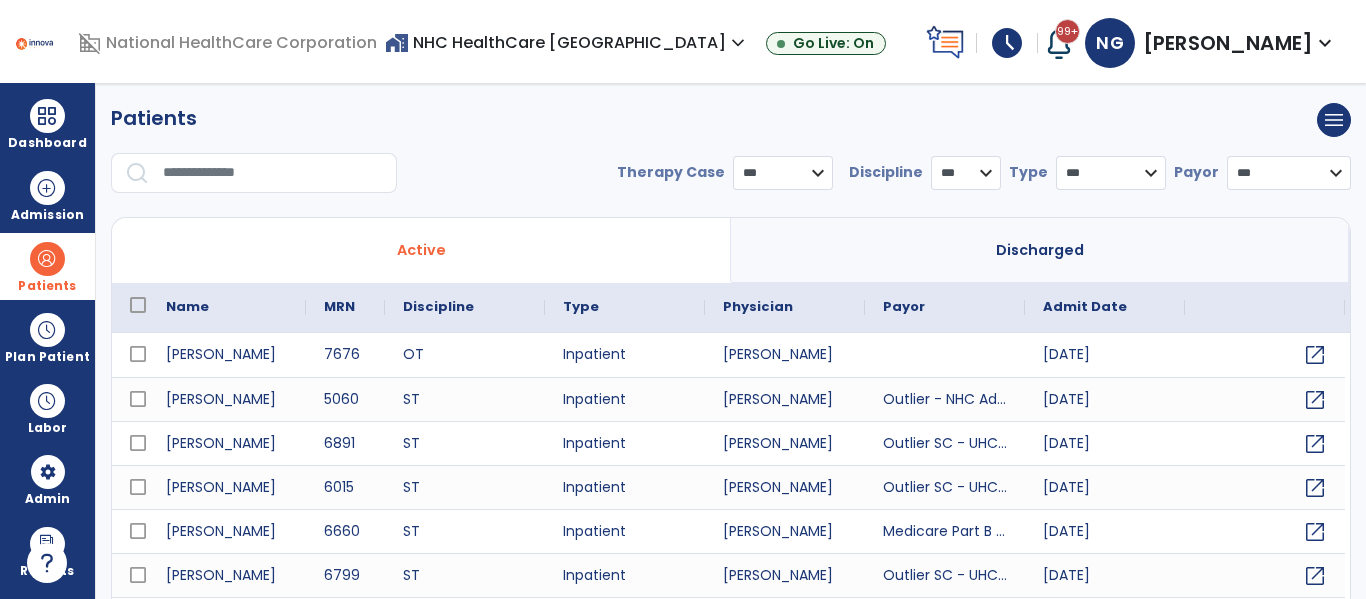 click at bounding box center (273, 173) 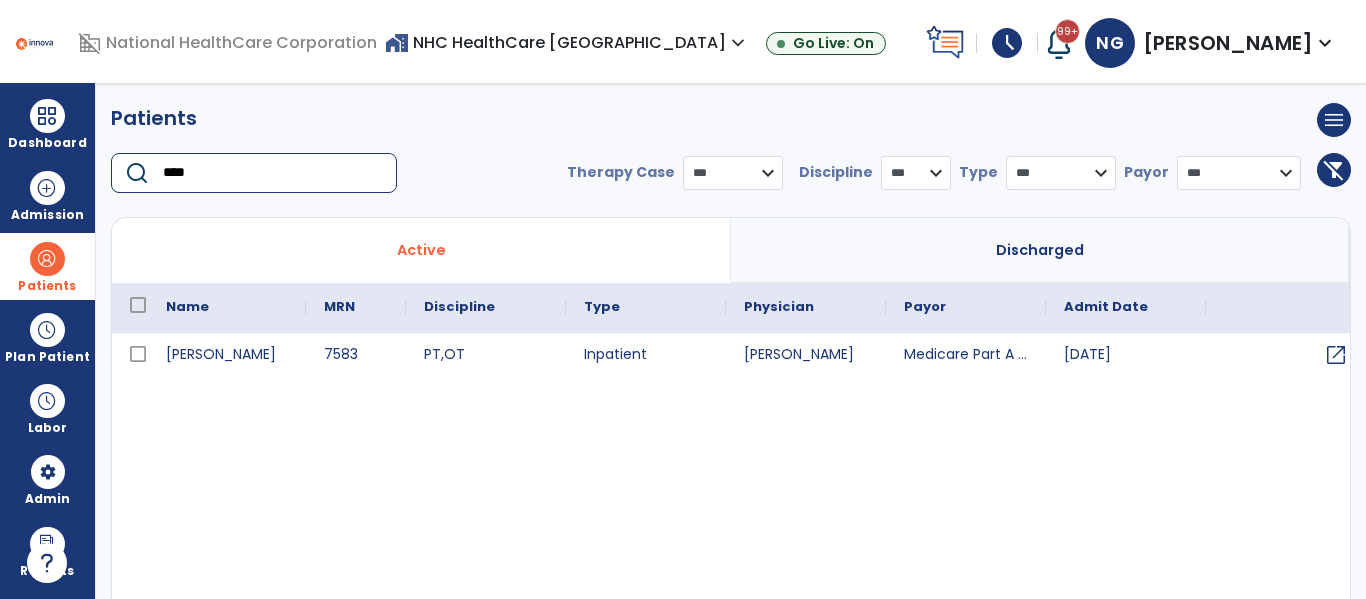 type on "****" 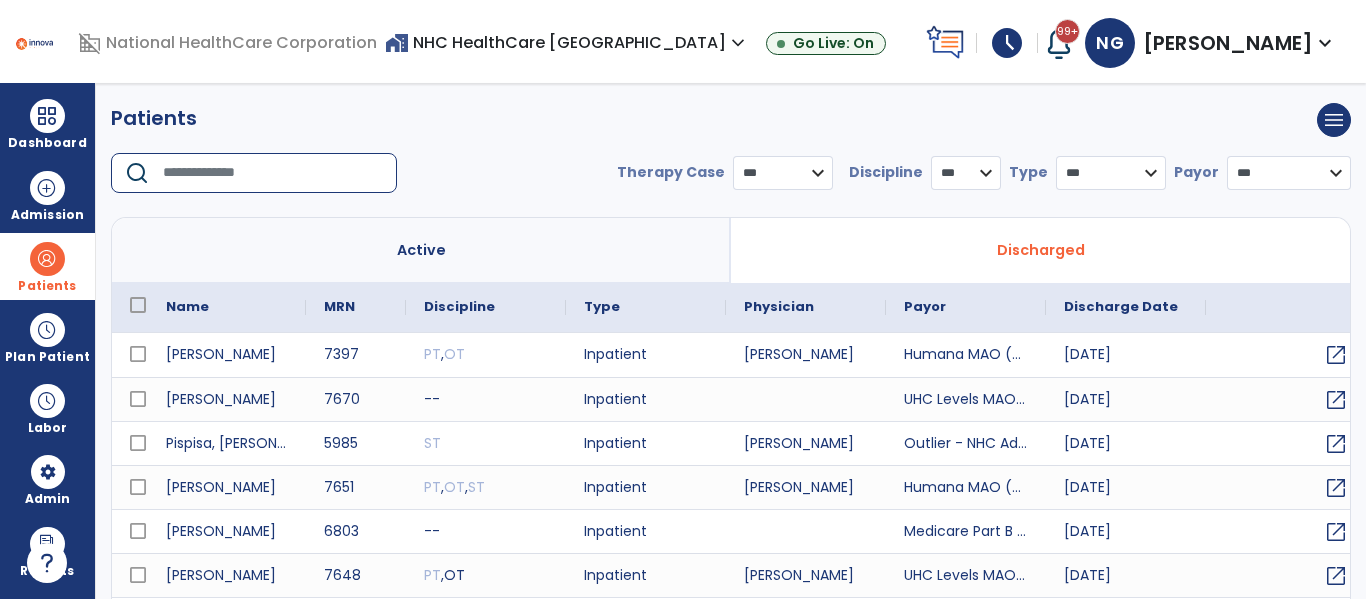 click at bounding box center [273, 173] 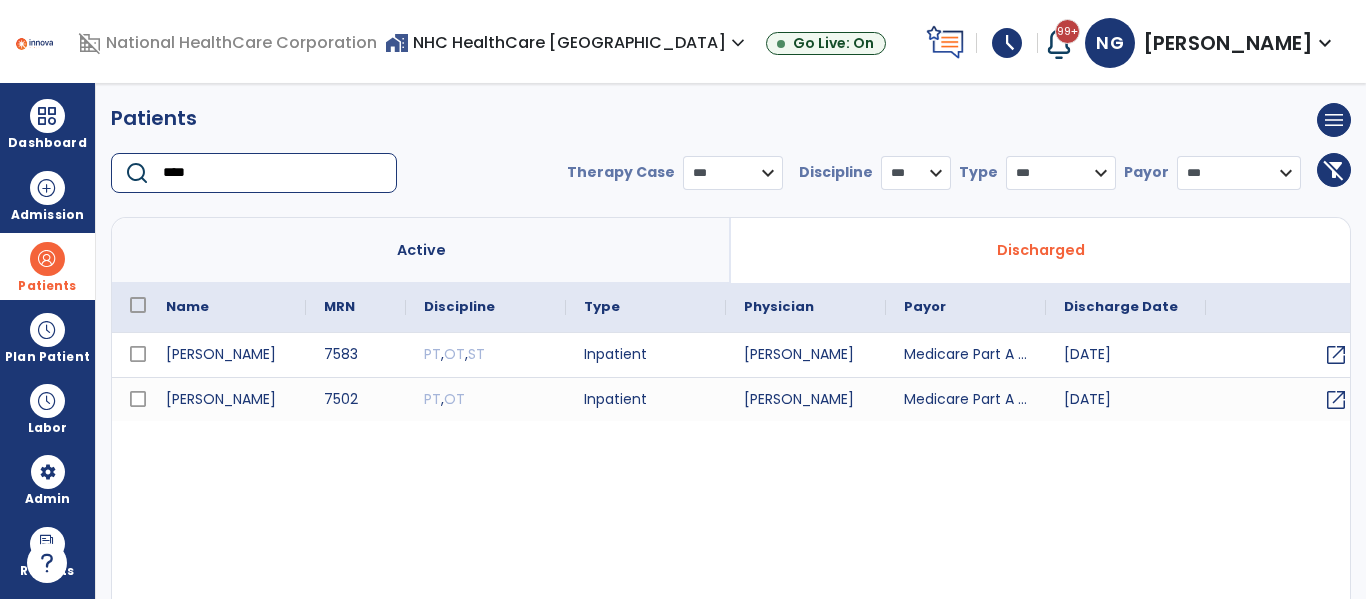 type on "****" 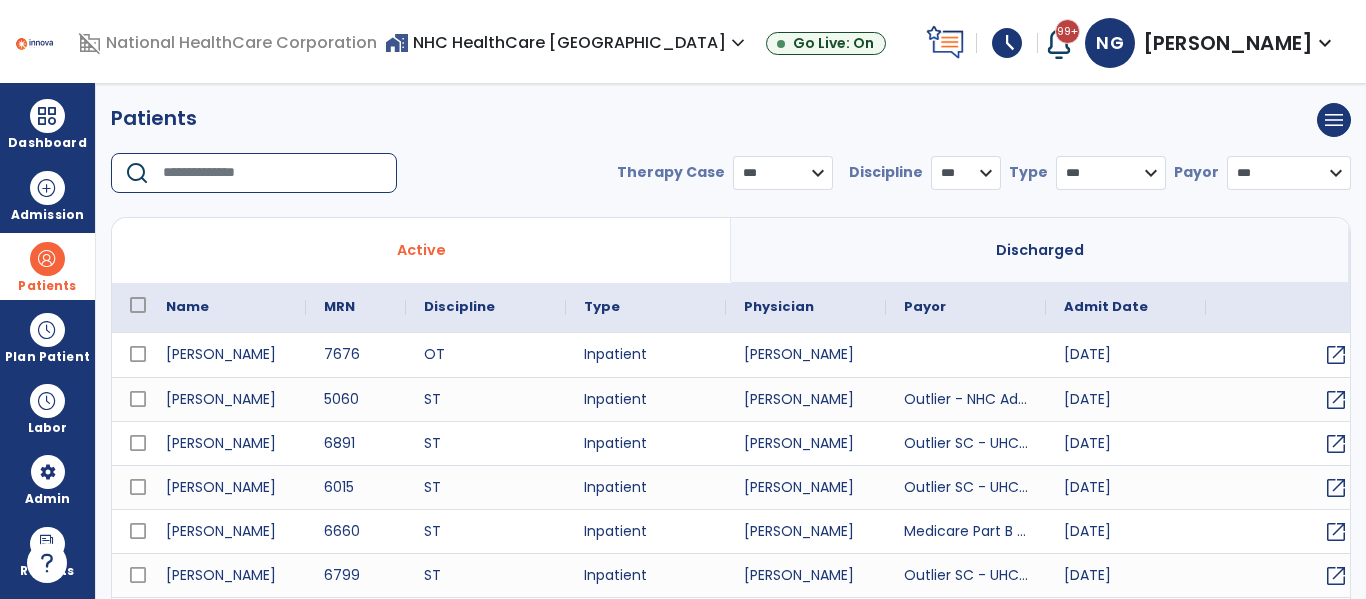click at bounding box center (273, 173) 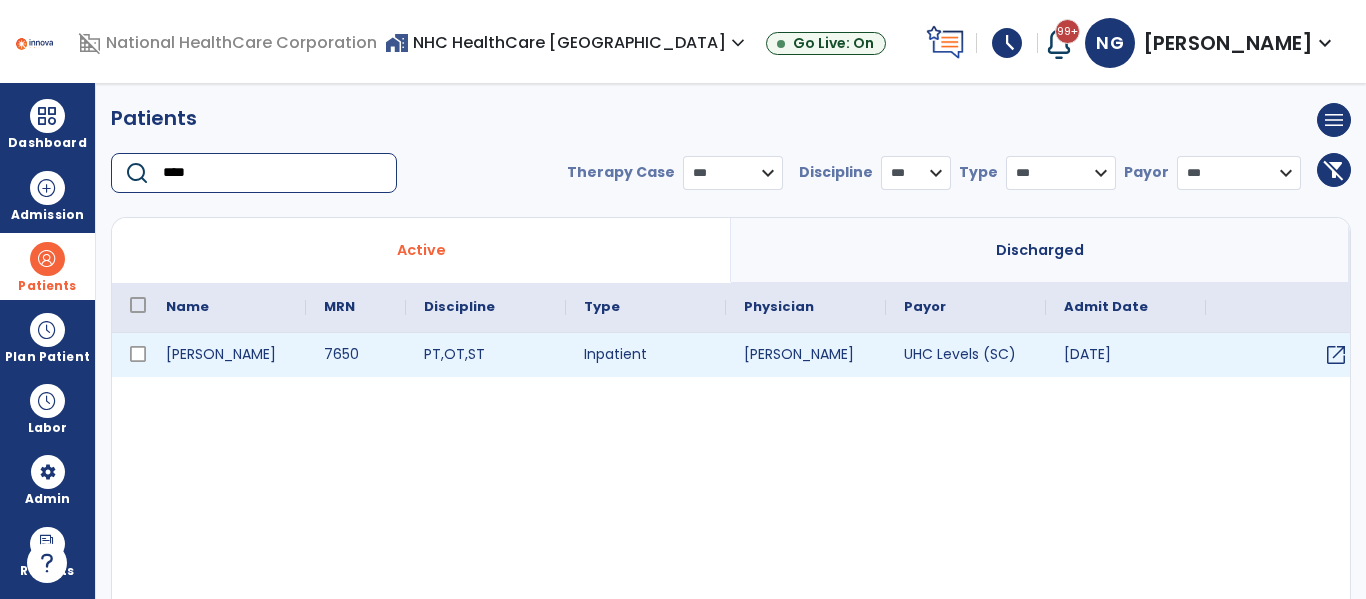 type on "****" 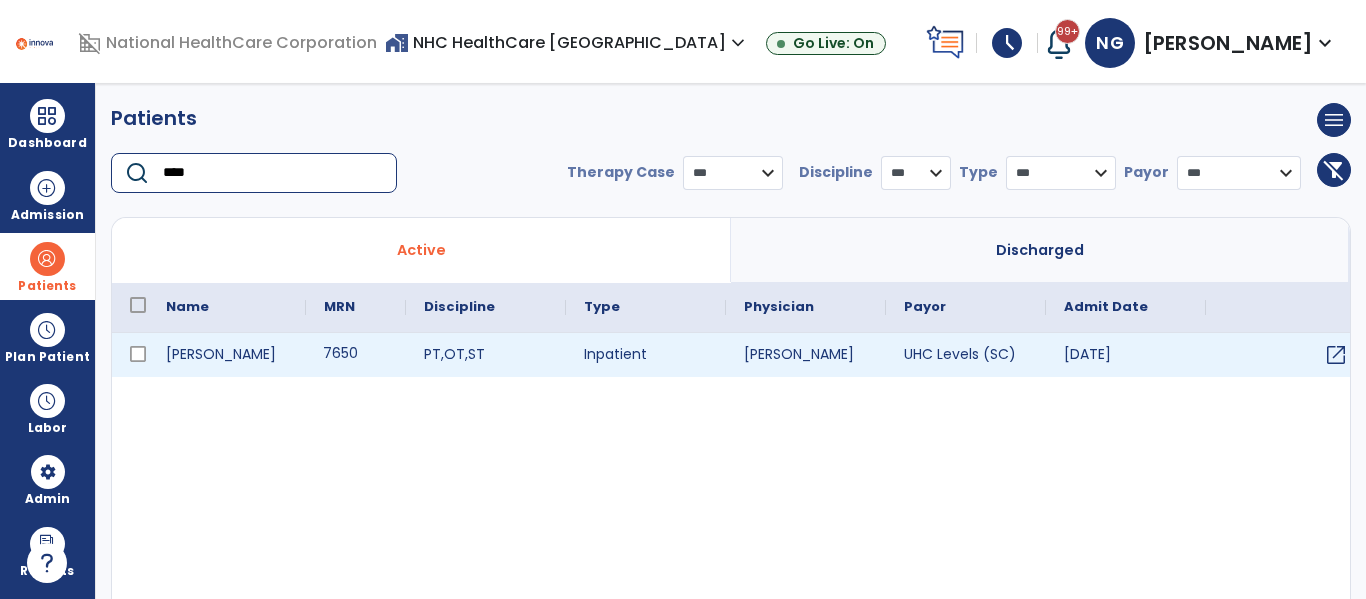 click on "7650" at bounding box center [356, 355] 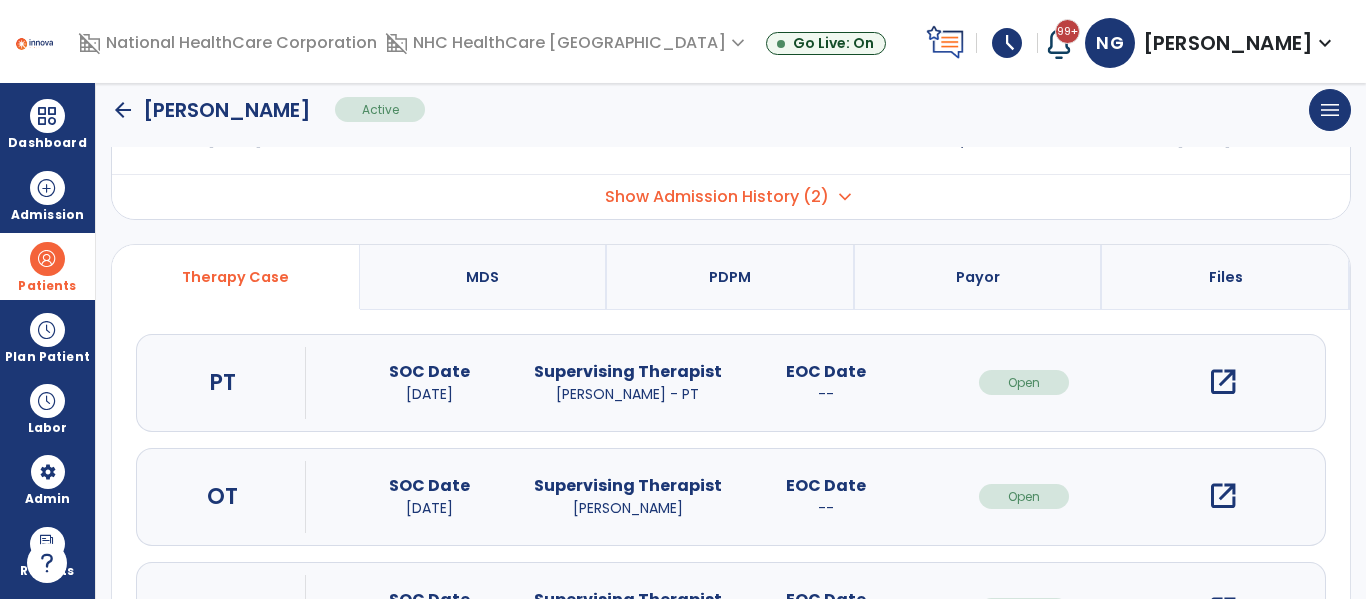 scroll, scrollTop: 98, scrollLeft: 0, axis: vertical 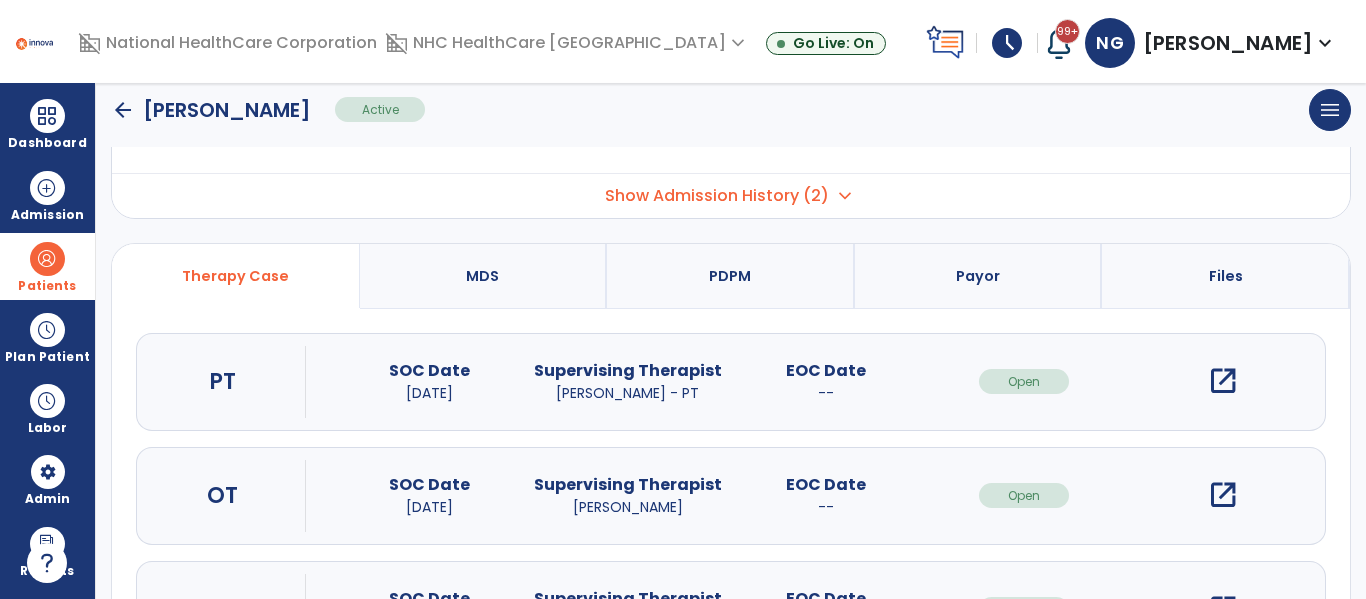 click on "PDPM" at bounding box center (731, 276) 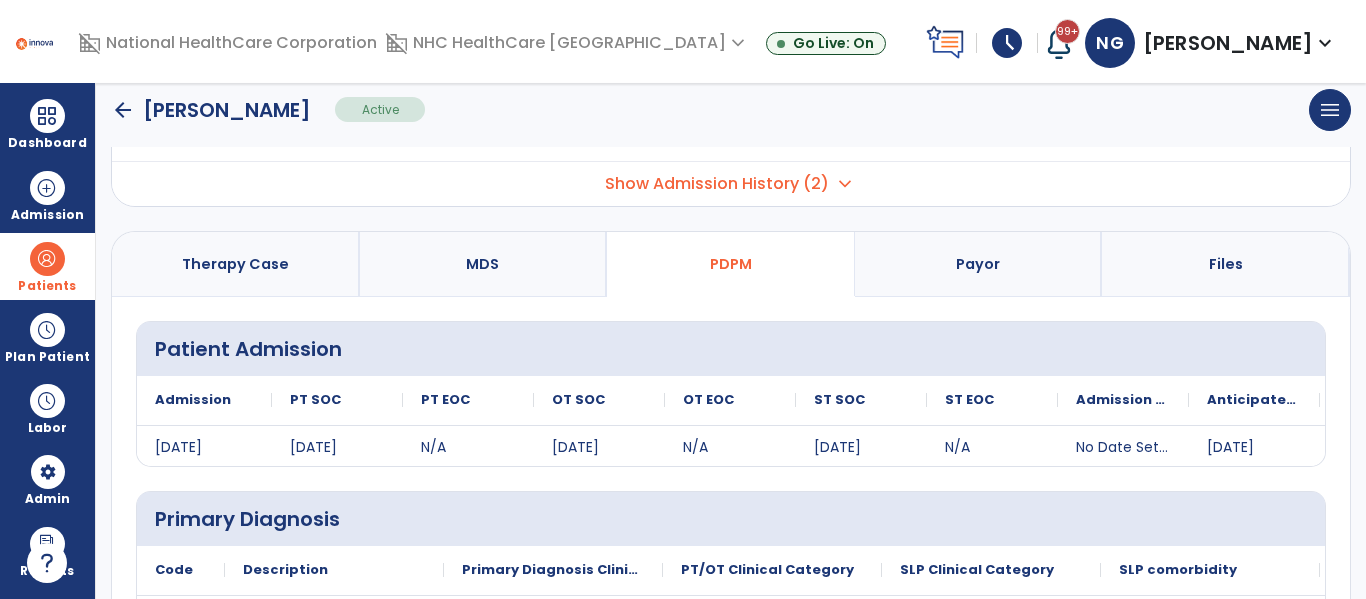scroll, scrollTop: 0, scrollLeft: 0, axis: both 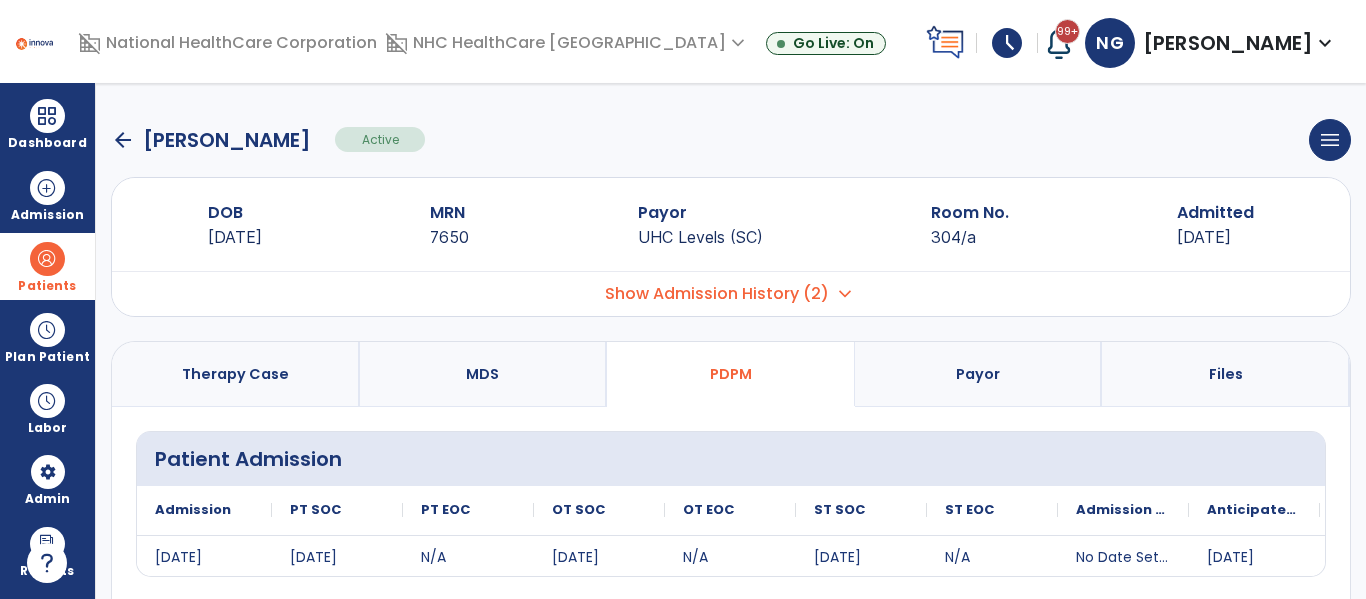 click on "arrow_back" 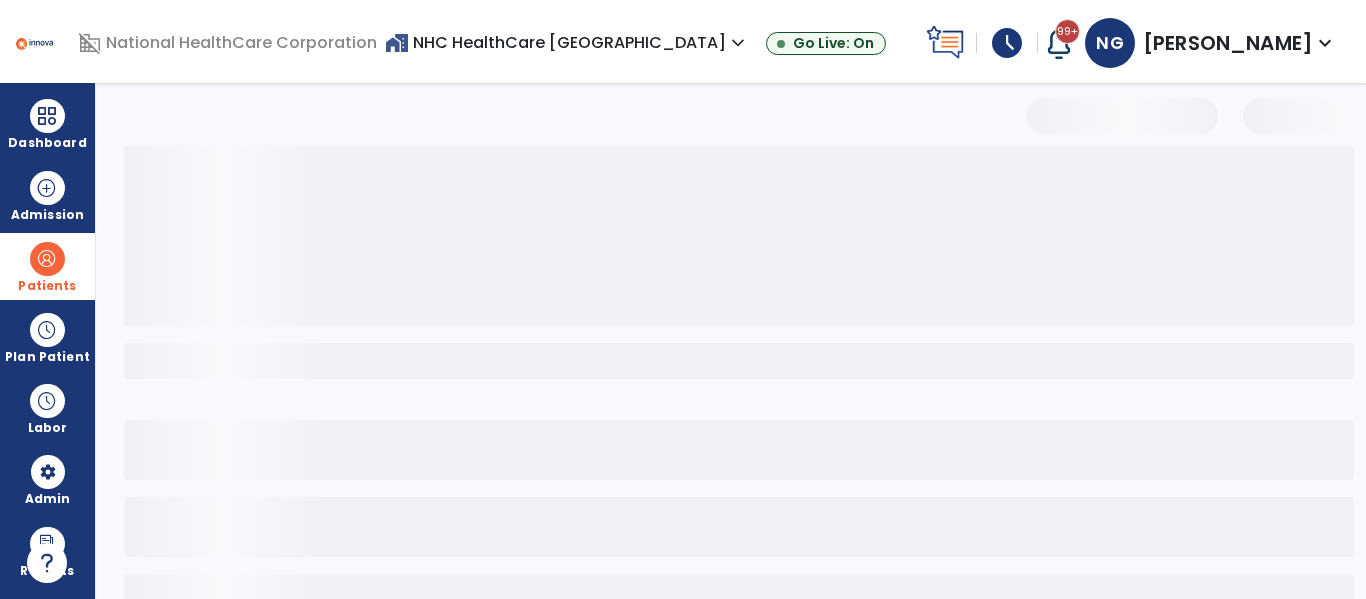 select on "***" 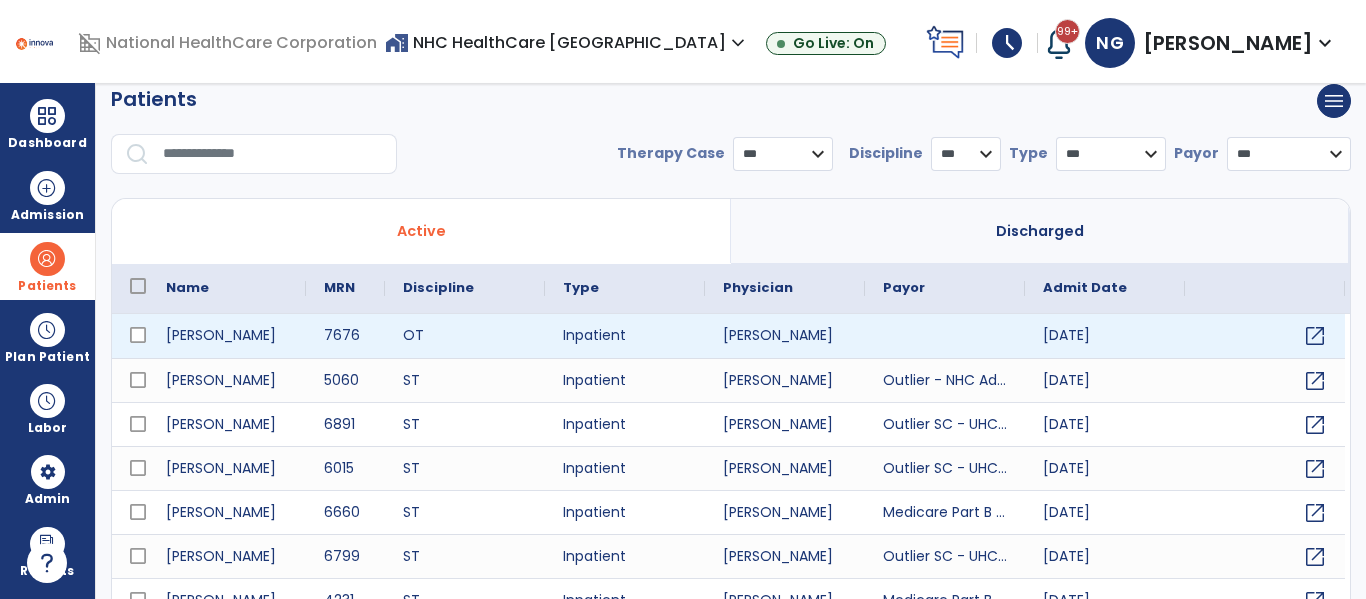 scroll, scrollTop: 20, scrollLeft: 0, axis: vertical 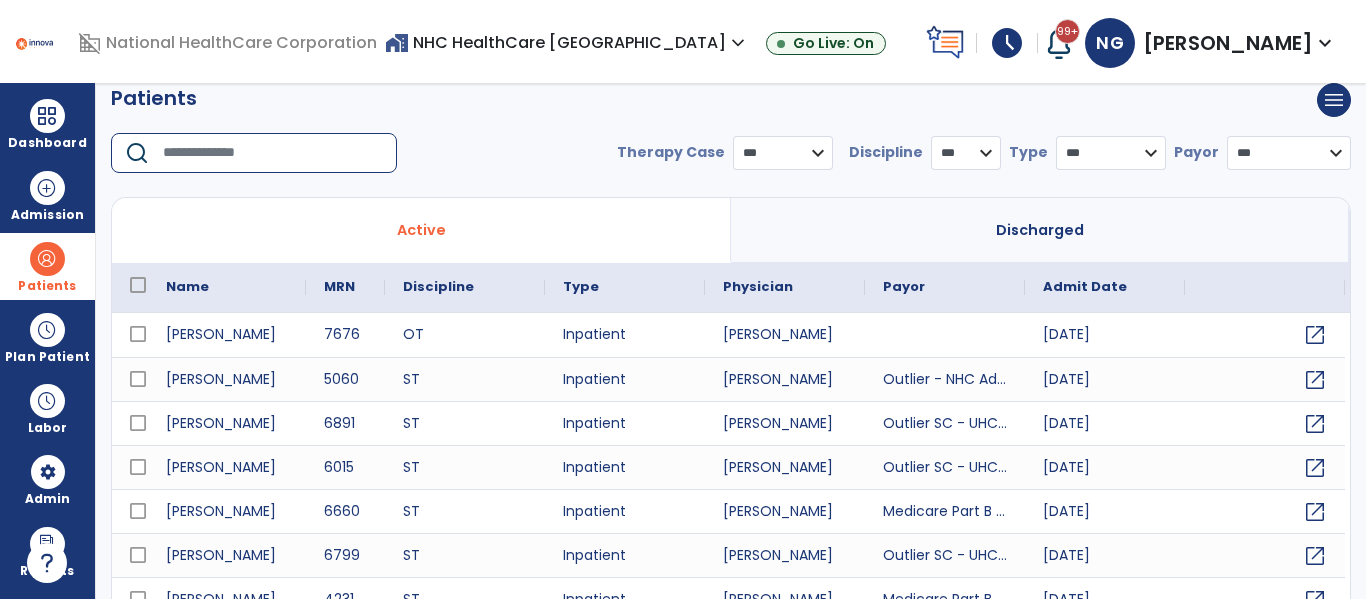 click at bounding box center [273, 153] 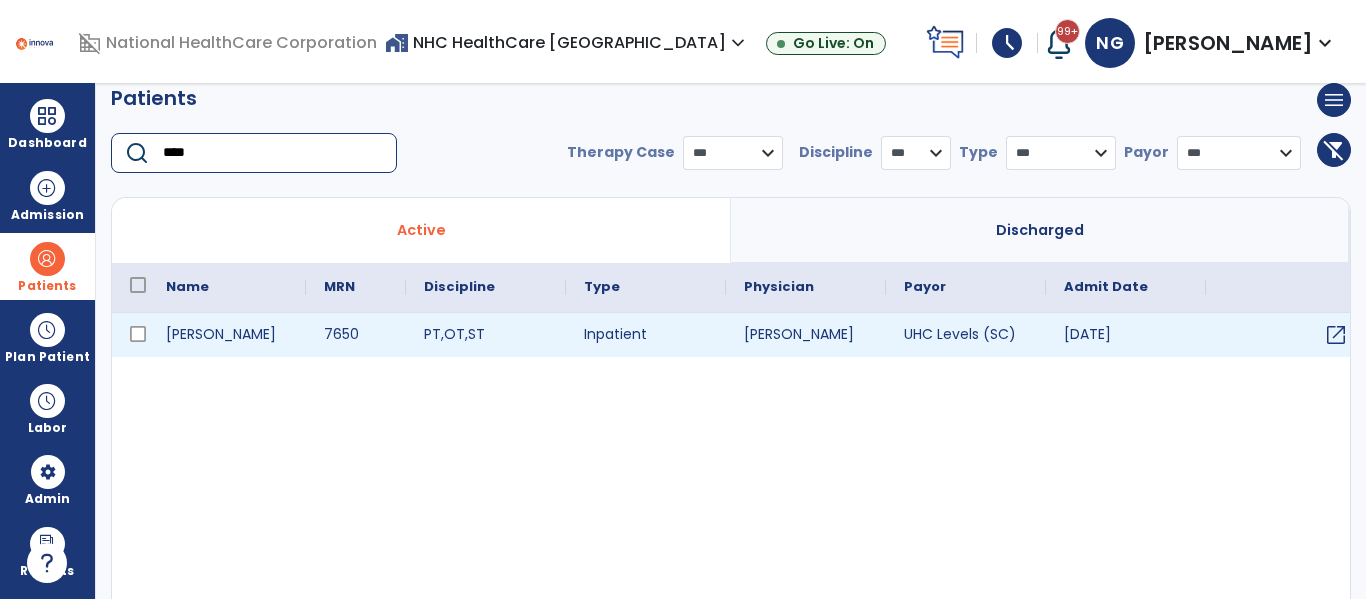 type on "****" 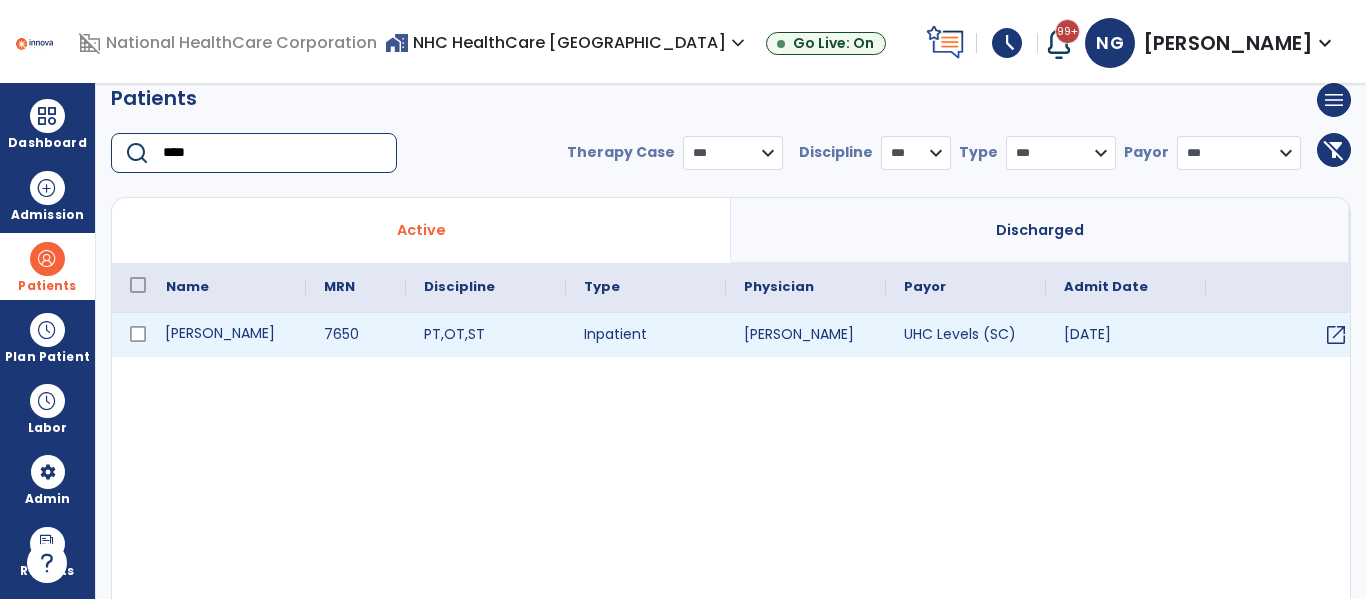 click on "[PERSON_NAME]" at bounding box center (227, 335) 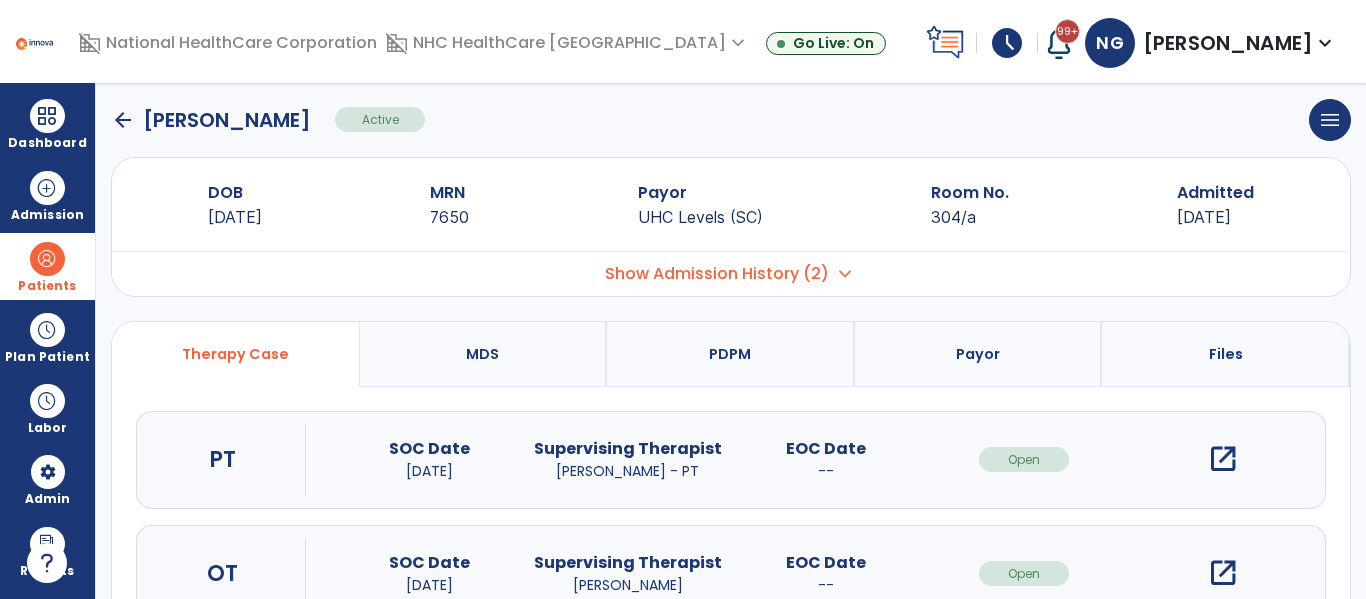 click on "PDPM" at bounding box center [731, 354] 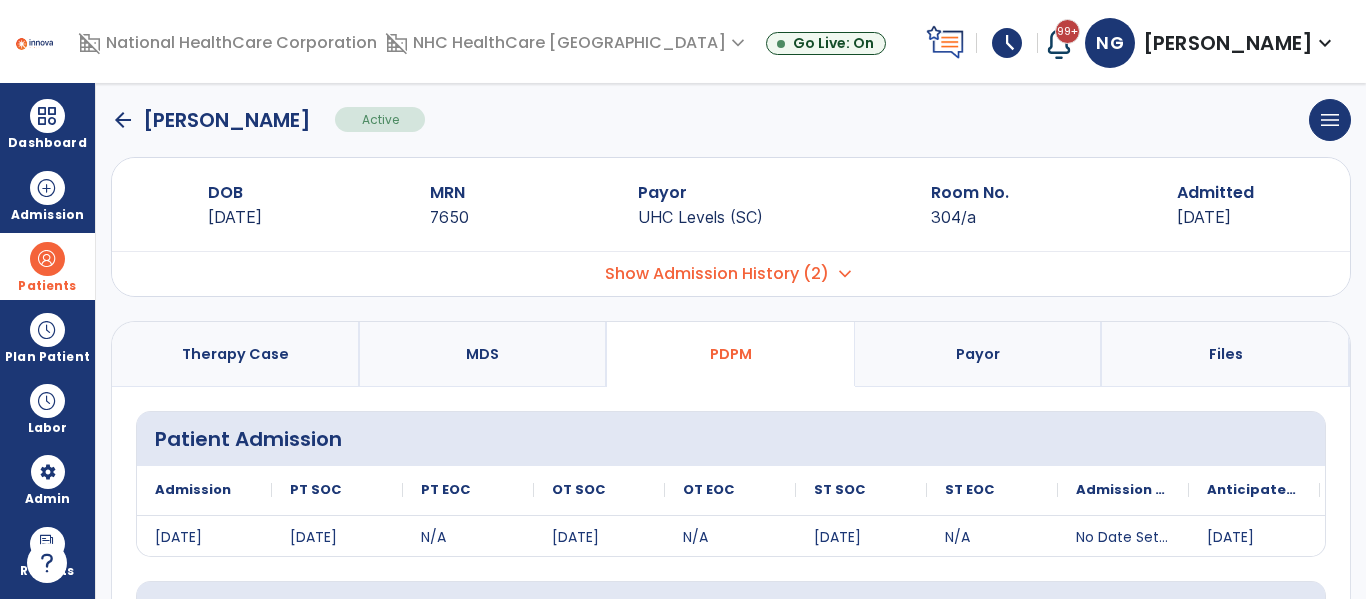 scroll, scrollTop: 489, scrollLeft: 0, axis: vertical 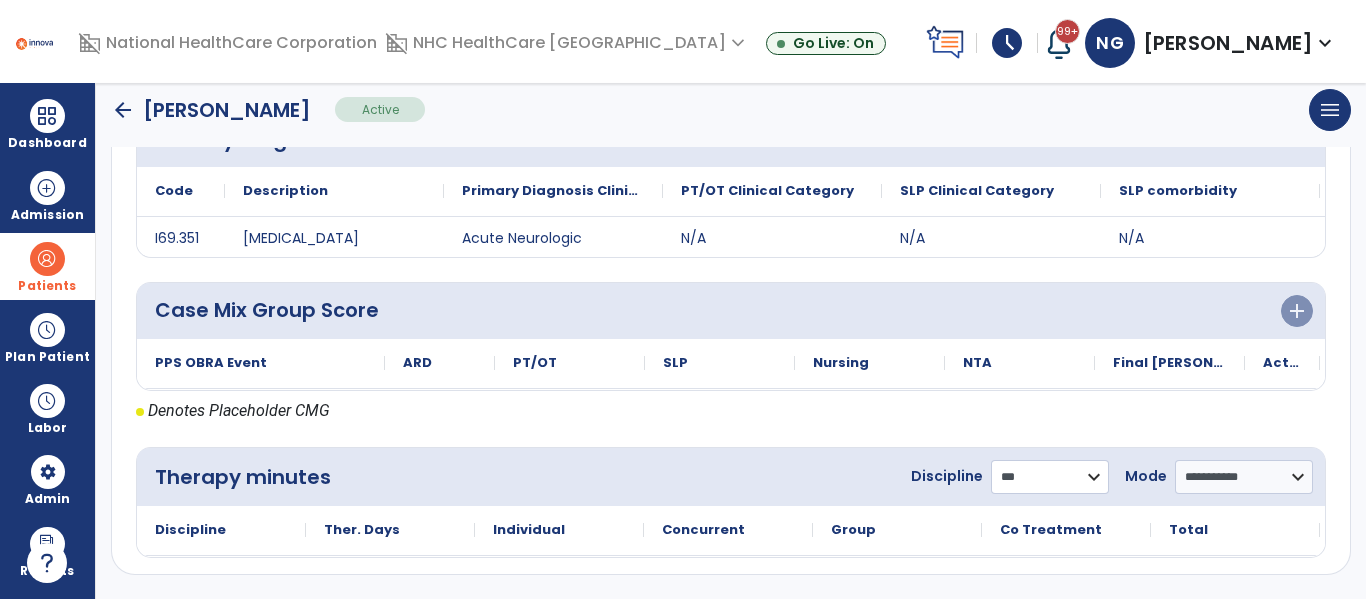 click on "**********" 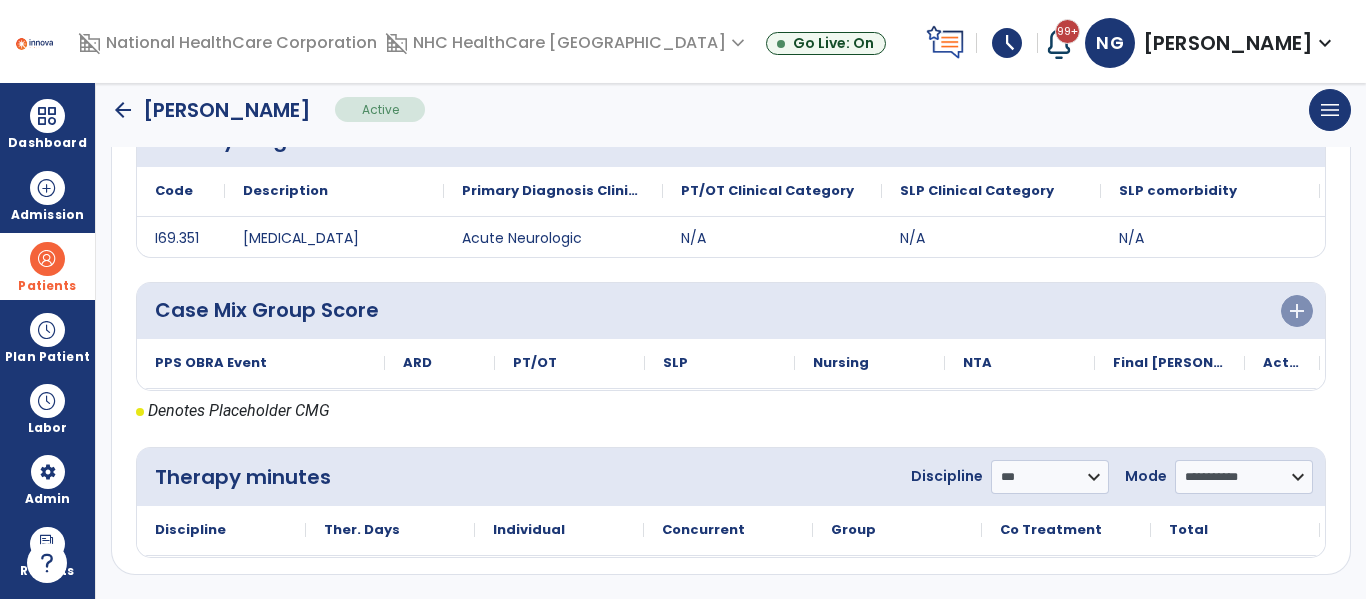 click on "**********" 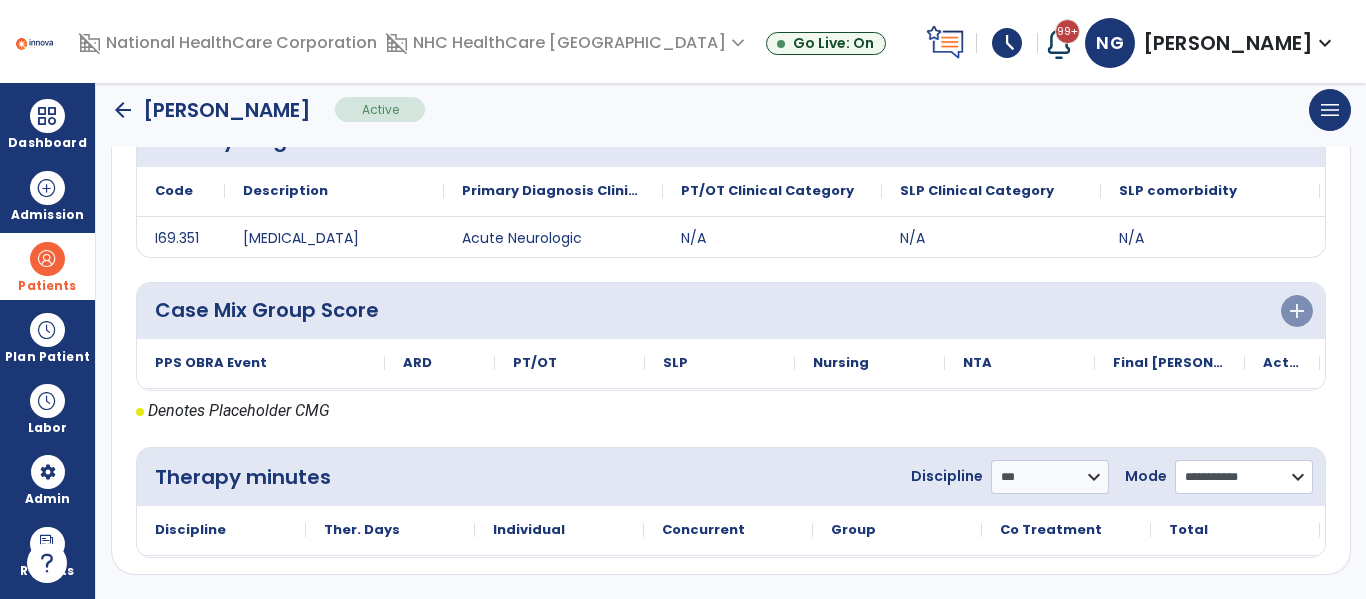 click on "**********" 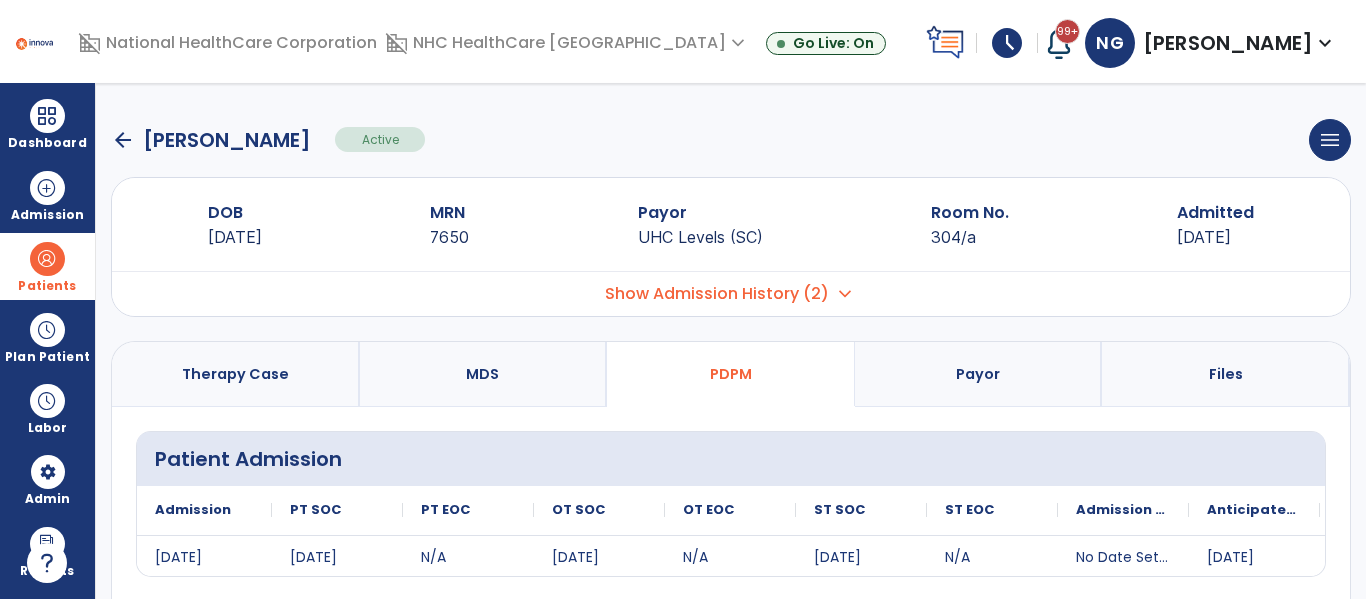 click on "arrow_back" 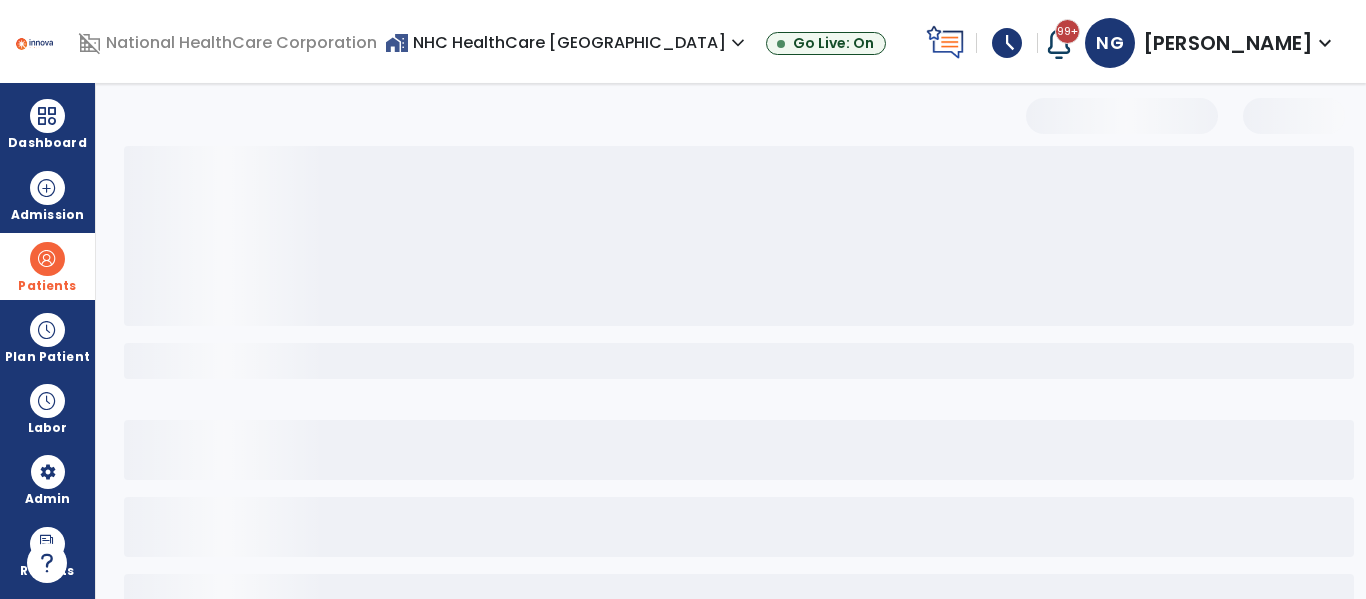 select on "***" 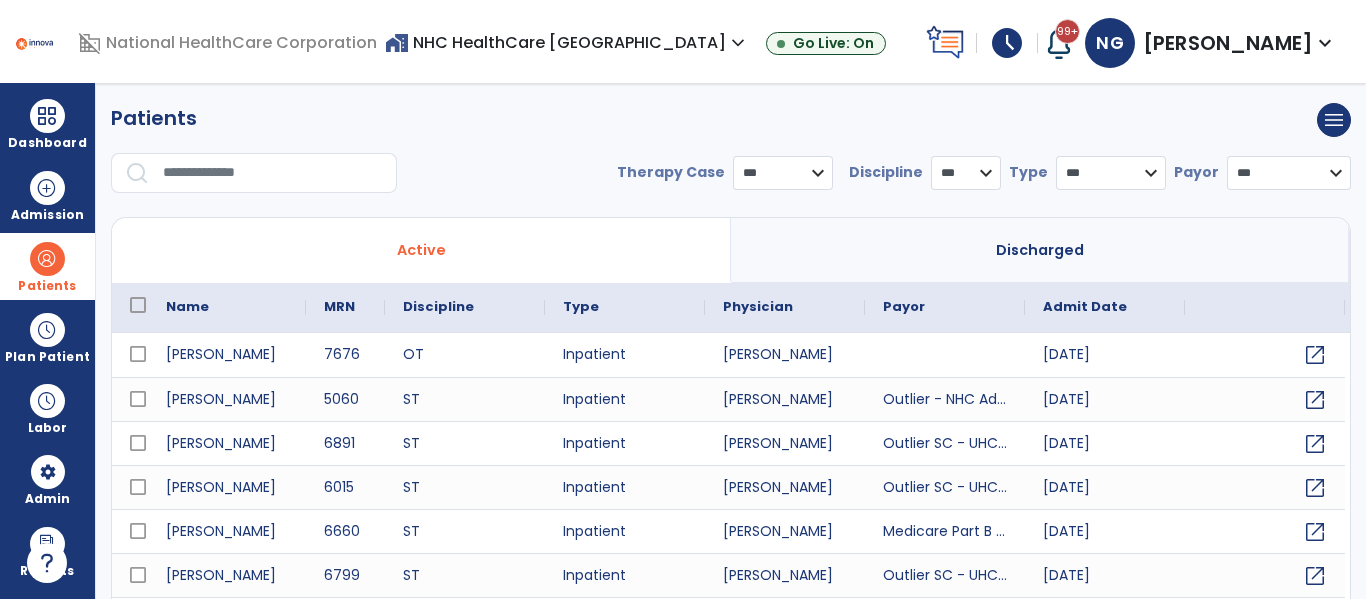 click at bounding box center (273, 173) 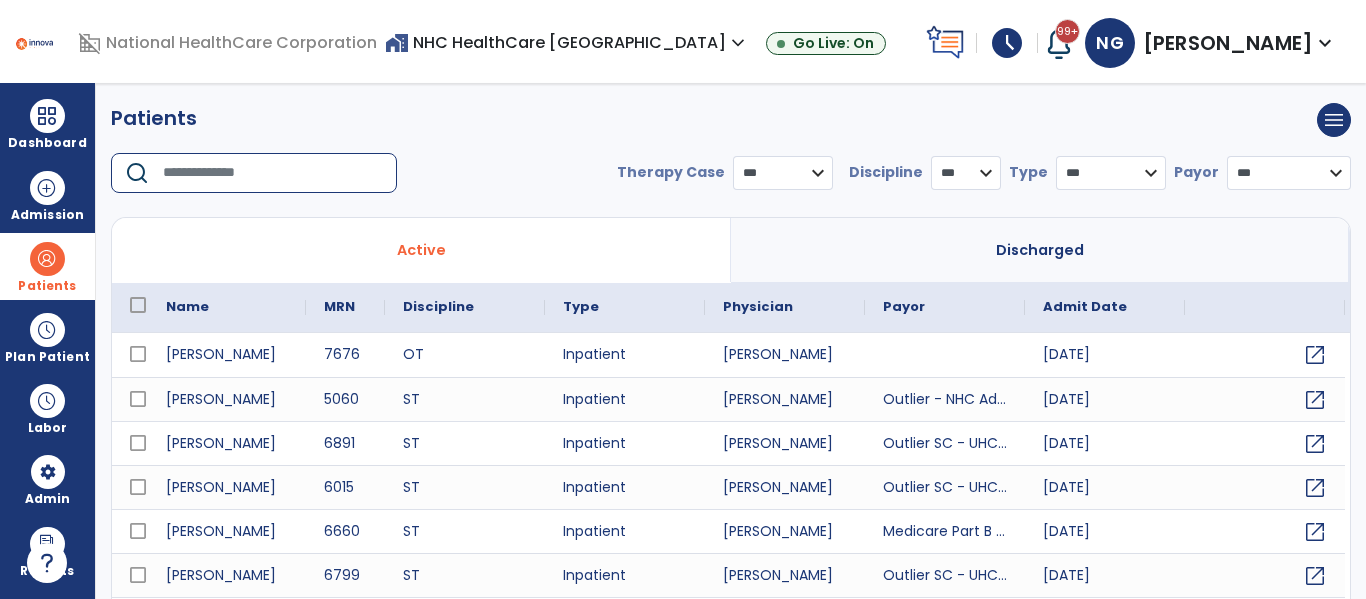 click on "Patients" at bounding box center [47, 266] 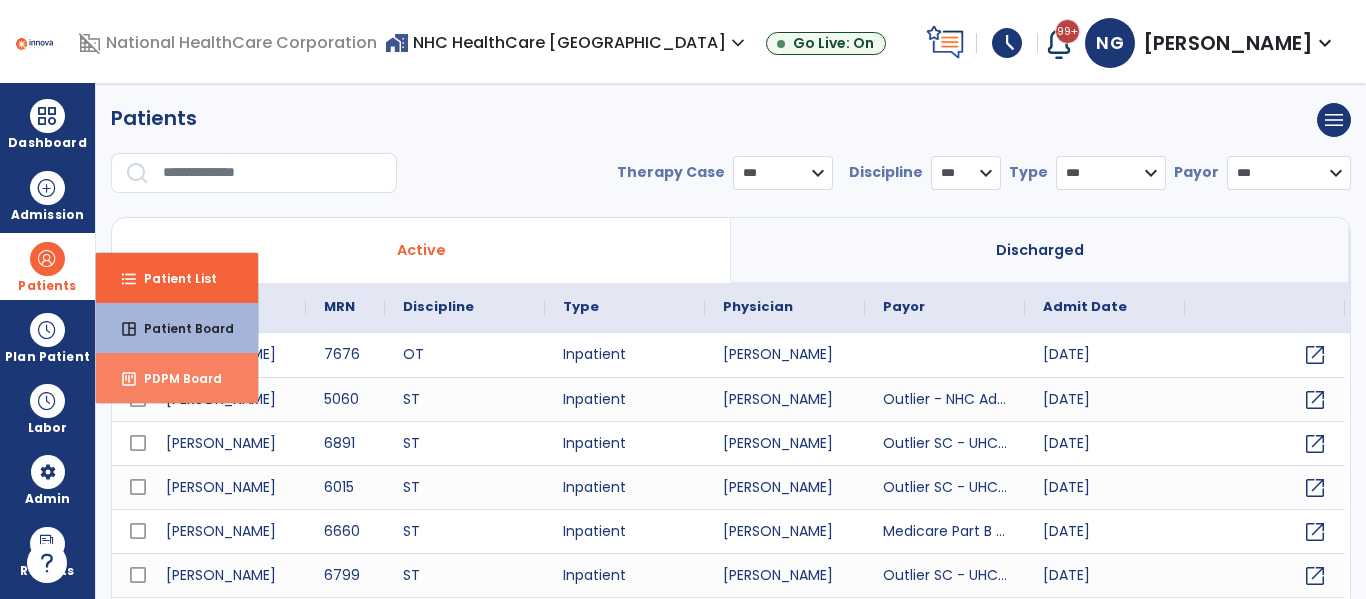 click on "PDPM Board" at bounding box center [175, 378] 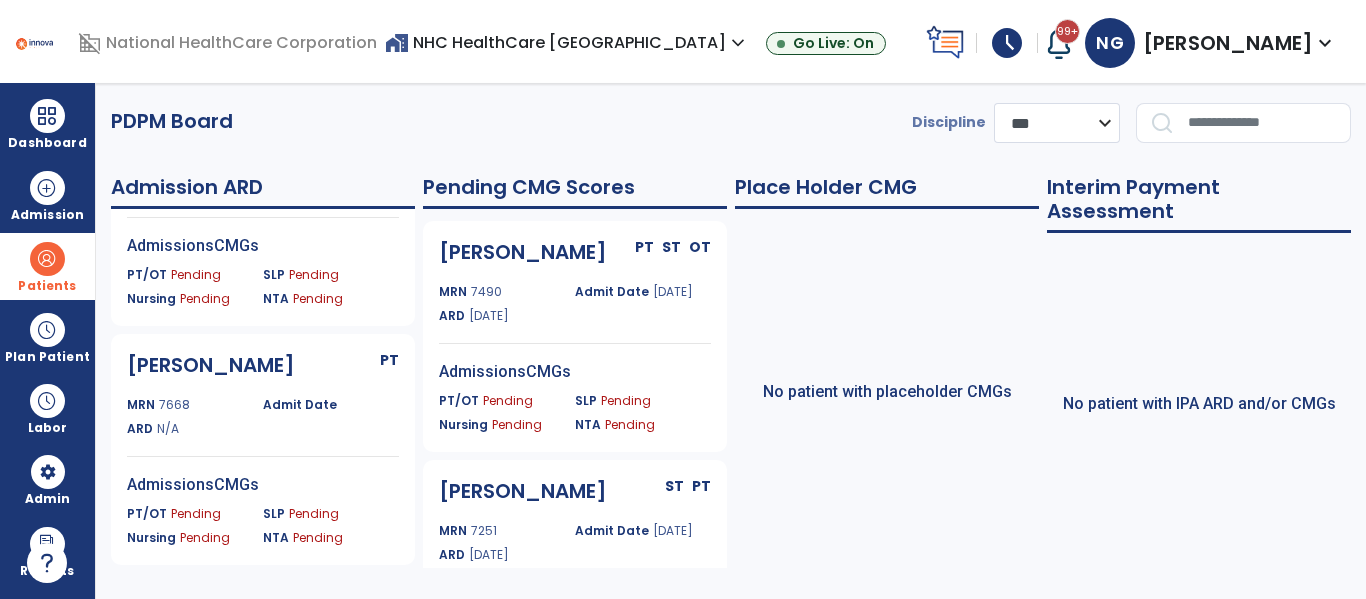 scroll, scrollTop: 405, scrollLeft: 0, axis: vertical 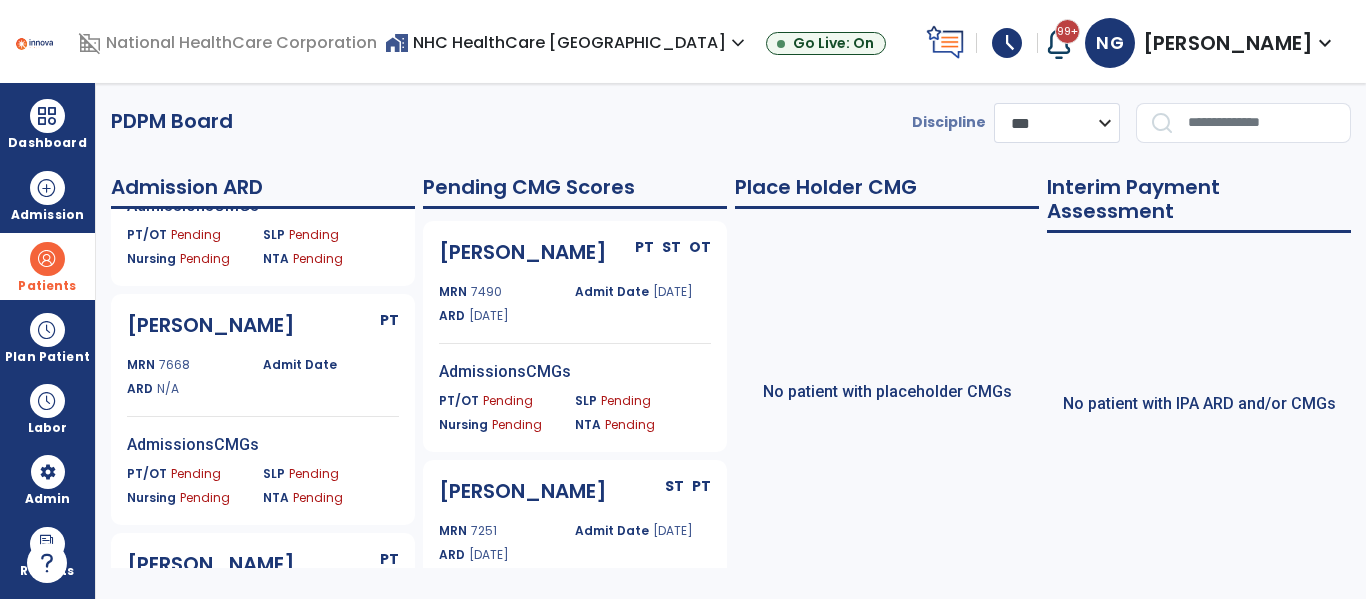 click 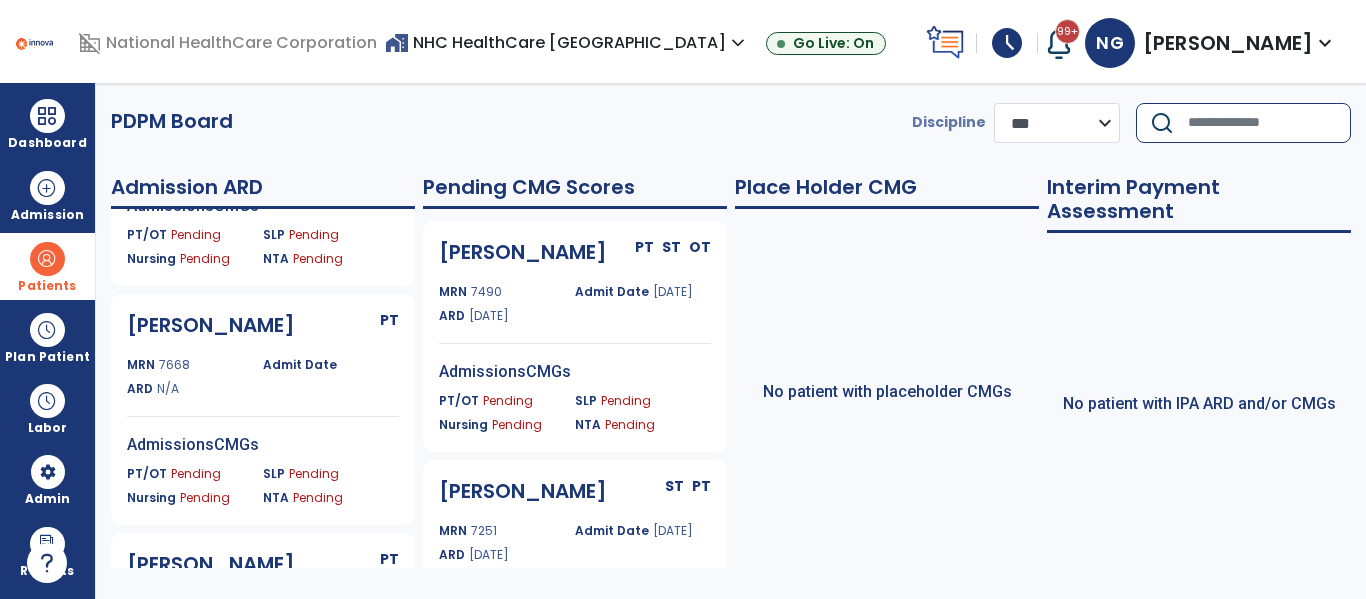 click 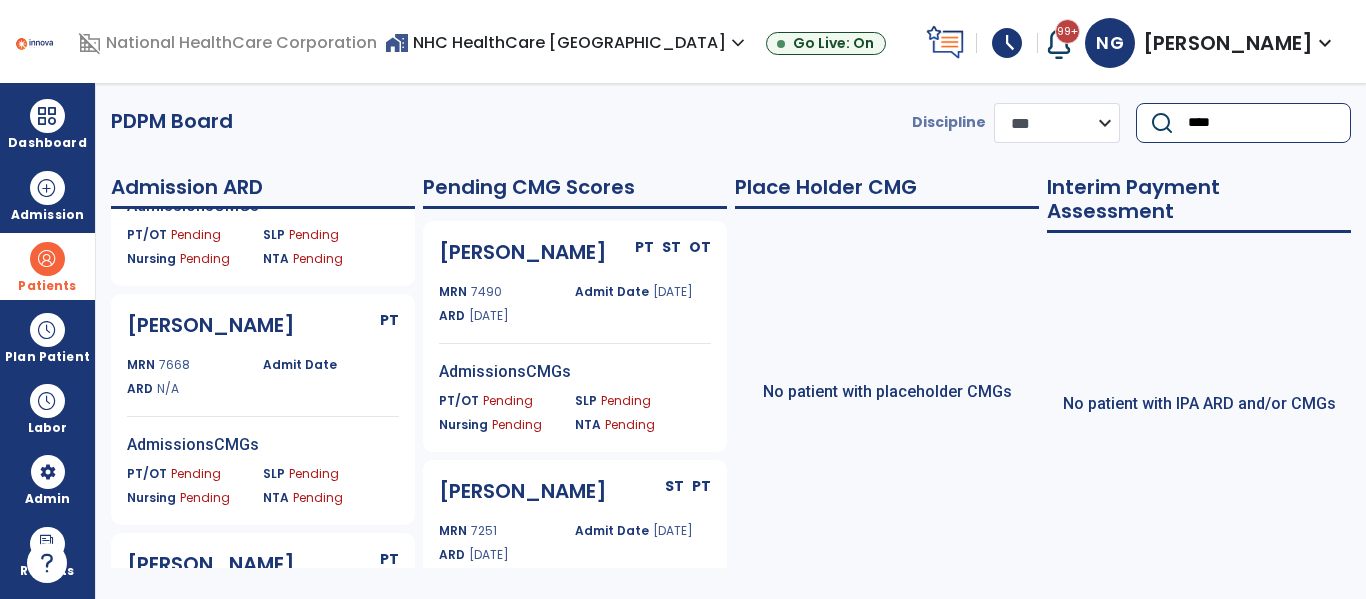 scroll, scrollTop: 0, scrollLeft: 0, axis: both 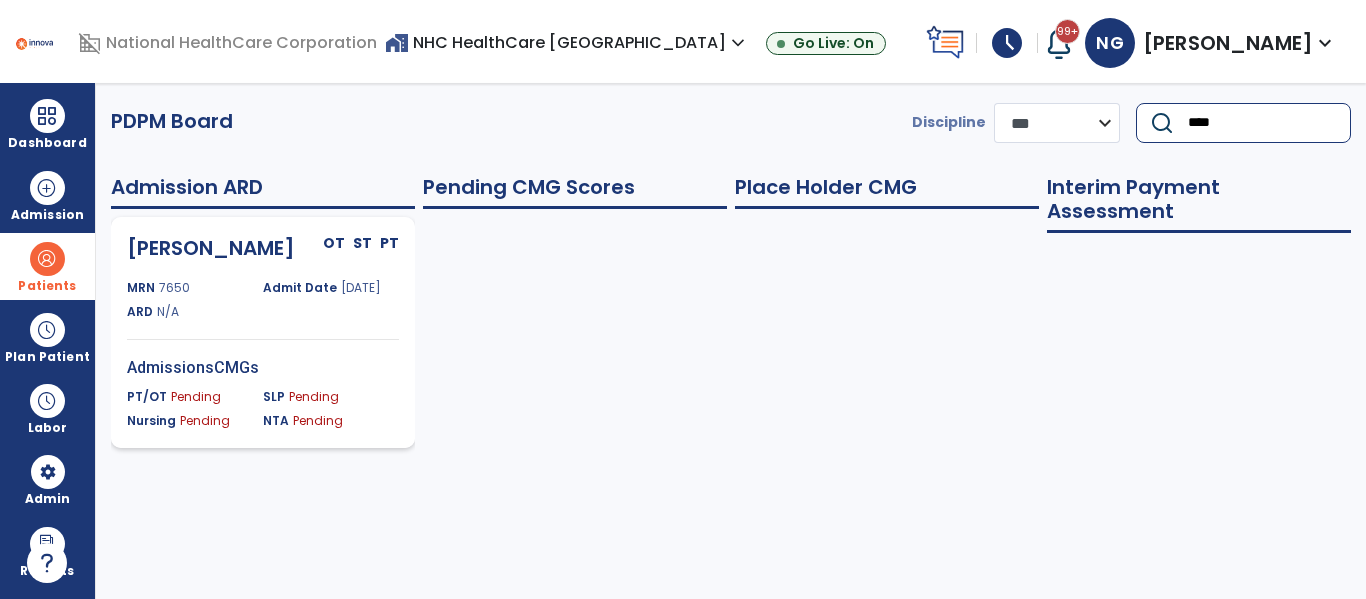 type on "****" 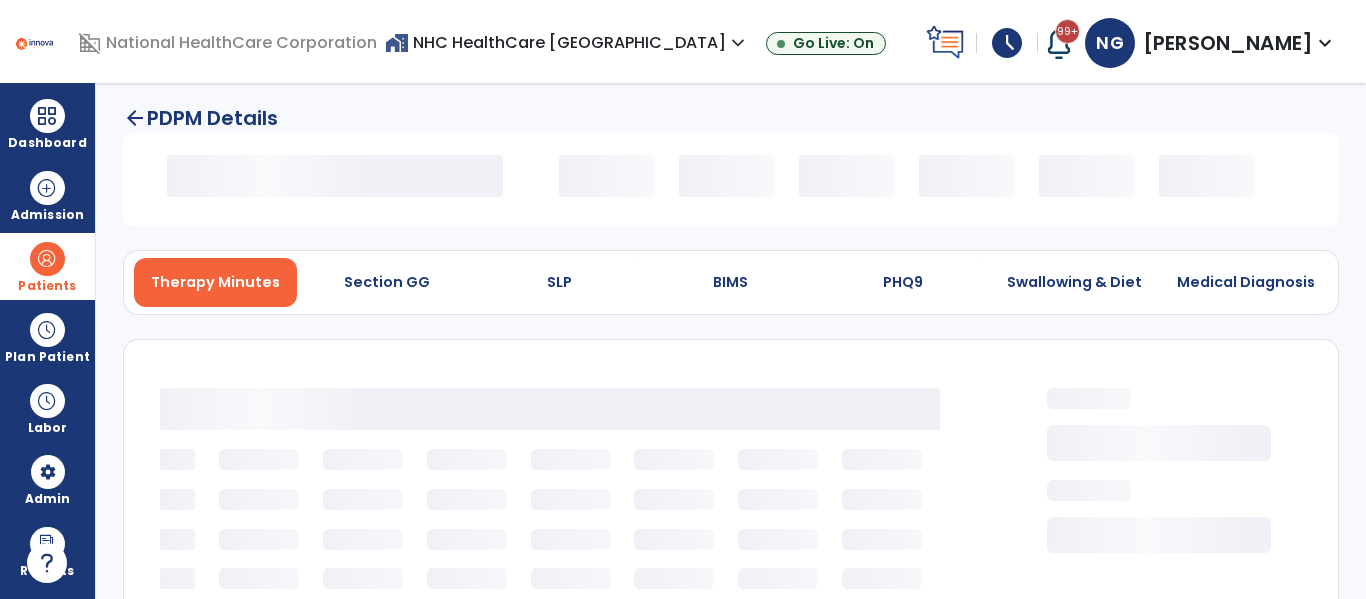 select on "*********" 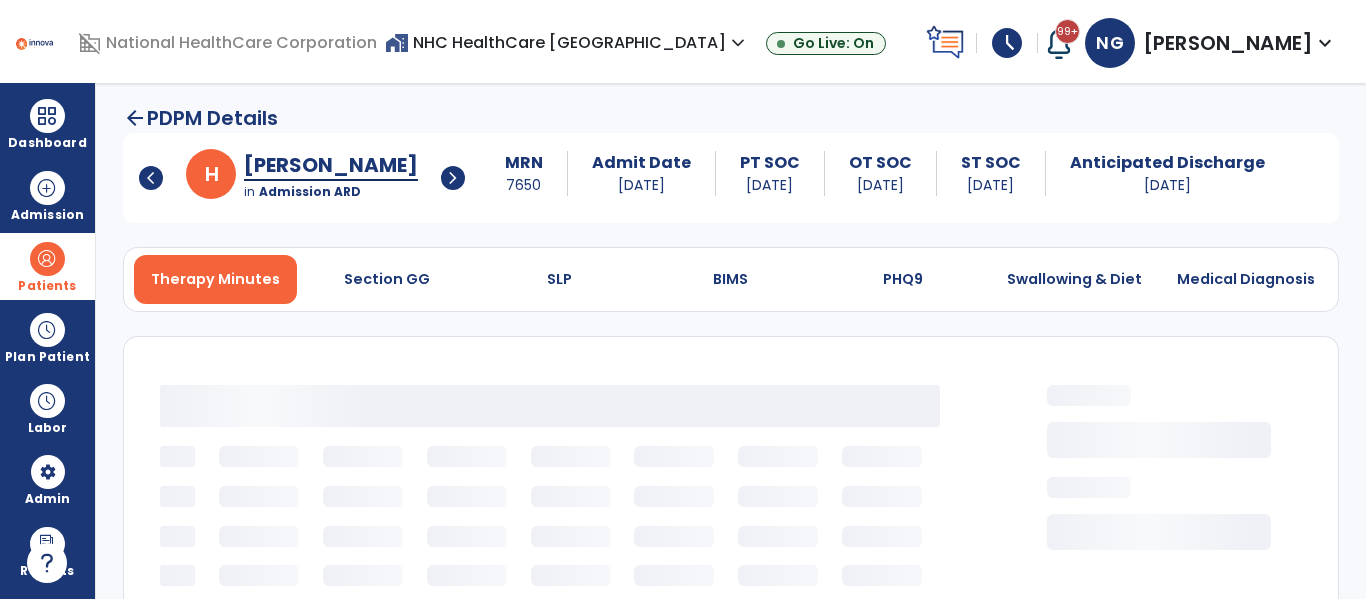 select on "***" 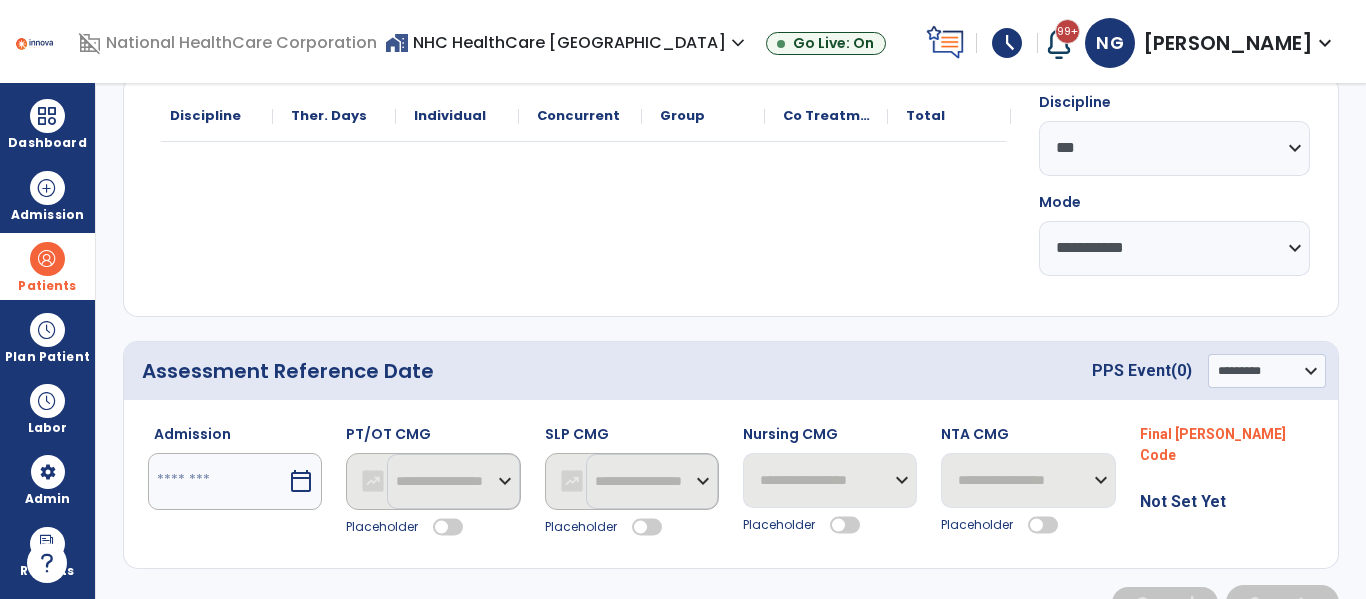scroll, scrollTop: 319, scrollLeft: 0, axis: vertical 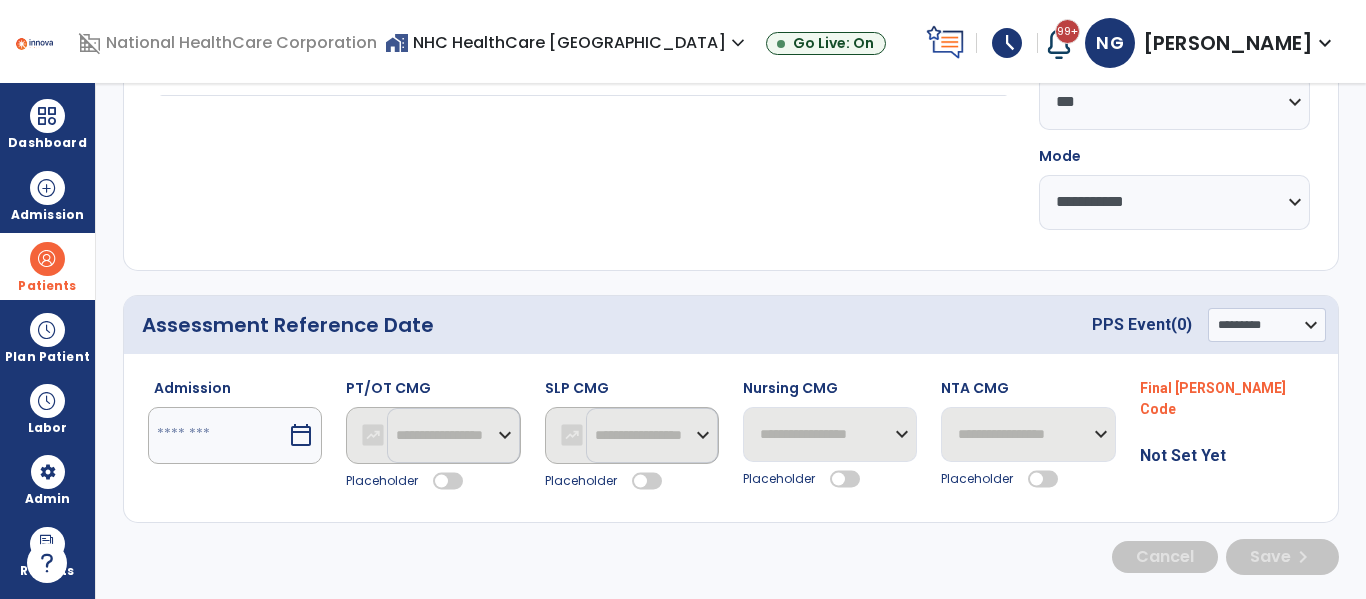 click on "calendar_today" at bounding box center [301, 435] 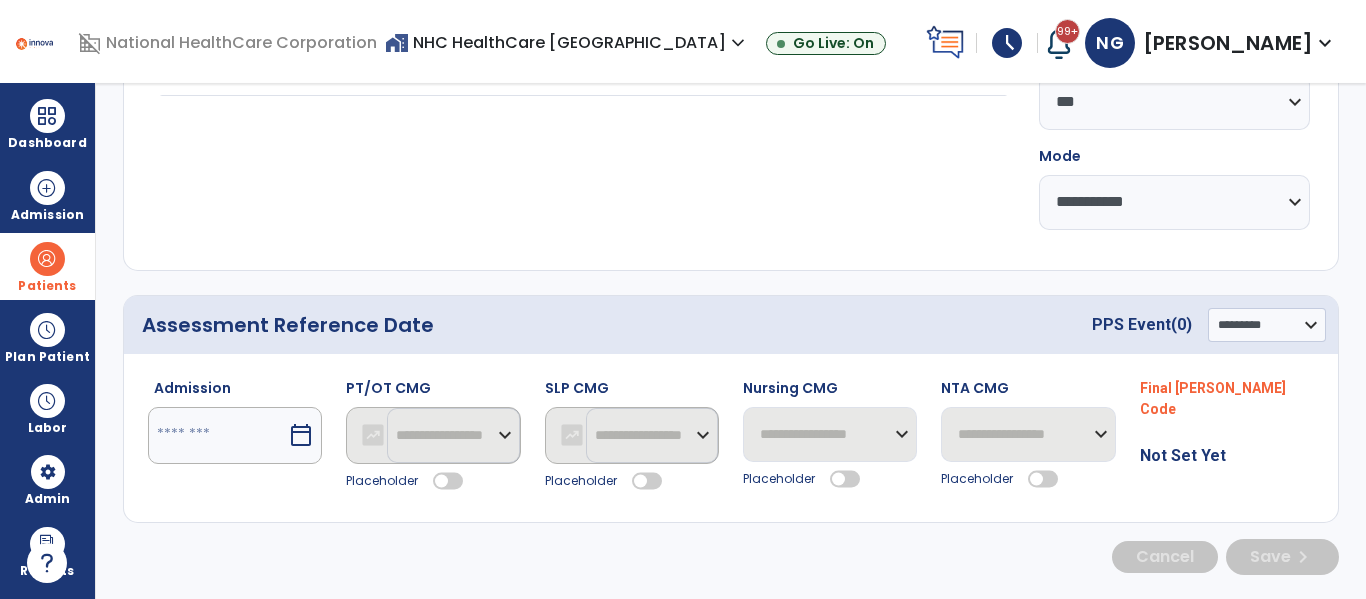 select on "*" 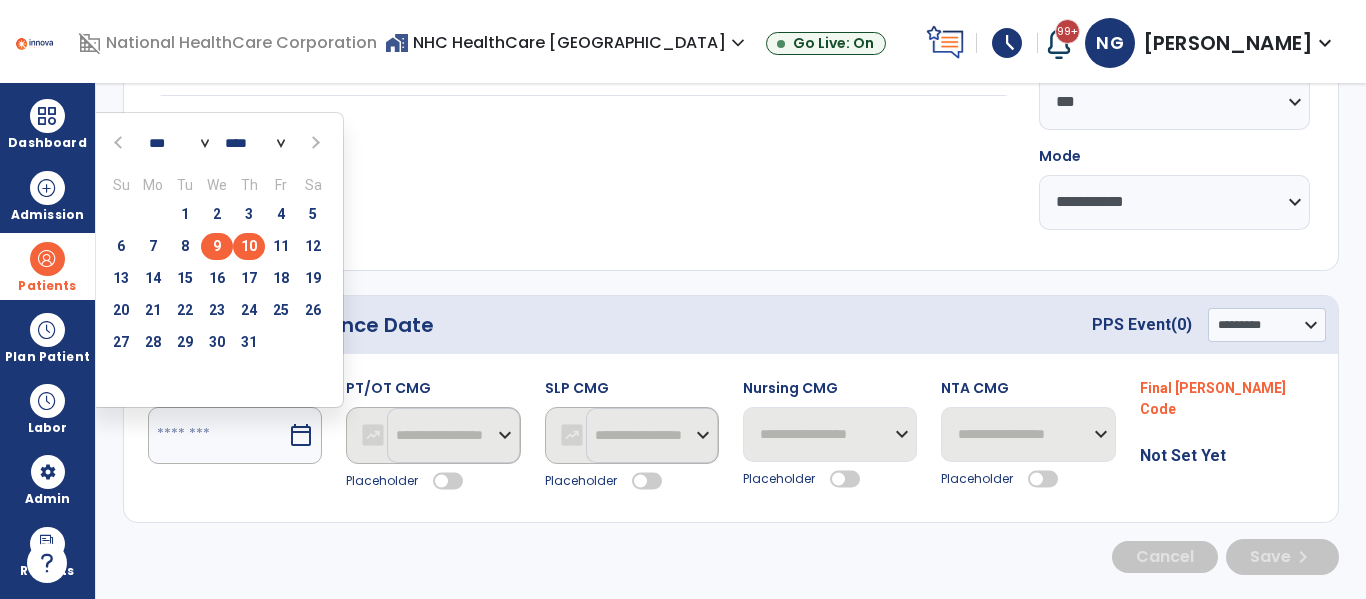 click on "9" at bounding box center (217, 246) 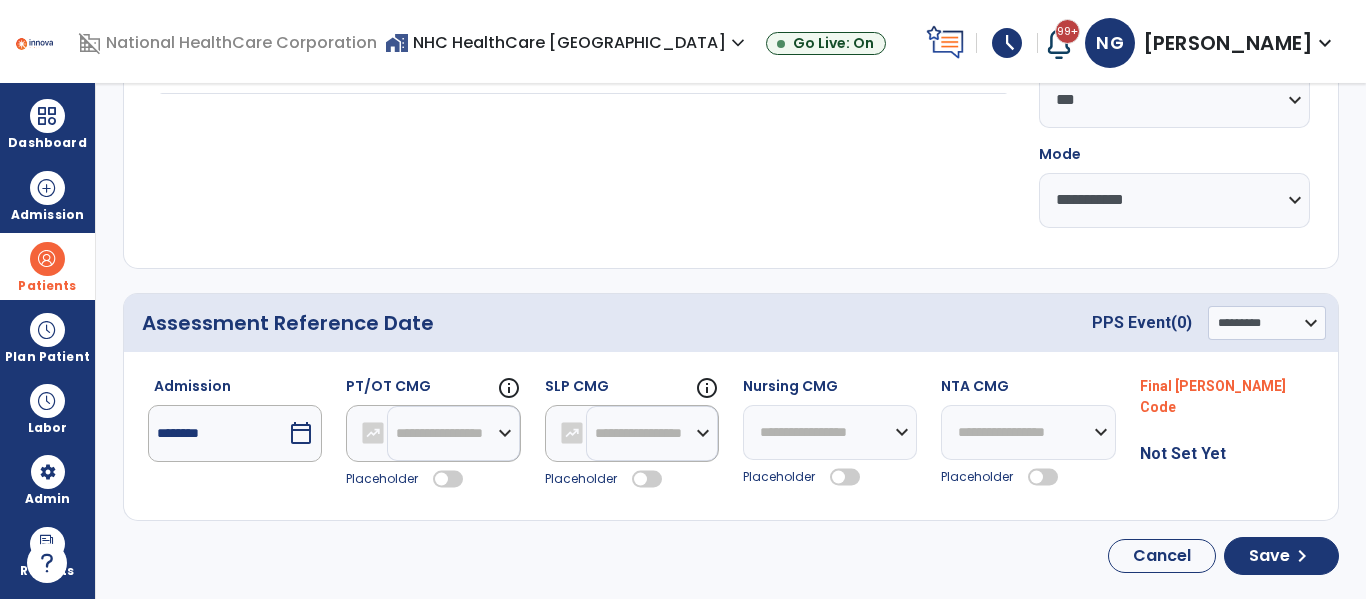 click on "**********" 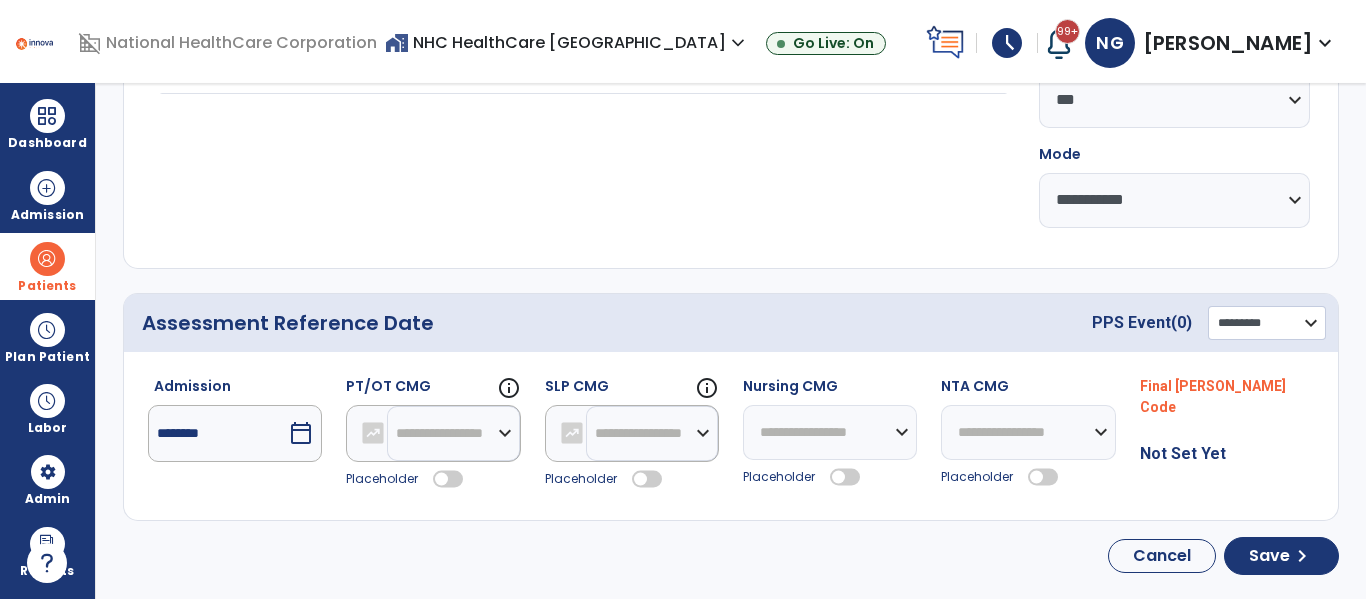 click on "**********" 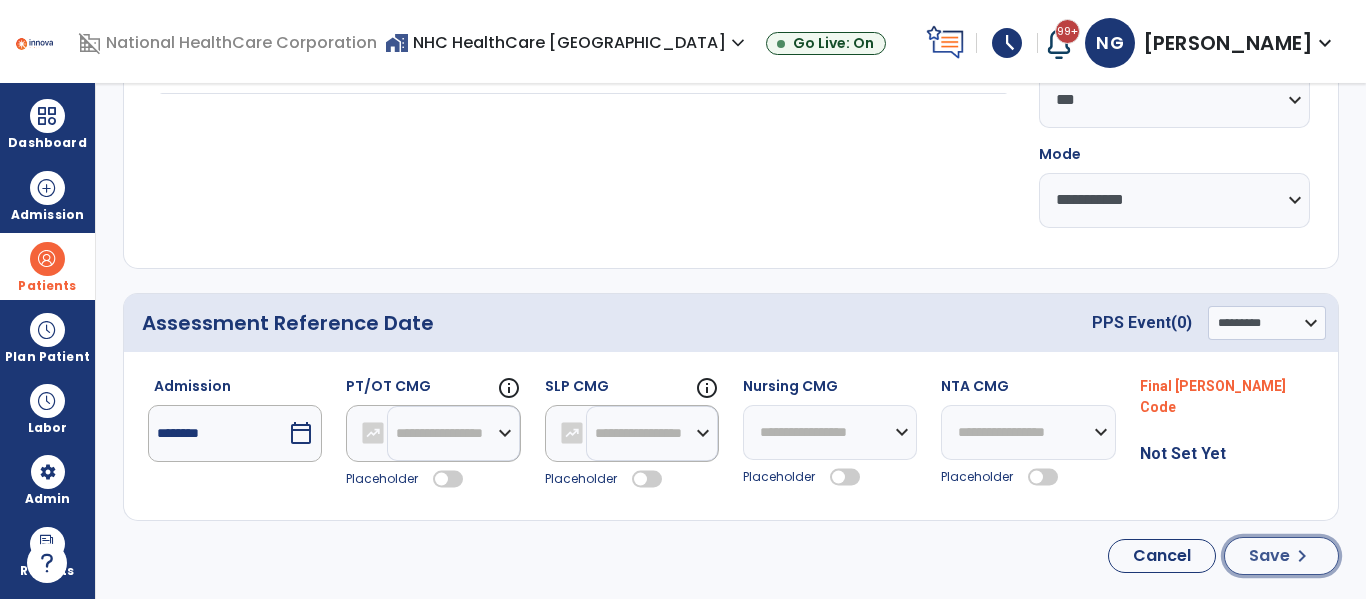 click on "Save" 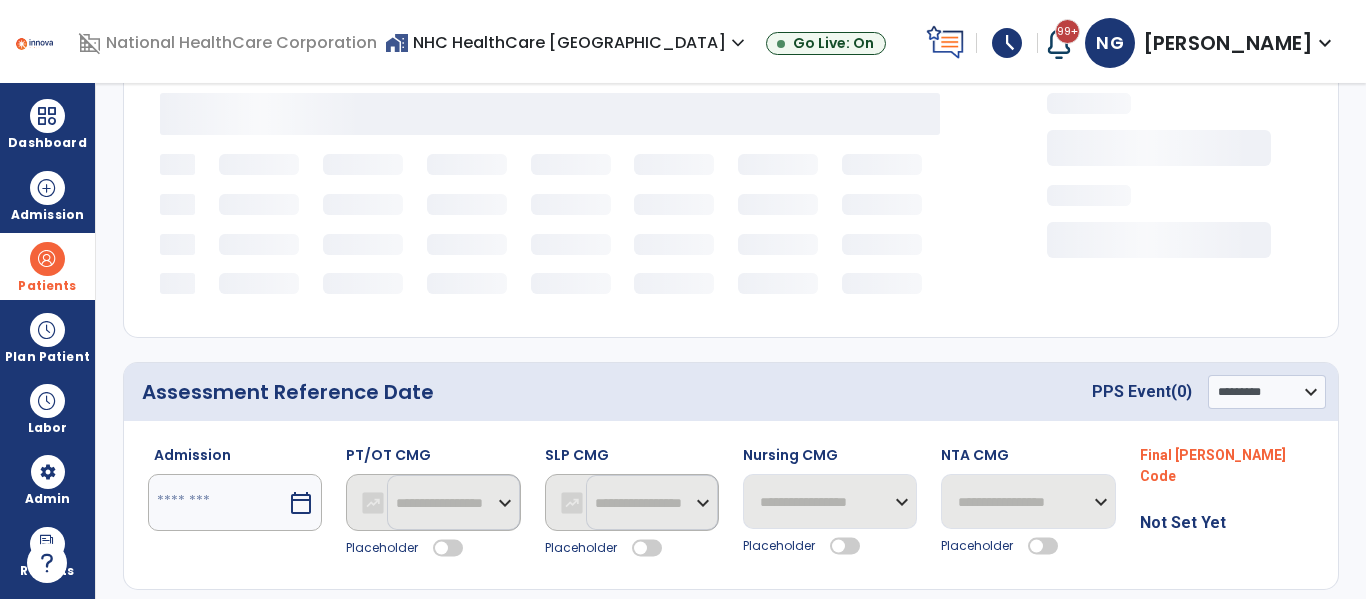 scroll, scrollTop: 137, scrollLeft: 0, axis: vertical 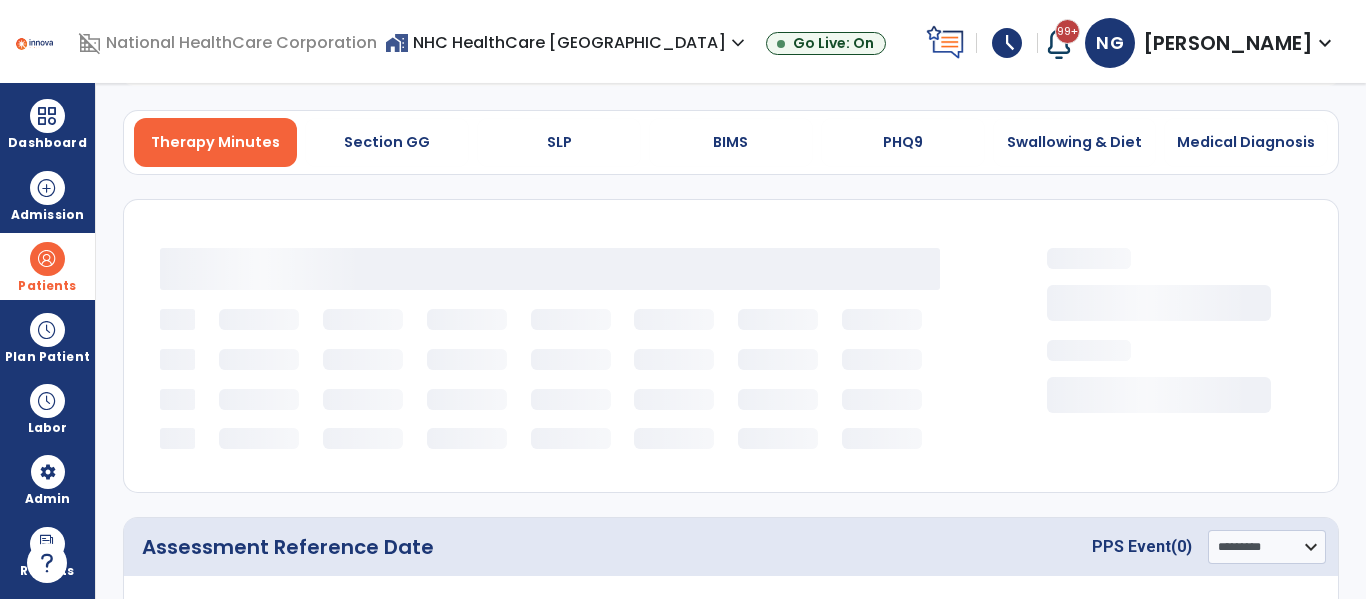 select on "***" 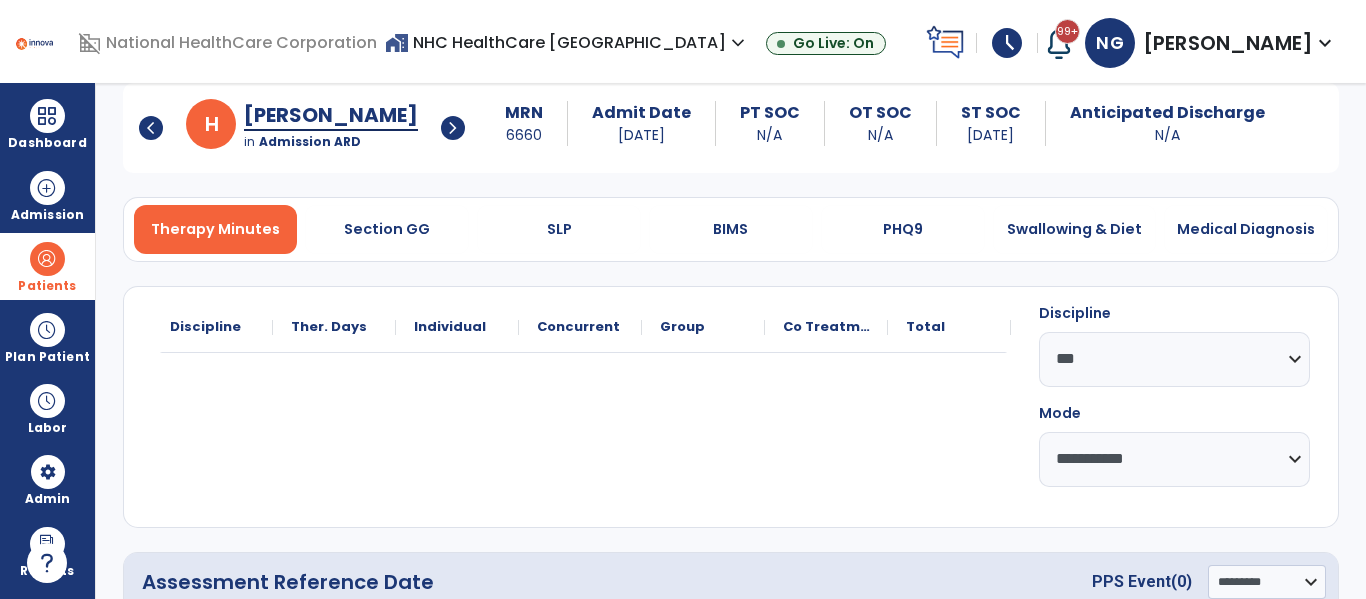 scroll, scrollTop: 50, scrollLeft: 0, axis: vertical 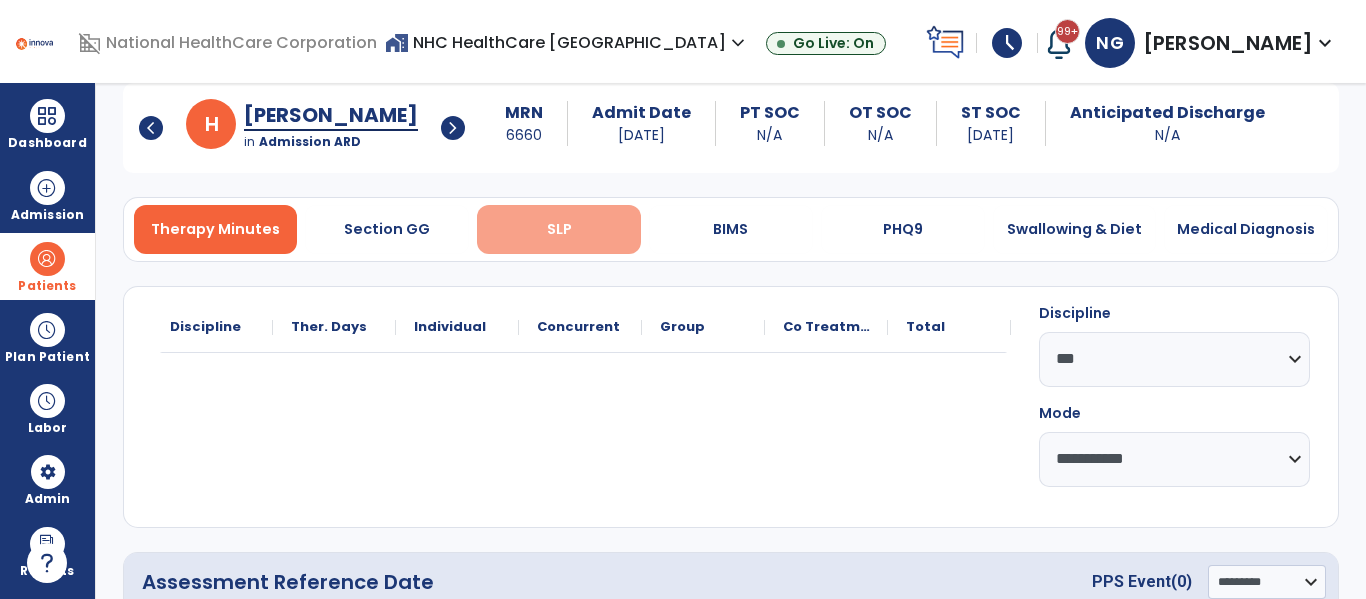 click on "SLP" at bounding box center [559, 229] 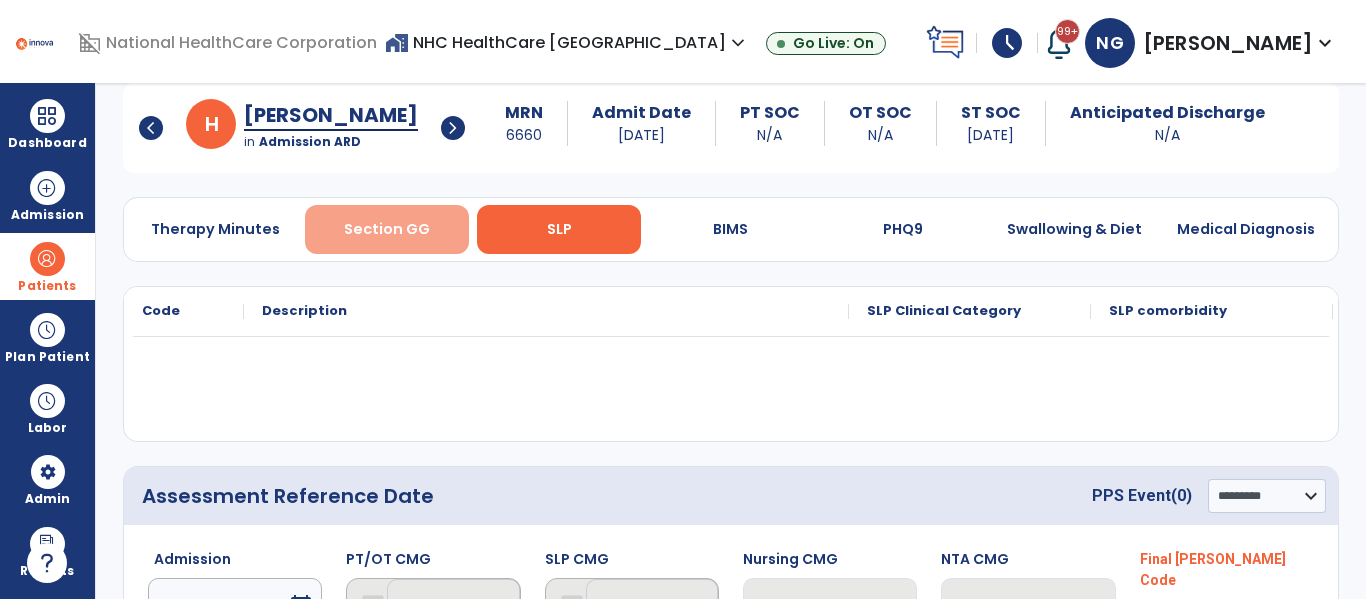 click on "Section GG" at bounding box center [387, 229] 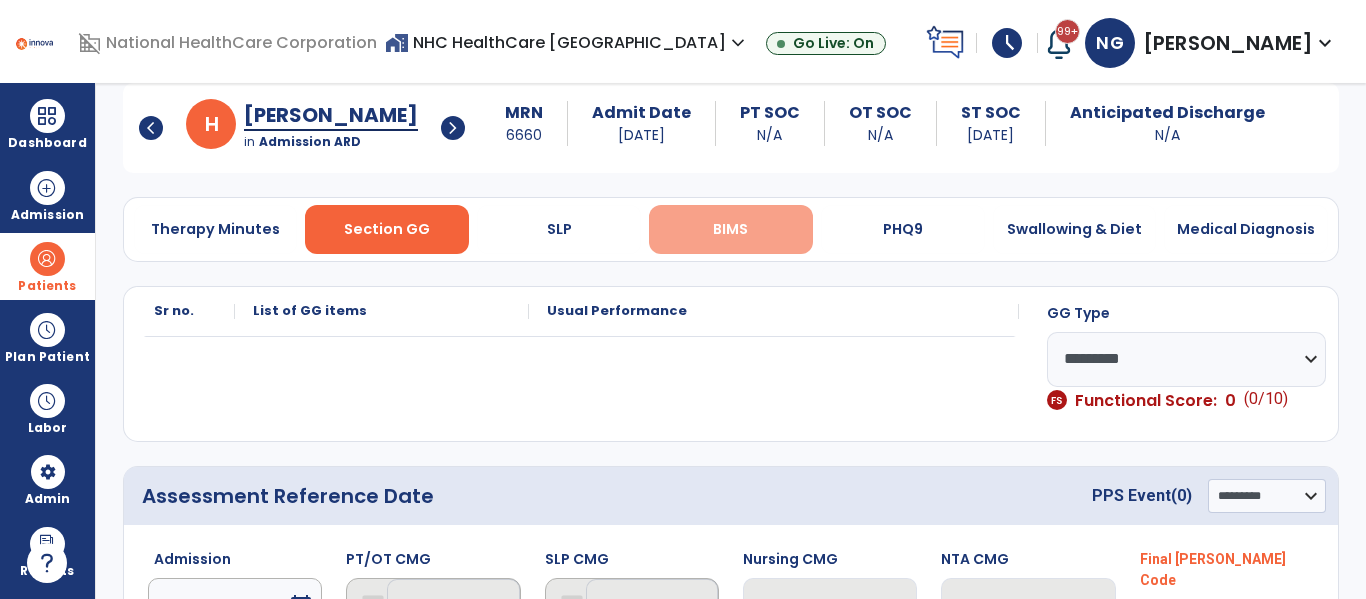 click on "BIMS" at bounding box center [731, 229] 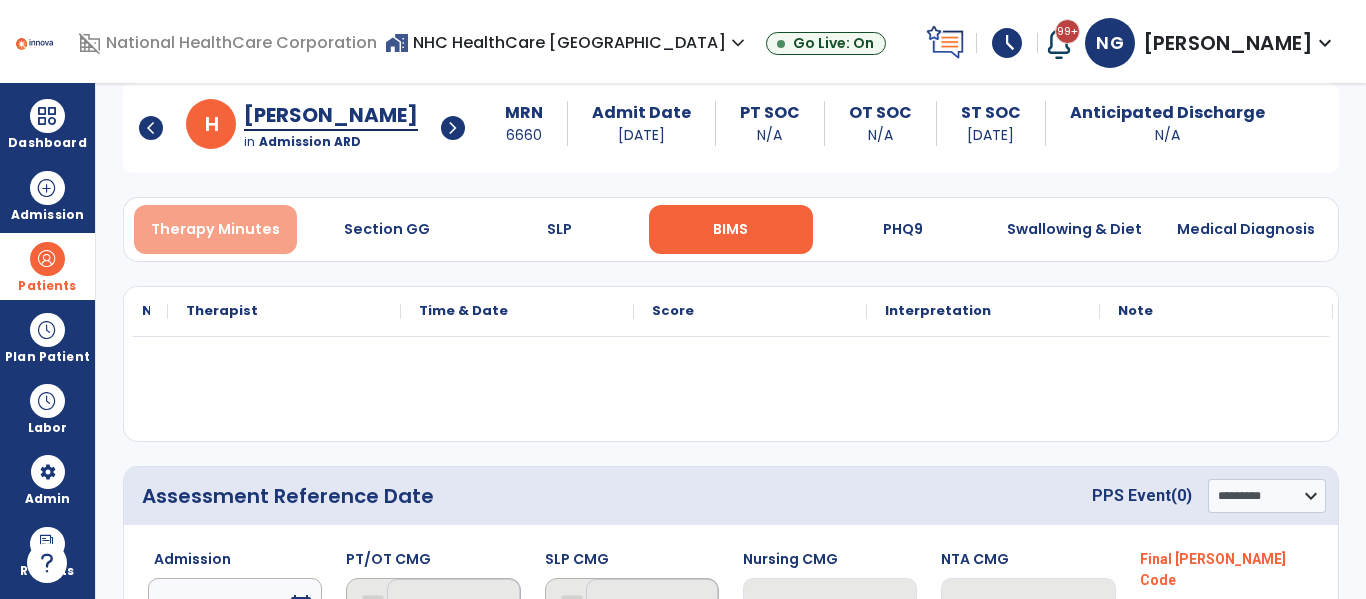 click on "Therapy Minutes" at bounding box center (215, 229) 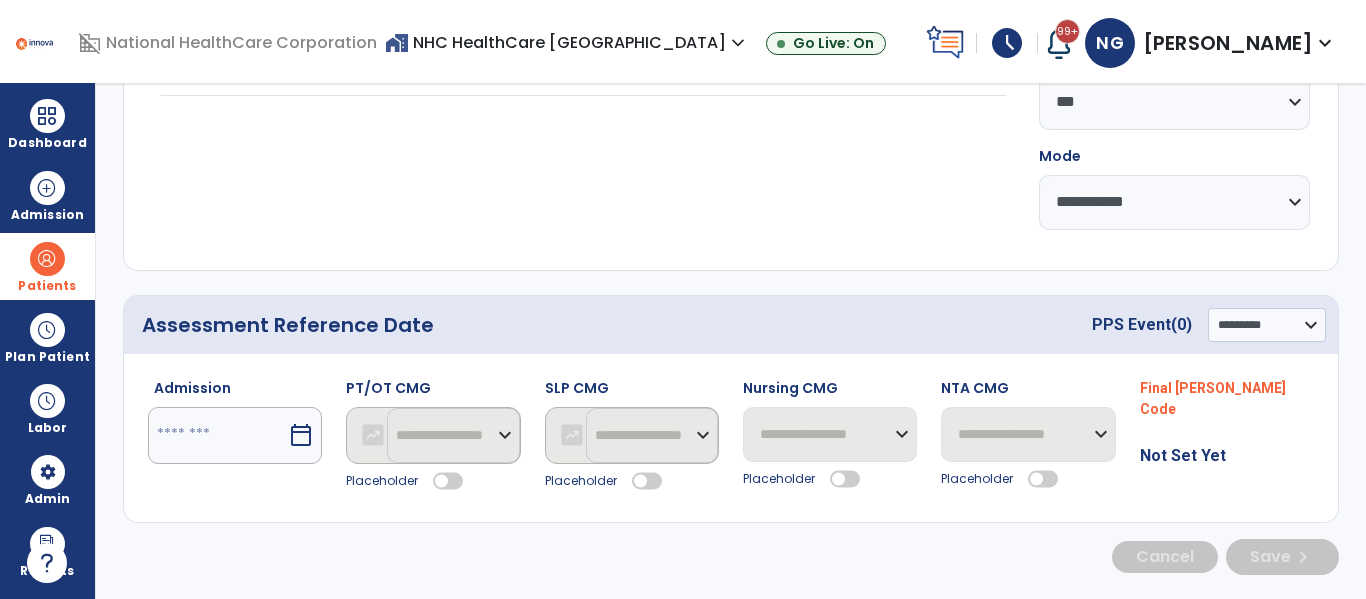 scroll, scrollTop: 306, scrollLeft: 0, axis: vertical 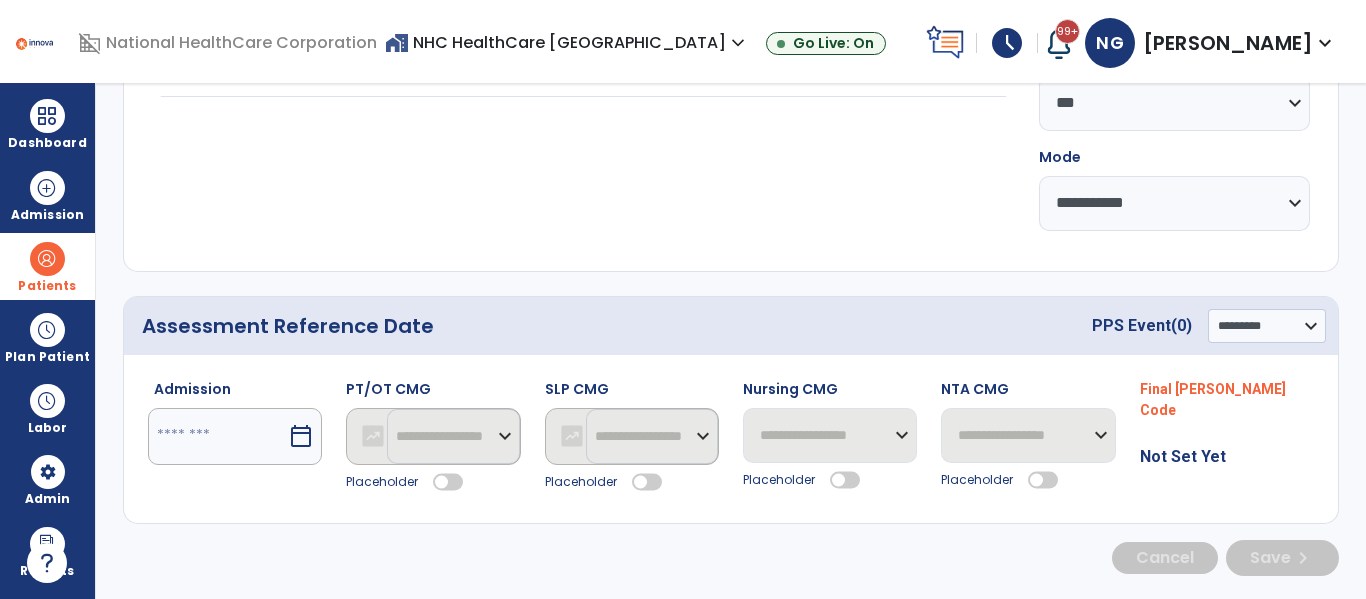 click at bounding box center [217, 436] 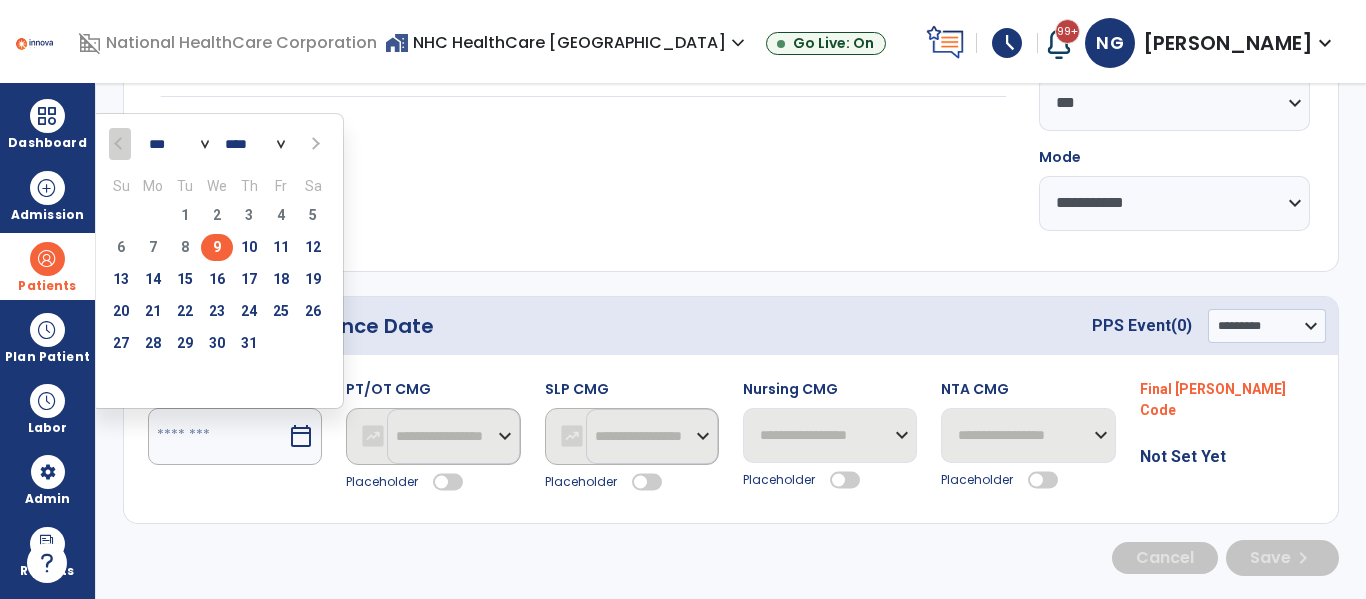 click on "9" at bounding box center (217, 247) 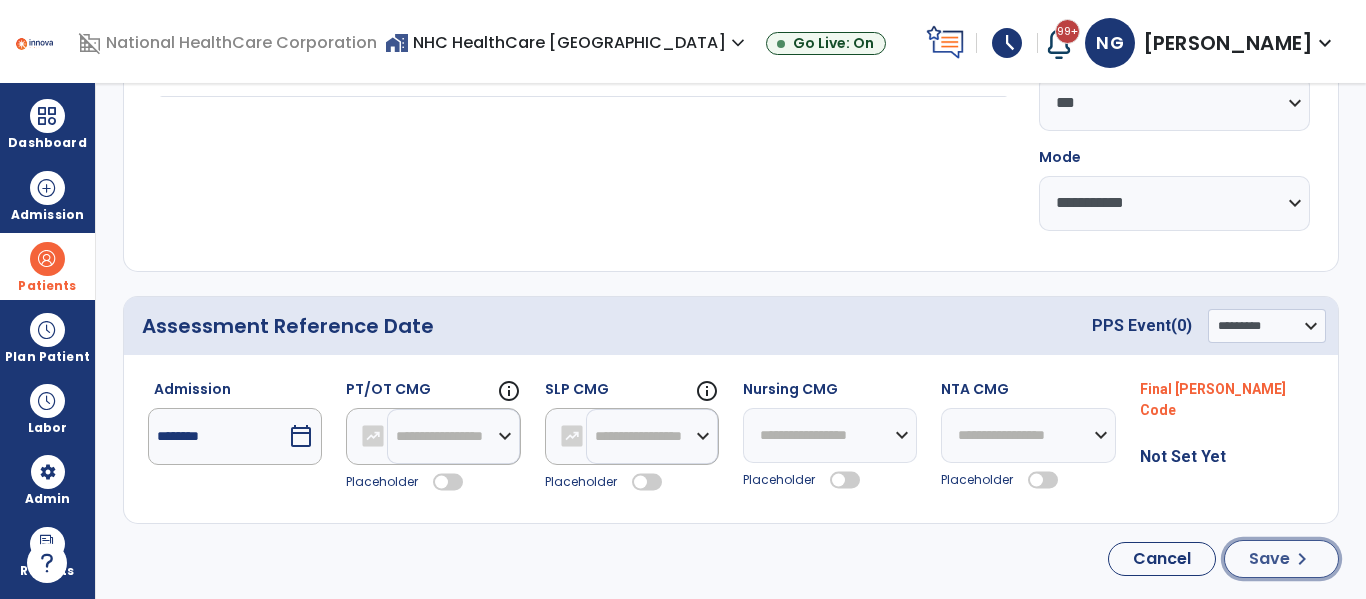 click on "Save  chevron_right" 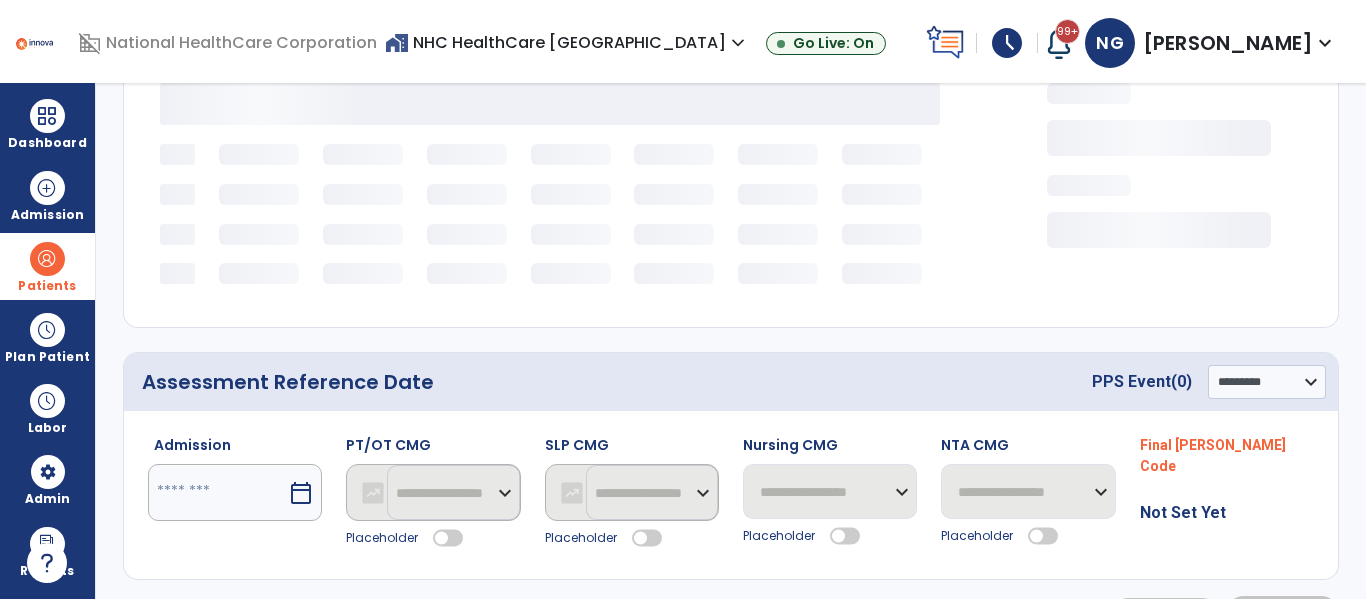 scroll, scrollTop: 97, scrollLeft: 0, axis: vertical 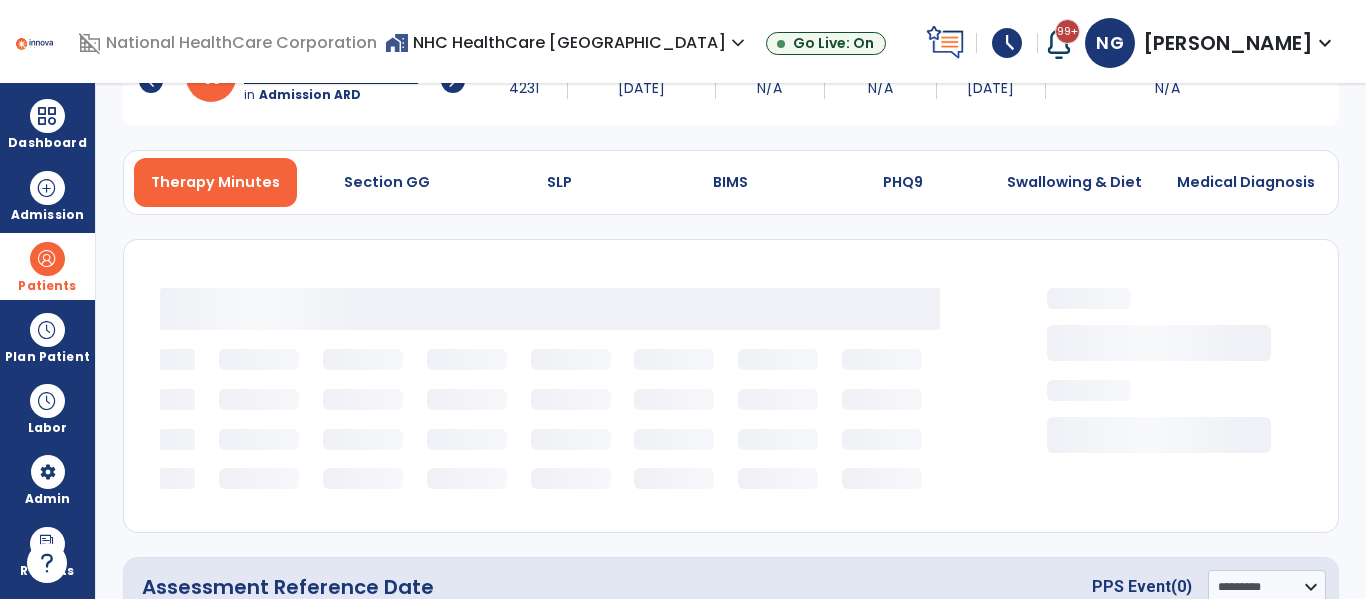 select on "***" 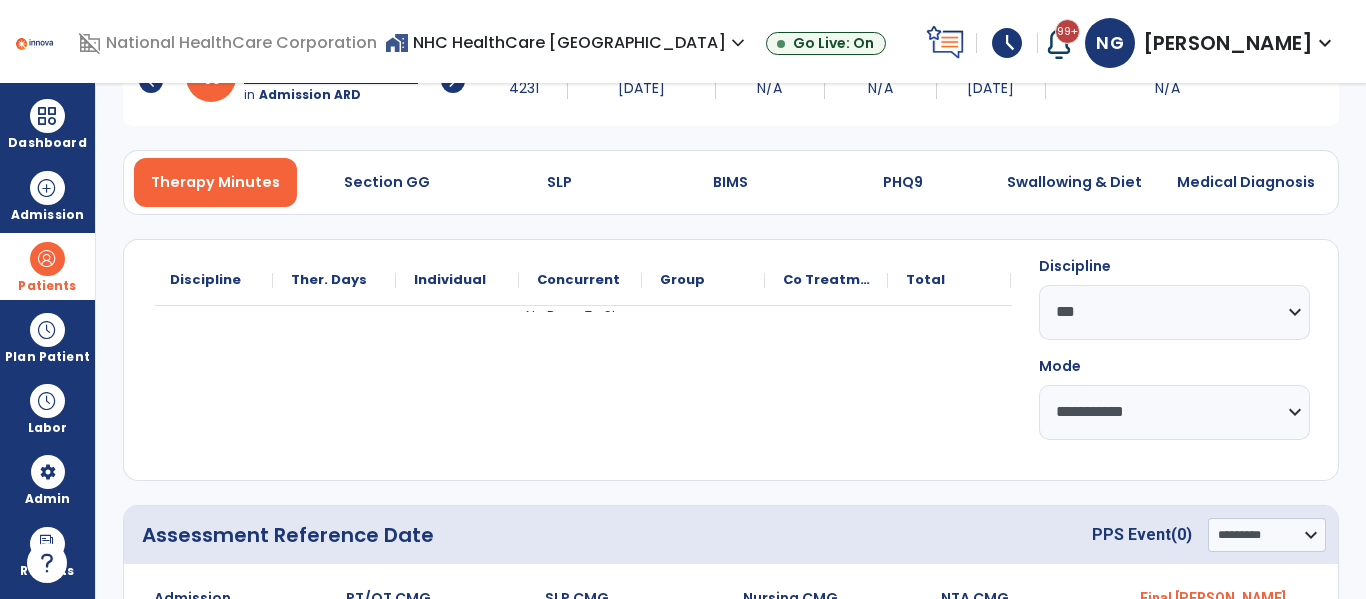 scroll, scrollTop: 0, scrollLeft: 0, axis: both 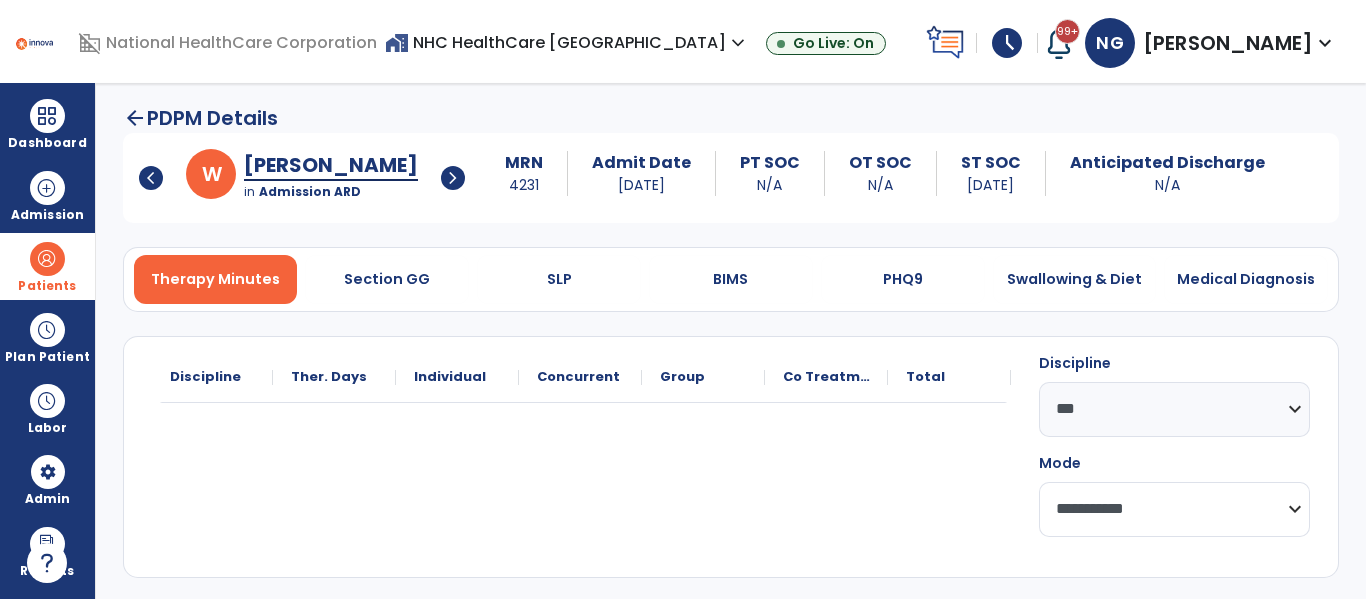 click on "**********" 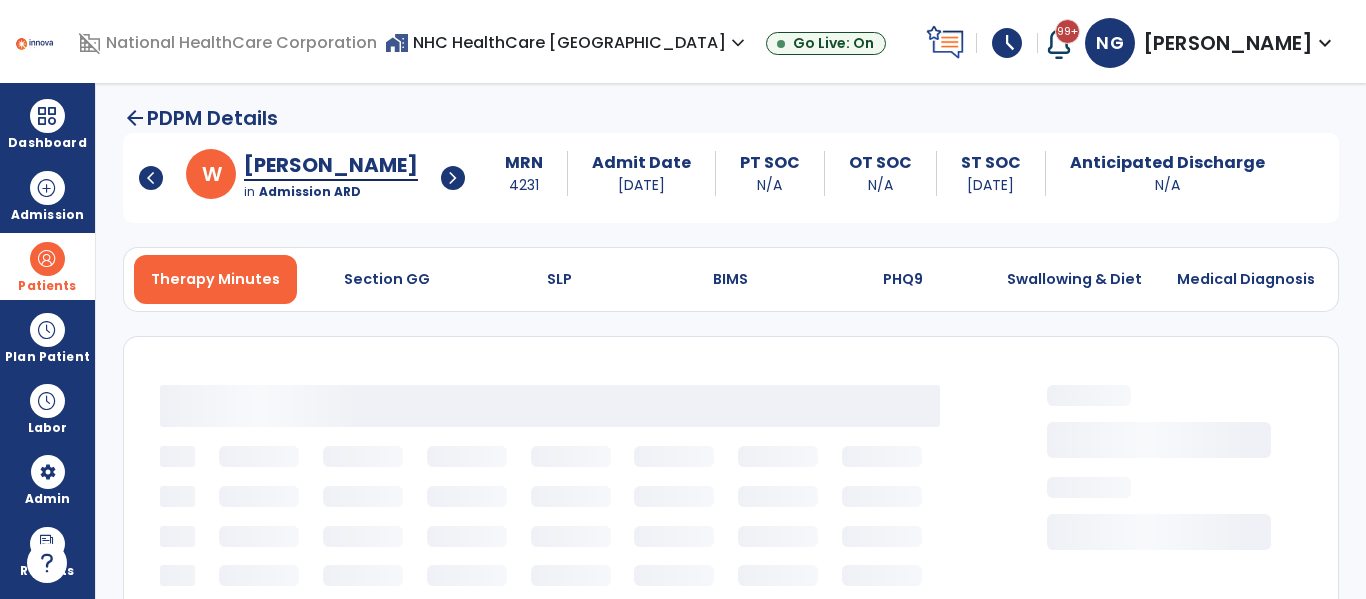 select on "***" 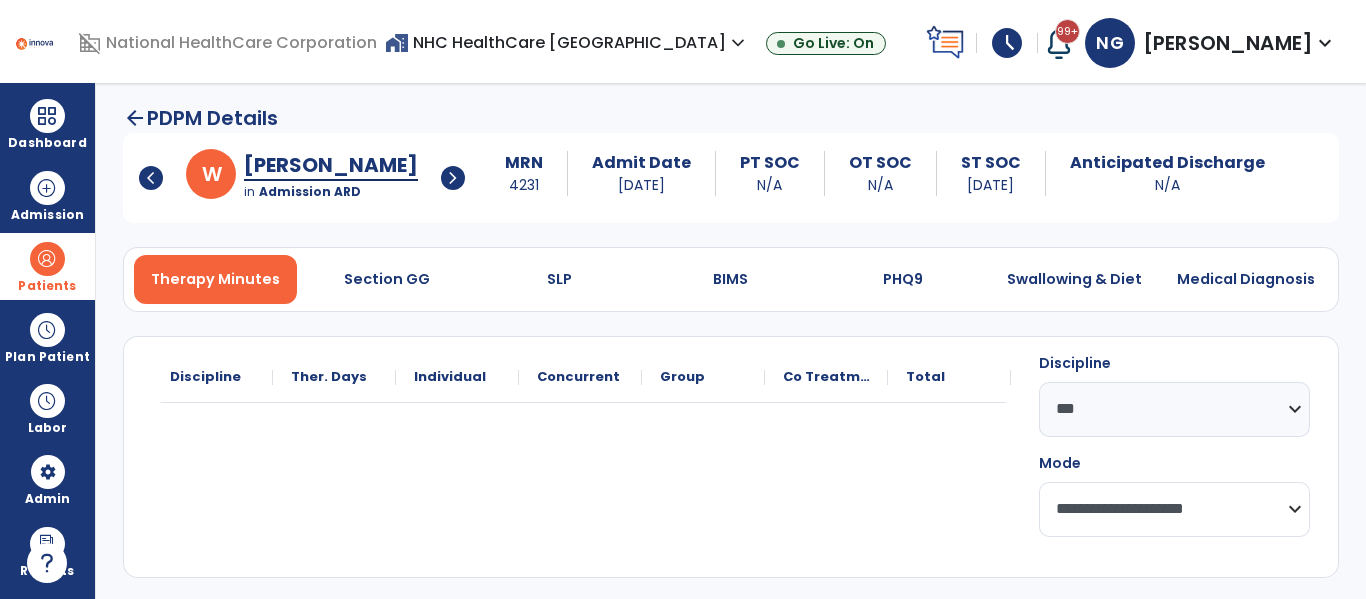 click on "**********" 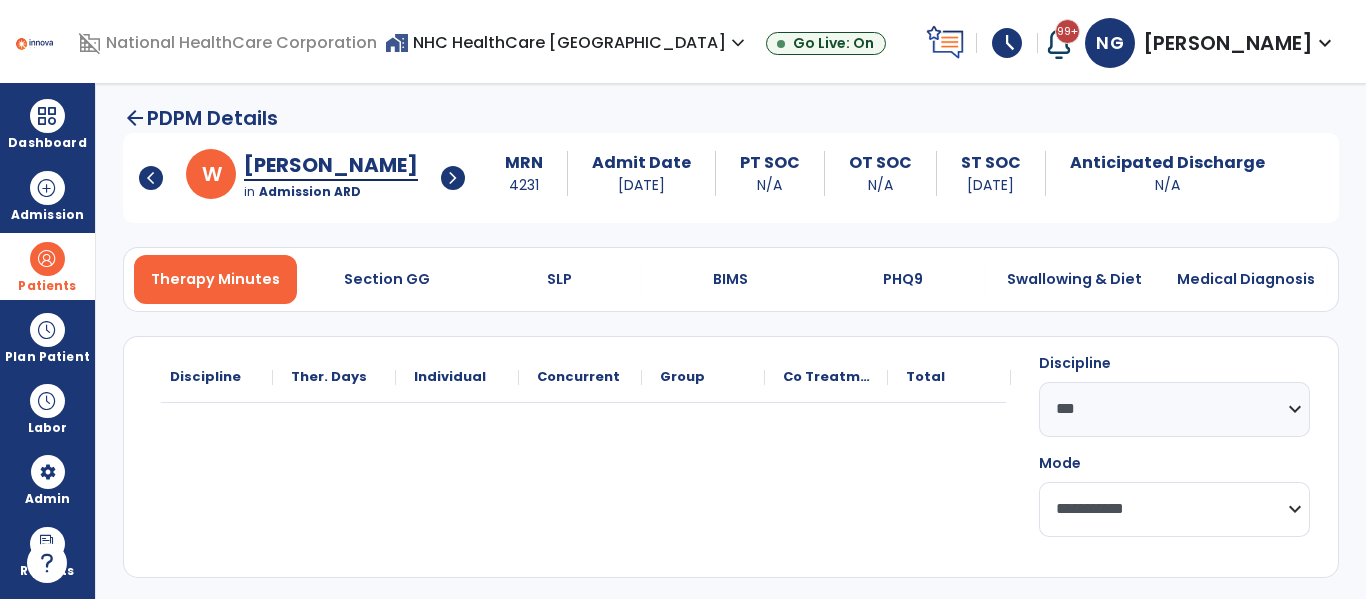 click on "**********" 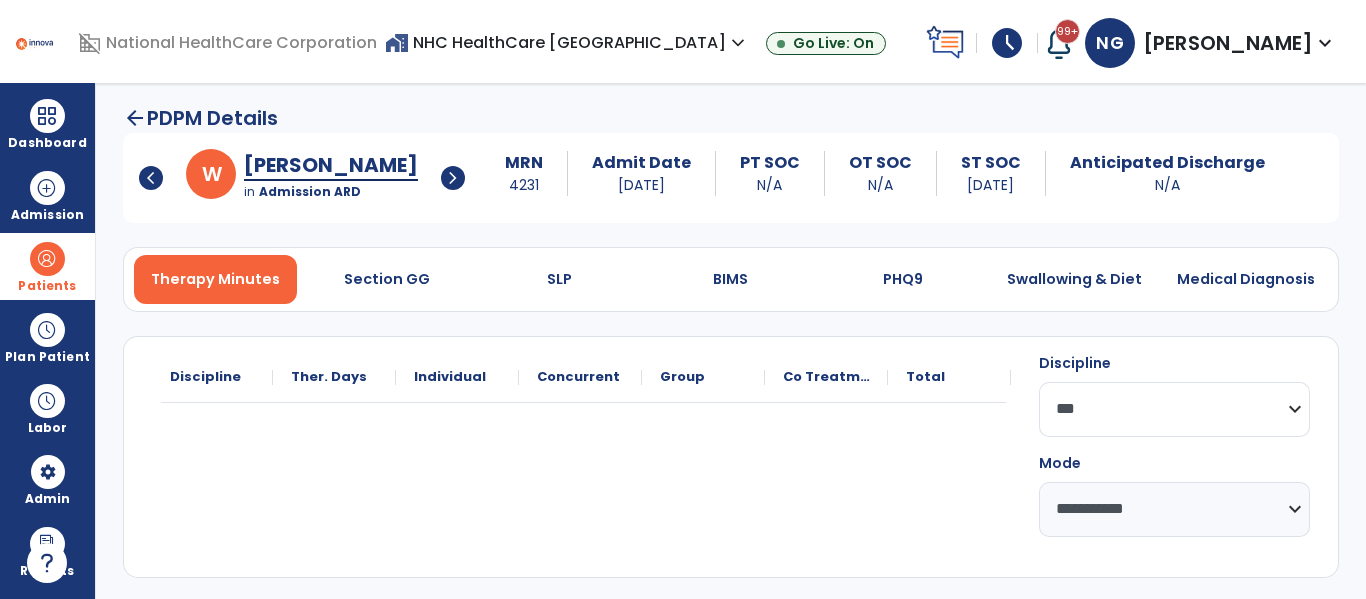 click on "**********" 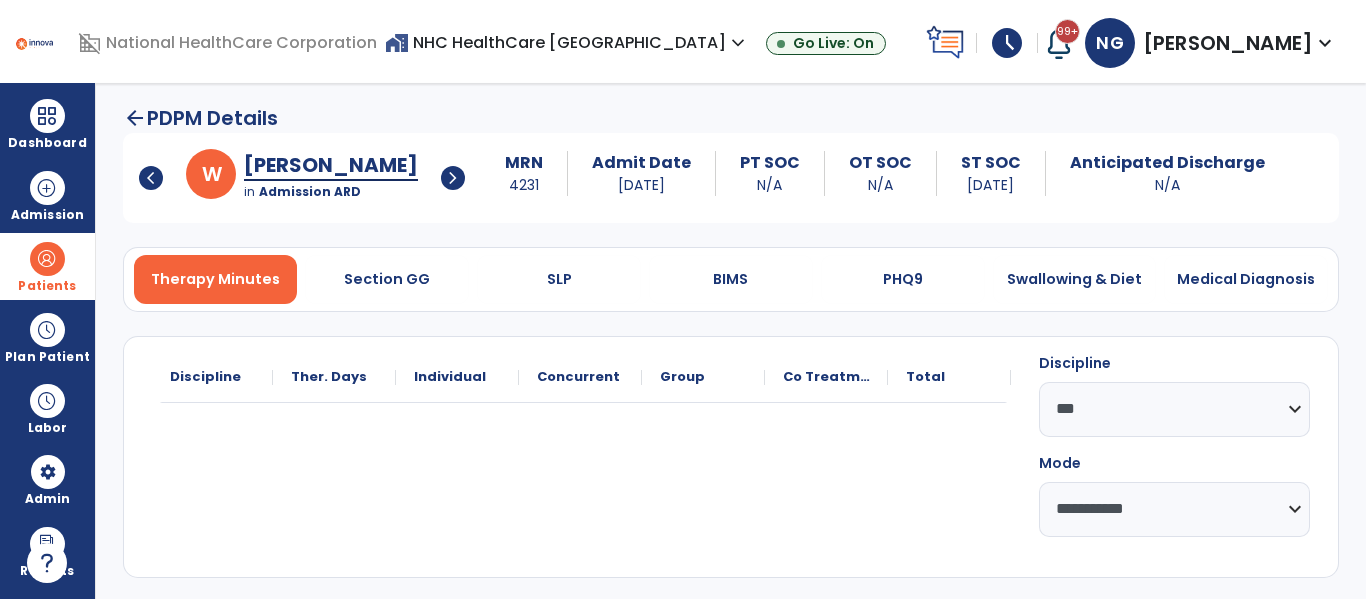 click on "Discipline
Ther. Days
Individual
to" 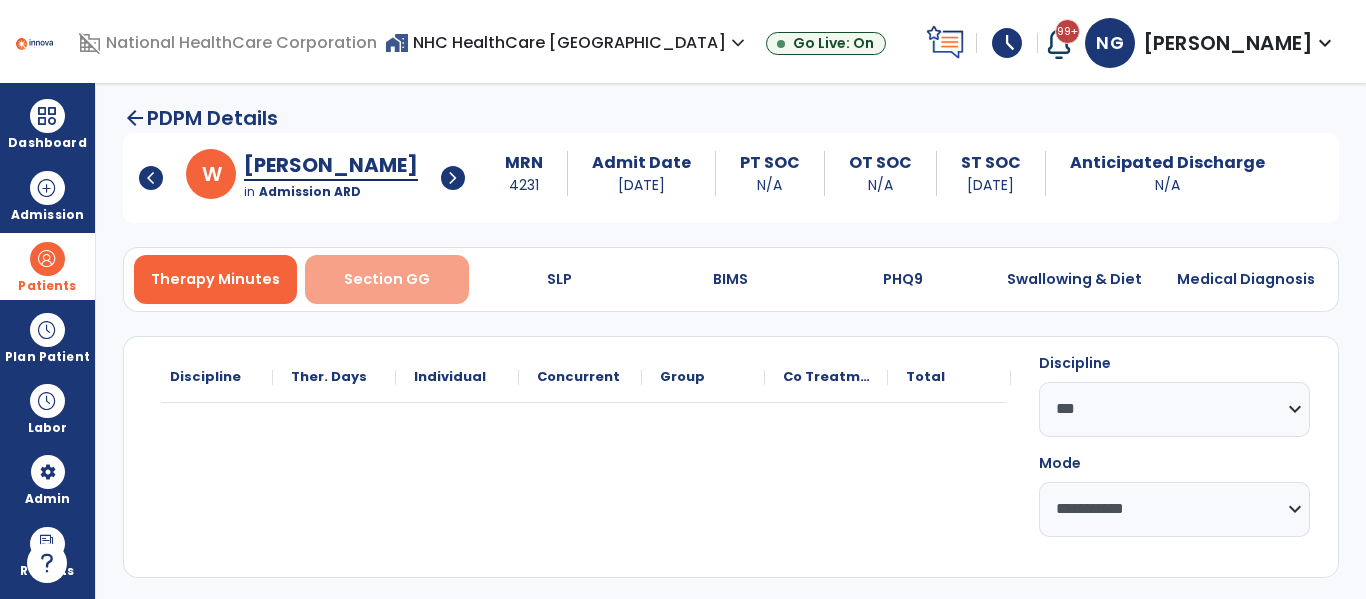 click on "Section GG" at bounding box center [387, 279] 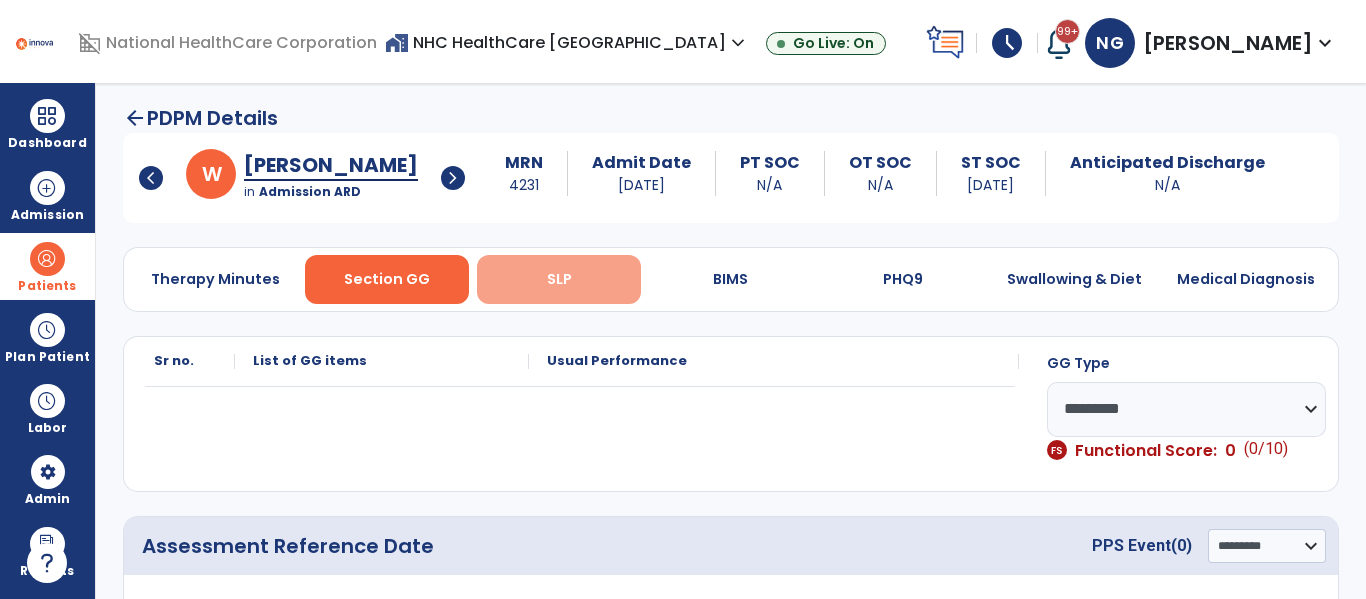 click on "SLP" at bounding box center [559, 279] 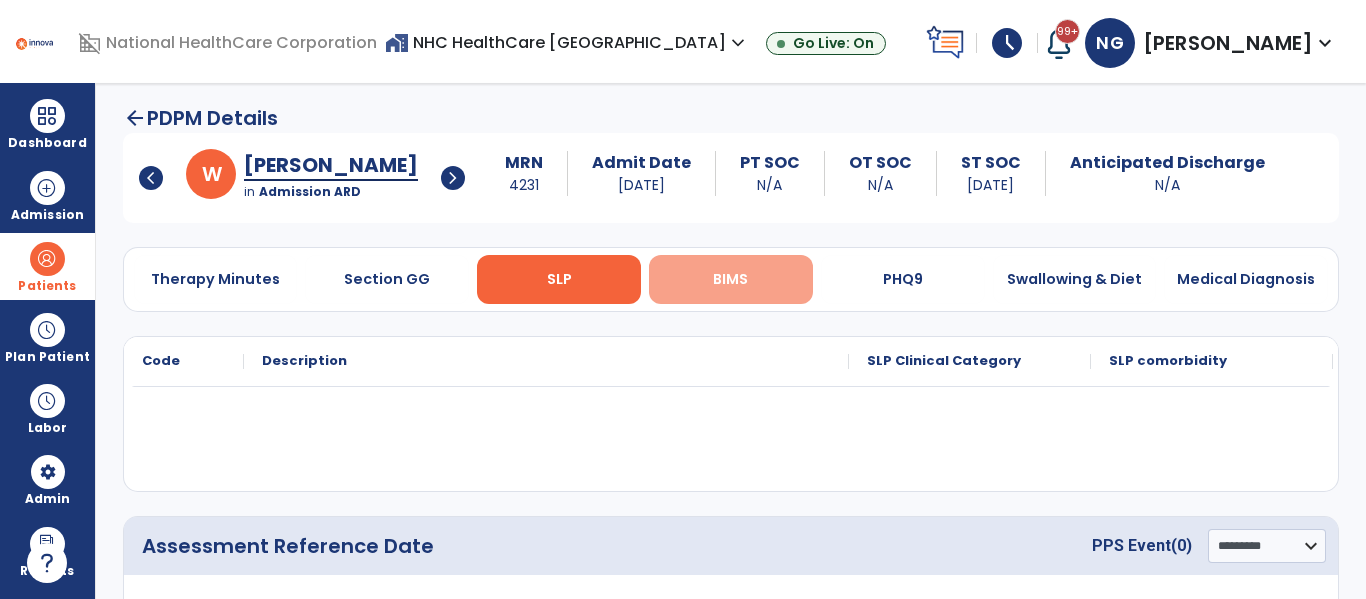 click on "BIMS" at bounding box center (731, 279) 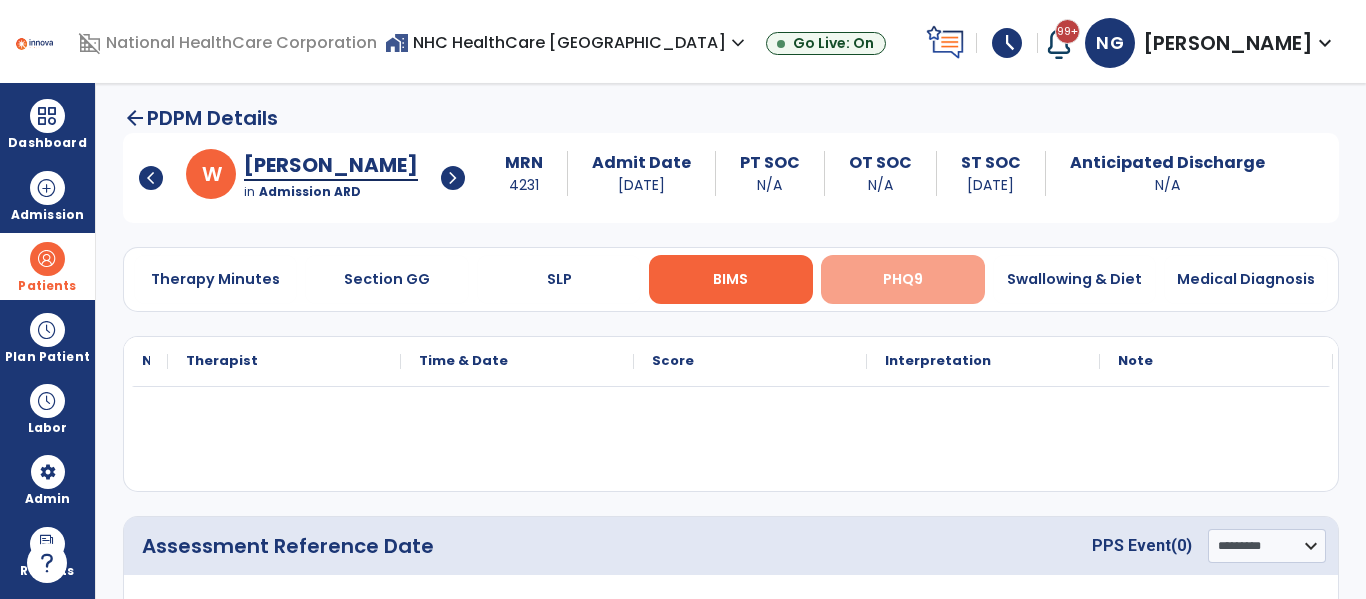 click on "PHQ9" at bounding box center (903, 279) 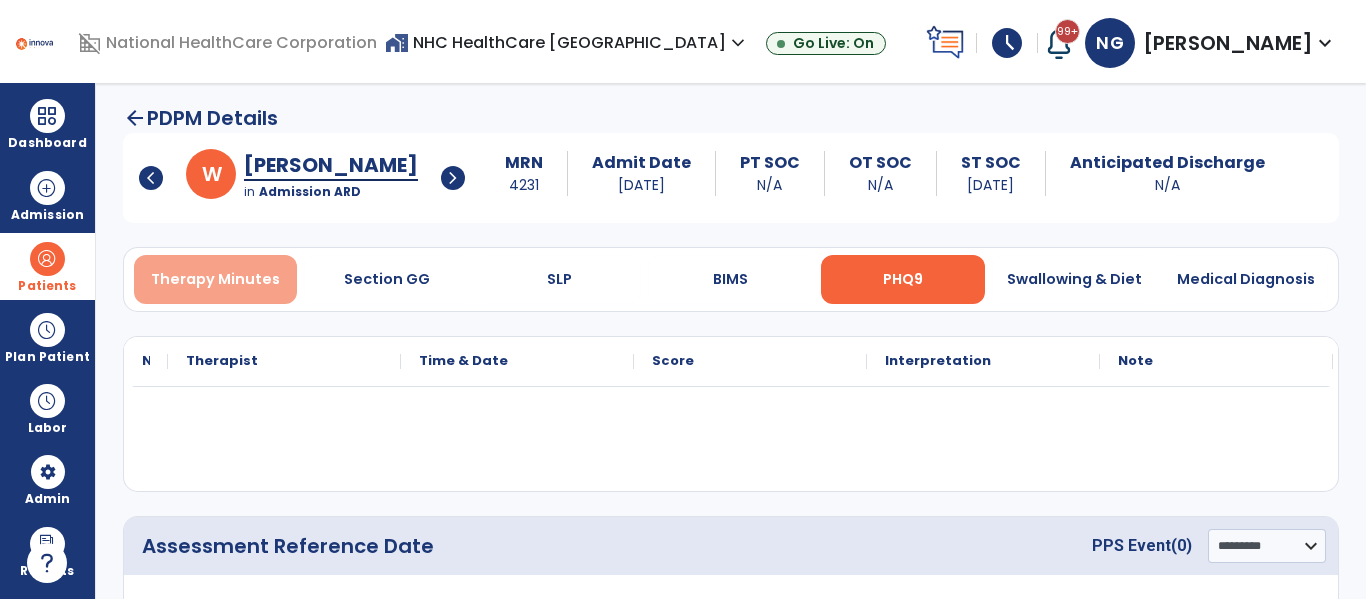 click on "Therapy Minutes" at bounding box center [215, 279] 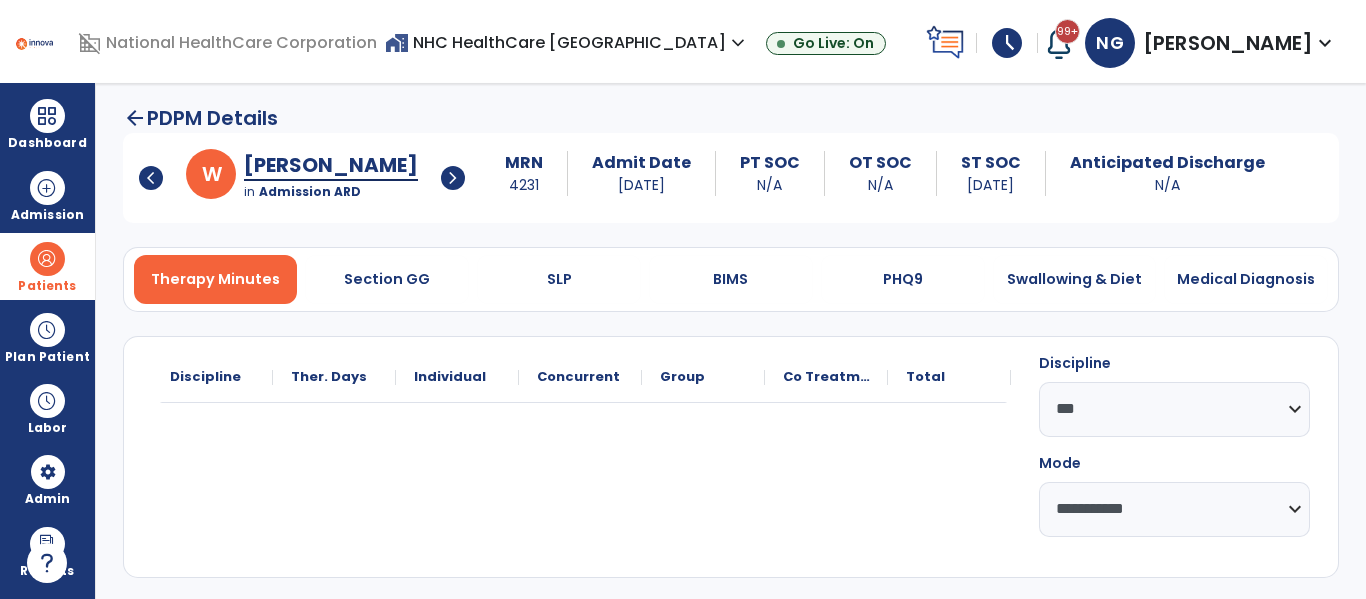click on "arrow_back" 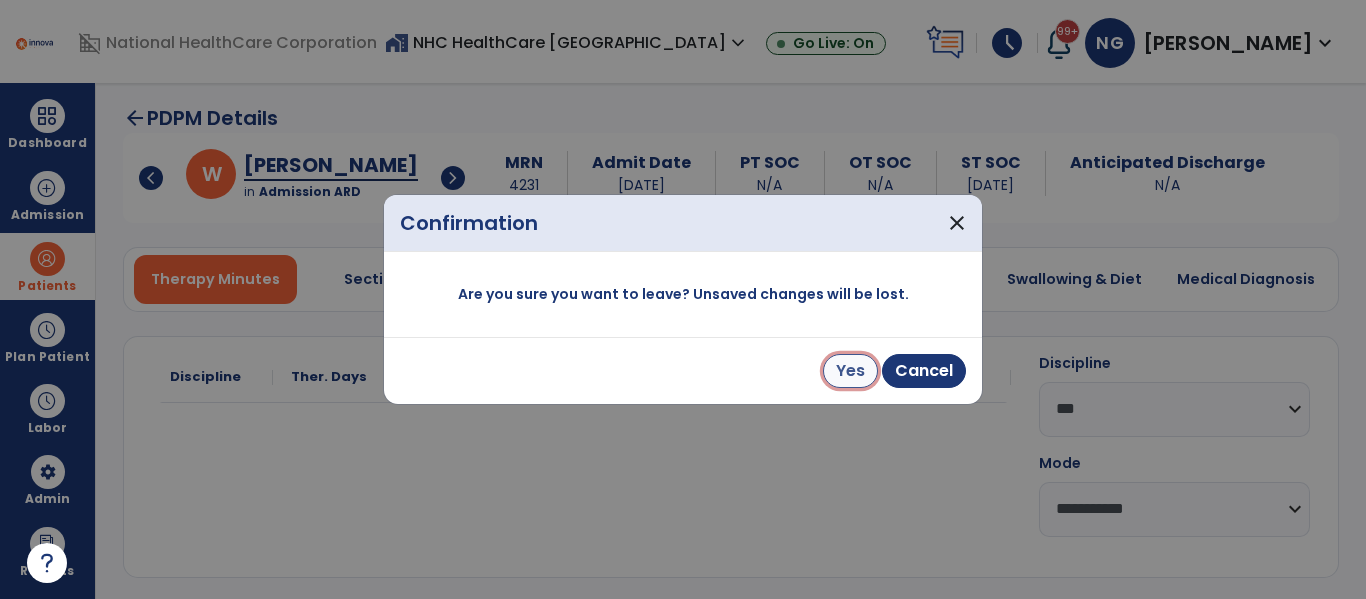 click on "Yes" at bounding box center [850, 371] 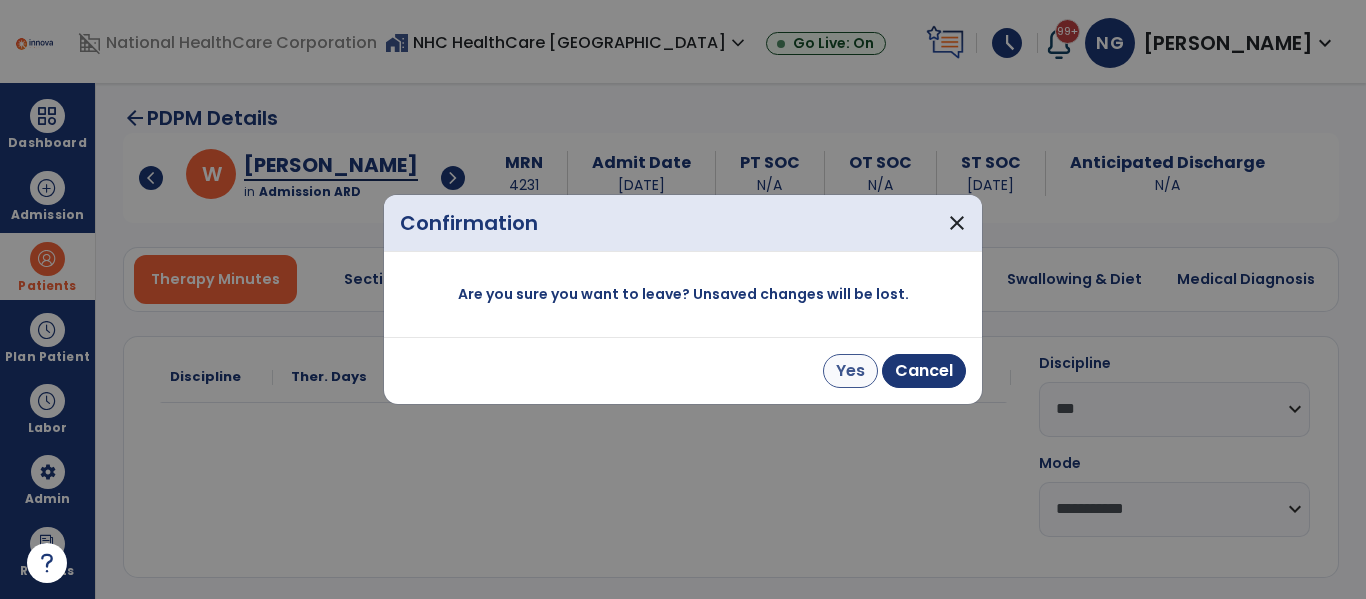 select on "***" 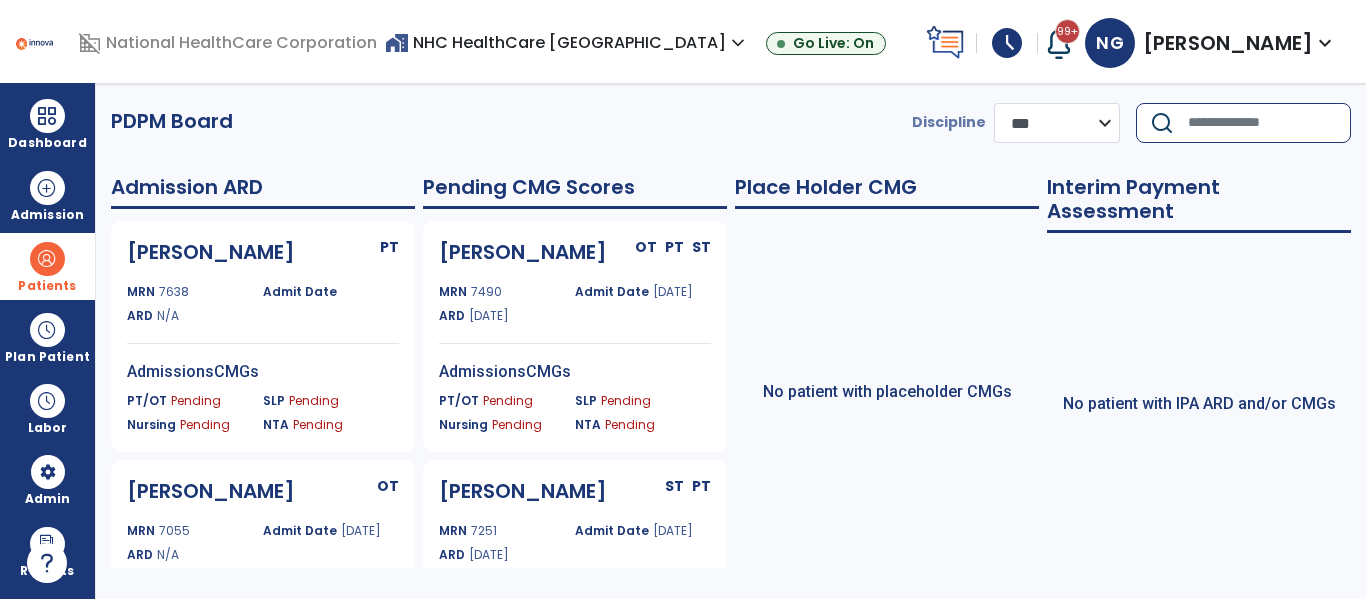 click 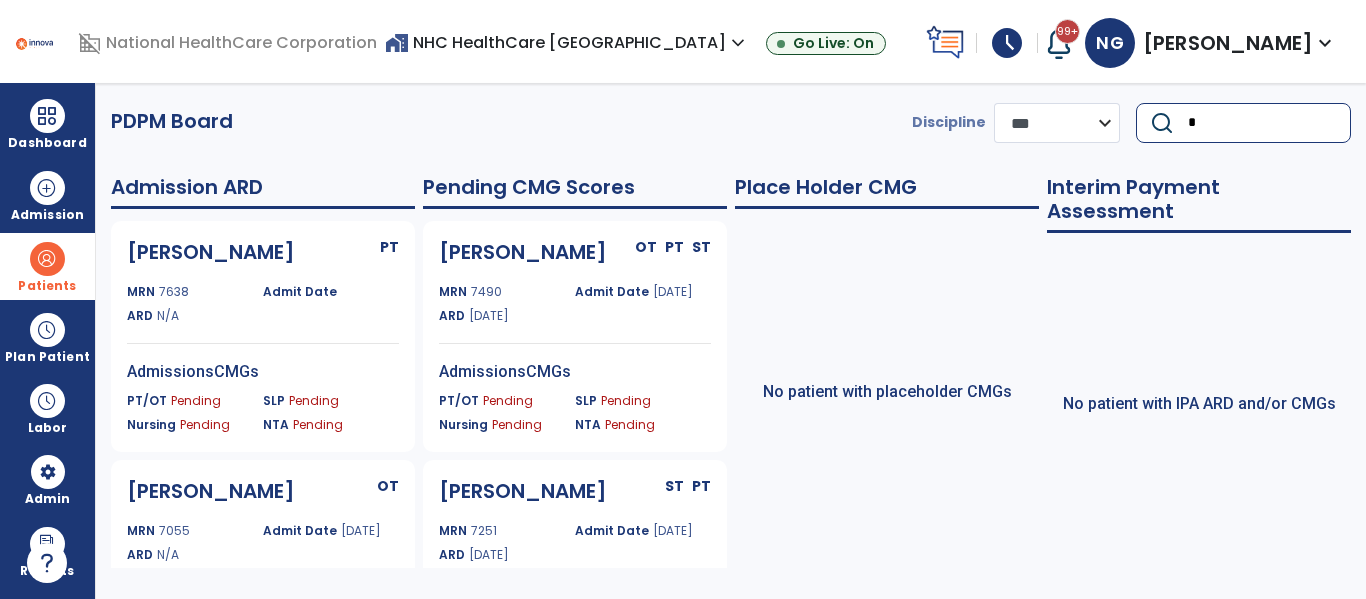 click on "*" 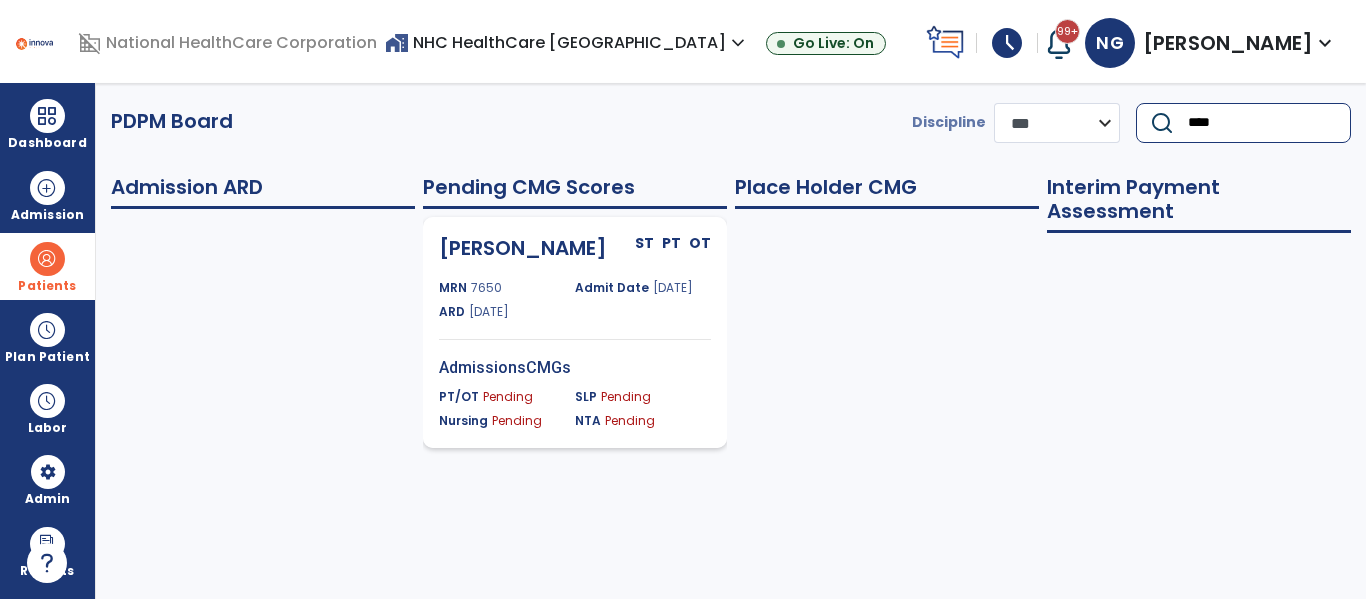 type on "****" 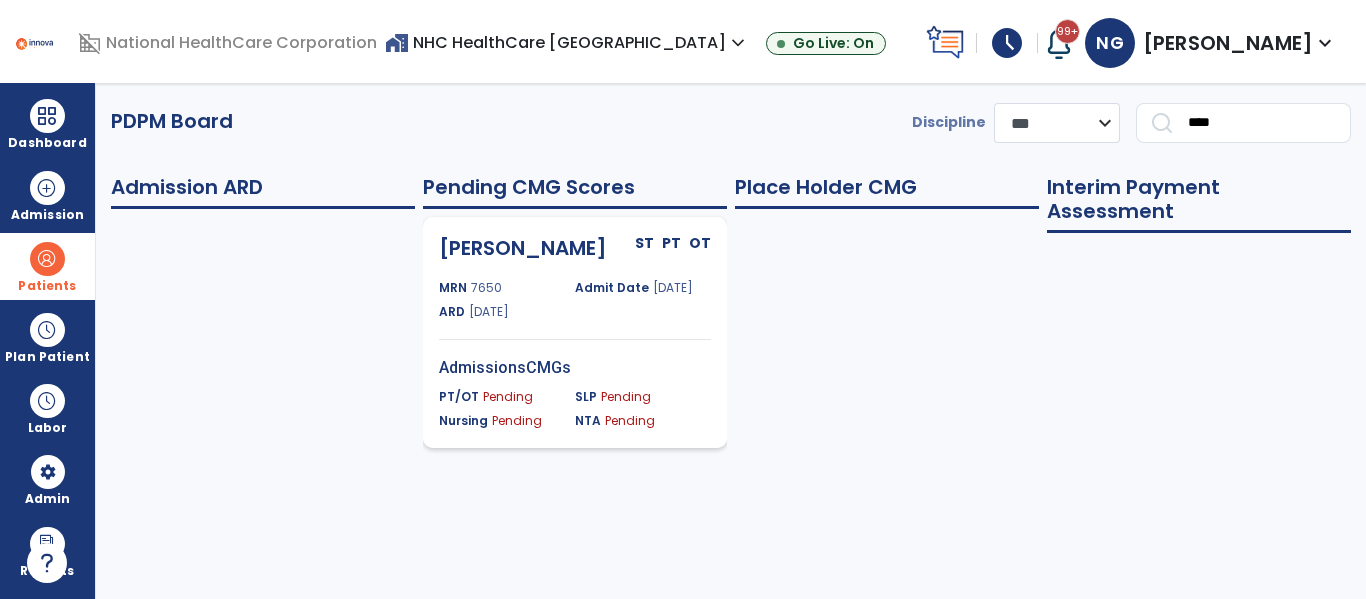 click on "Admit Date [DATE]" 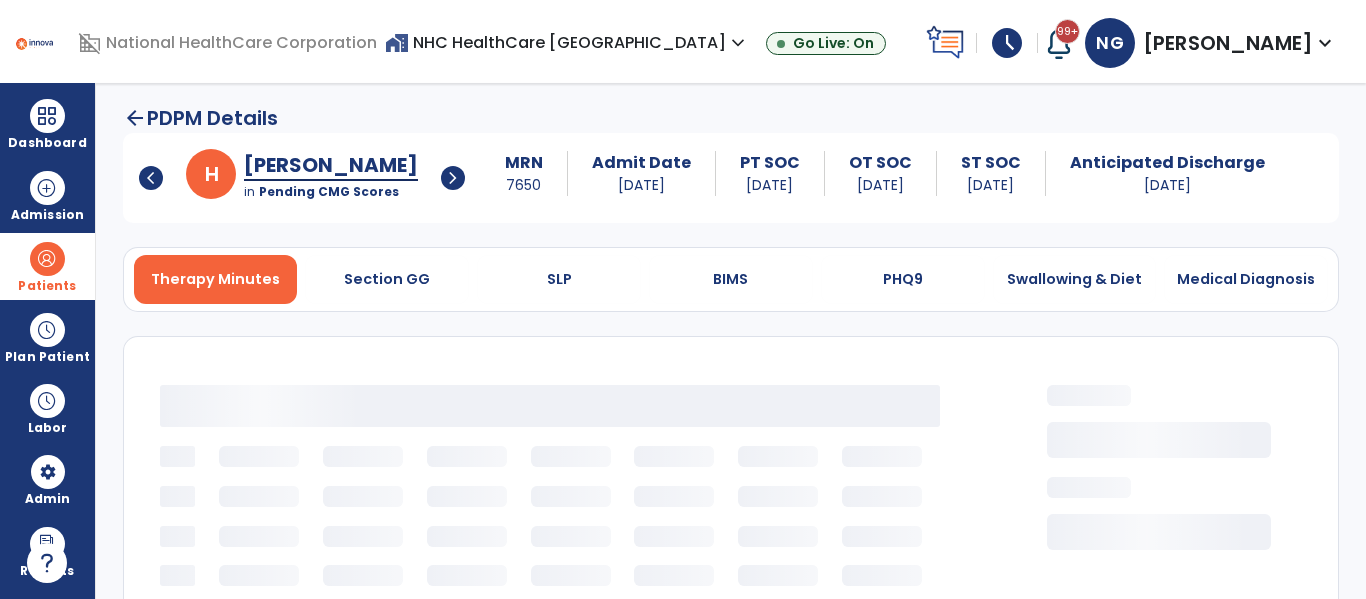 select on "***" 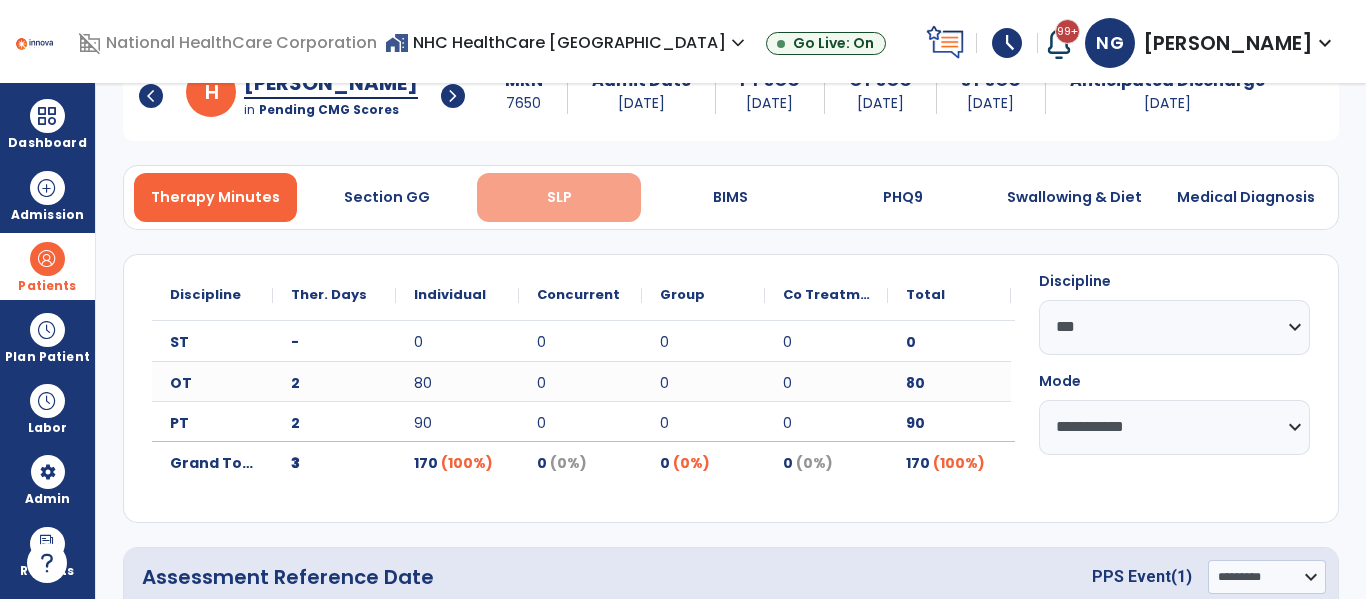 scroll, scrollTop: 90, scrollLeft: 0, axis: vertical 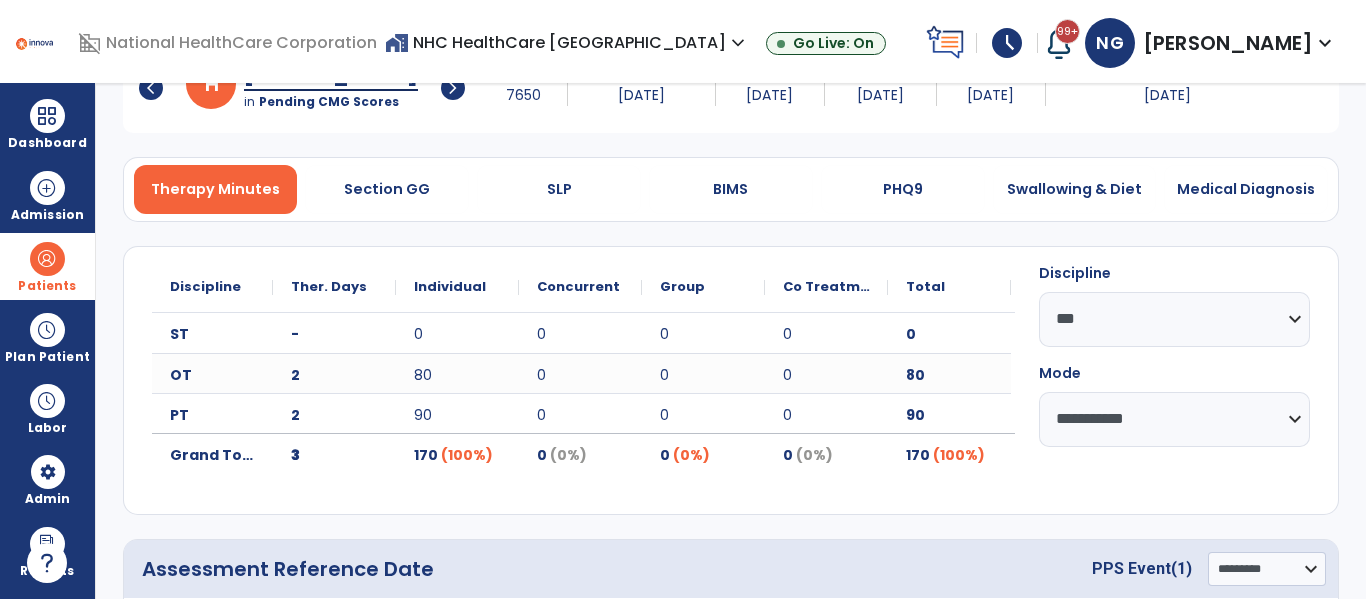 click on "Therapy Minutes   Section GG   SLP   BIMS   PHQ9   Swallowing & Diet   Medical Diagnosis" 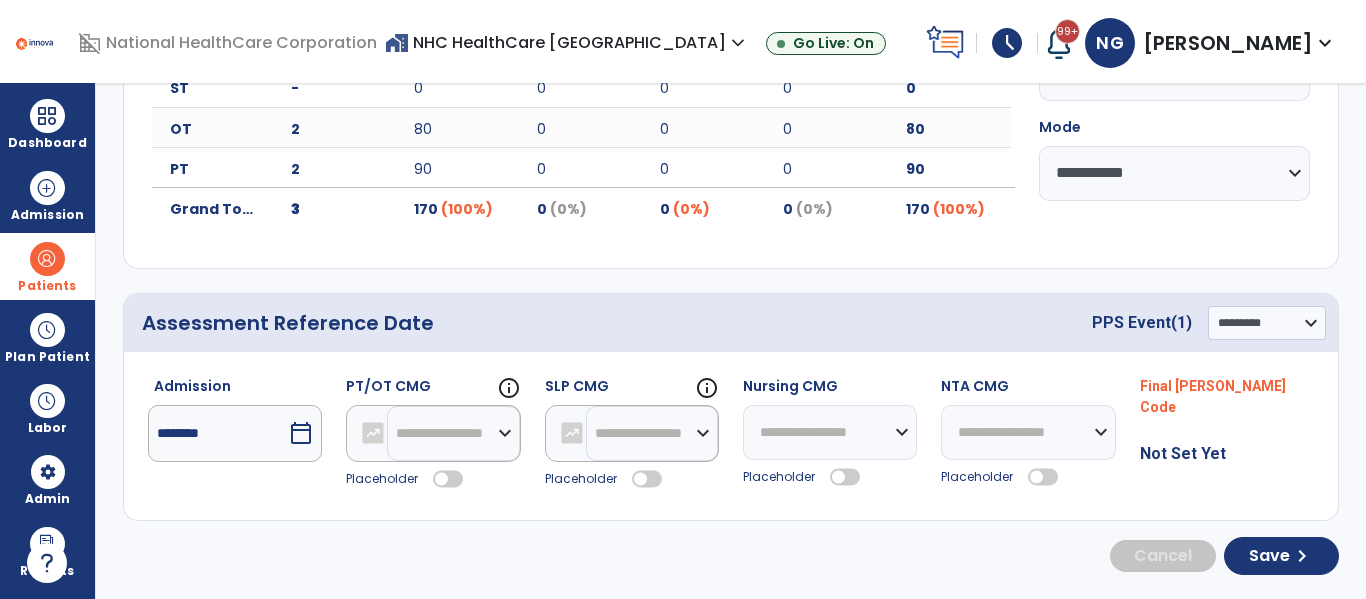 scroll, scrollTop: 0, scrollLeft: 0, axis: both 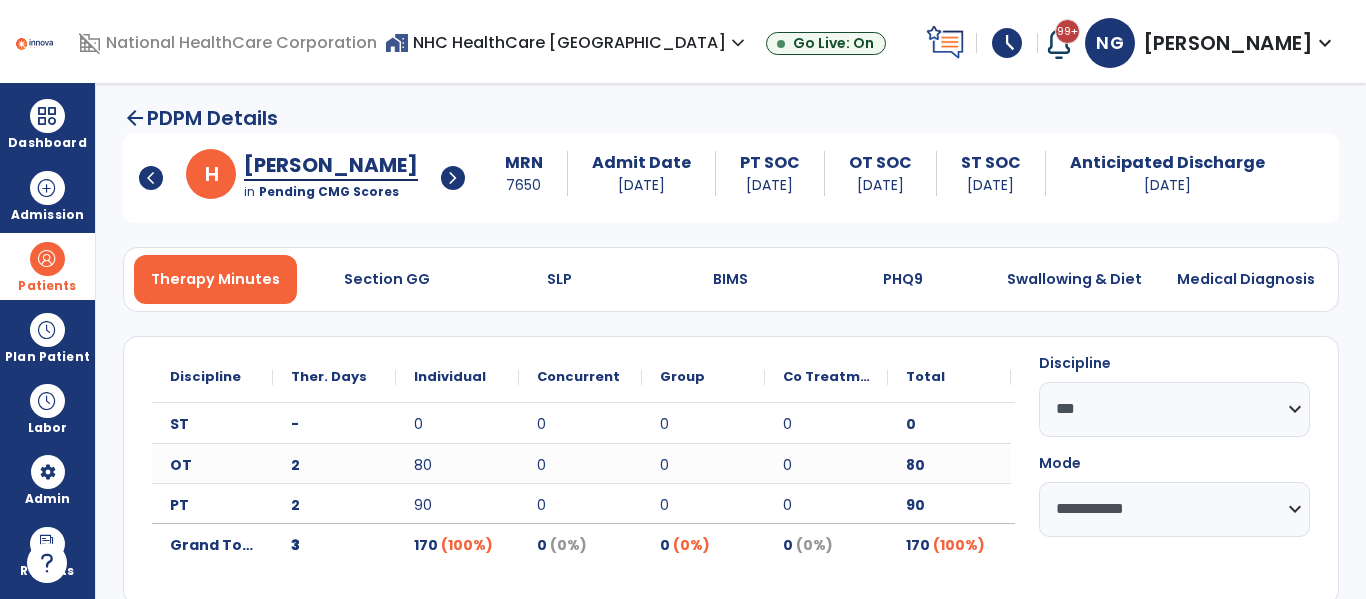 click on "[PERSON_NAME]" 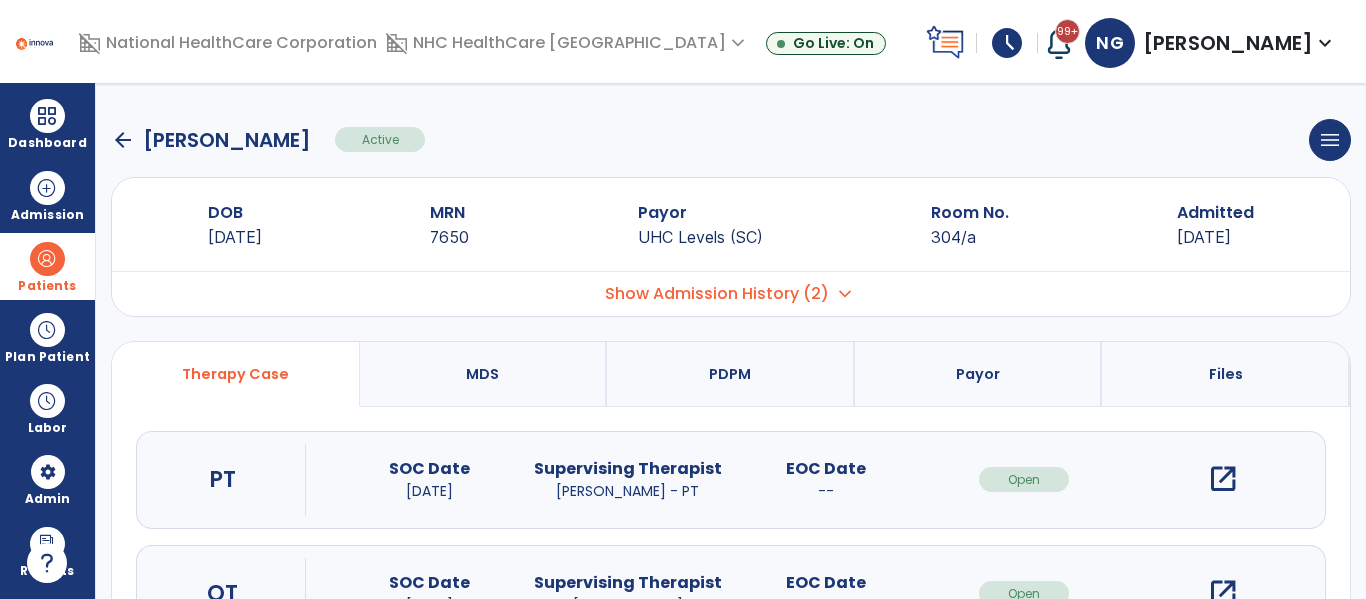 click on "PDPM" at bounding box center (731, 374) 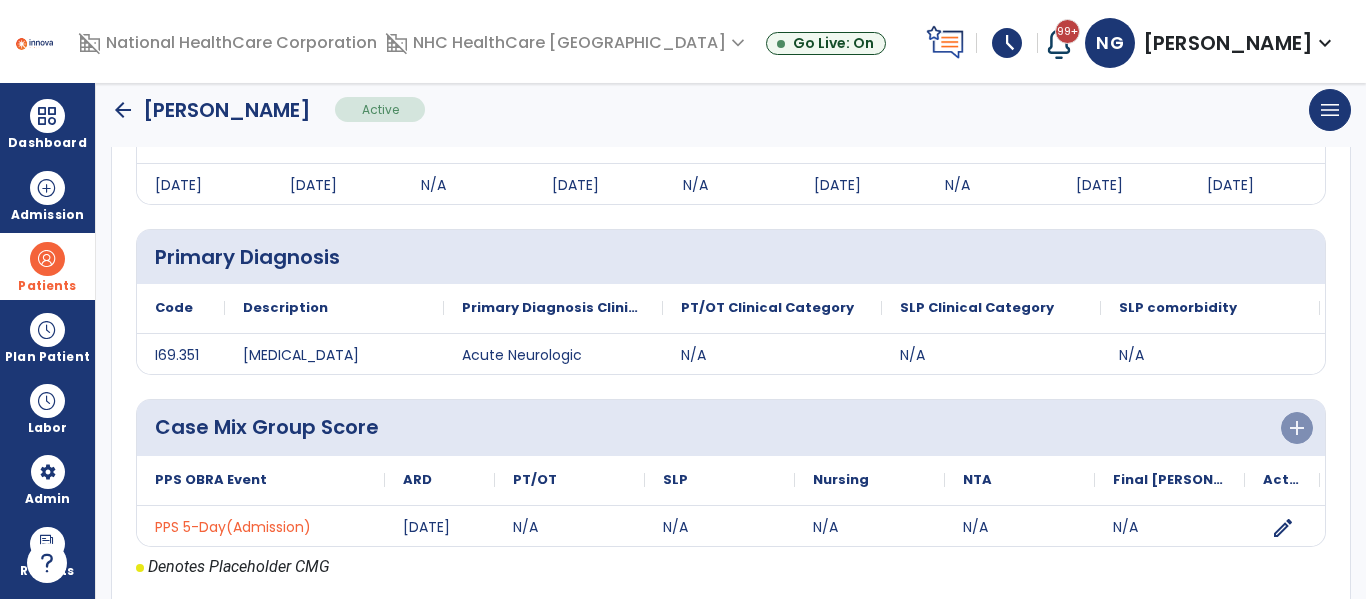 scroll, scrollTop: 285, scrollLeft: 0, axis: vertical 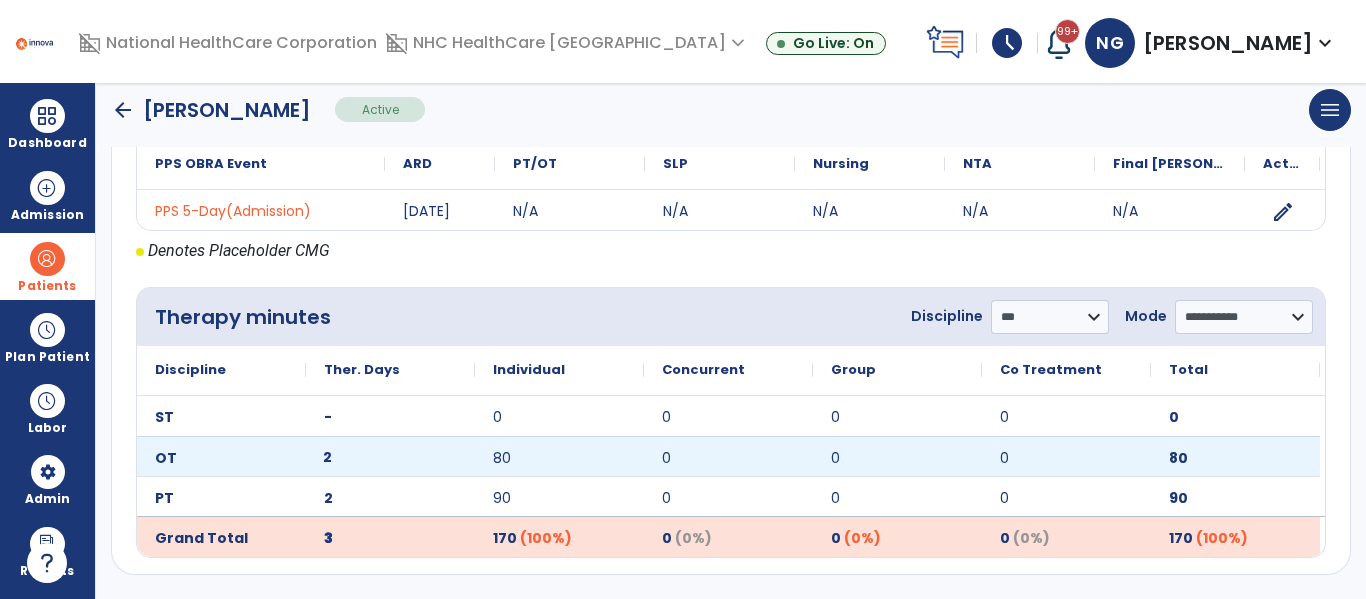 click on "2" 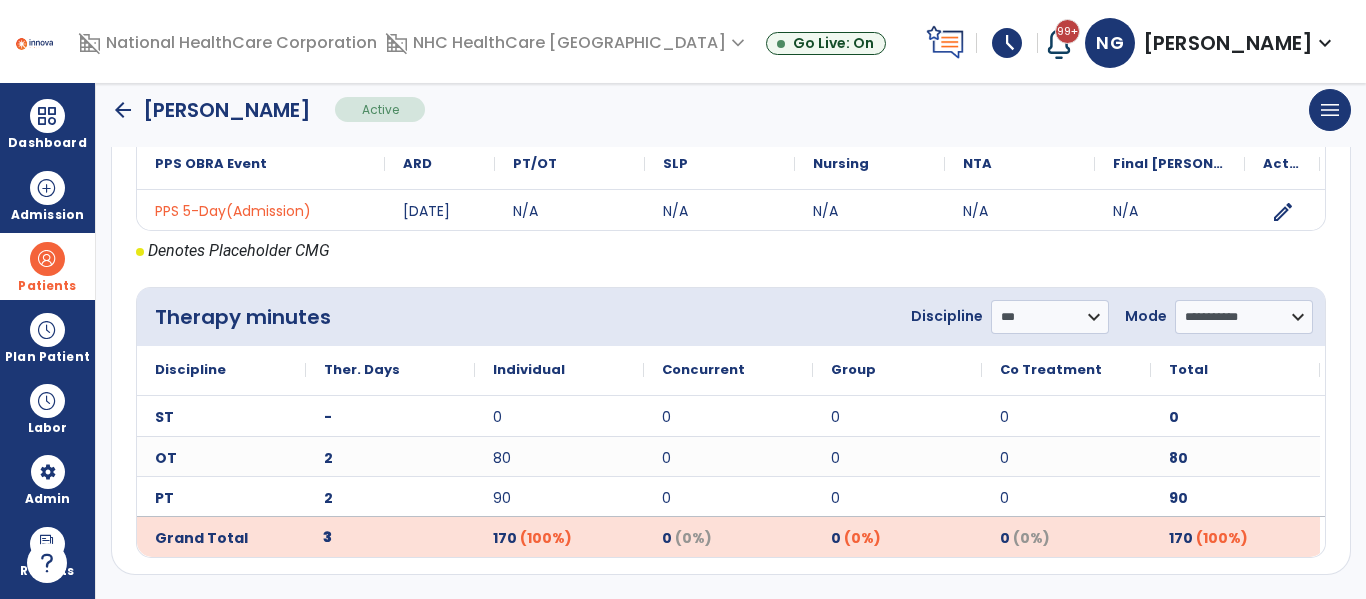 click on "3" 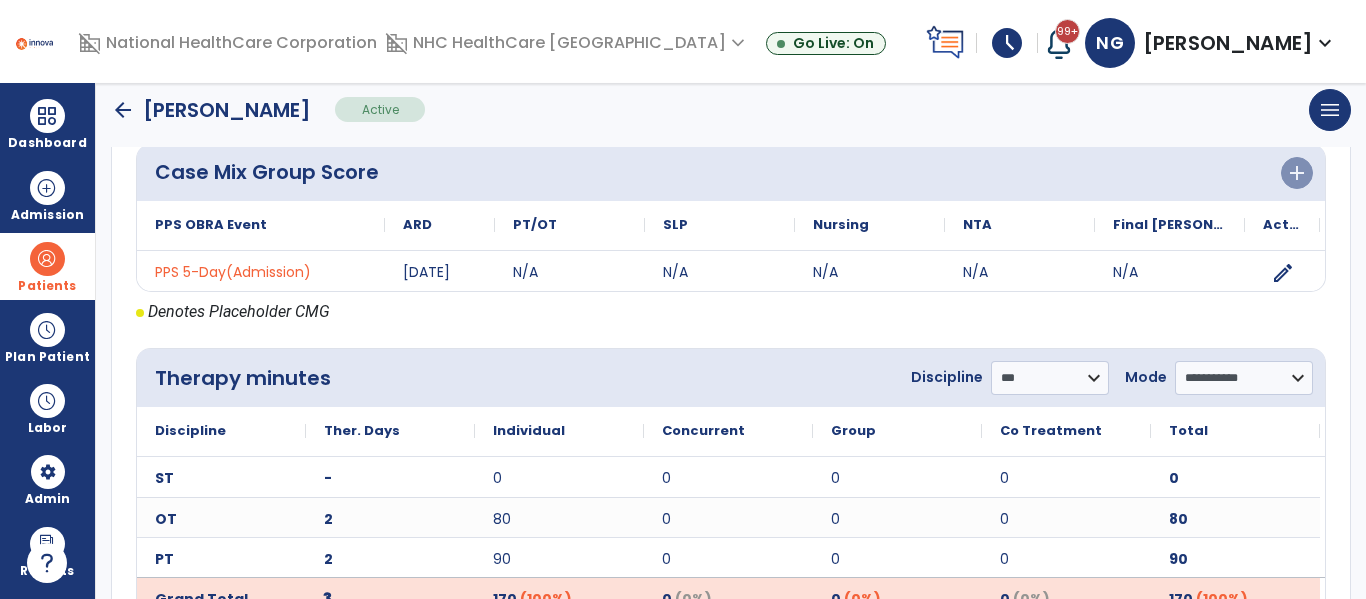 scroll, scrollTop: 688, scrollLeft: 0, axis: vertical 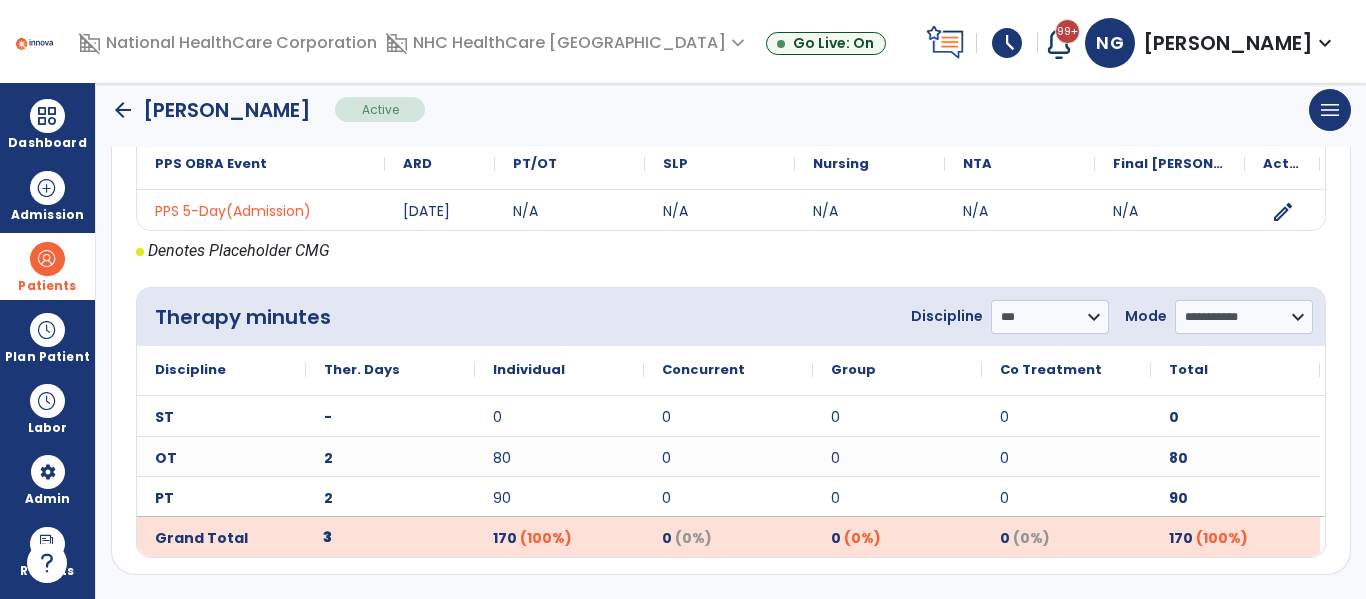 click on "arrow_back" 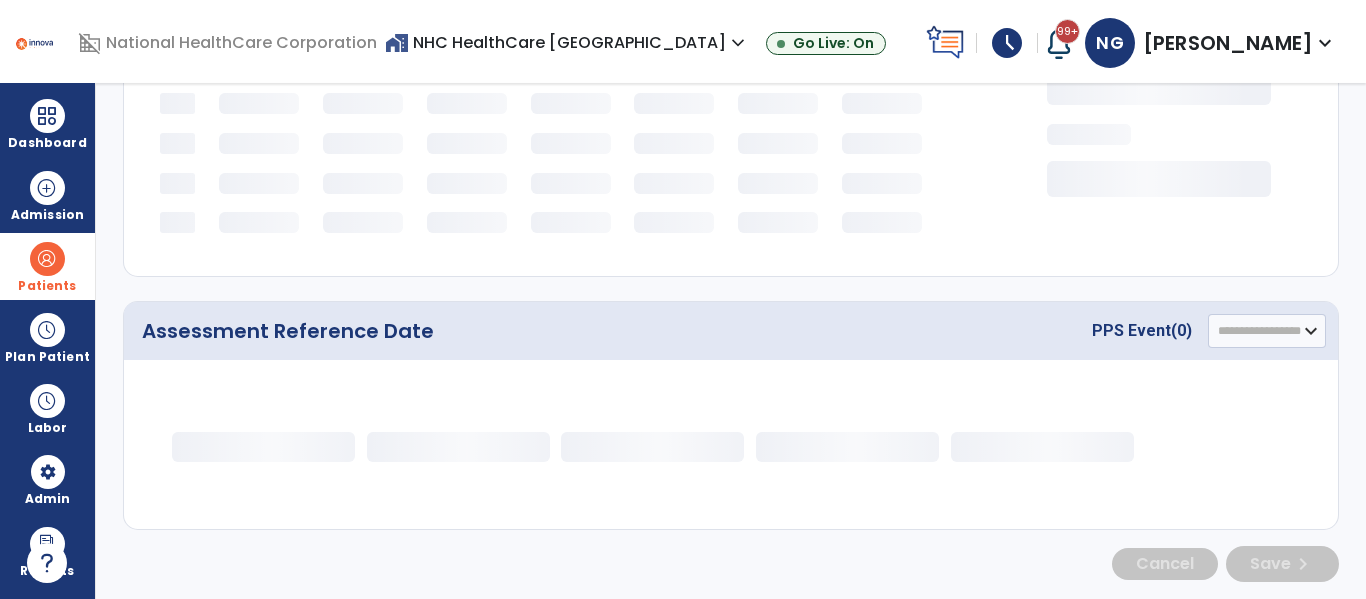 scroll, scrollTop: 366, scrollLeft: 0, axis: vertical 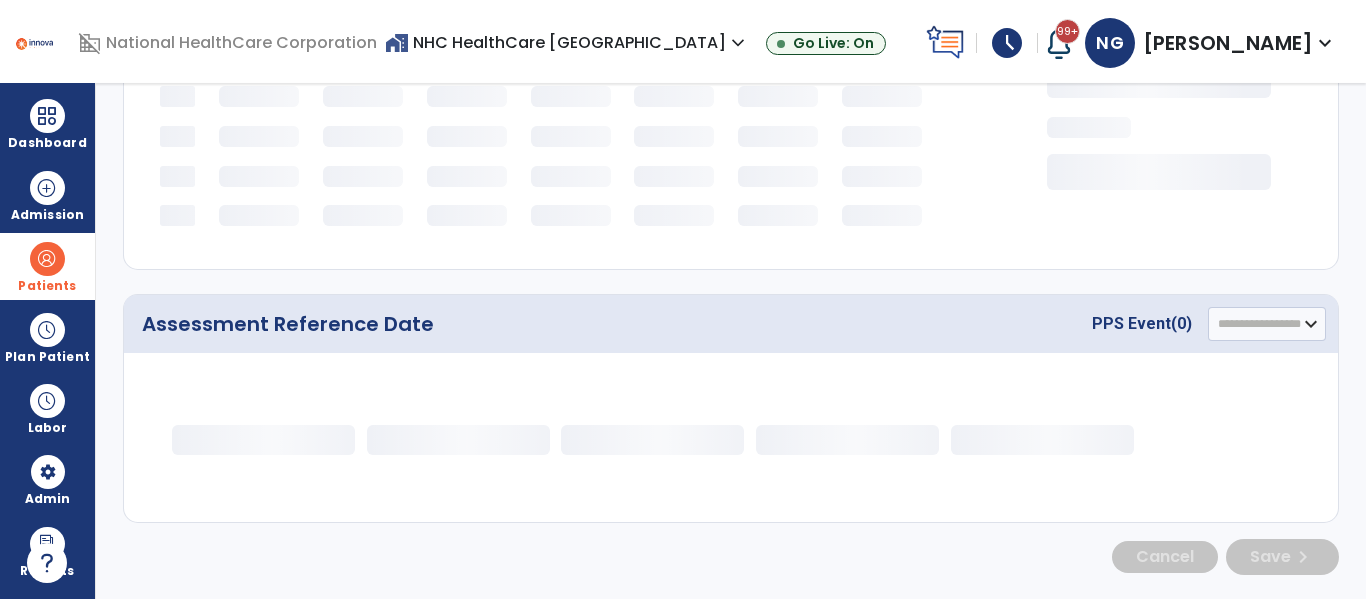 select on "*********" 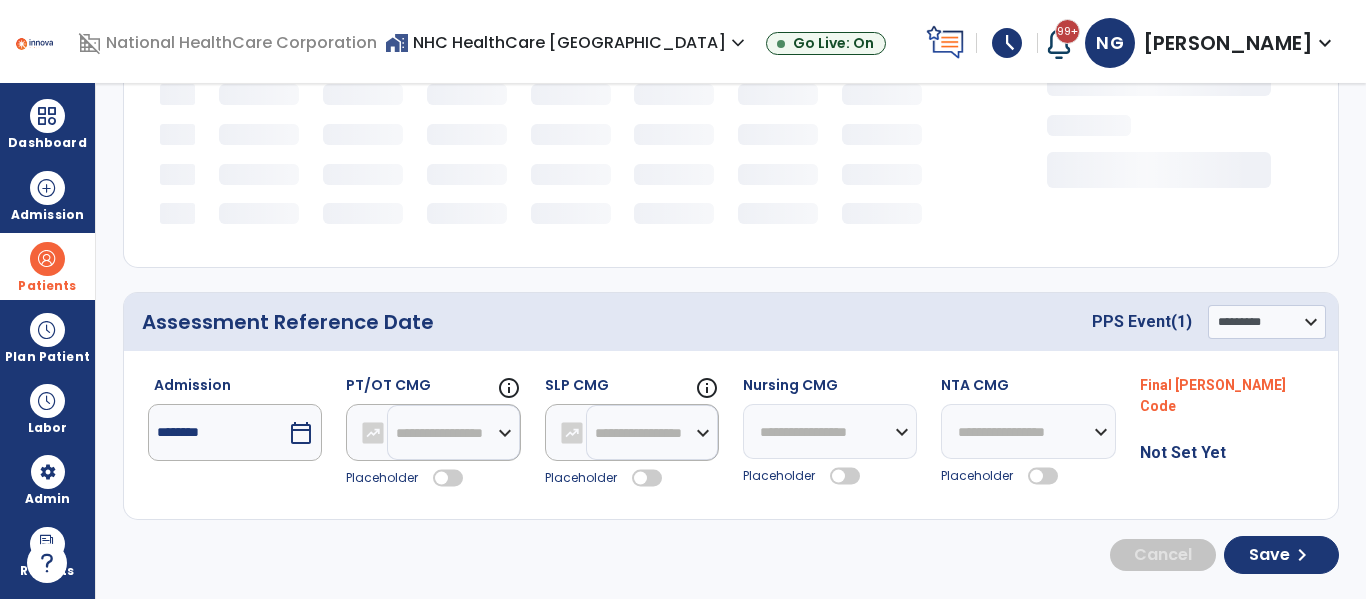 scroll, scrollTop: 0, scrollLeft: 0, axis: both 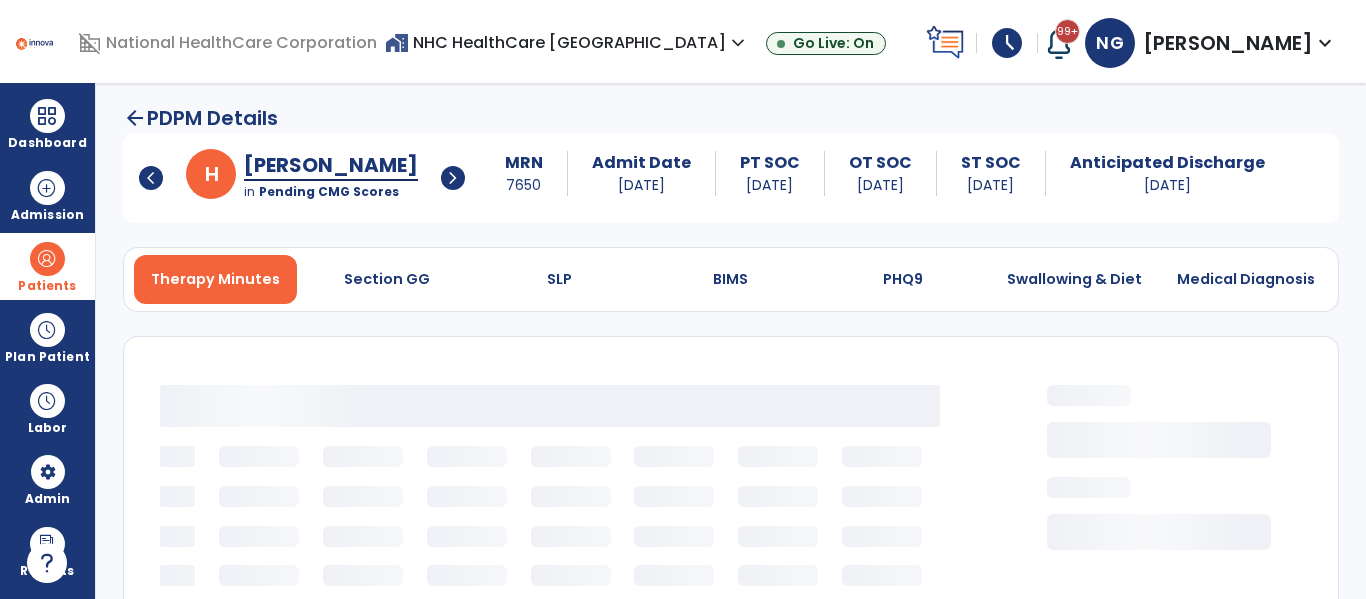 select on "***" 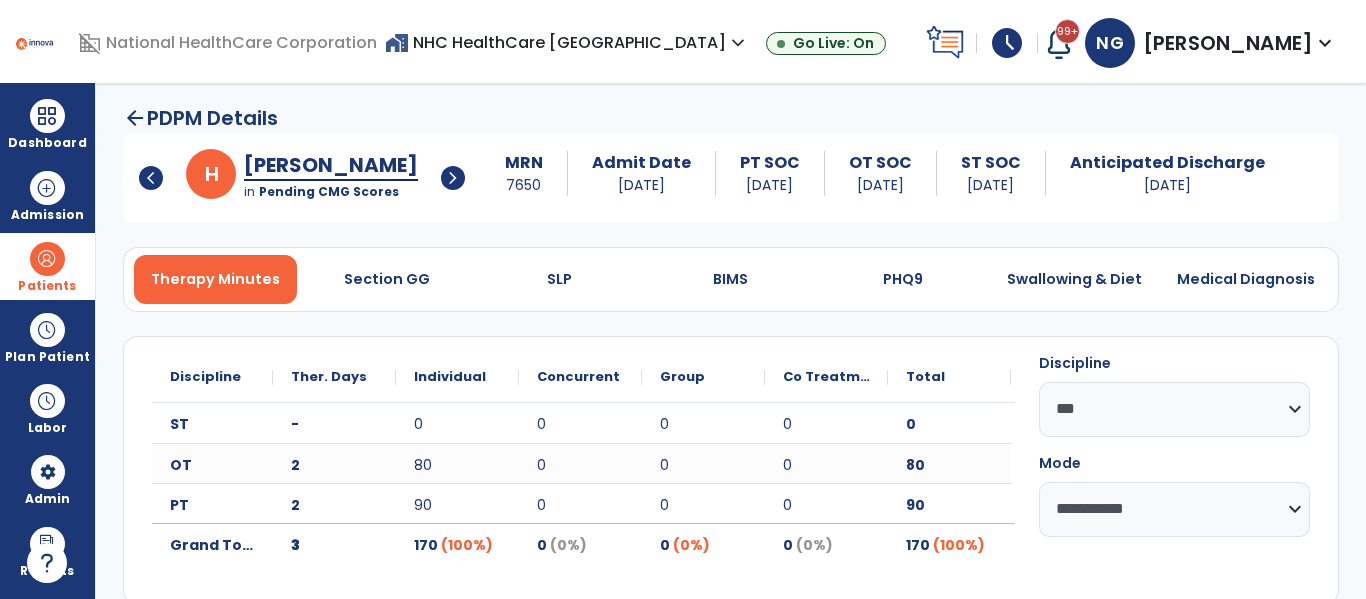 click on "[PERSON_NAME]" 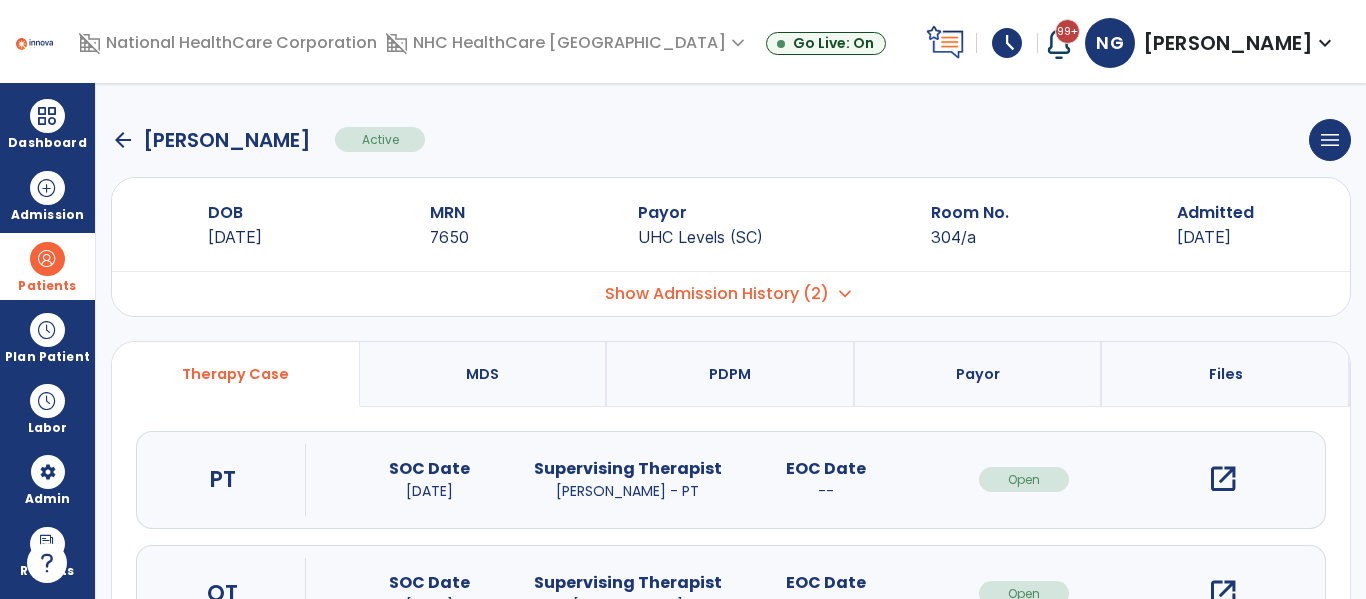 click on "PDPM" at bounding box center (731, 374) 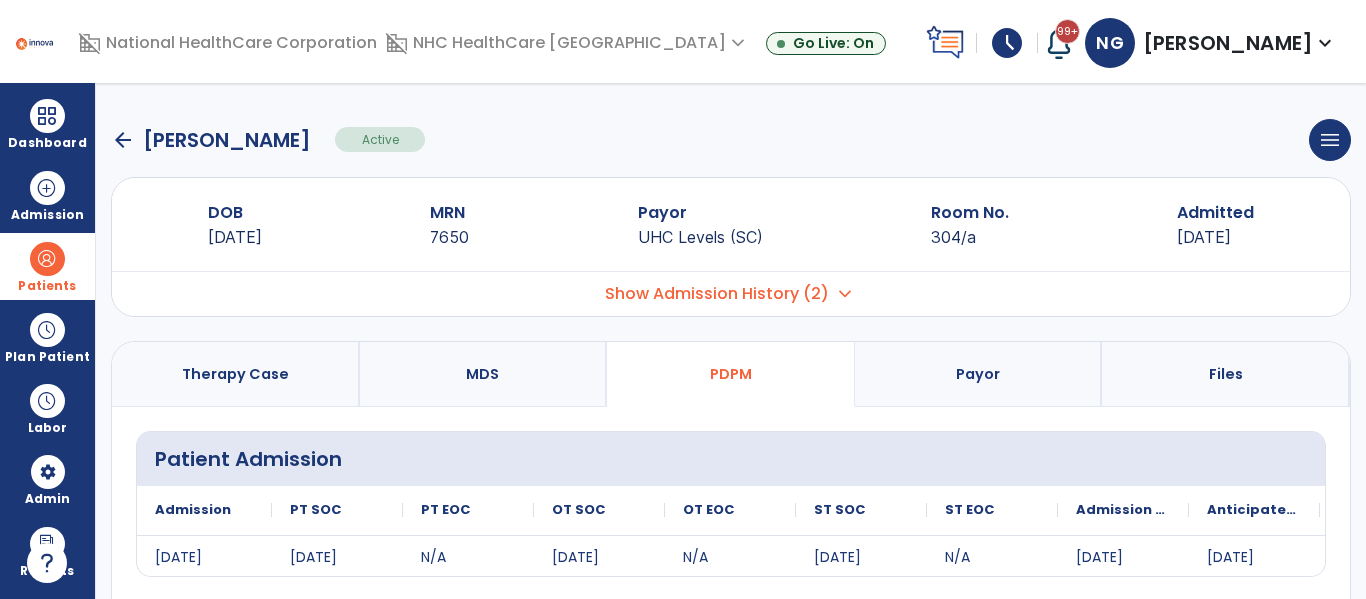 click on "Therapy Case" at bounding box center [236, 374] 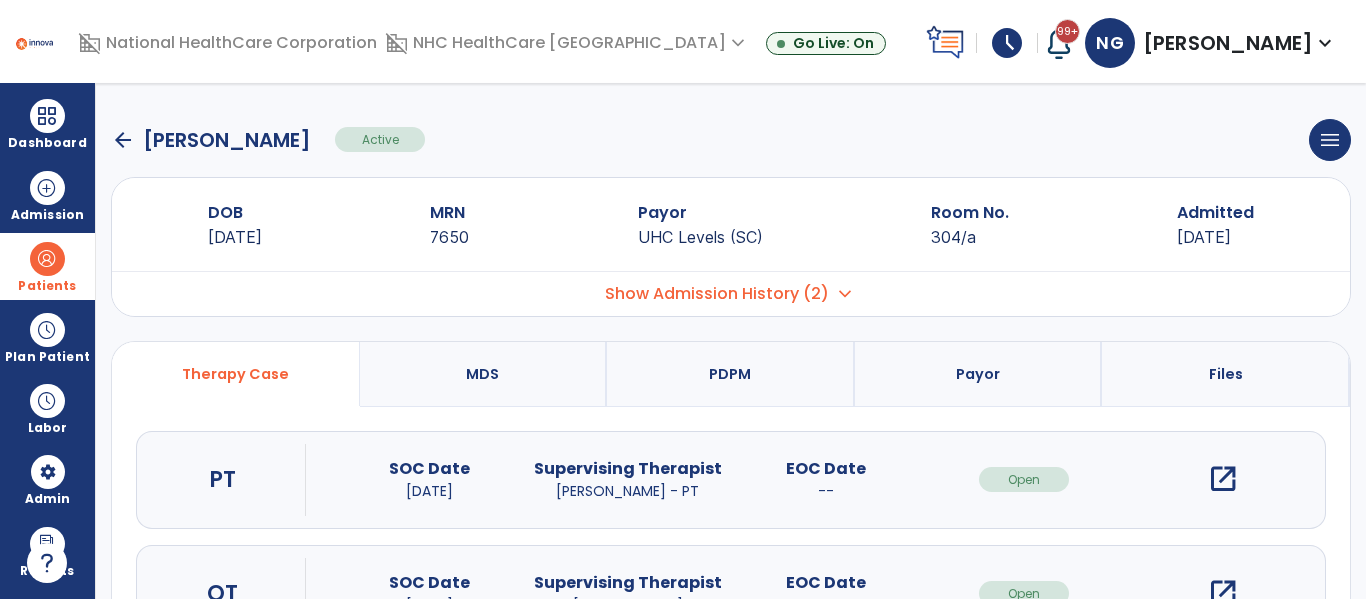 scroll, scrollTop: 207, scrollLeft: 0, axis: vertical 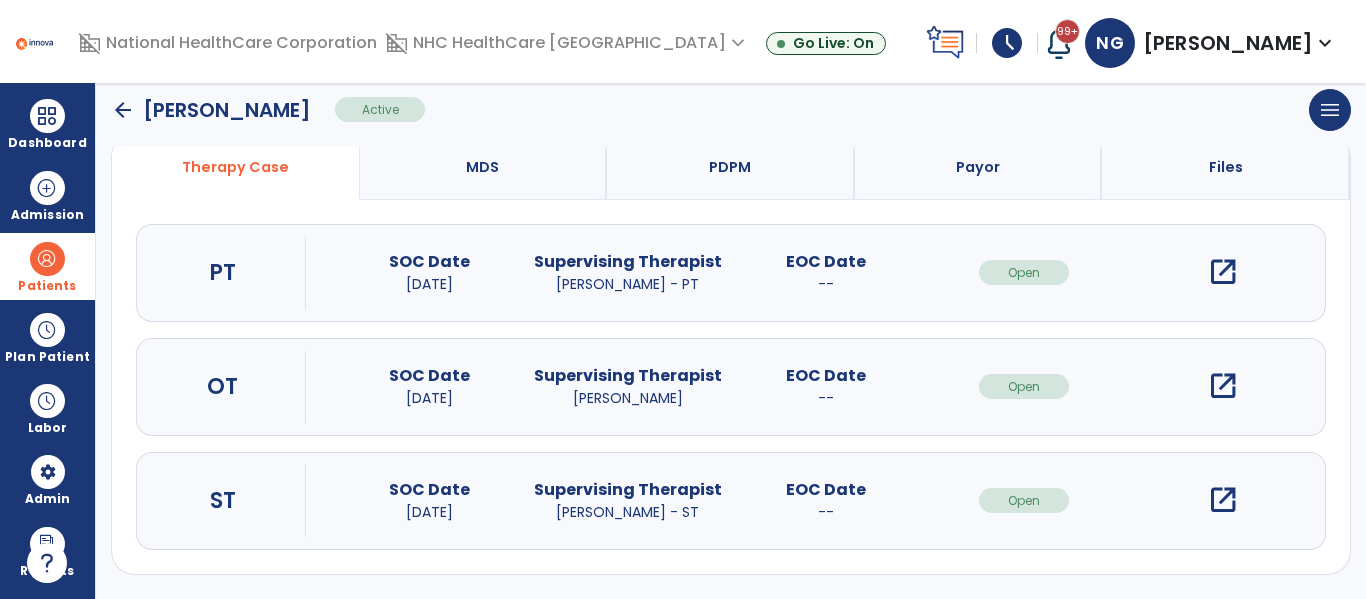 click on "open_in_new" at bounding box center (1223, 500) 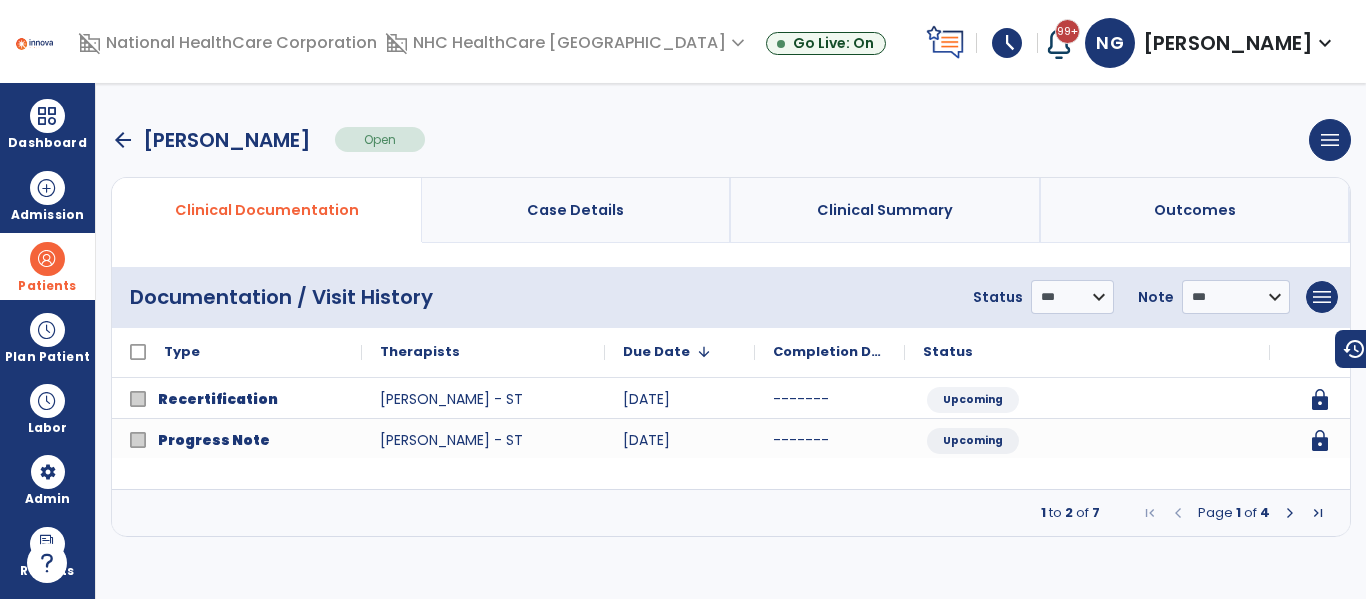 scroll, scrollTop: 0, scrollLeft: 0, axis: both 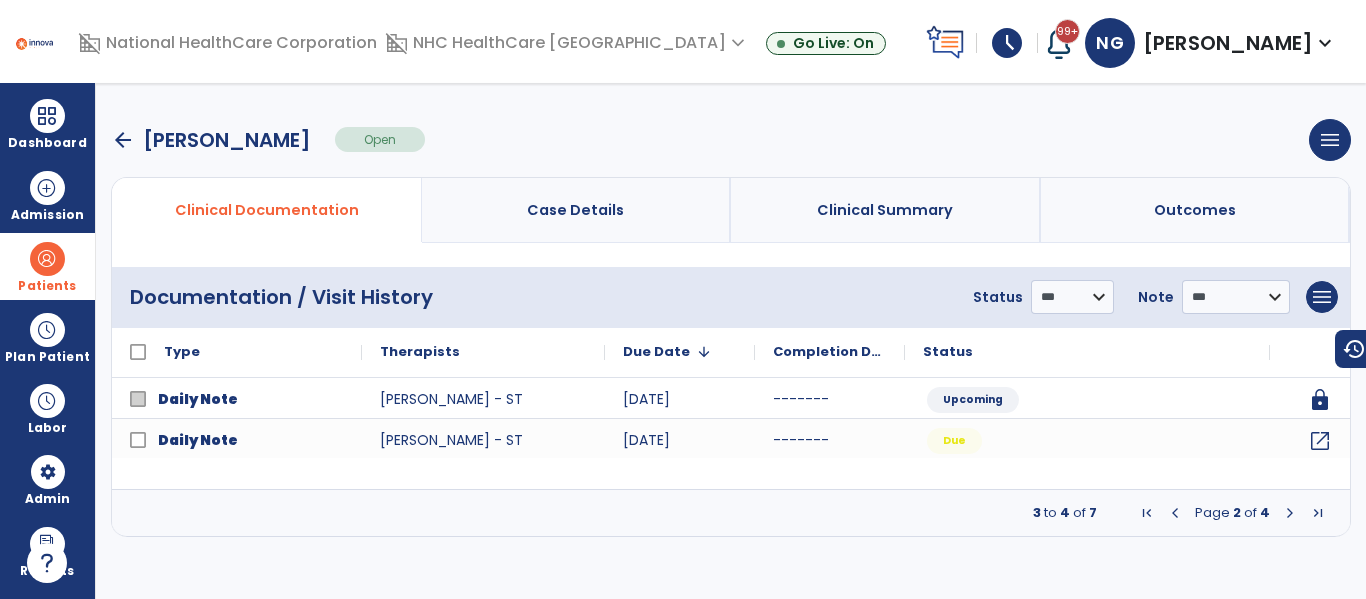 click at bounding box center (1290, 513) 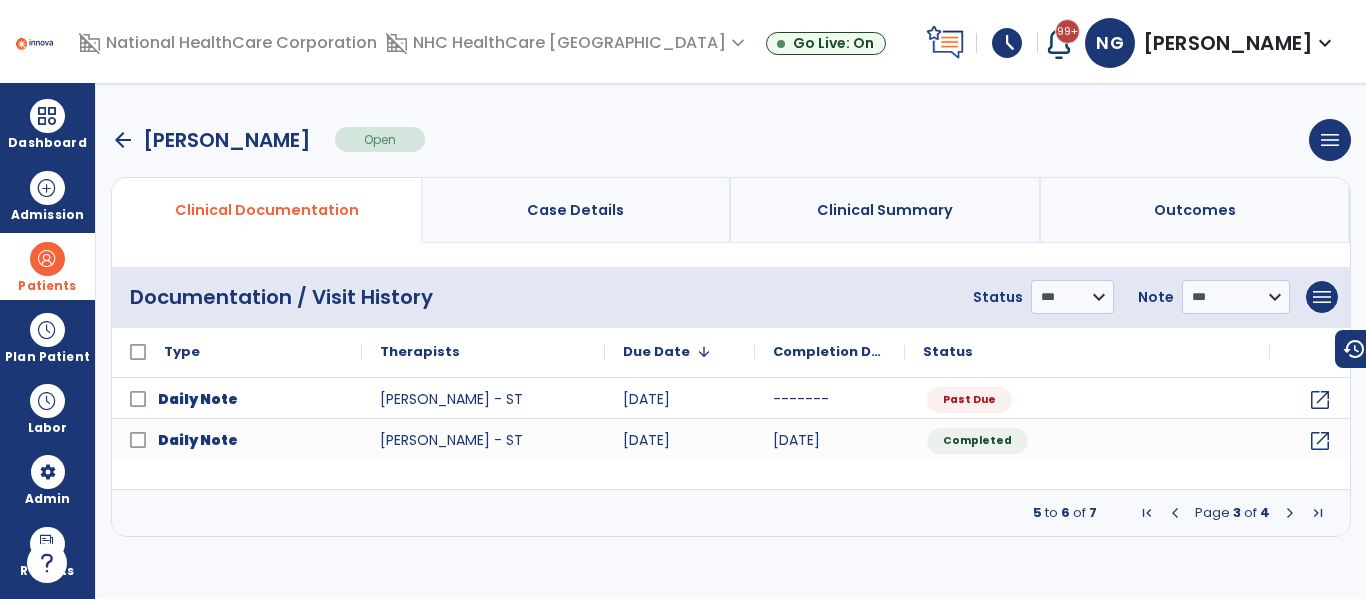 click at bounding box center [1290, 513] 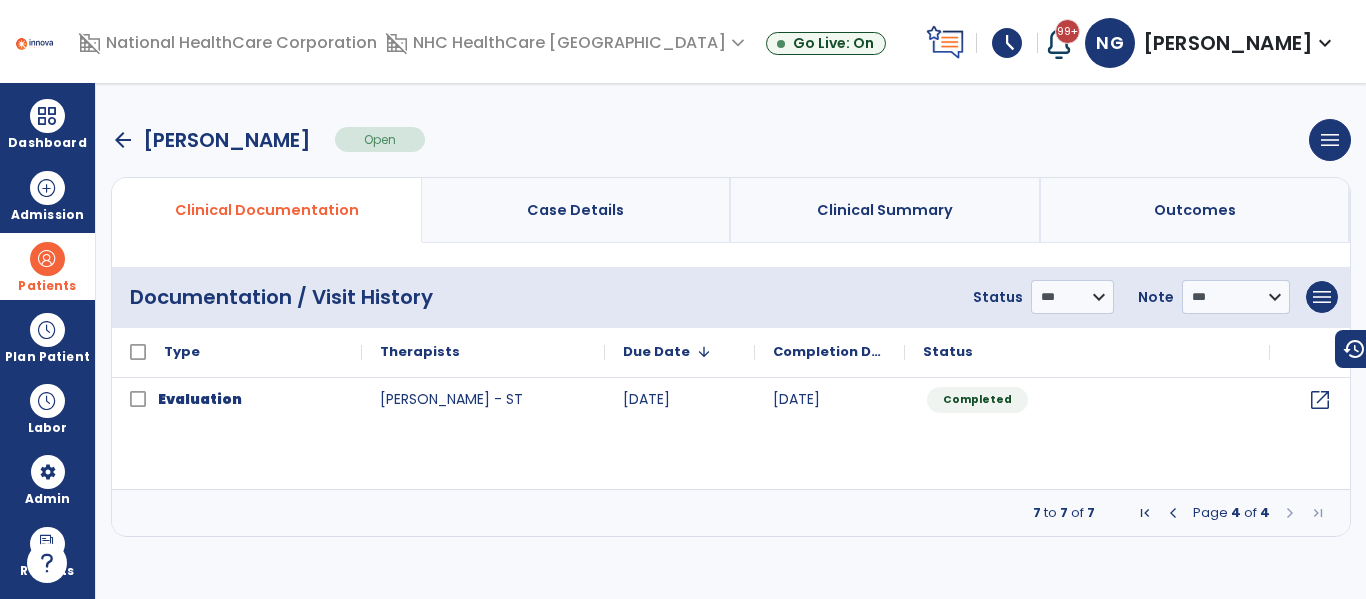 click at bounding box center [1173, 513] 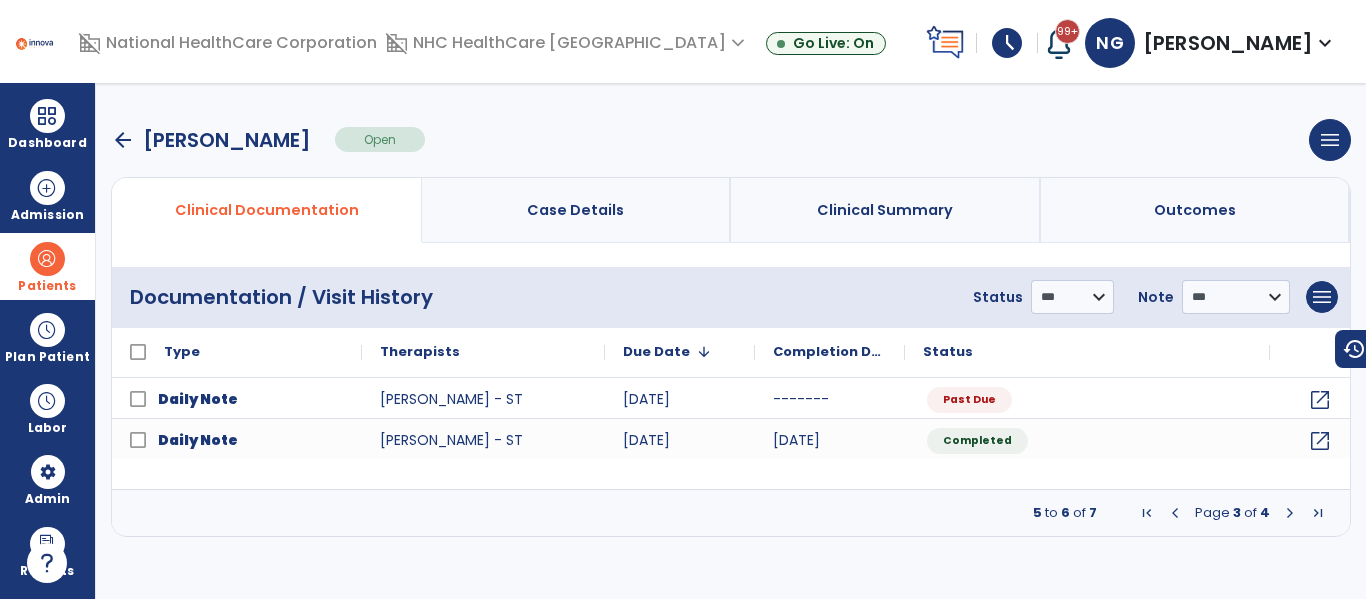 click at bounding box center (1175, 513) 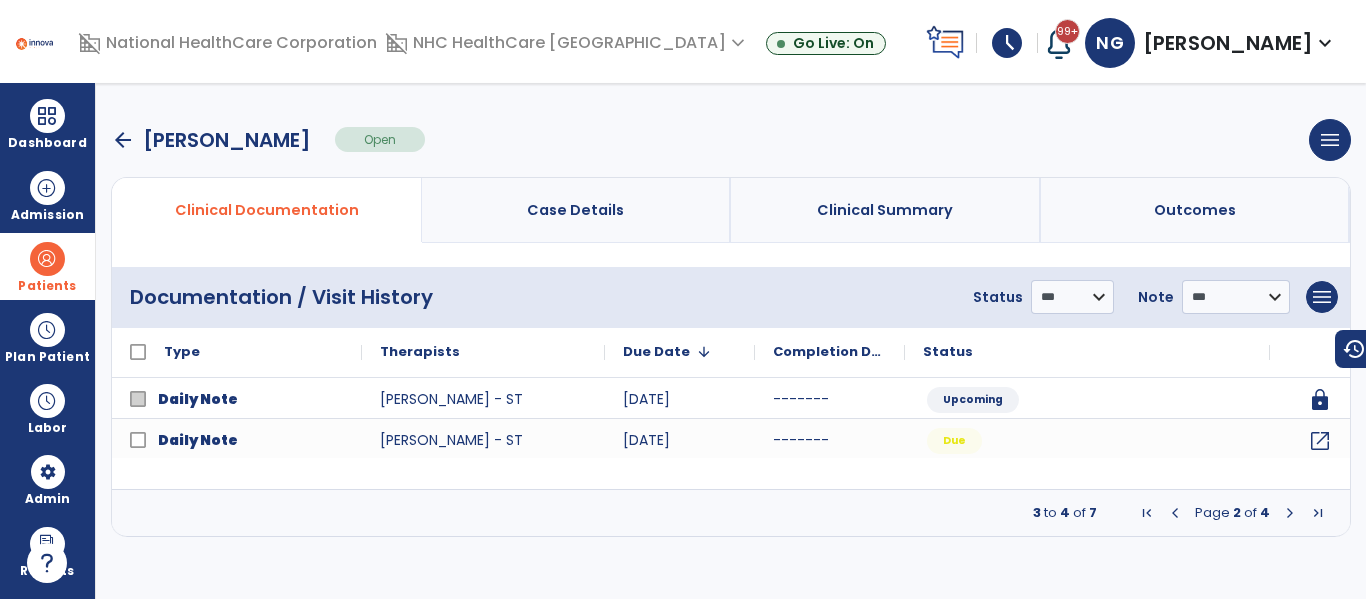 click on "arrow_back   [PERSON_NAME]  Open  menu   Edit Therapy Case   Delete Therapy Case   Close Therapy Case" at bounding box center (731, 140) 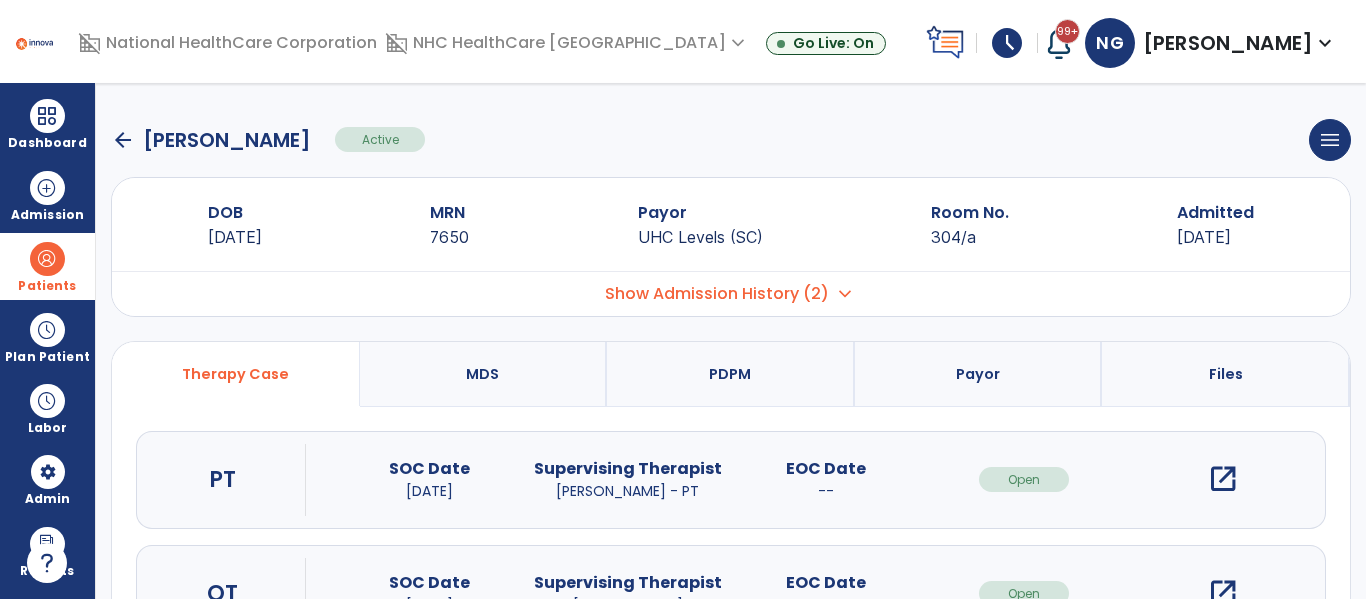 click on "arrow_back" 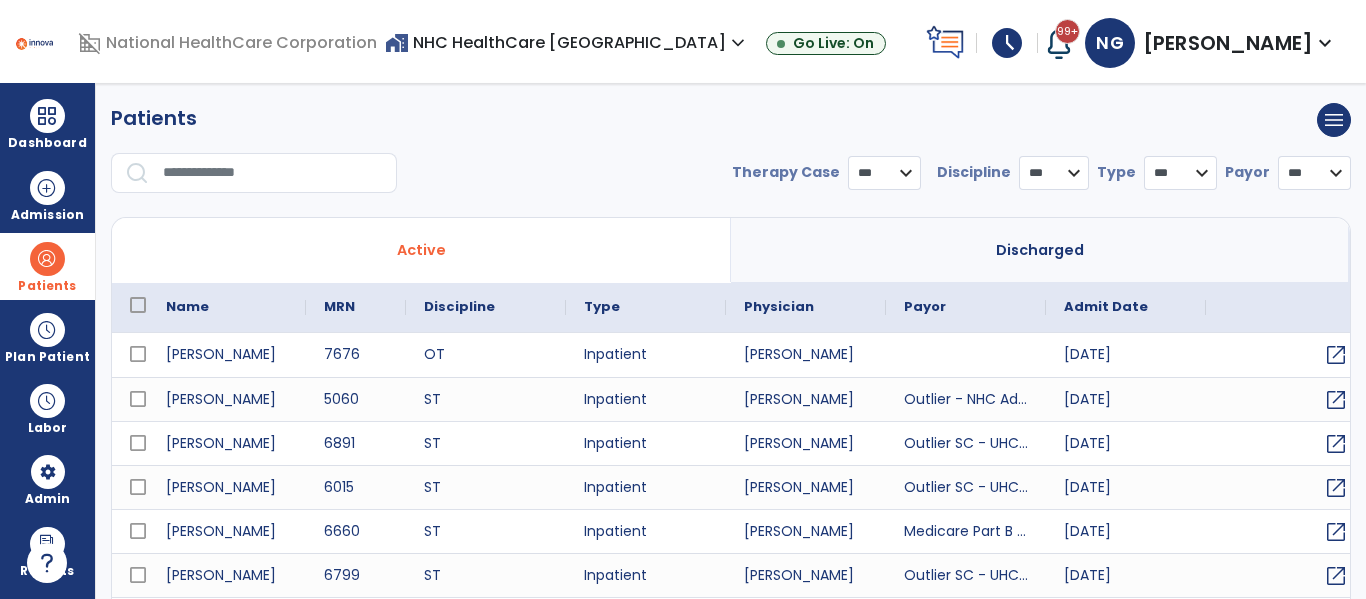 select on "***" 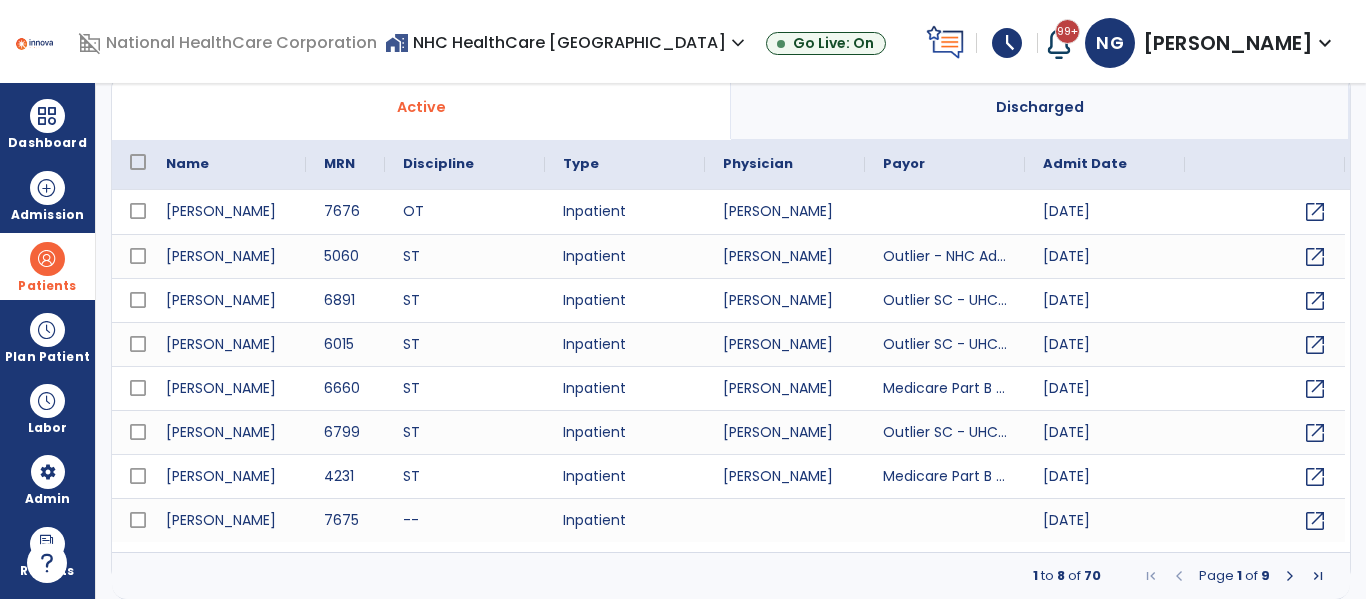 scroll, scrollTop: 0, scrollLeft: 0, axis: both 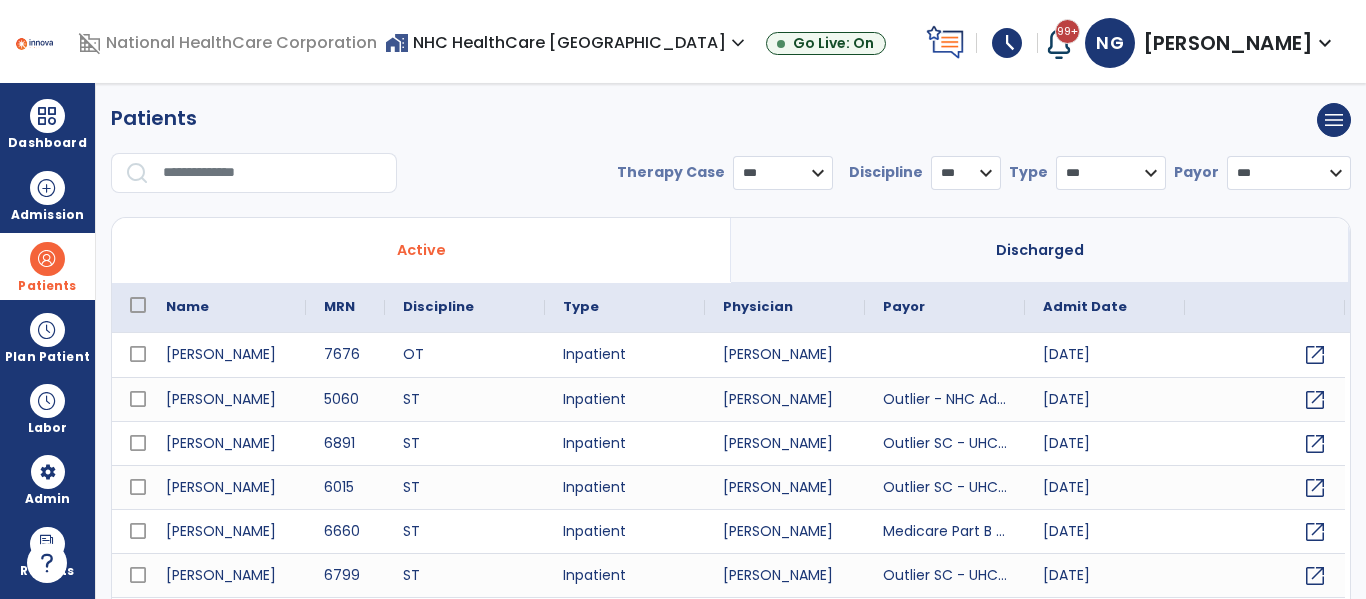 click at bounding box center (273, 173) 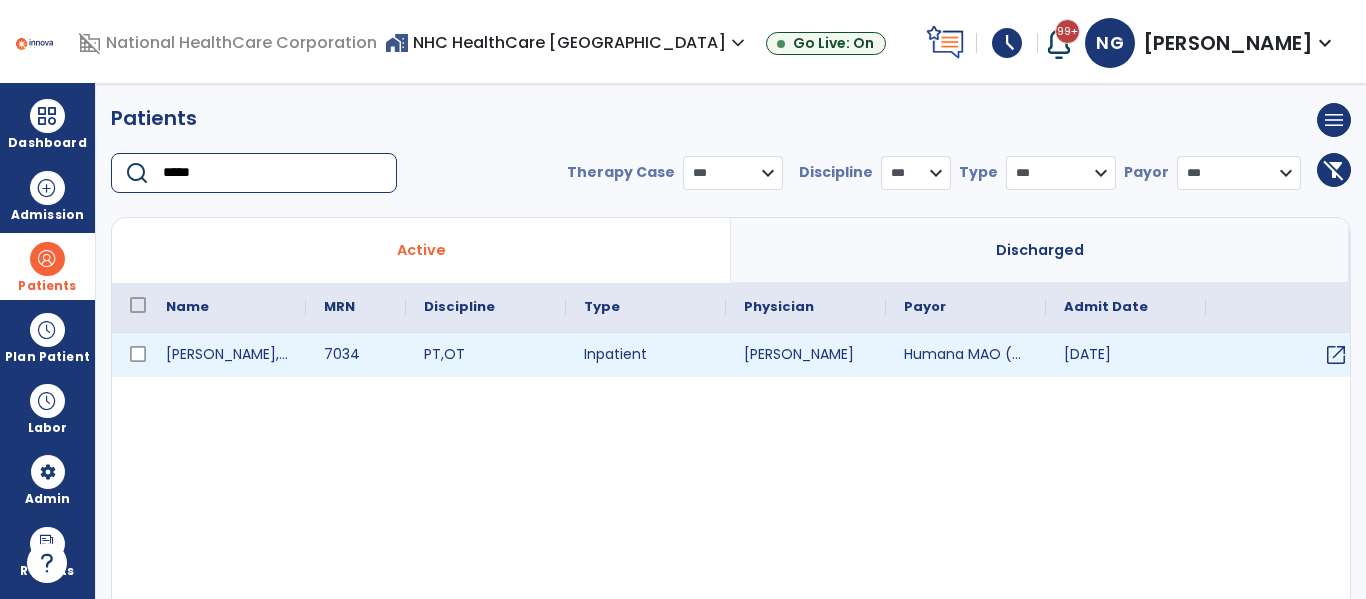 type on "*****" 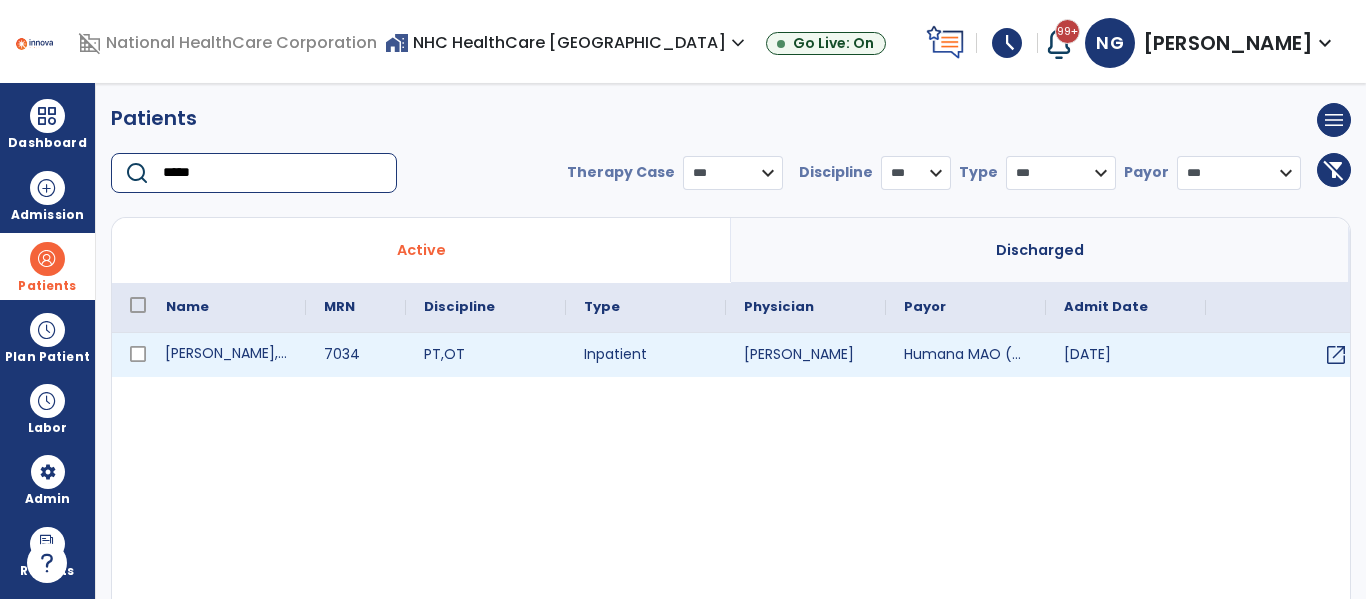 click on "[PERSON_NAME], [PERSON_NAME]" at bounding box center [227, 355] 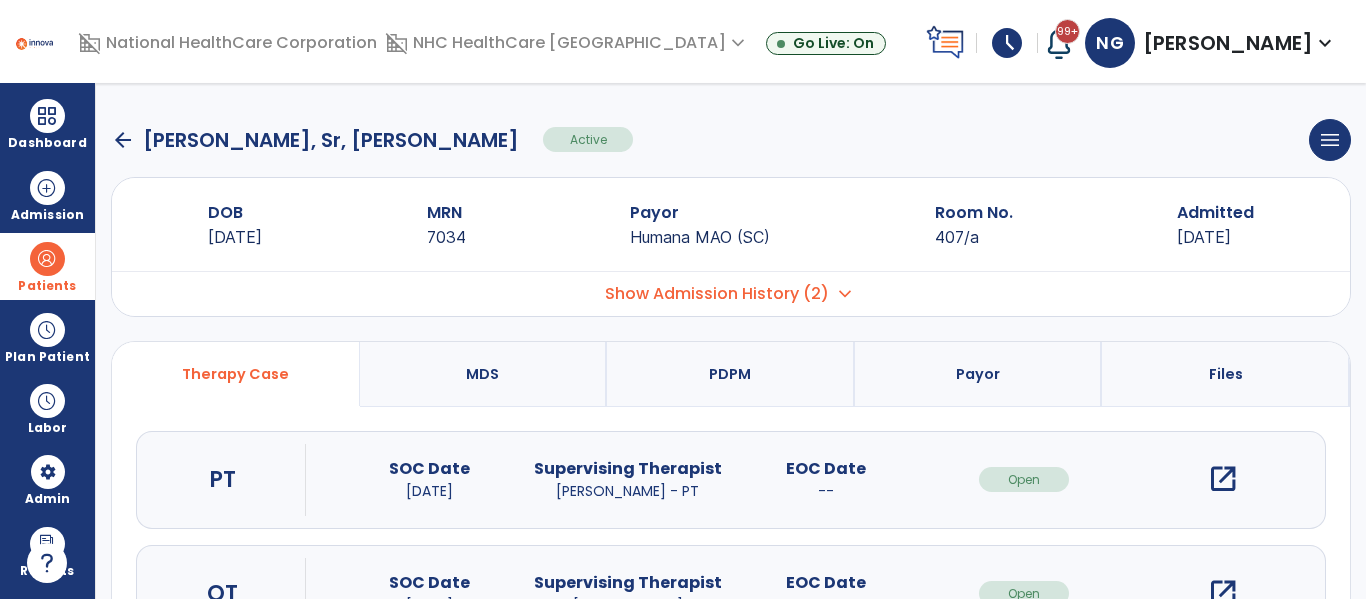 click on "PDPM" at bounding box center [731, 374] 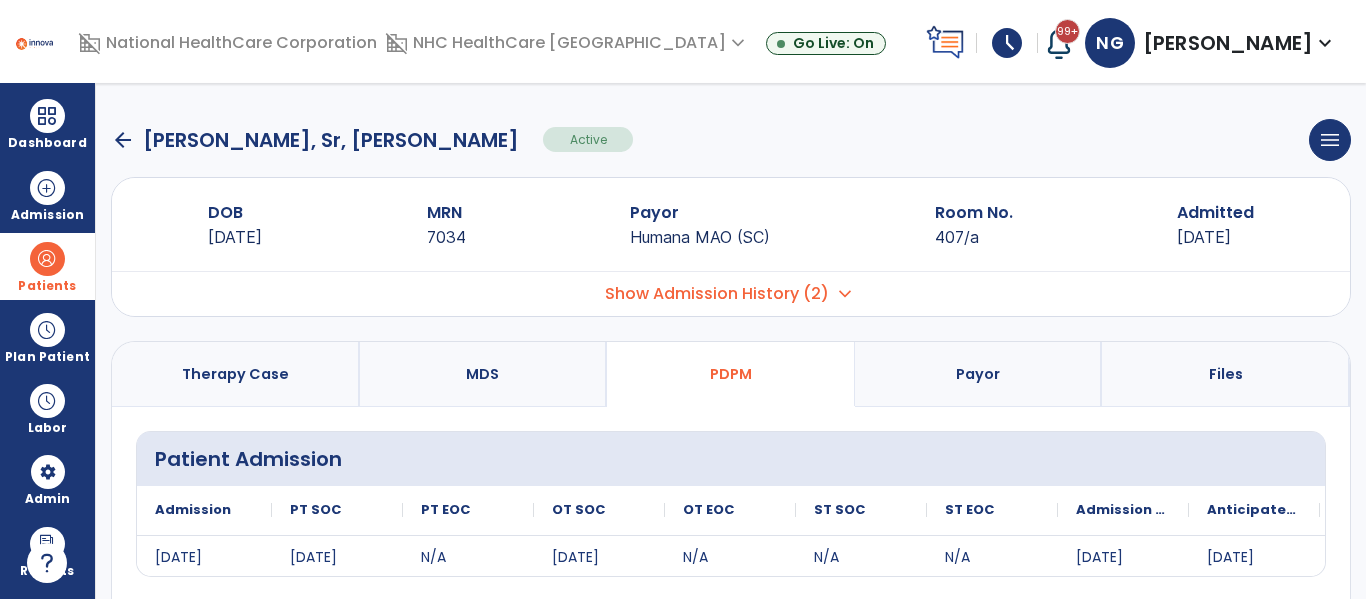 click on "Patients" at bounding box center [47, 286] 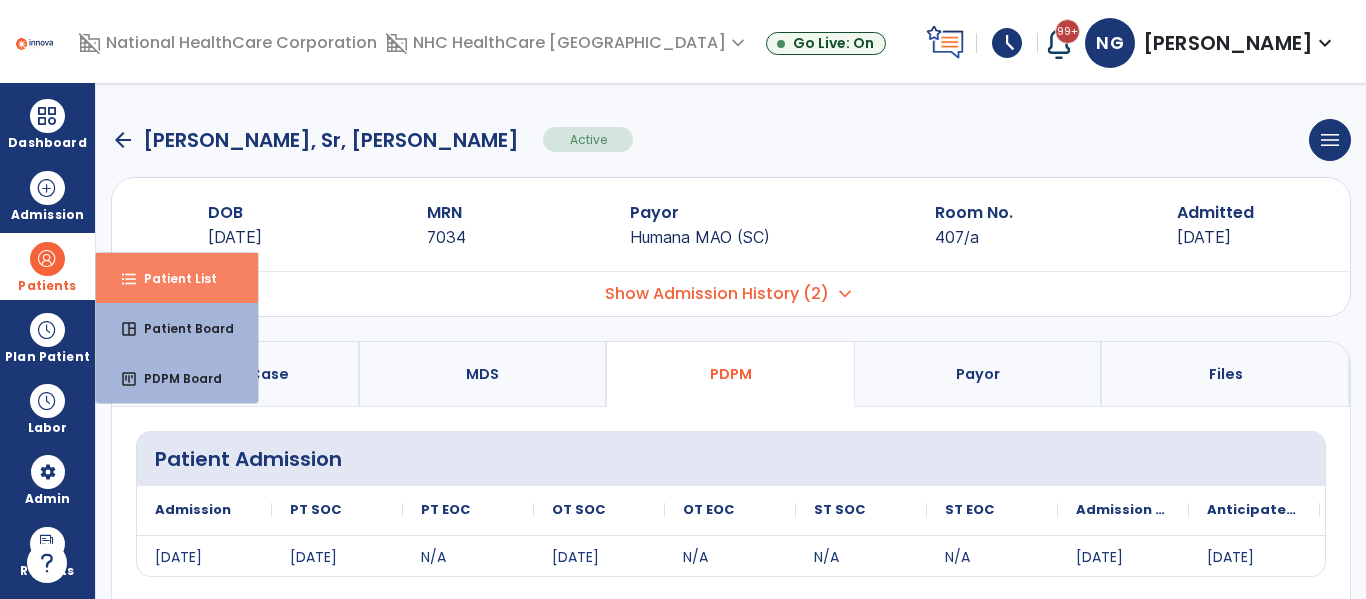 click on "format_list_bulleted" at bounding box center [129, 279] 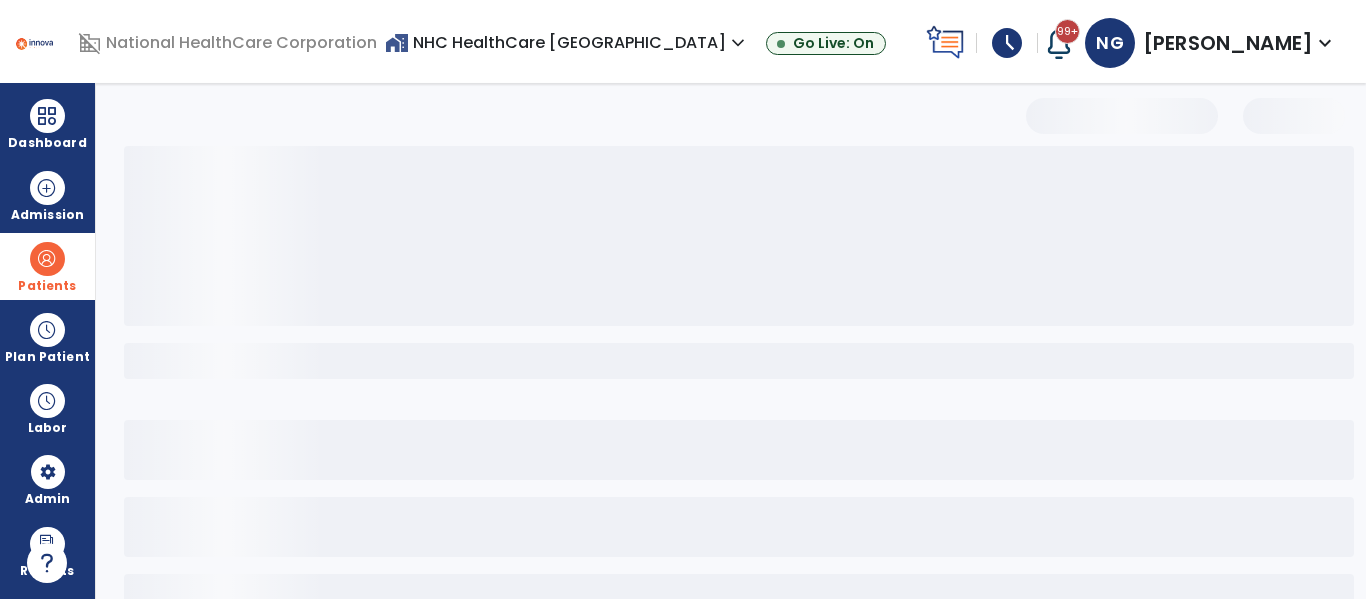 select on "***" 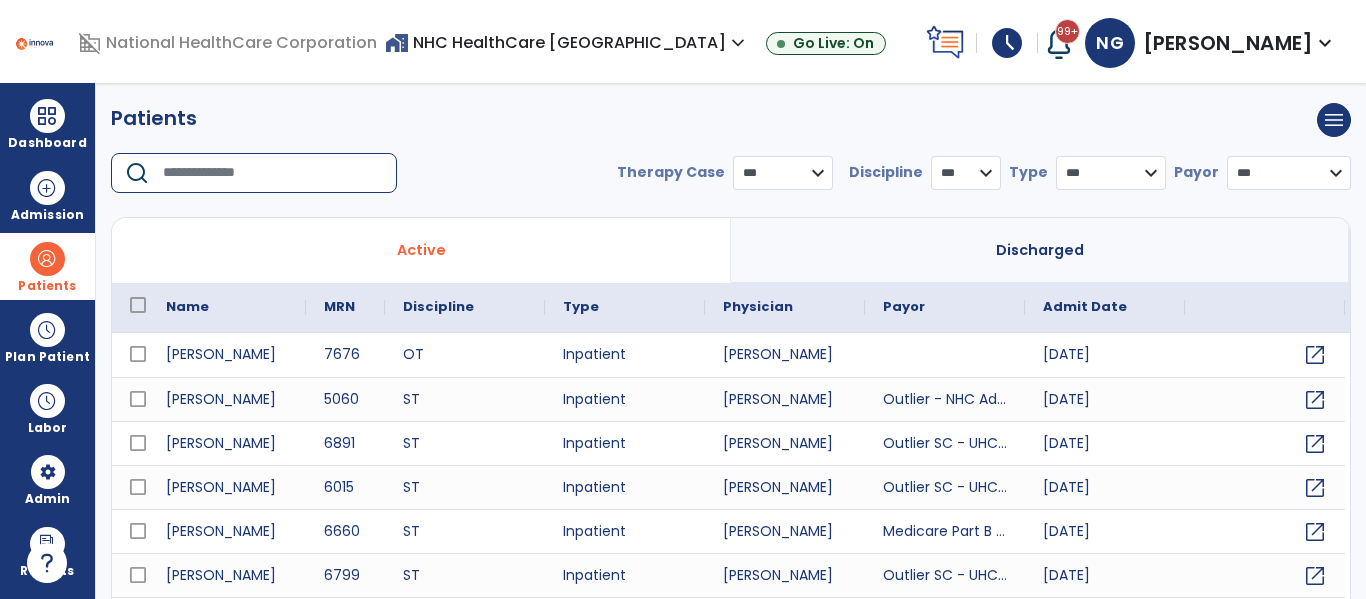 click at bounding box center (273, 173) 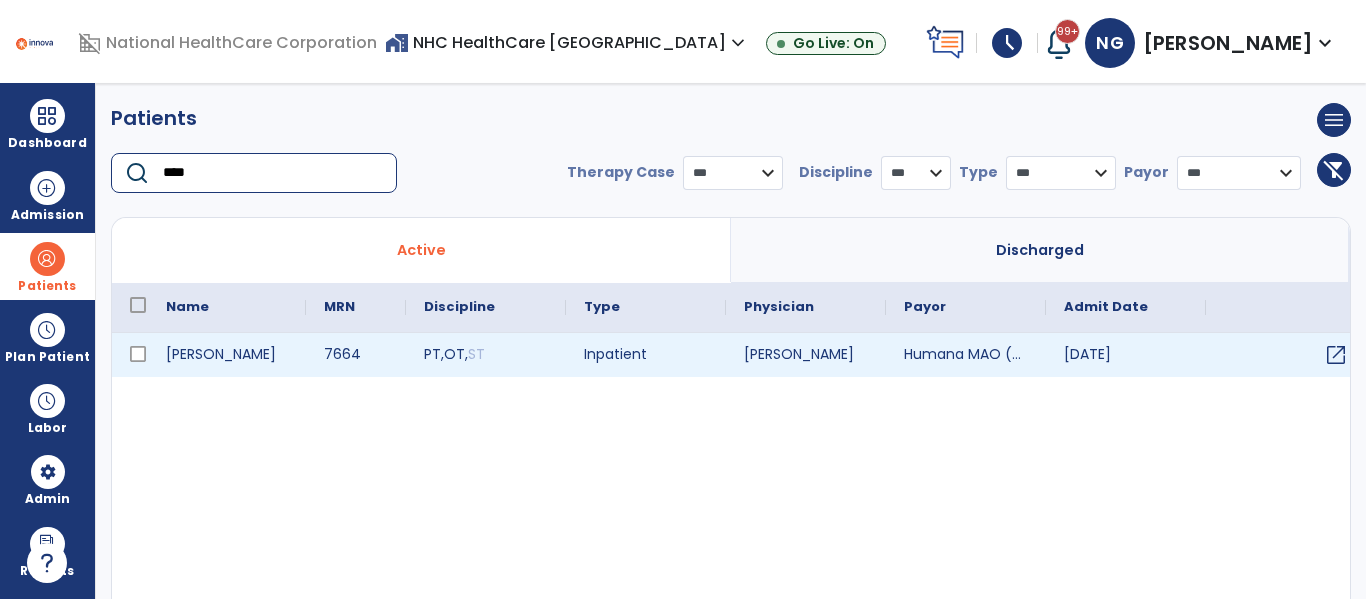 type on "****" 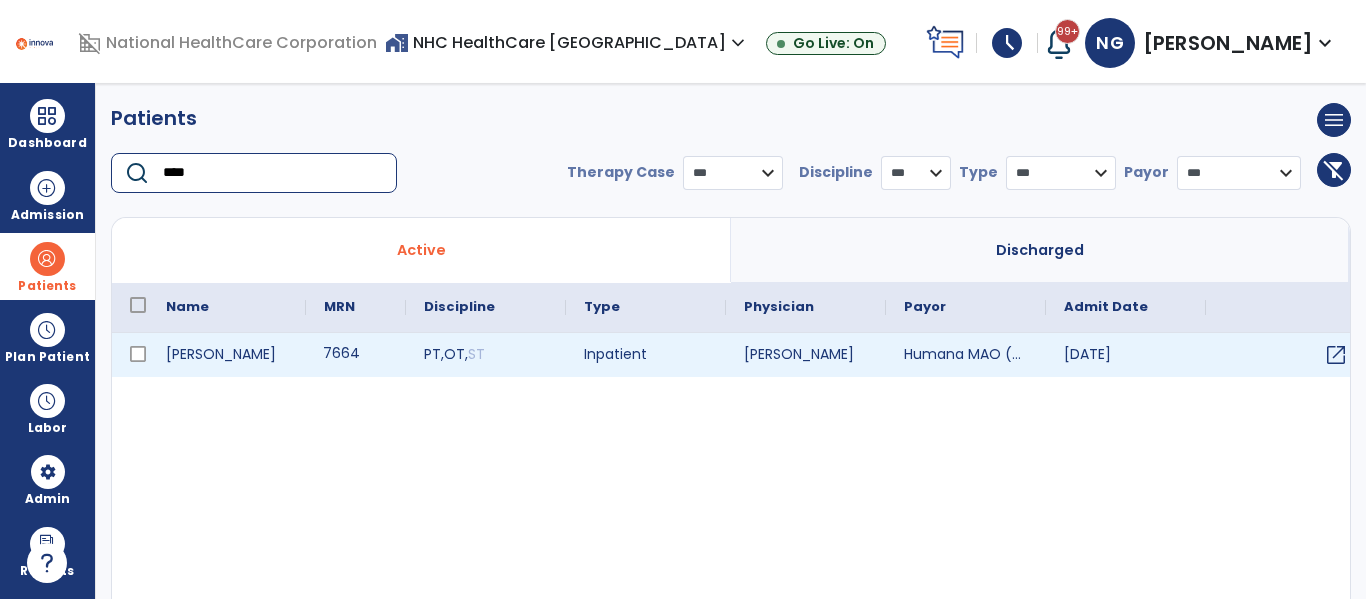click on "7664" at bounding box center [356, 355] 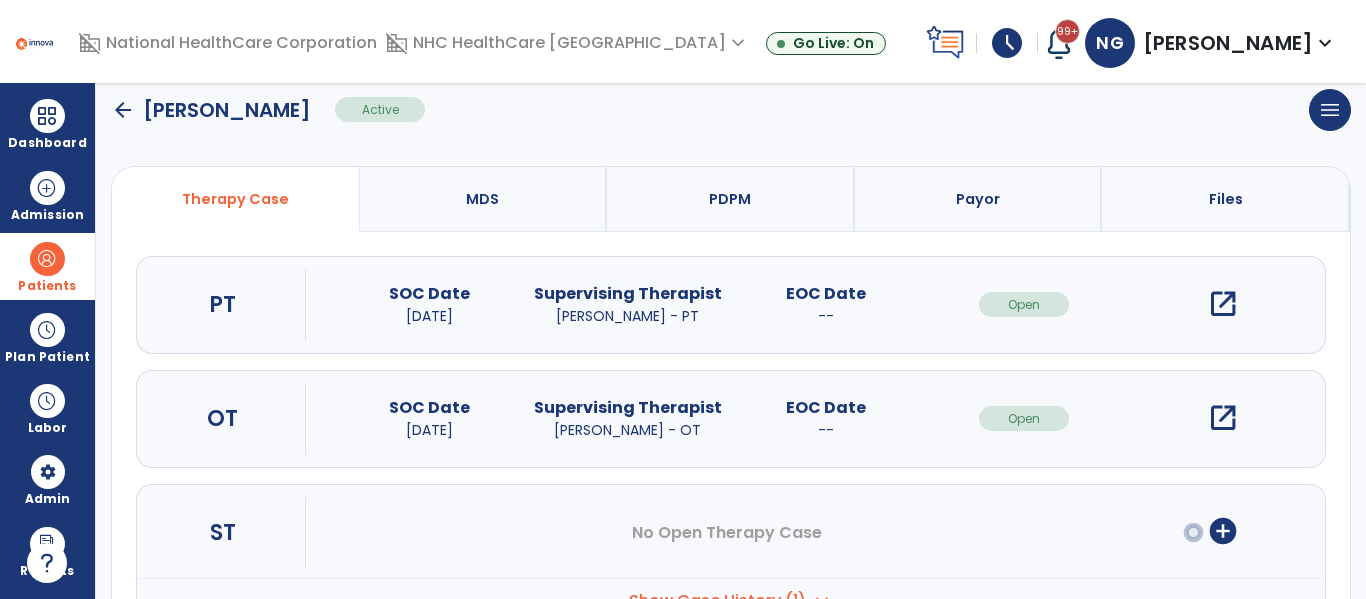 scroll, scrollTop: 207, scrollLeft: 0, axis: vertical 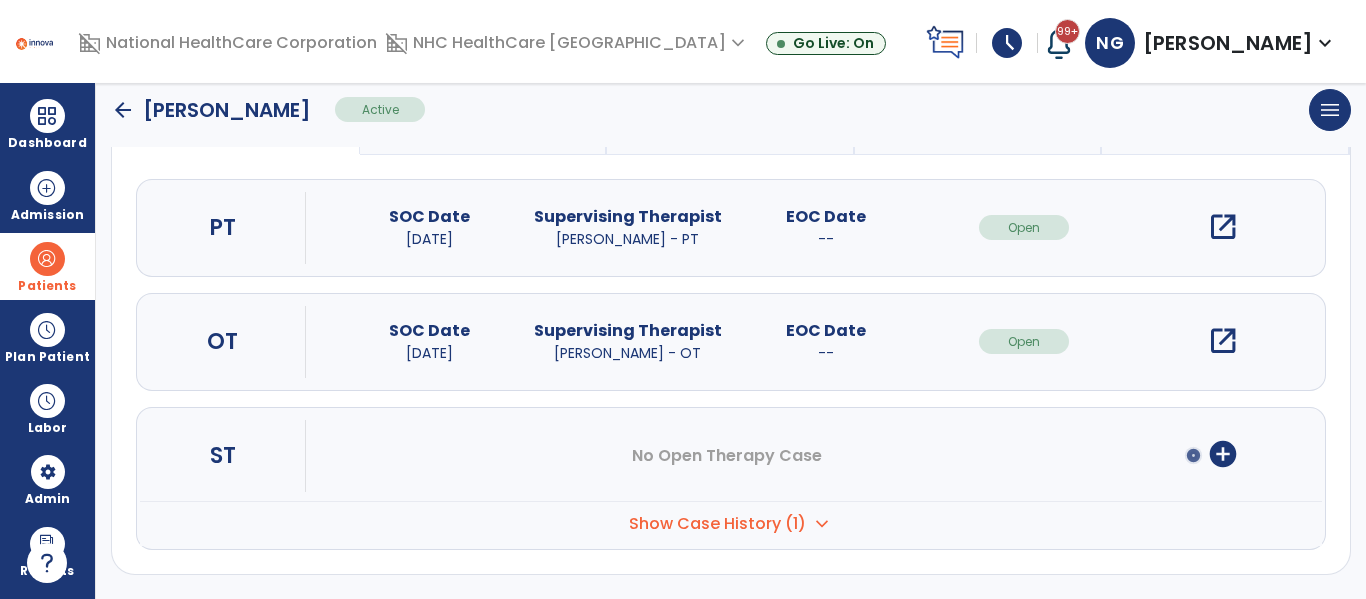 click on "open_in_new" at bounding box center [1223, 341] 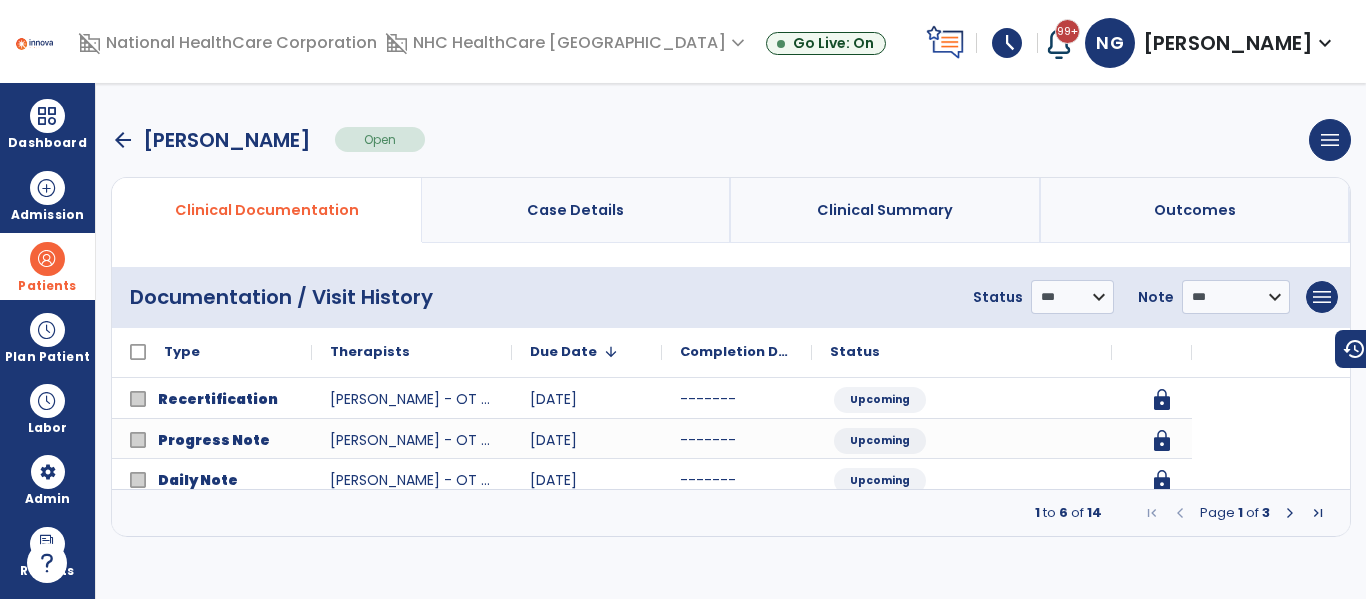 scroll, scrollTop: 0, scrollLeft: 0, axis: both 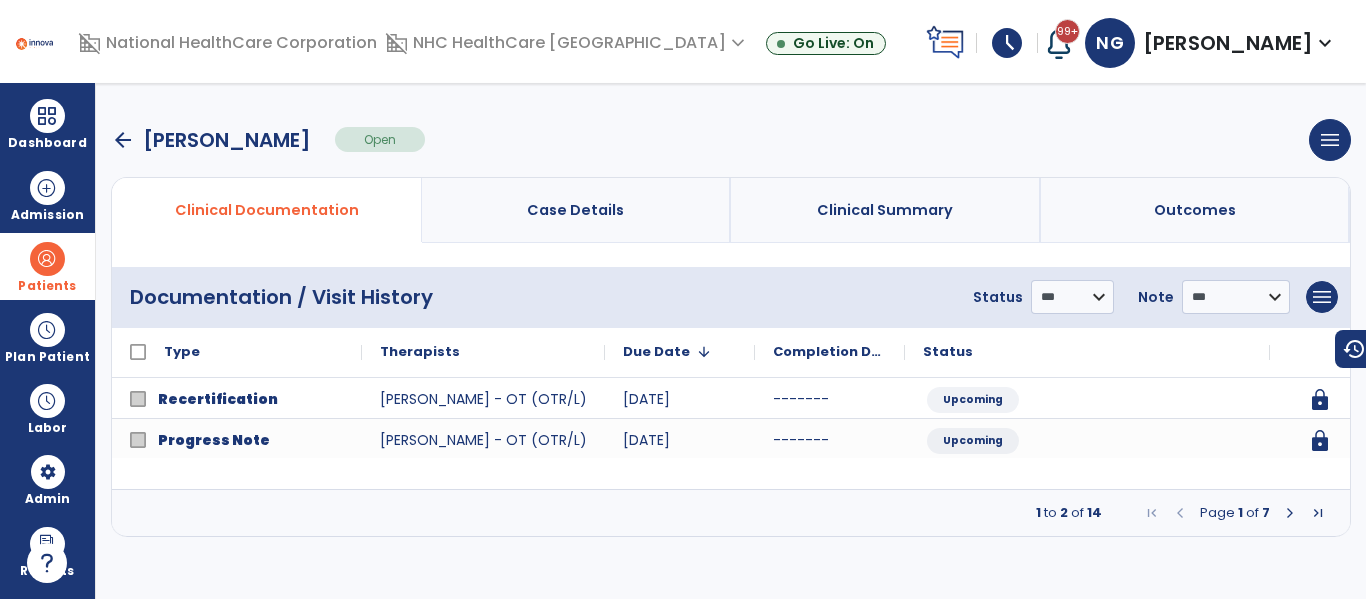 click at bounding box center [1290, 513] 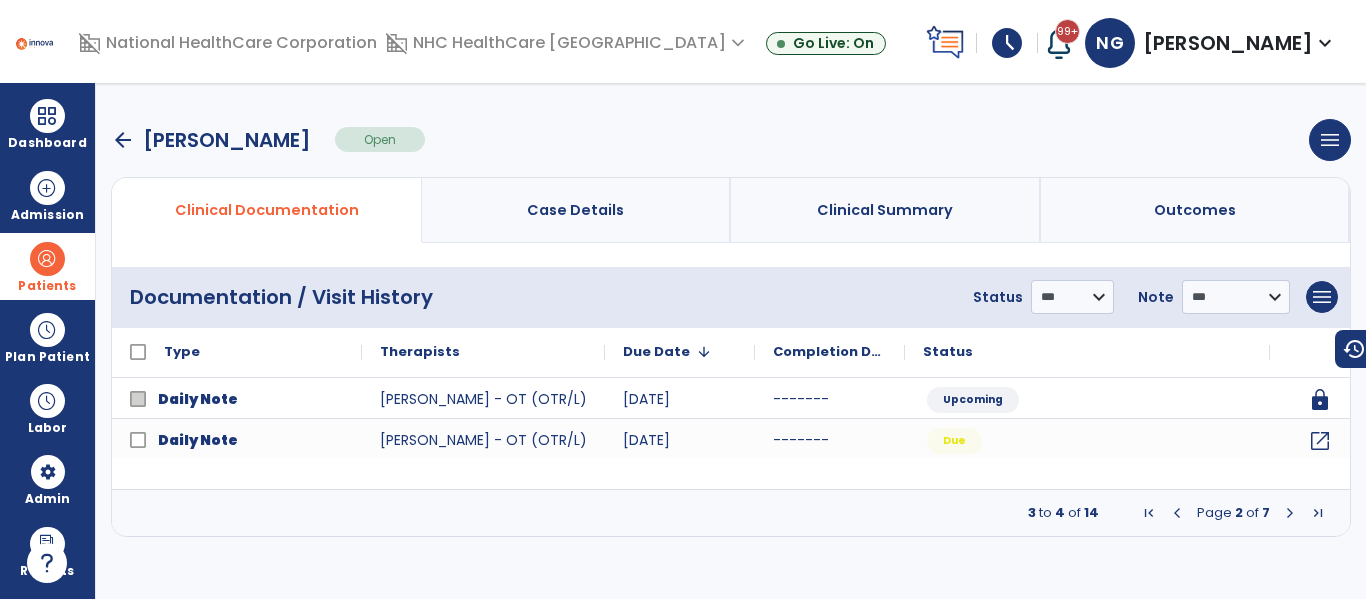 click at bounding box center (1290, 513) 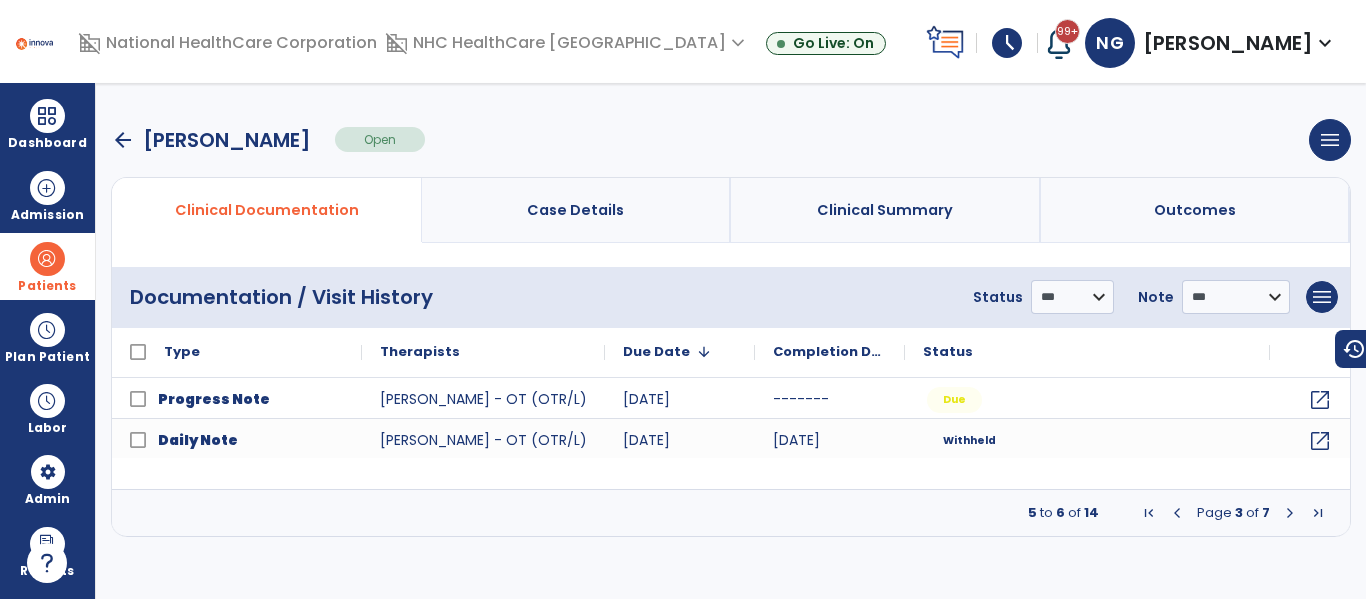 click at bounding box center [1290, 513] 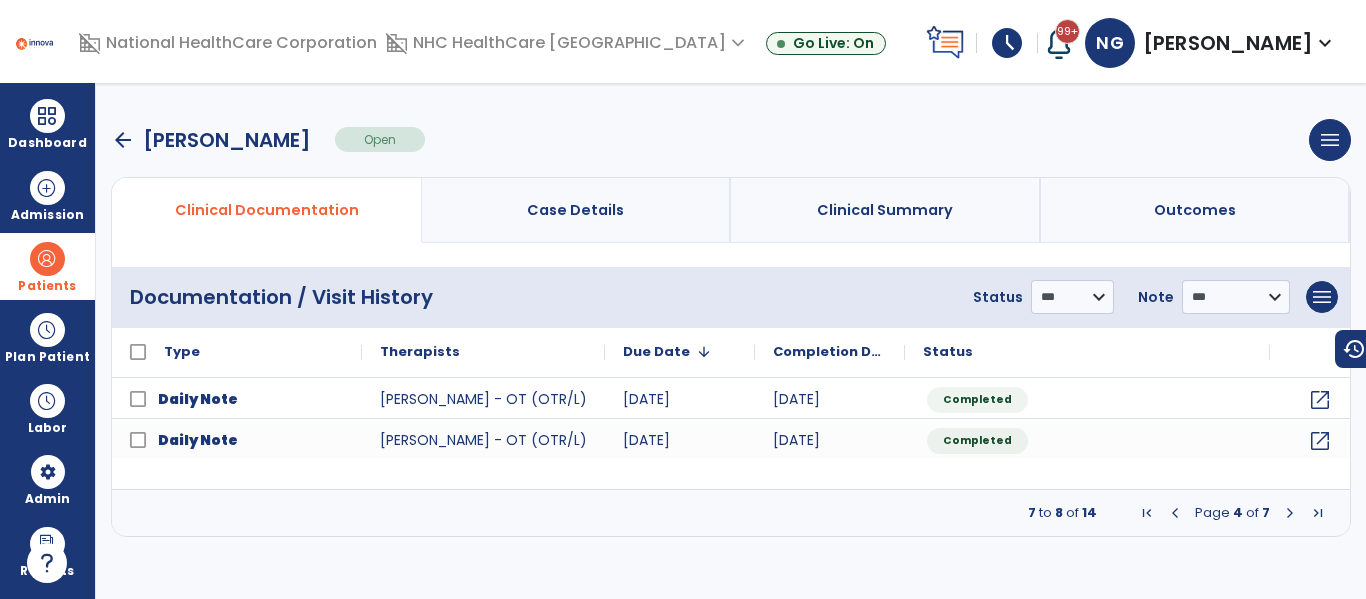 click at bounding box center (1175, 513) 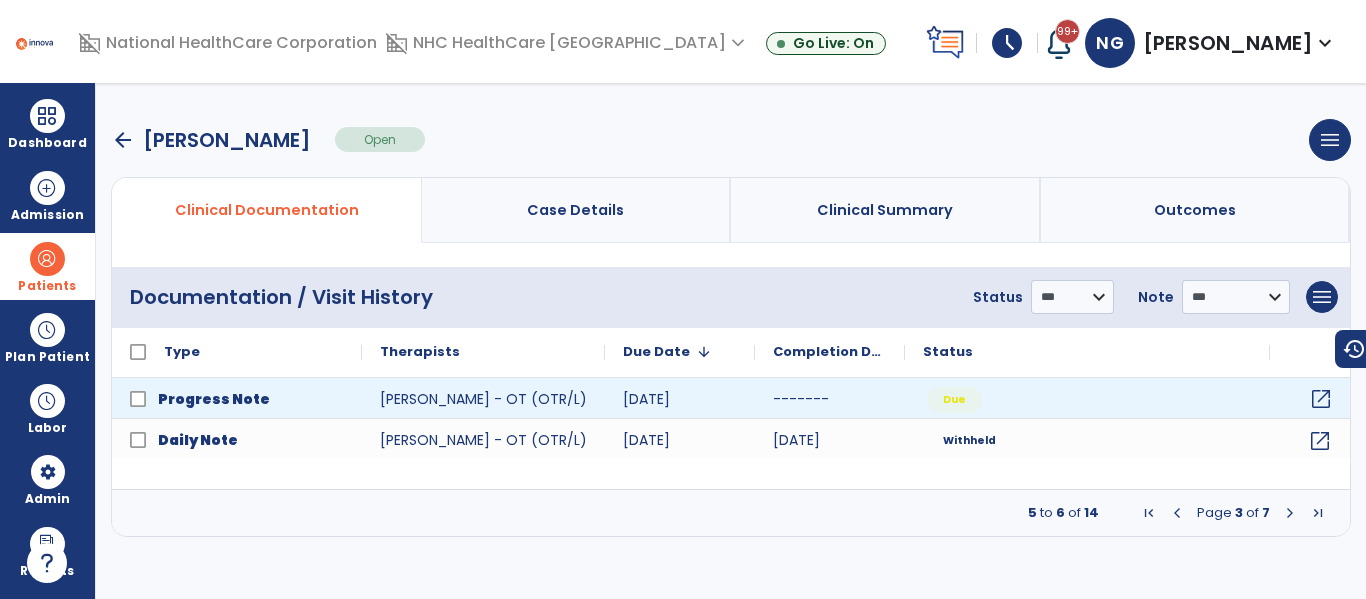 click on "open_in_new" 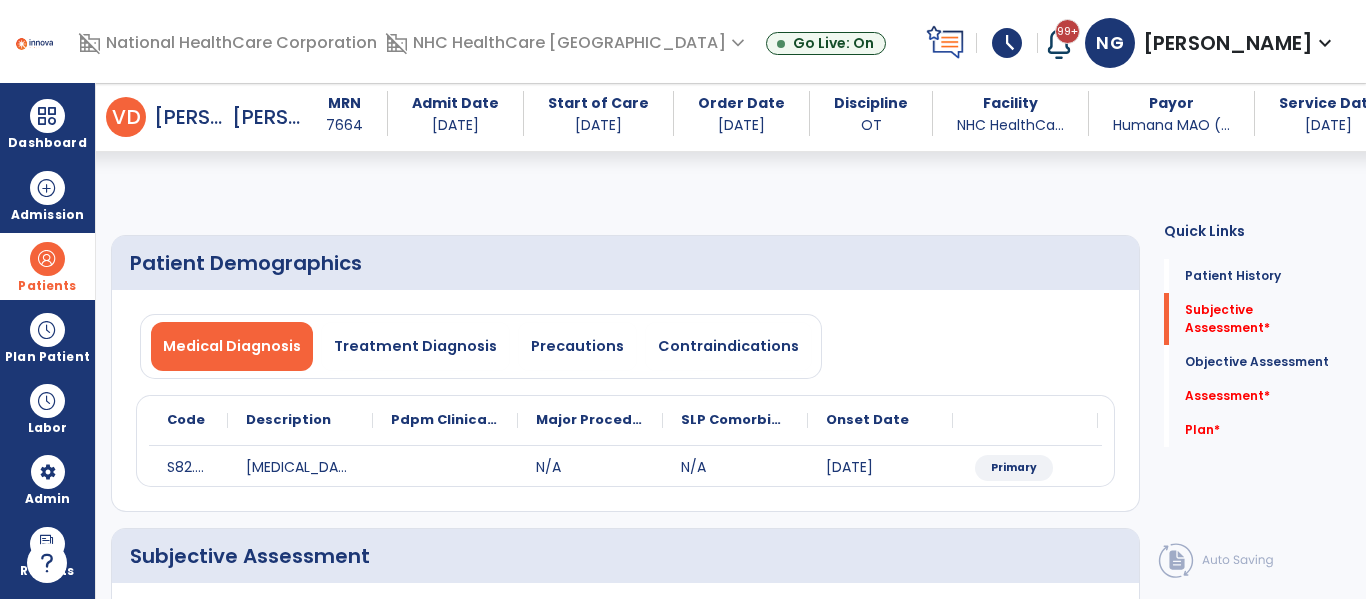 scroll, scrollTop: 315, scrollLeft: 0, axis: vertical 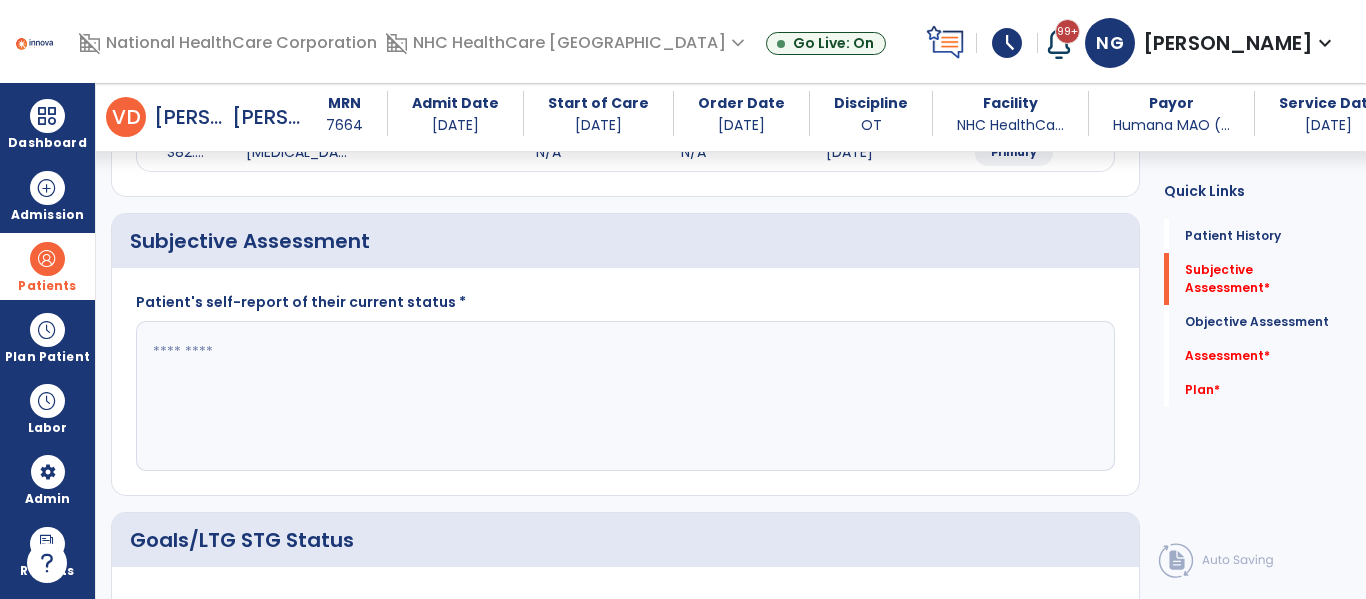 click 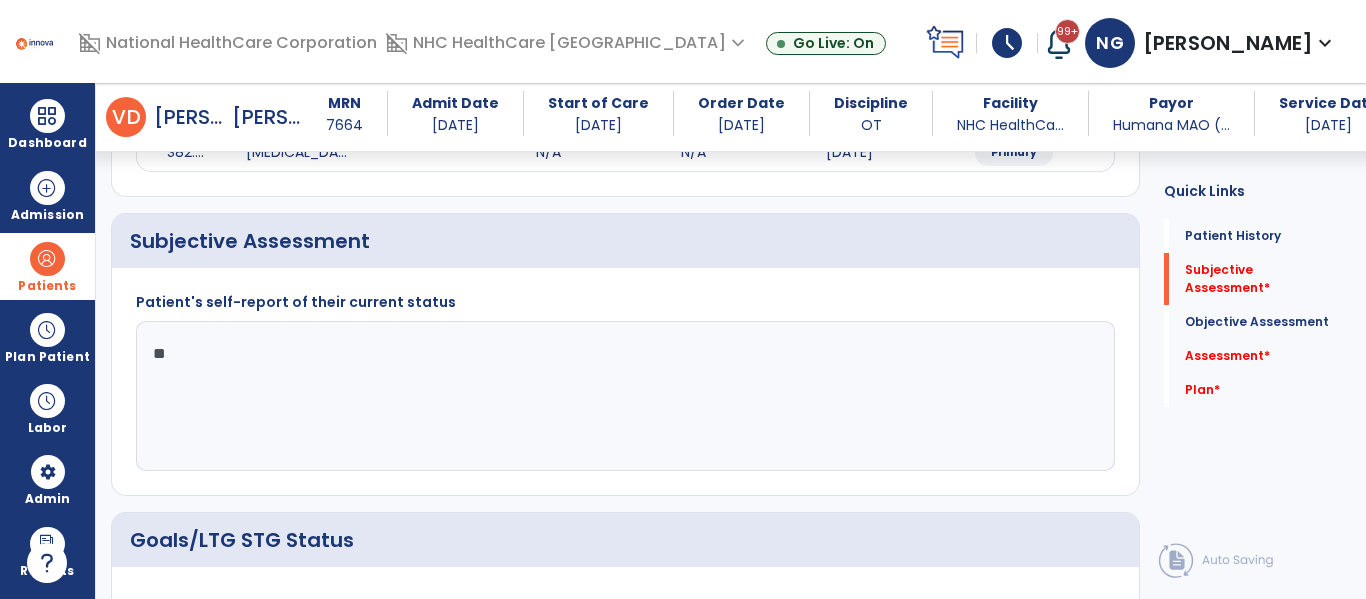 type on "*" 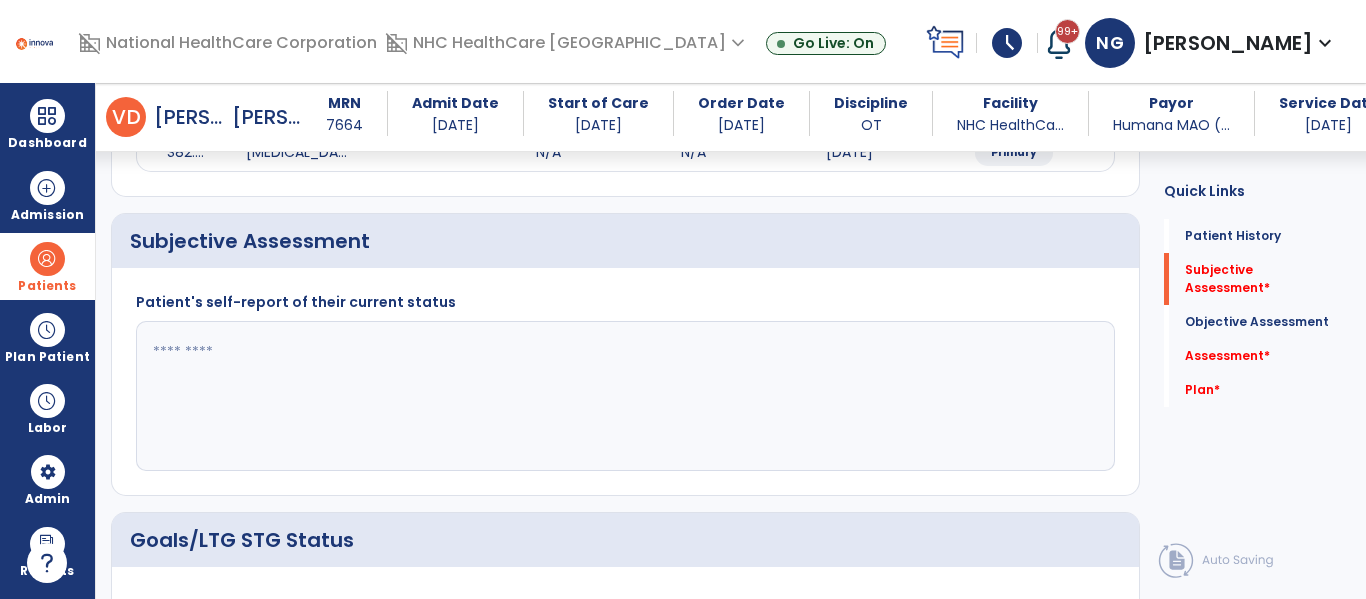 type on "*" 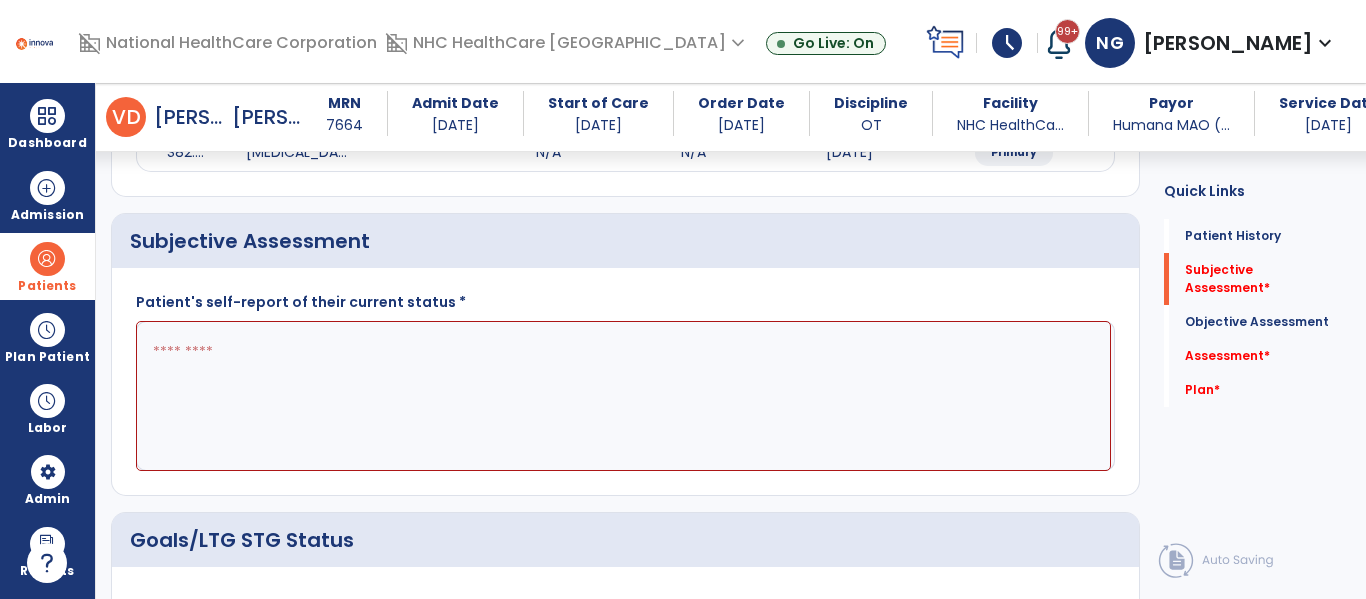 type on "*" 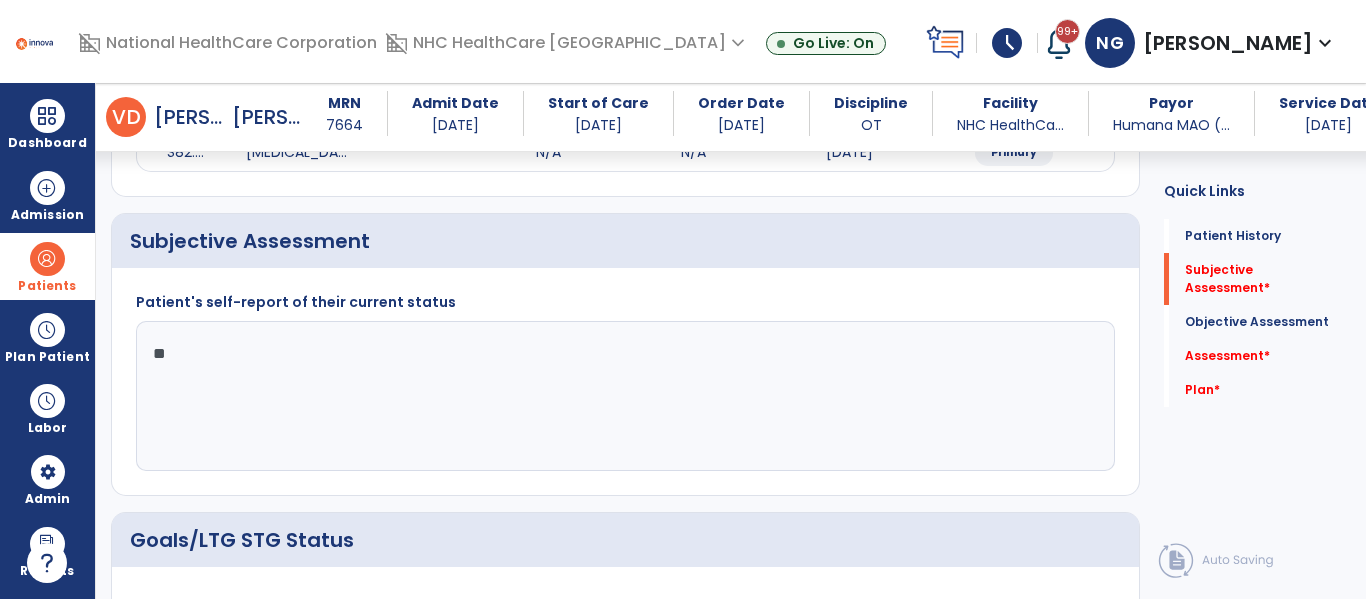 type on "*" 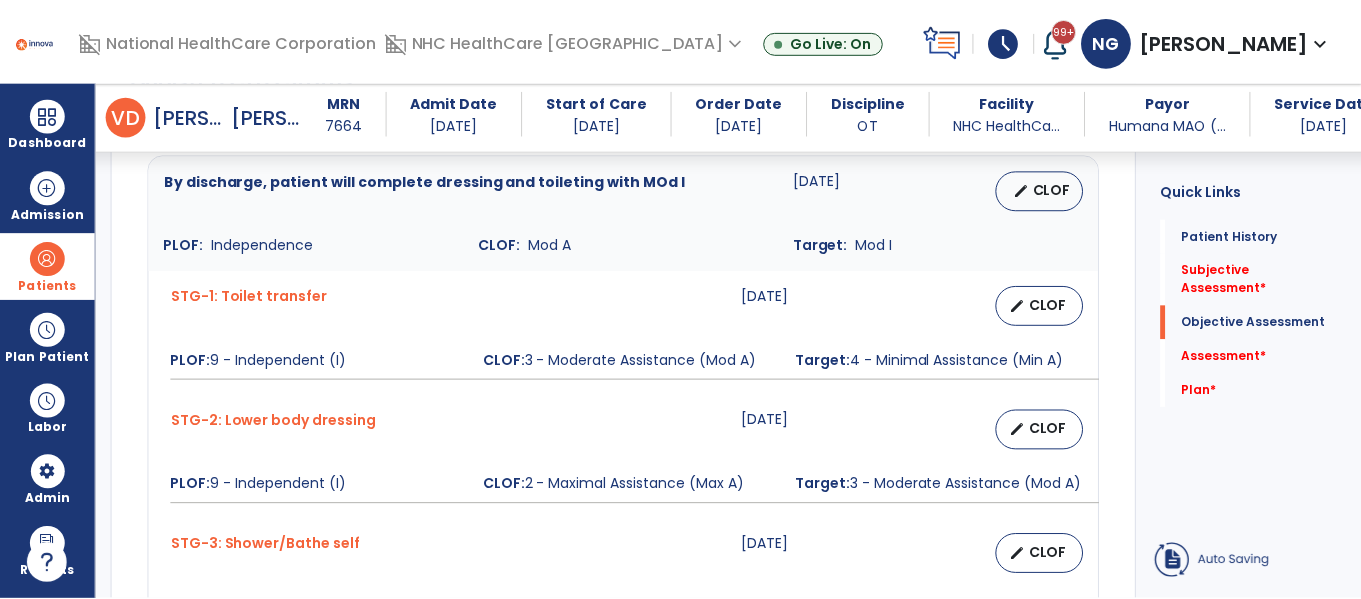 scroll, scrollTop: 776, scrollLeft: 0, axis: vertical 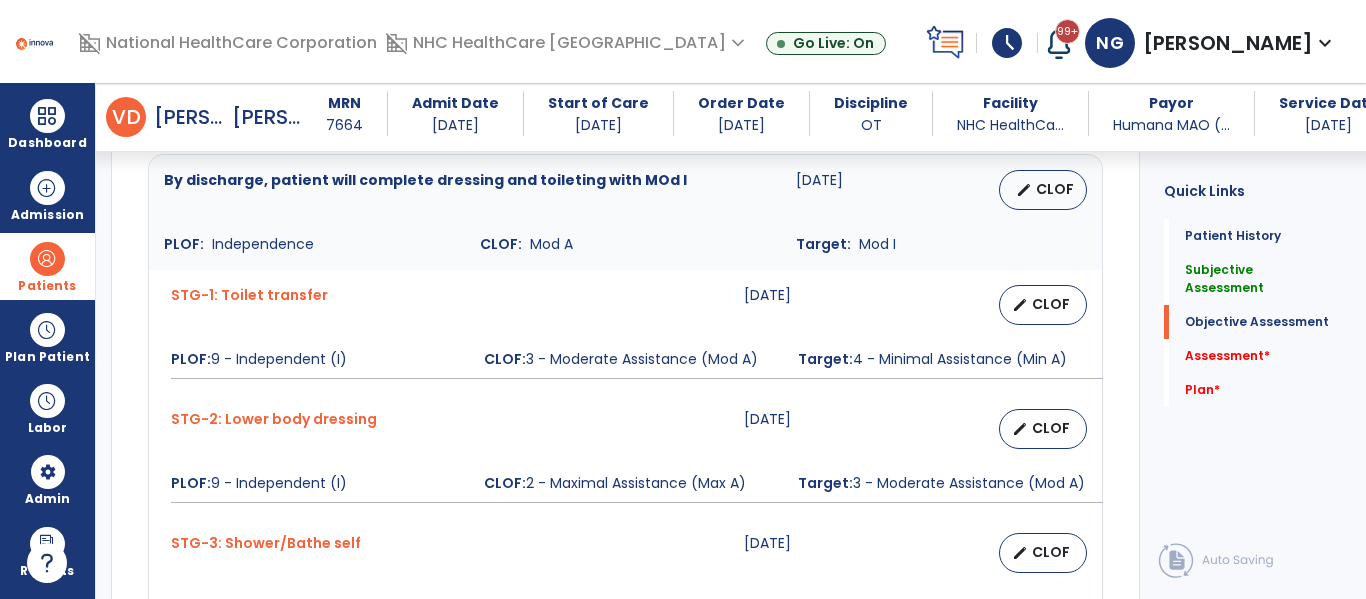 type on "**********" 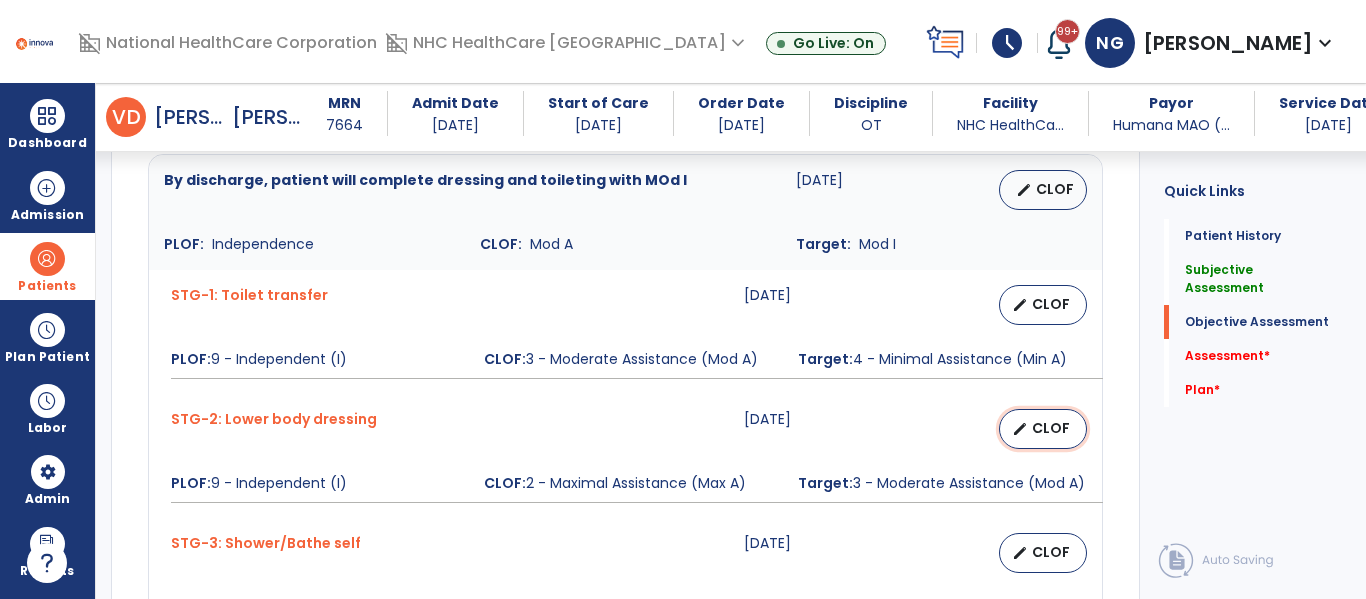 click on "CLOF" at bounding box center (1051, 428) 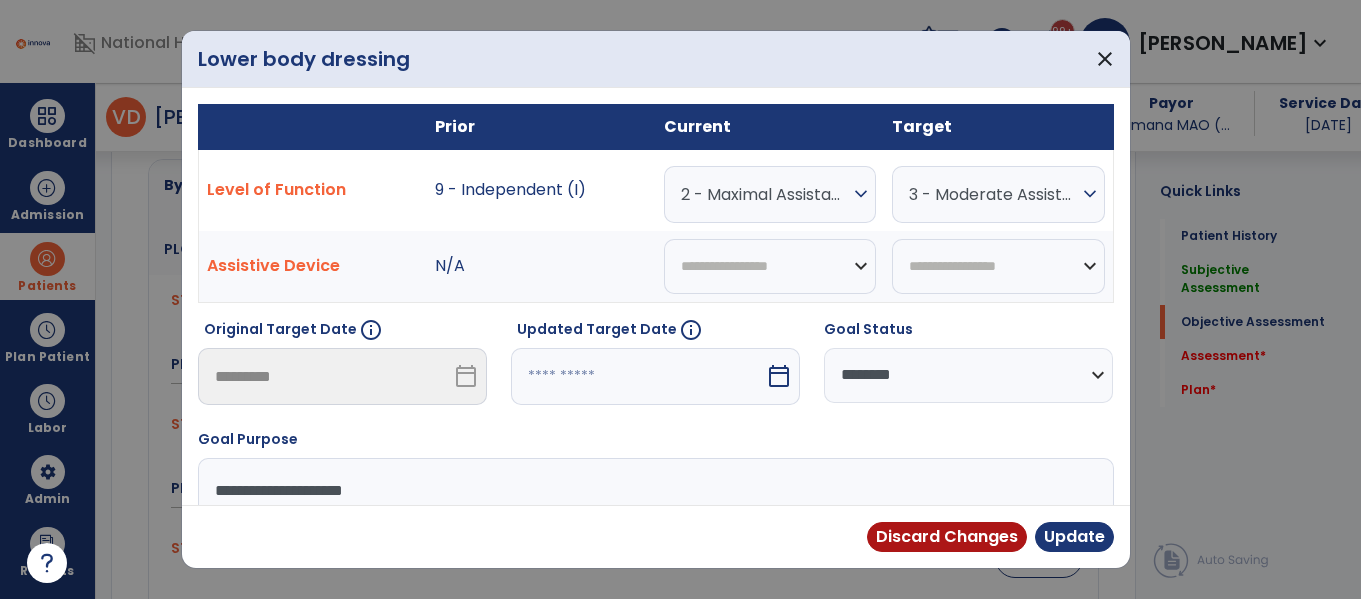scroll, scrollTop: 776, scrollLeft: 0, axis: vertical 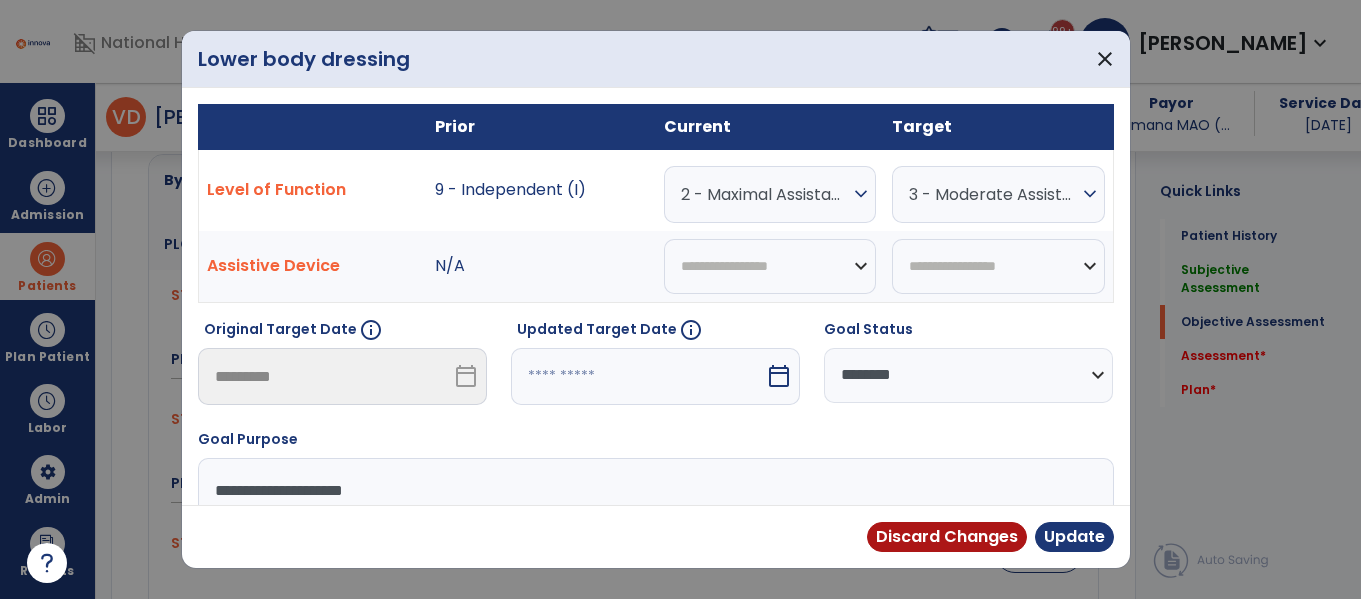 click on "2 - Maximal Assistance (Max A)" at bounding box center [765, 194] 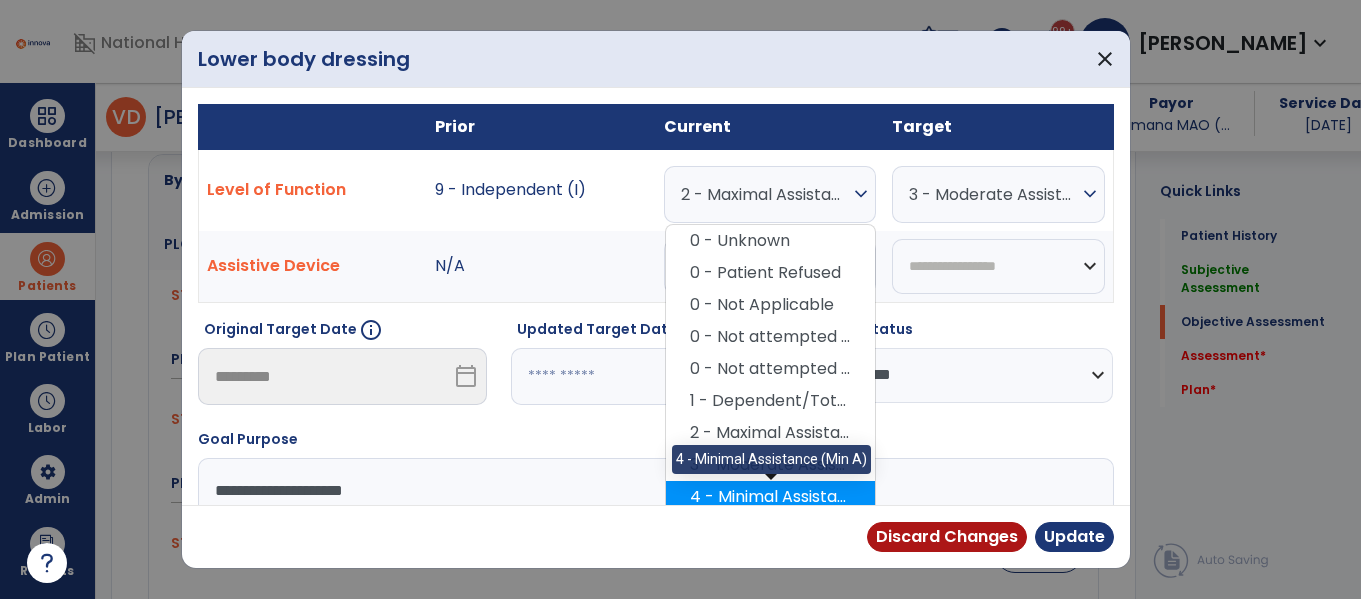click on "4 - Minimal Assistance (Min A)" at bounding box center [770, 497] 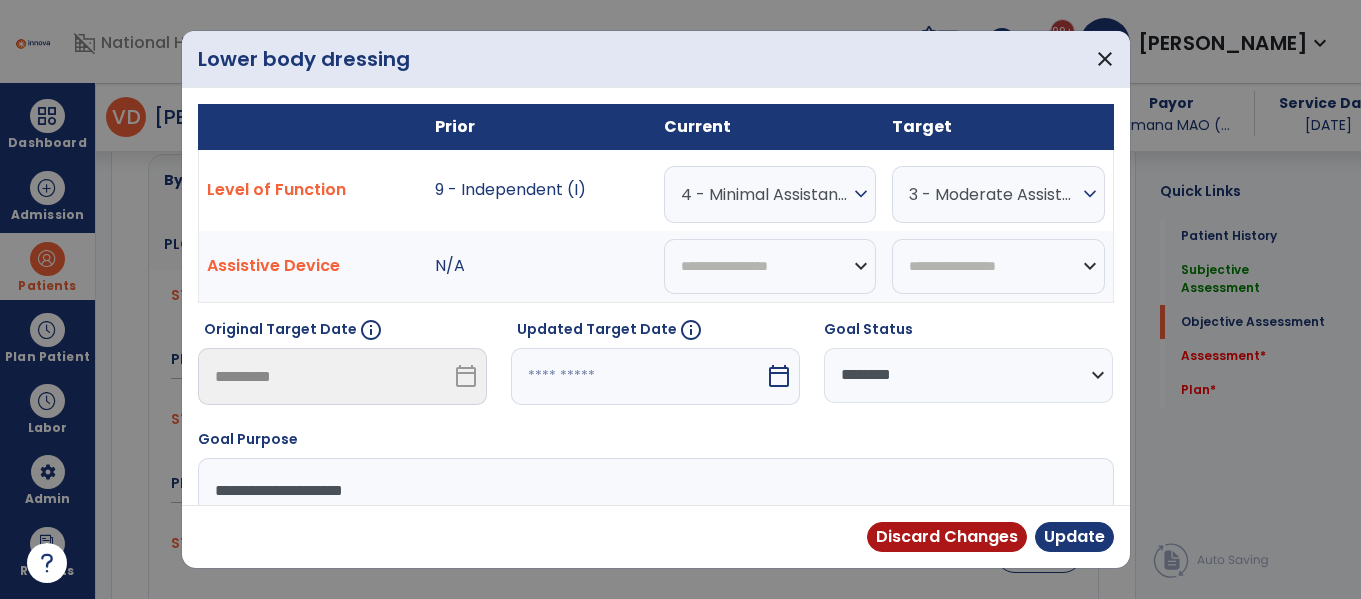 click on "3 - Moderate Assistance (Mod A)" at bounding box center (993, 194) 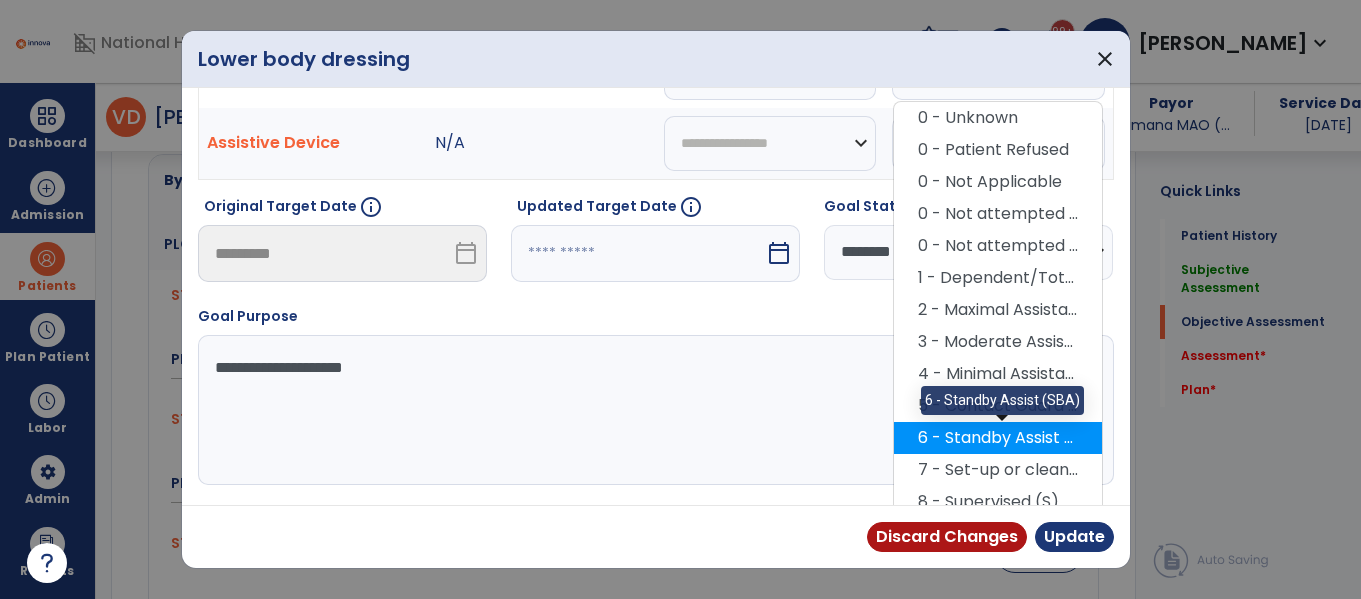 click on "6 - Standby Assist (SBA)" at bounding box center (998, 438) 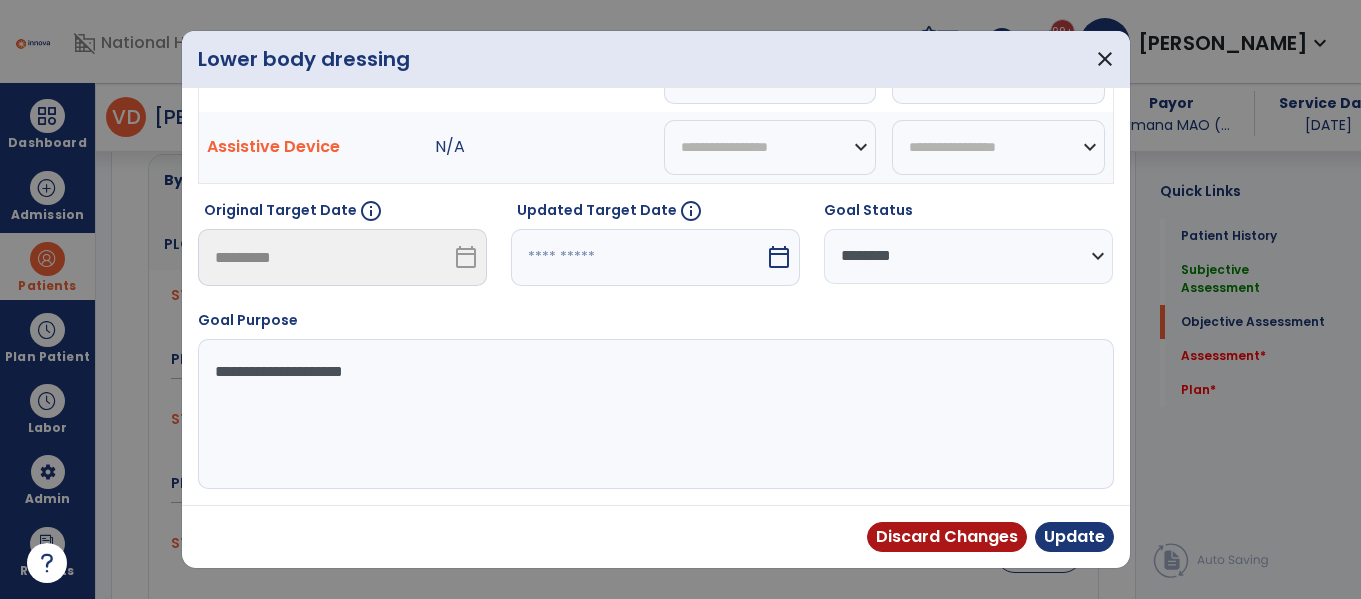 click on "calendar_today" at bounding box center [779, 257] 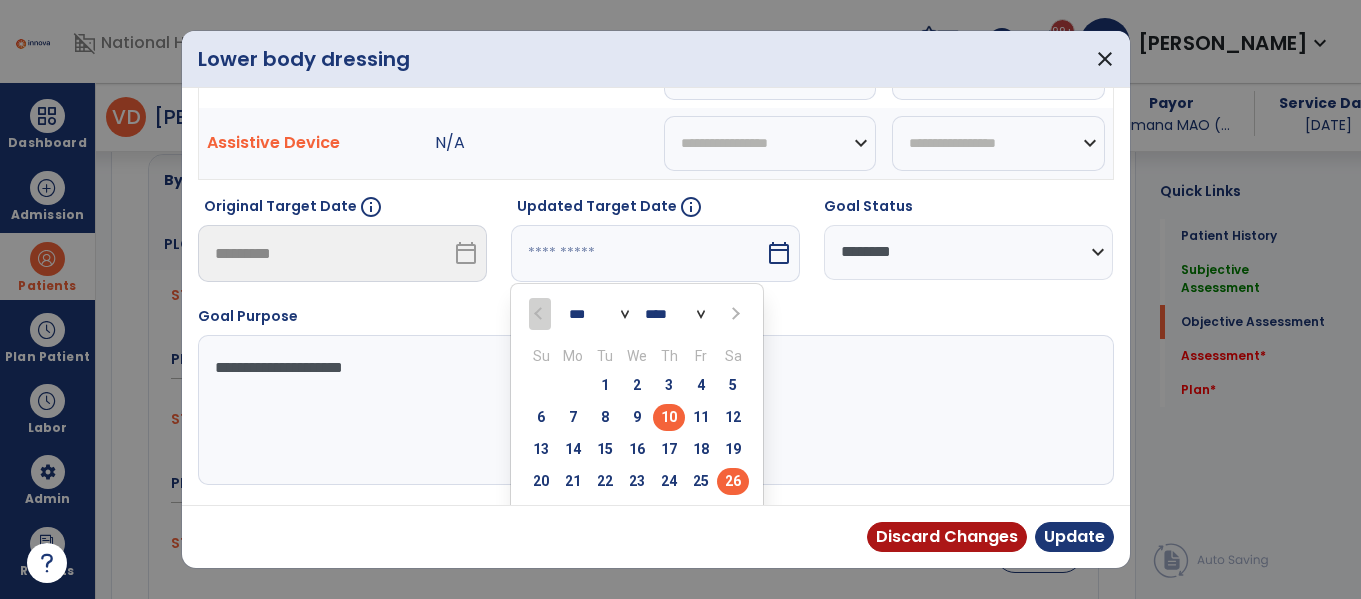 click on "26" at bounding box center [733, 481] 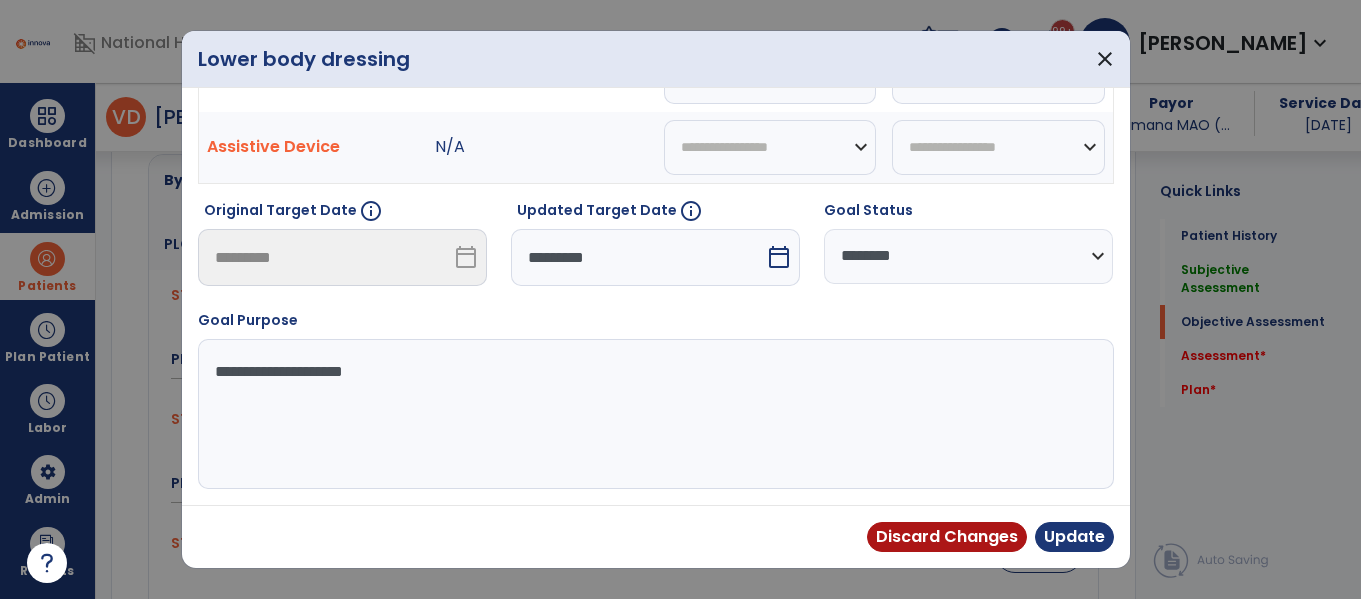 scroll, scrollTop: 119, scrollLeft: 0, axis: vertical 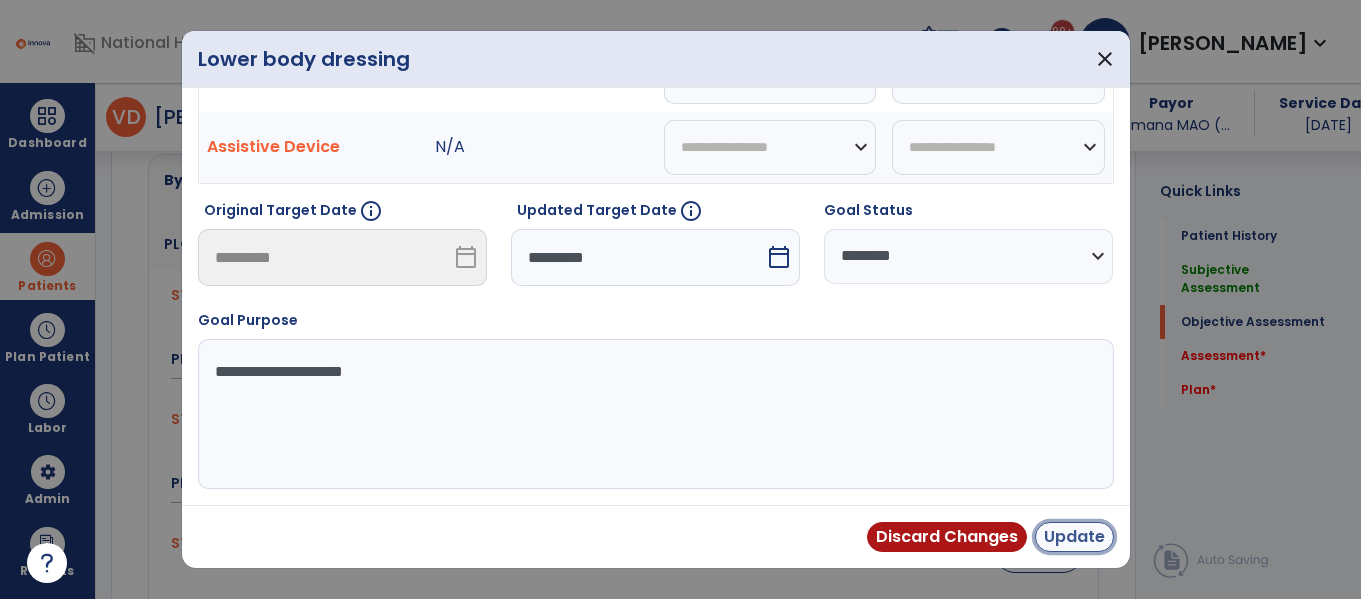 click on "Update" at bounding box center (1074, 537) 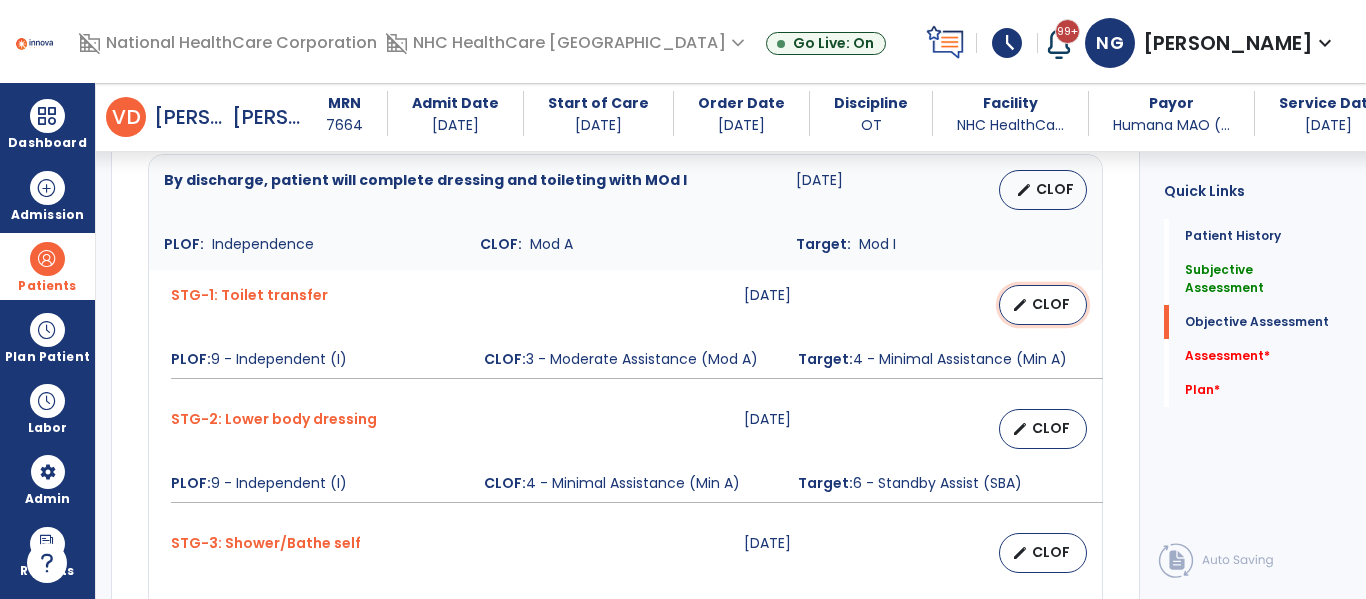 click on "CLOF" at bounding box center [1051, 304] 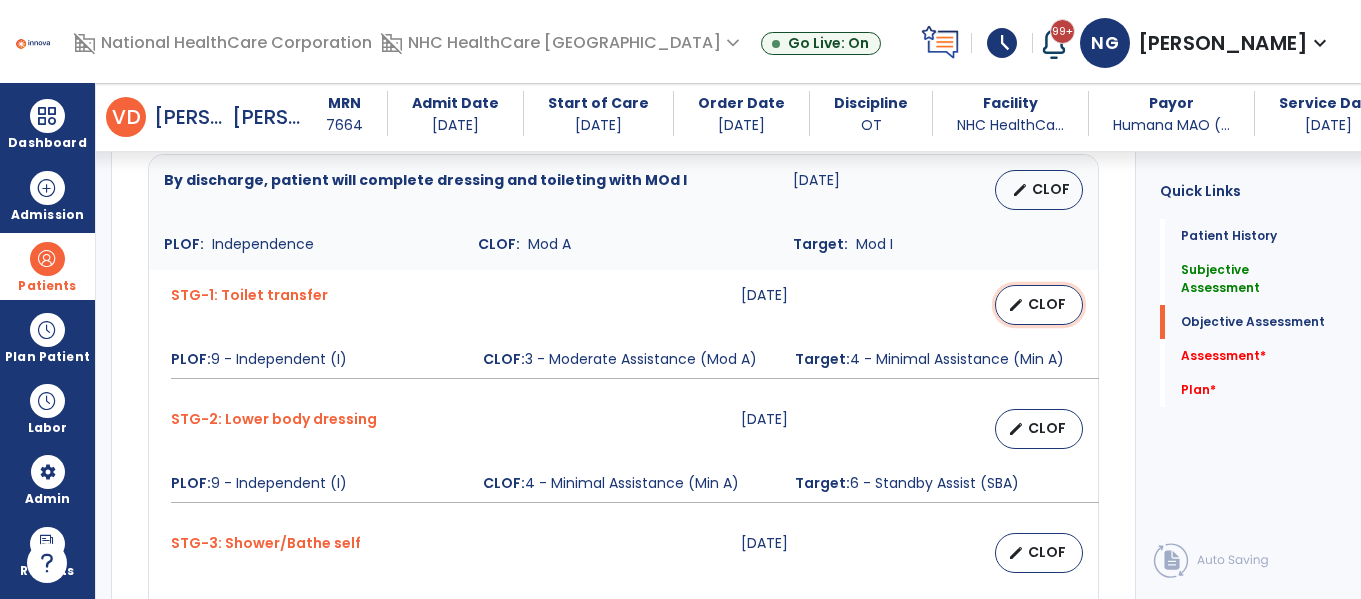 scroll, scrollTop: 776, scrollLeft: 0, axis: vertical 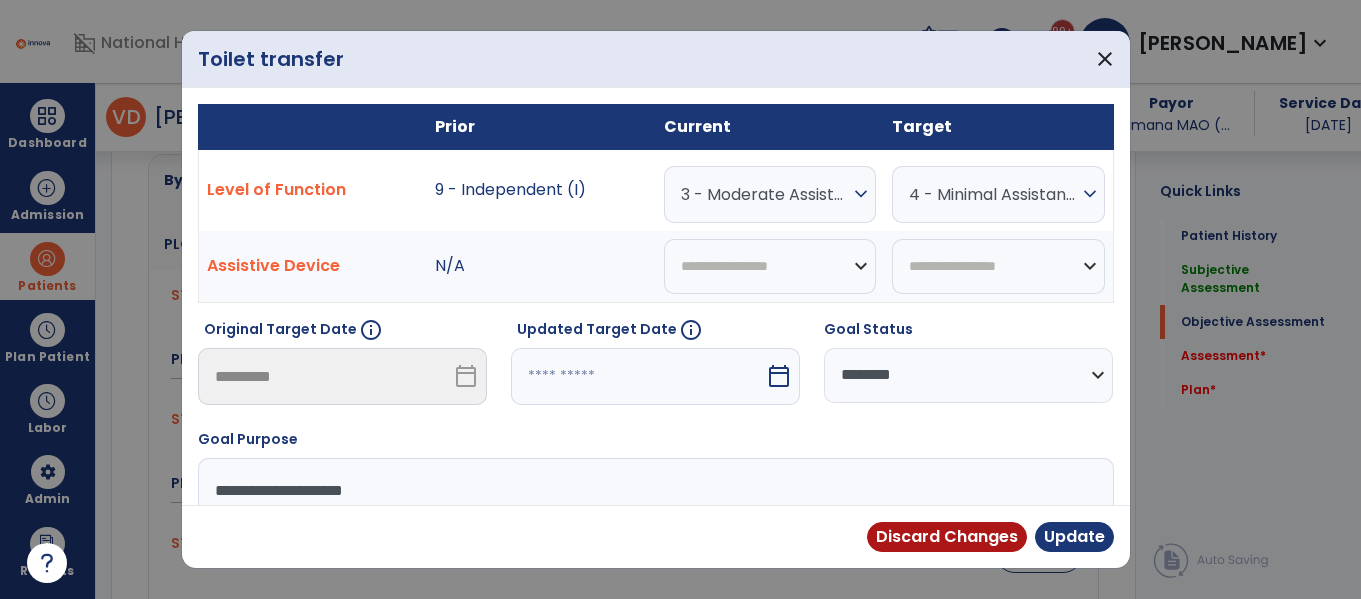 click on "calendar_today" at bounding box center [779, 376] 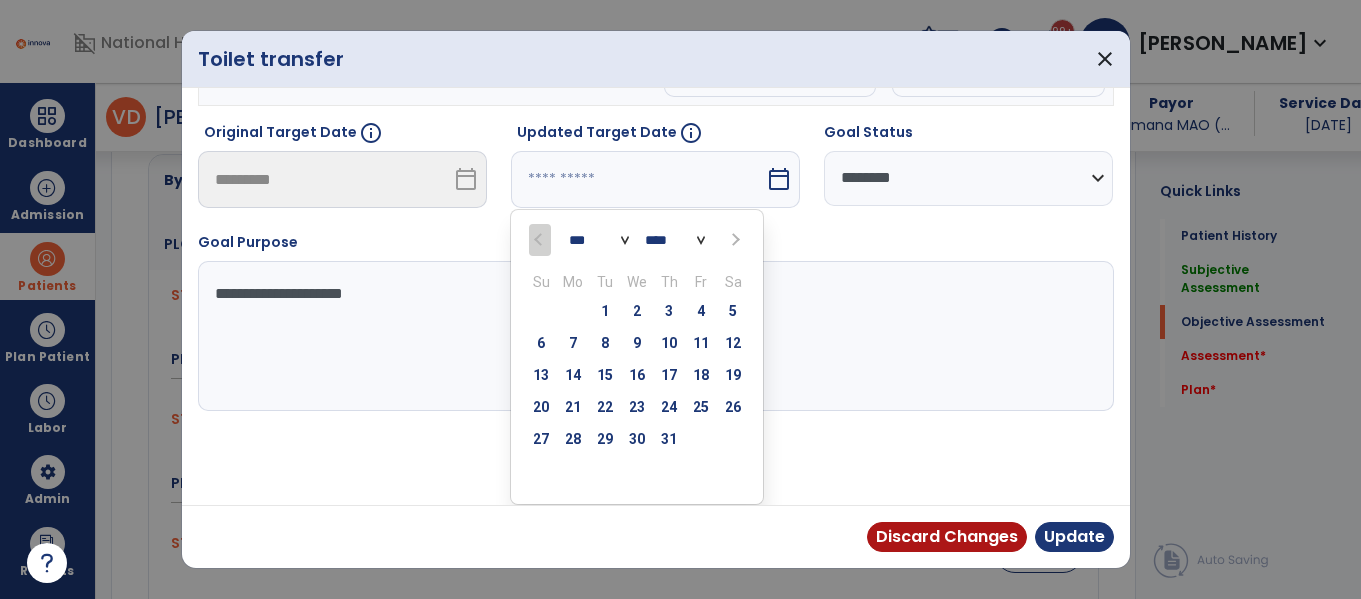 click on "**********" at bounding box center [653, 336] 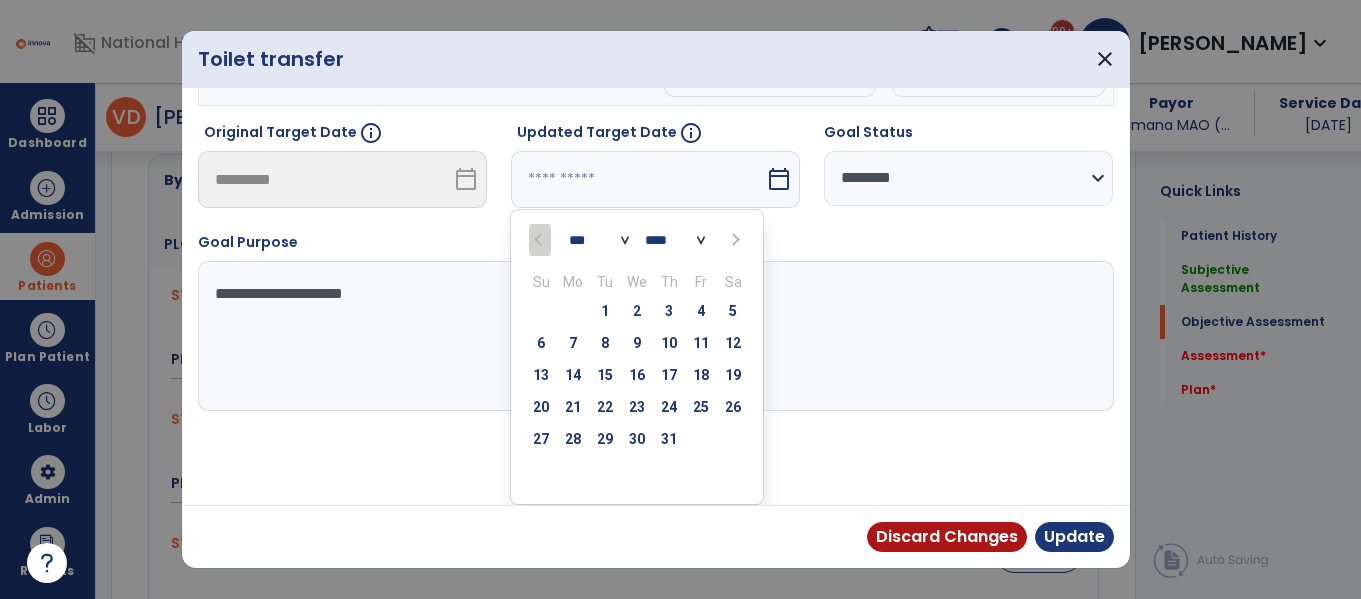 scroll, scrollTop: 119, scrollLeft: 0, axis: vertical 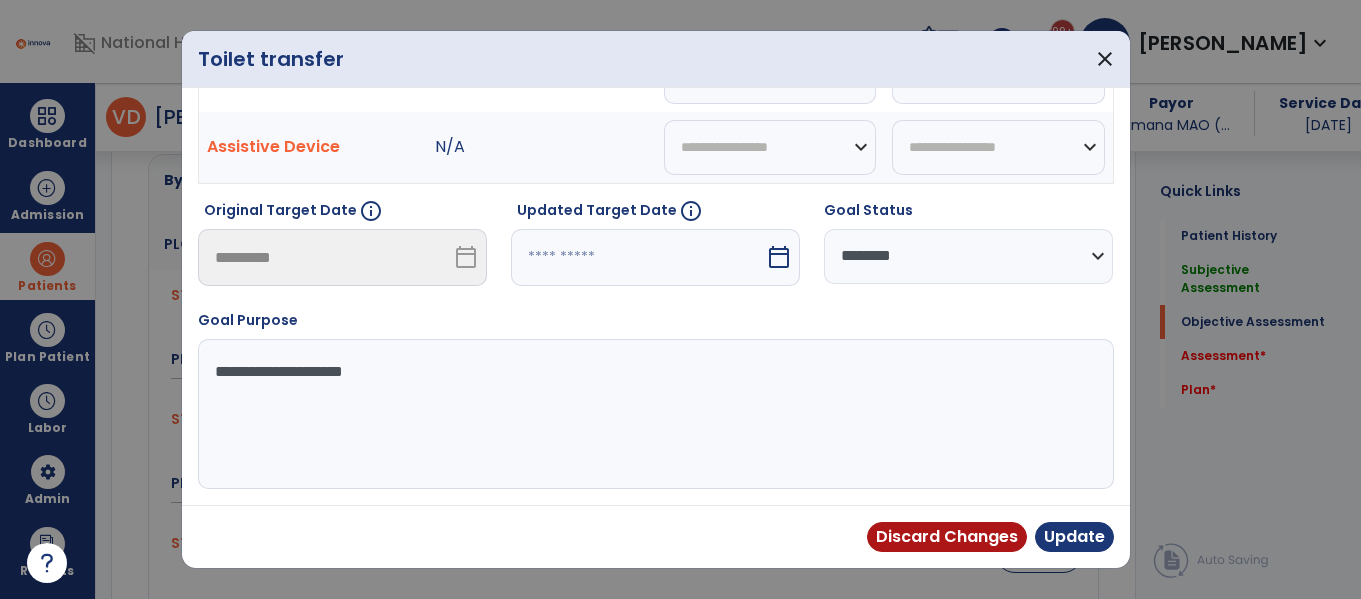 click at bounding box center (638, 257) 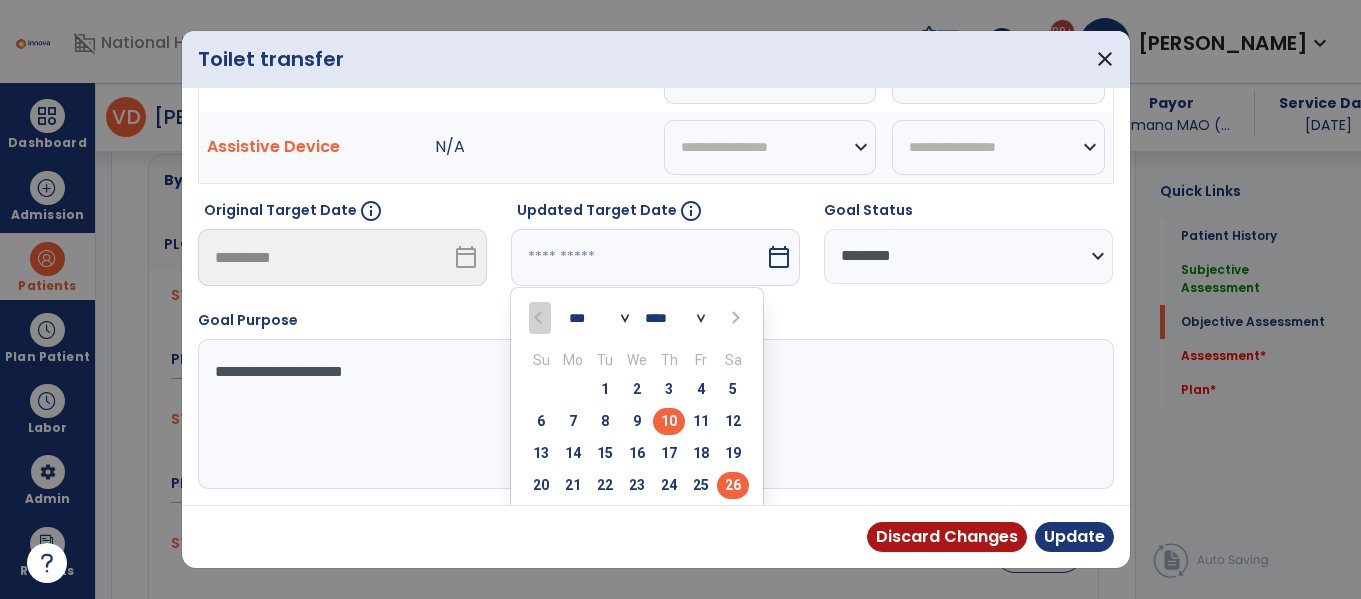 click on "26" at bounding box center [733, 485] 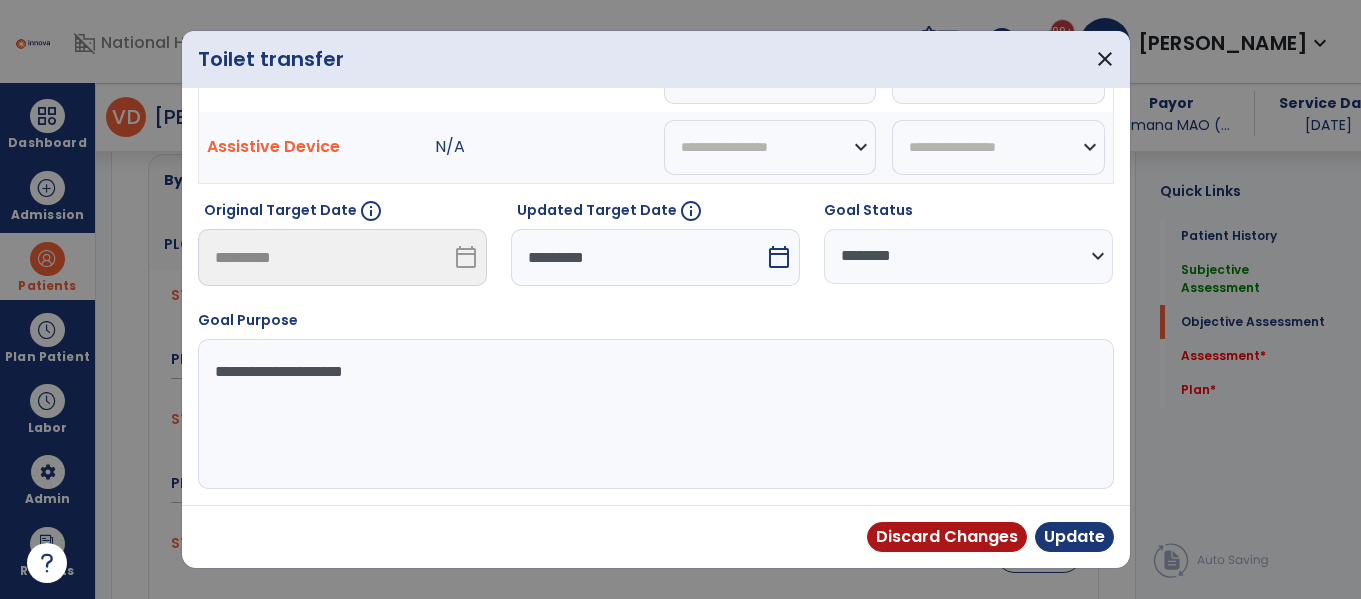 scroll, scrollTop: 0, scrollLeft: 0, axis: both 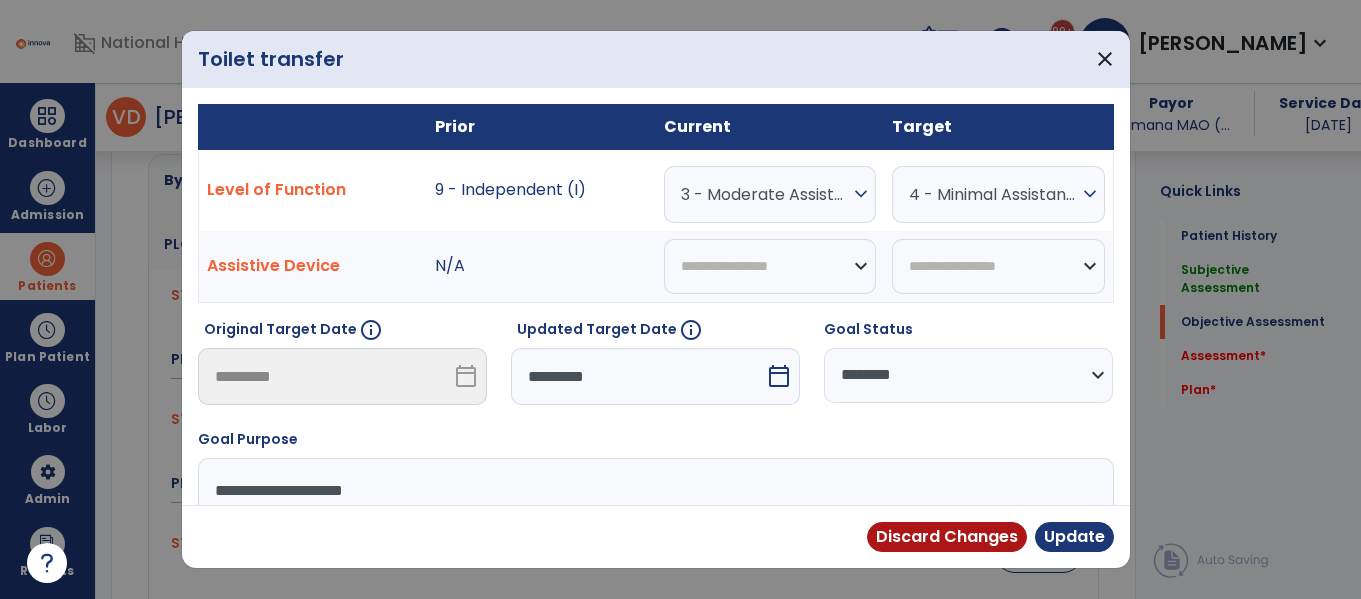 click on "3 - Moderate Assistance (Mod A)" at bounding box center [765, 194] 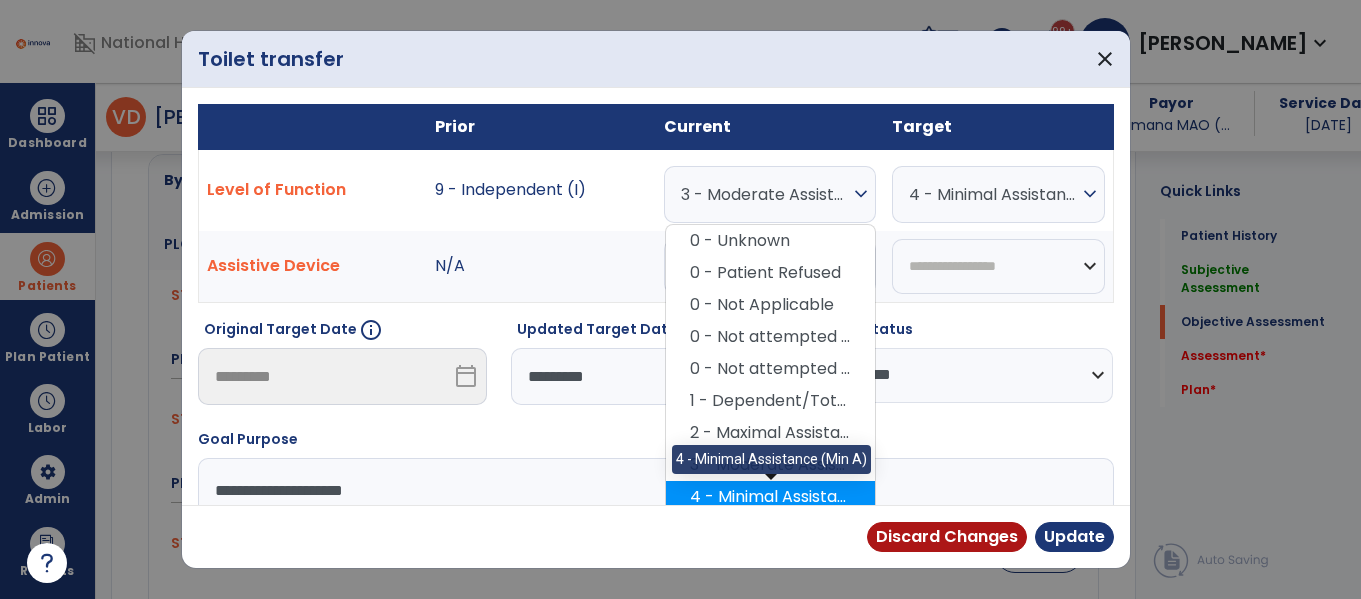 click on "4 - Minimal Assistance (Min A)" at bounding box center [770, 497] 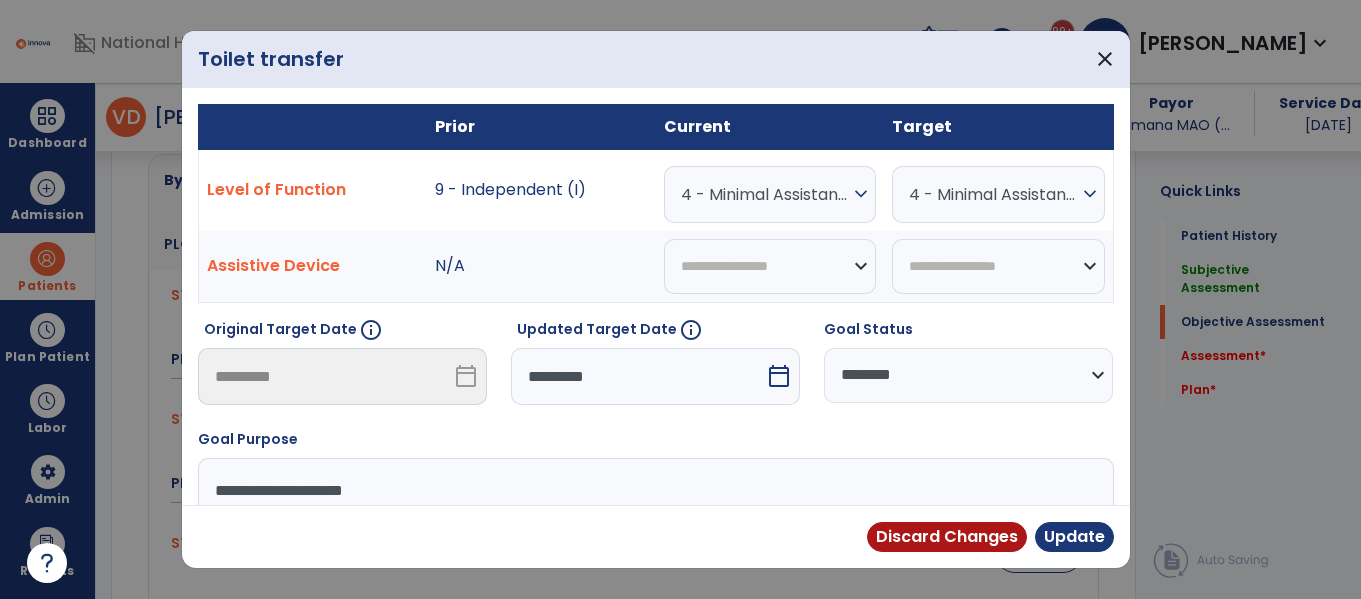 click on "4 - Minimal Assistance (Min A)" at bounding box center (993, 194) 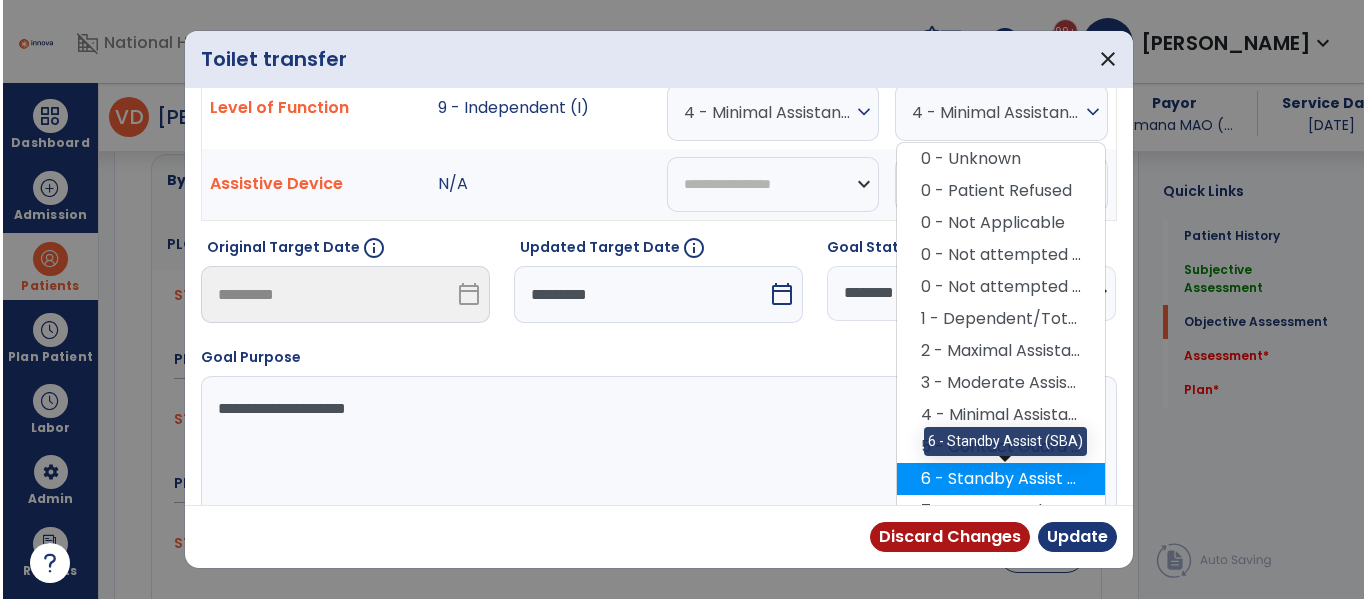 scroll, scrollTop: 83, scrollLeft: 0, axis: vertical 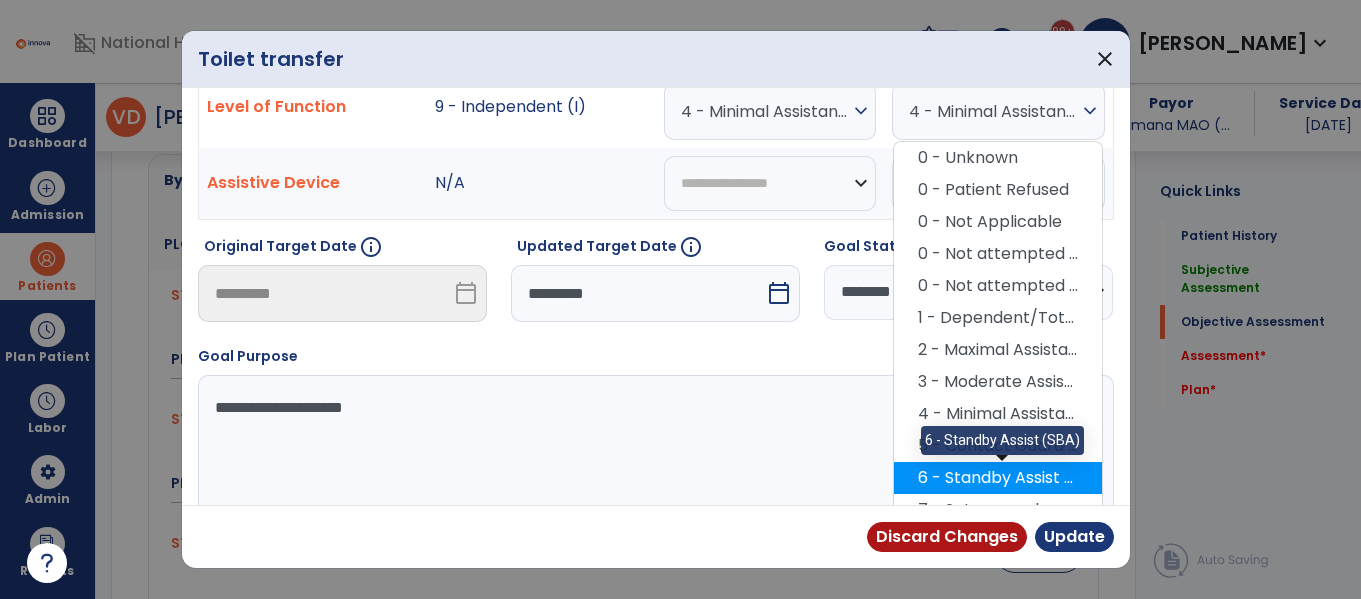 click on "6 - Standby Assist (SBA)" at bounding box center [998, 478] 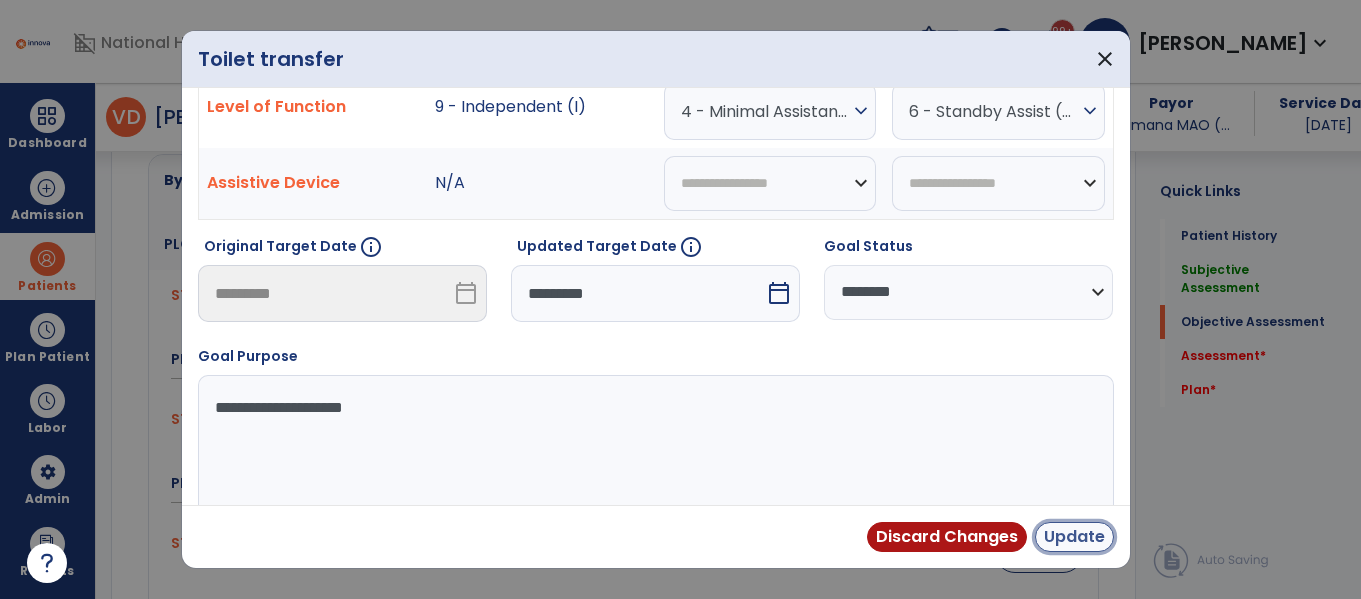 click on "Update" at bounding box center (1074, 537) 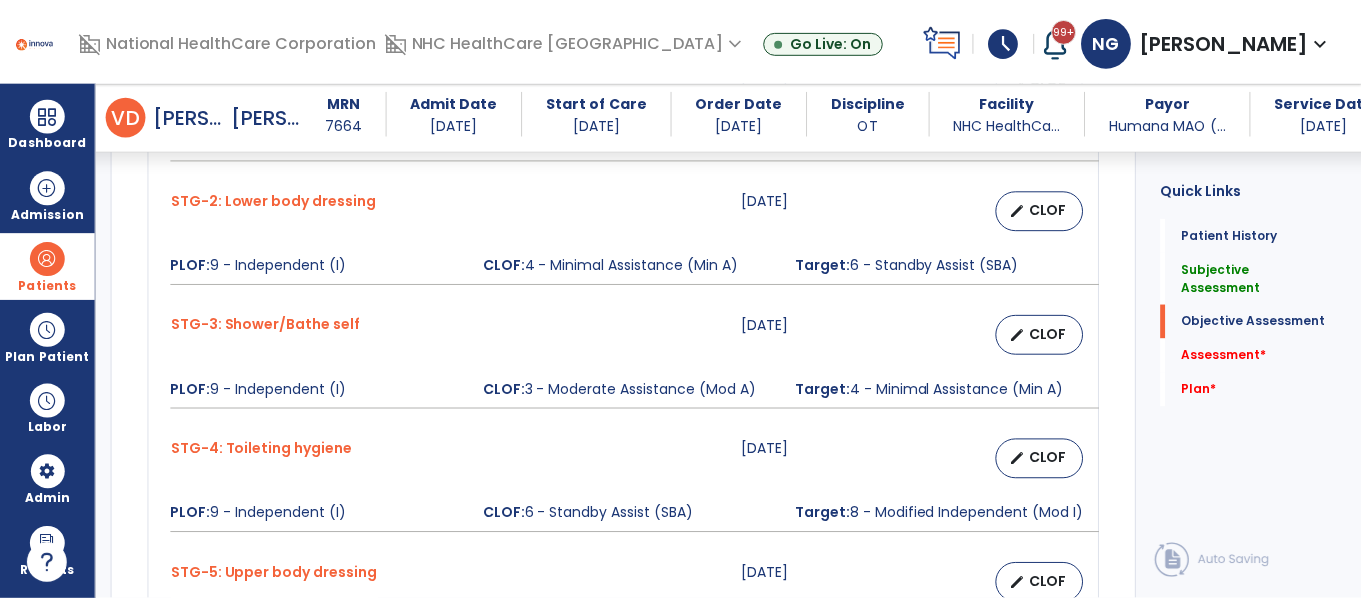 scroll, scrollTop: 995, scrollLeft: 0, axis: vertical 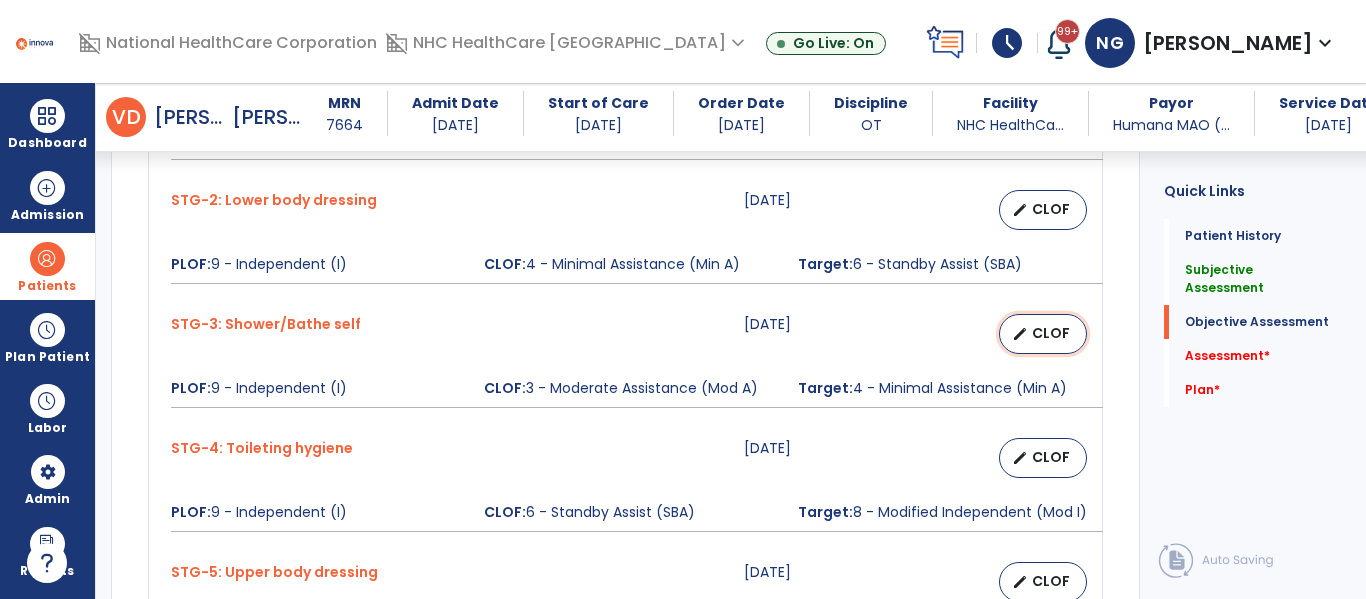 click on "edit   CLOF" at bounding box center (1043, 334) 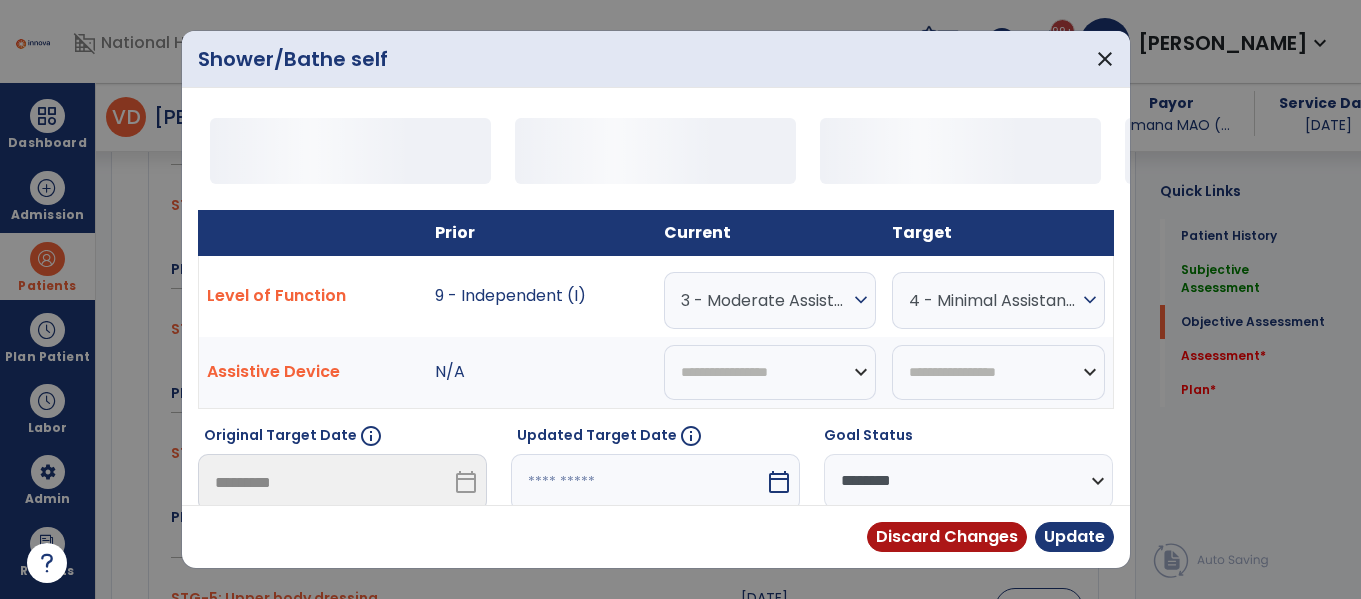 scroll, scrollTop: 995, scrollLeft: 0, axis: vertical 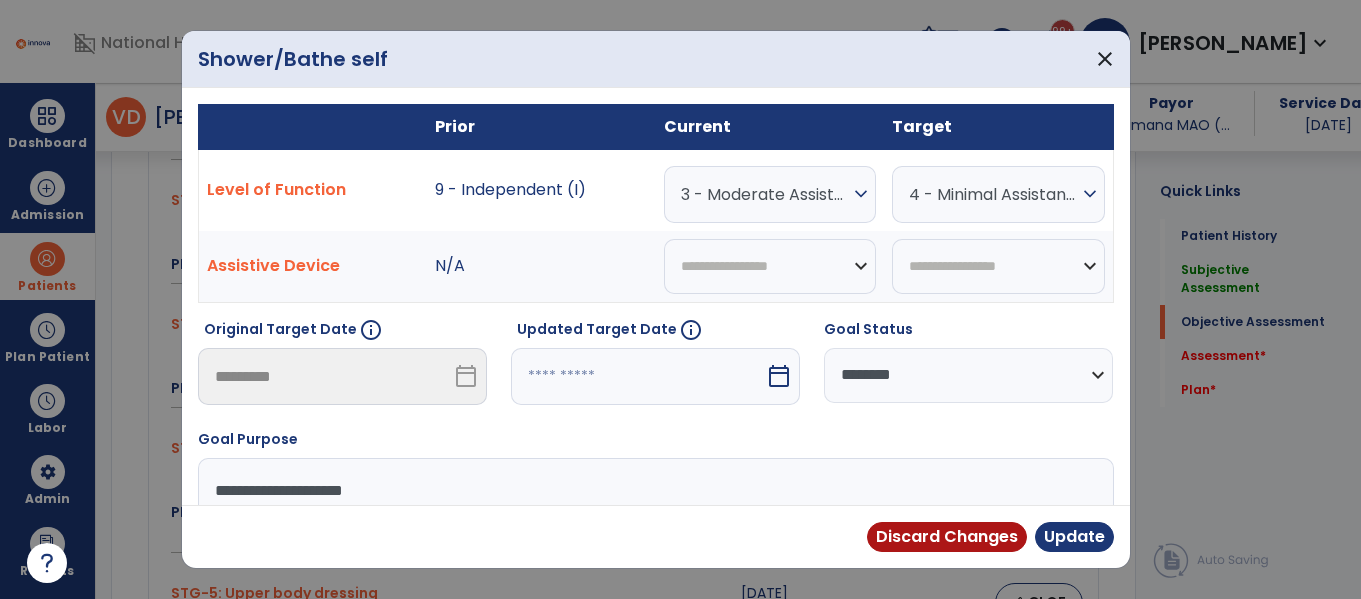 click on "3 - Moderate Assistance (Mod A)" at bounding box center (765, 194) 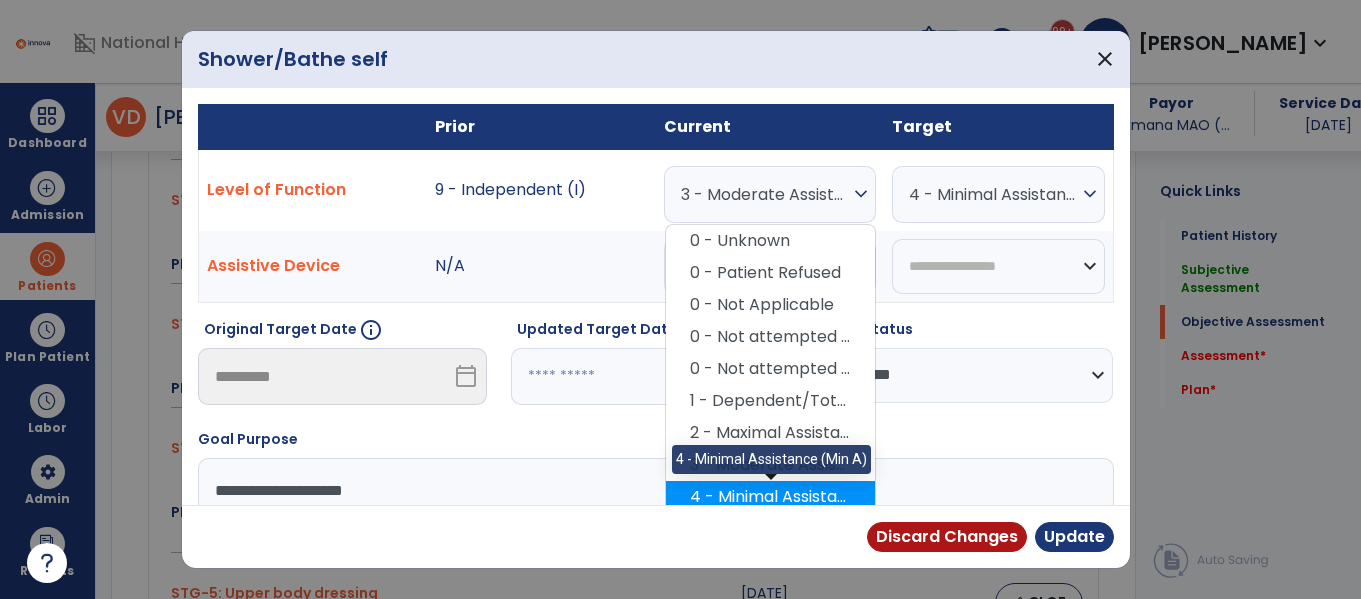 click on "4 - Minimal Assistance (Min A)" at bounding box center [770, 497] 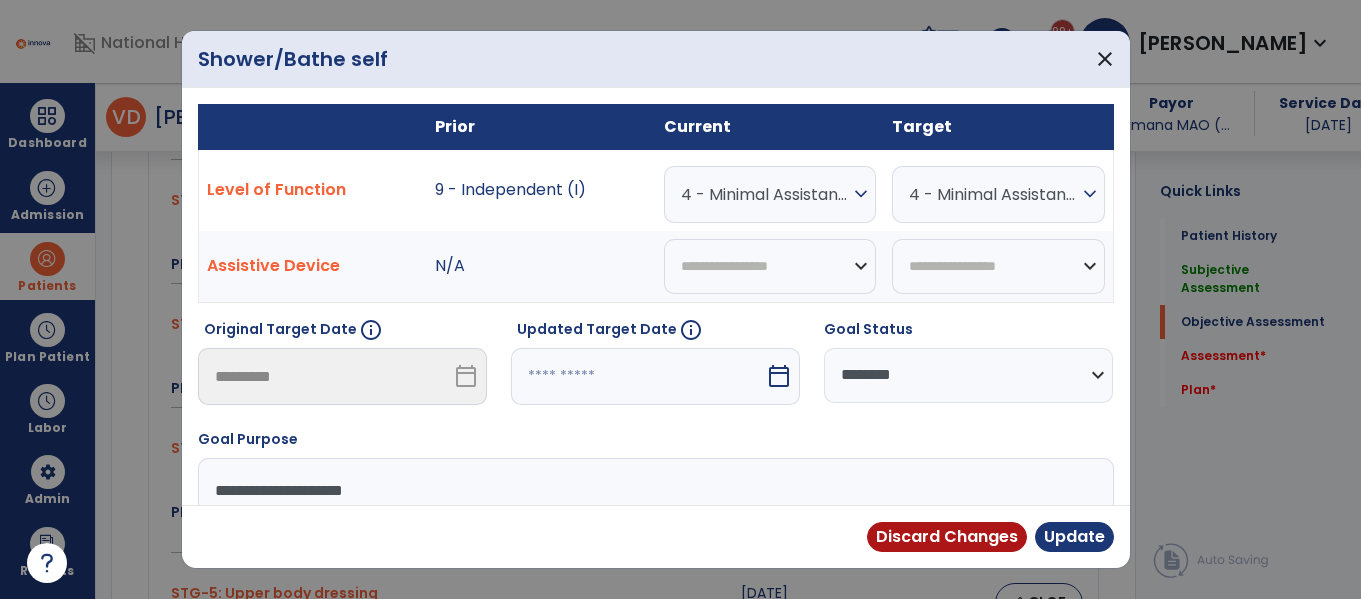 click on "4 - Minimal Assistance (Min A)" at bounding box center (993, 194) 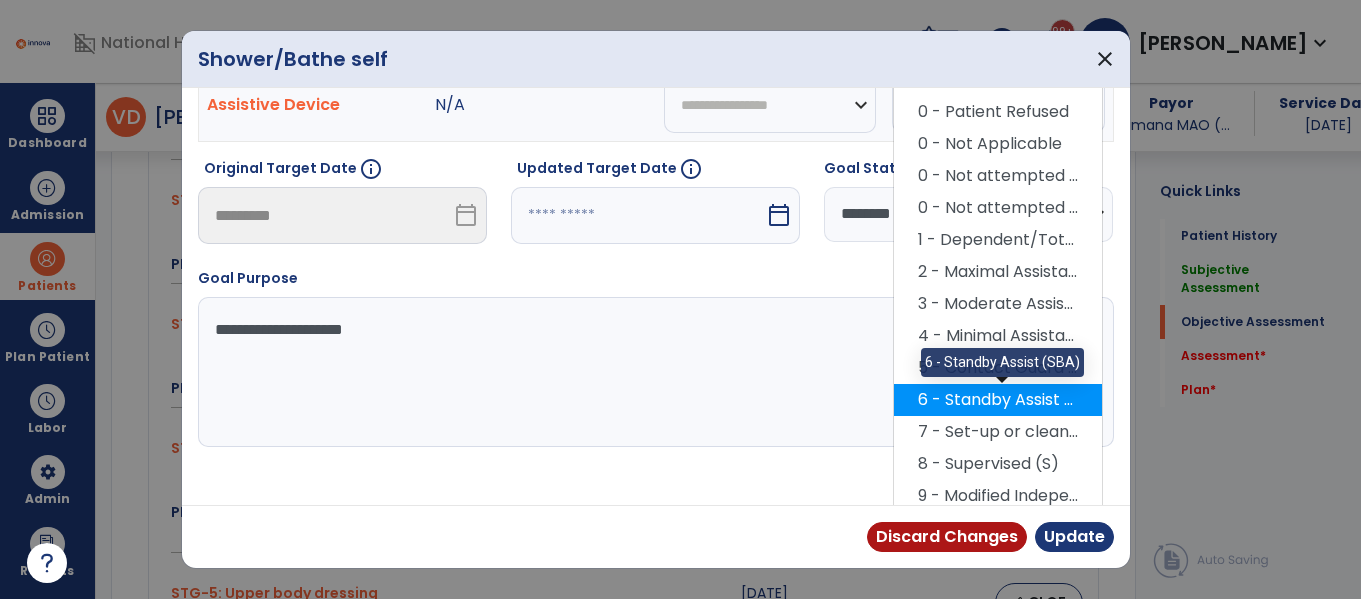 click on "6 - Standby Assist (SBA)" at bounding box center (998, 400) 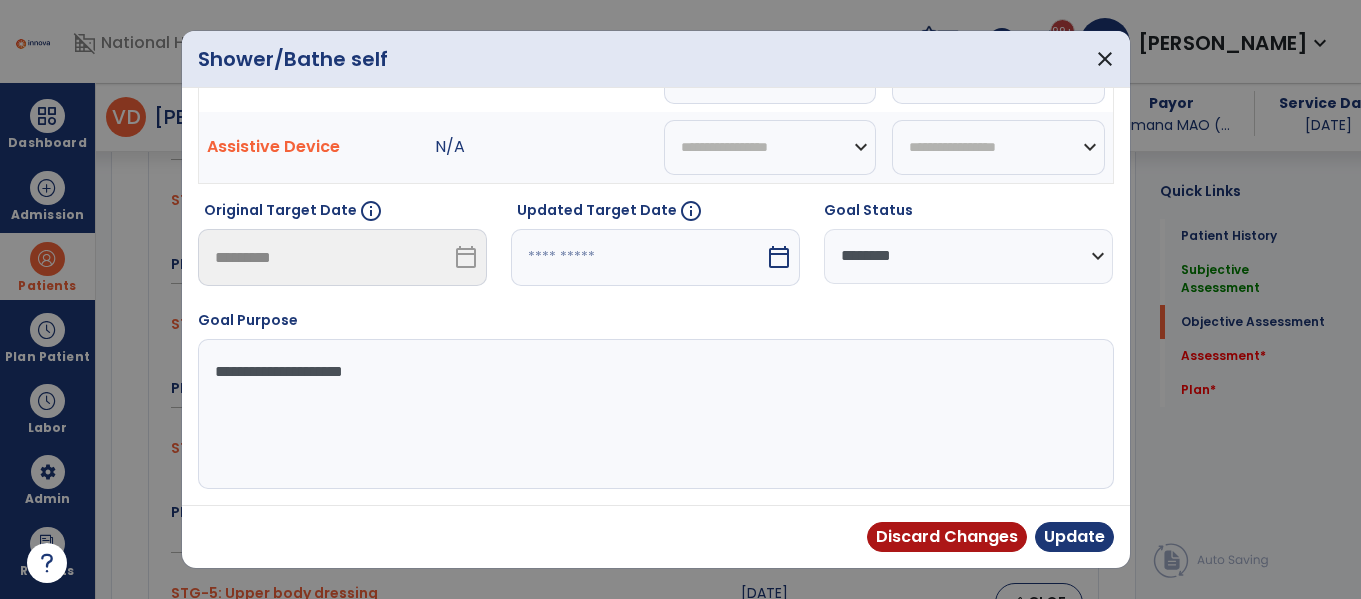 scroll, scrollTop: 119, scrollLeft: 0, axis: vertical 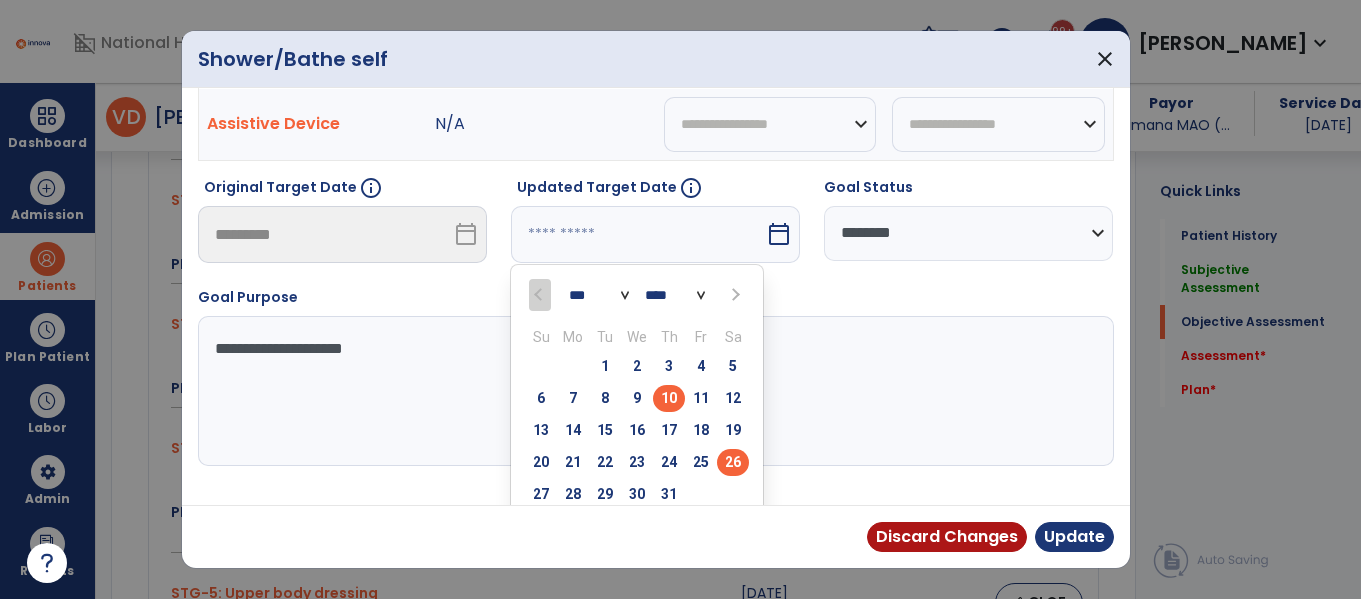click on "26" at bounding box center (733, 462) 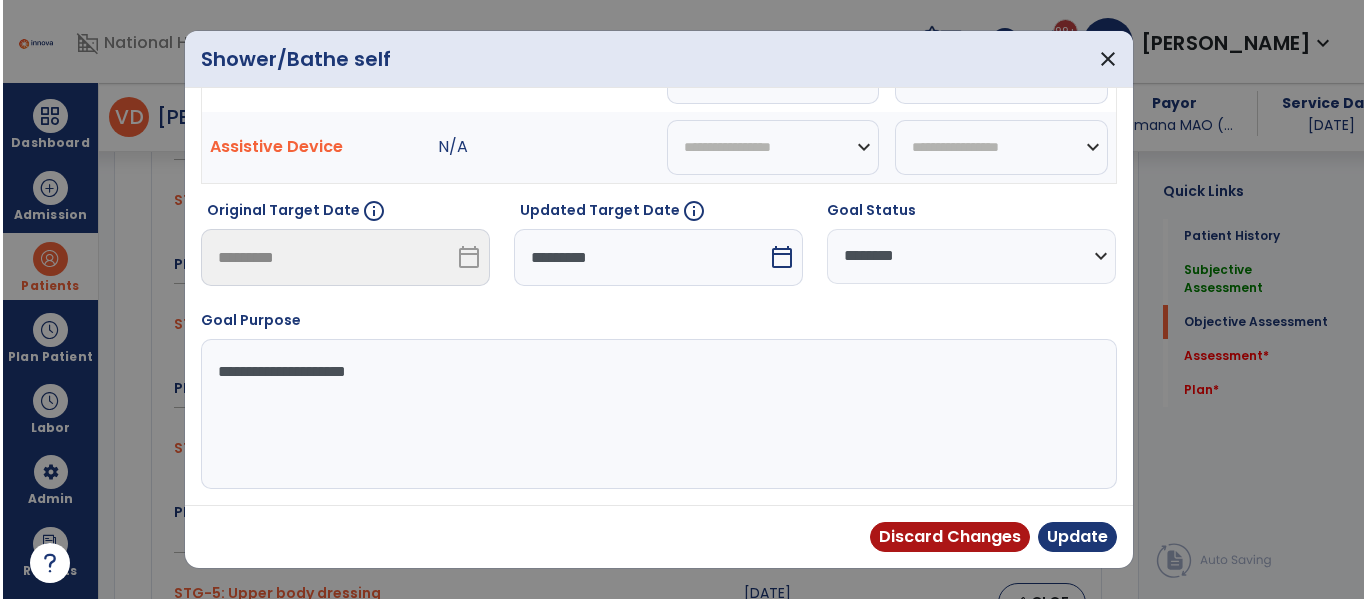 scroll, scrollTop: 119, scrollLeft: 0, axis: vertical 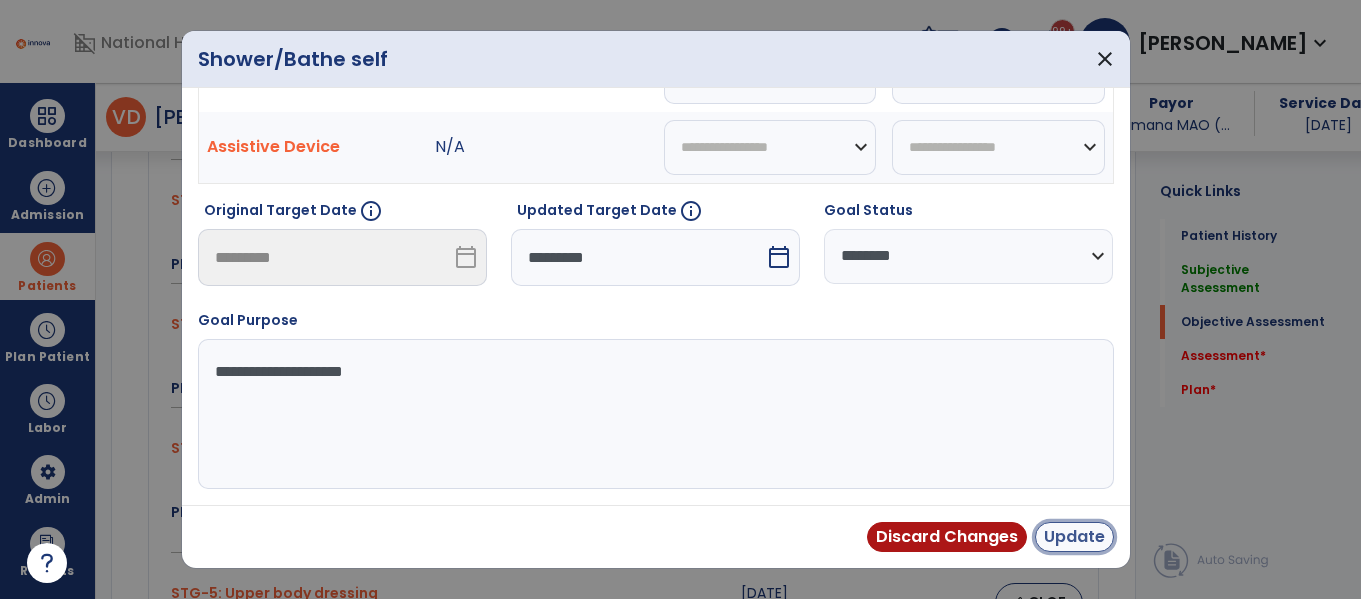 click on "Update" at bounding box center [1074, 537] 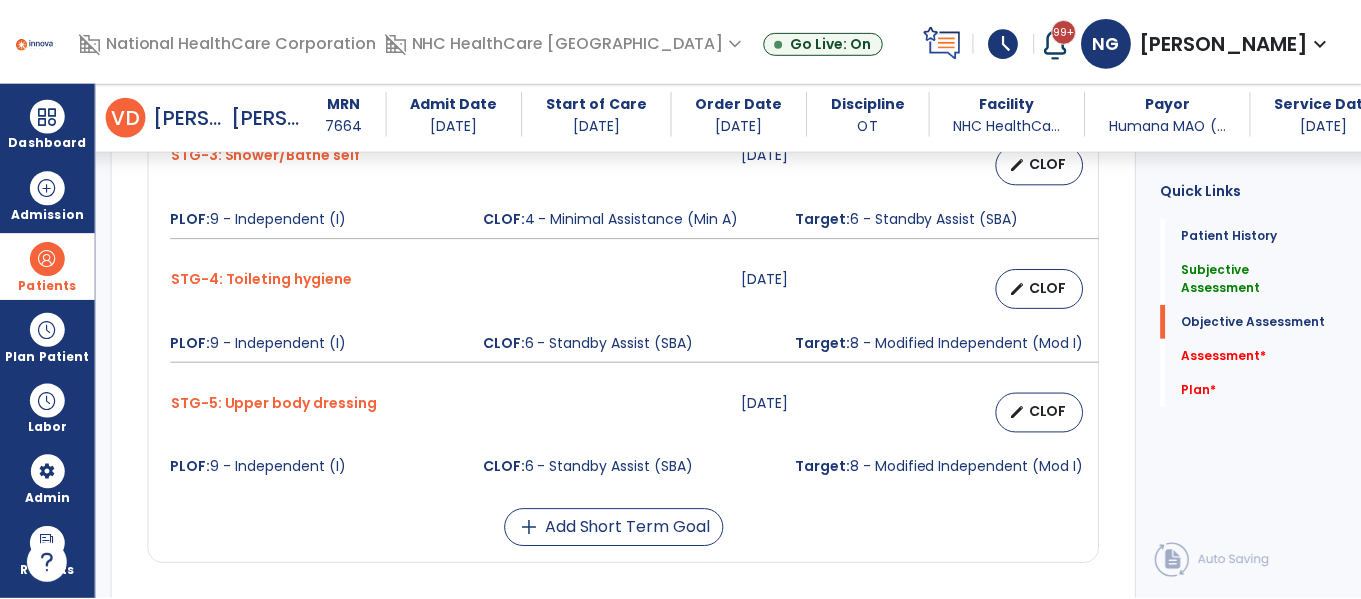 scroll, scrollTop: 1165, scrollLeft: 0, axis: vertical 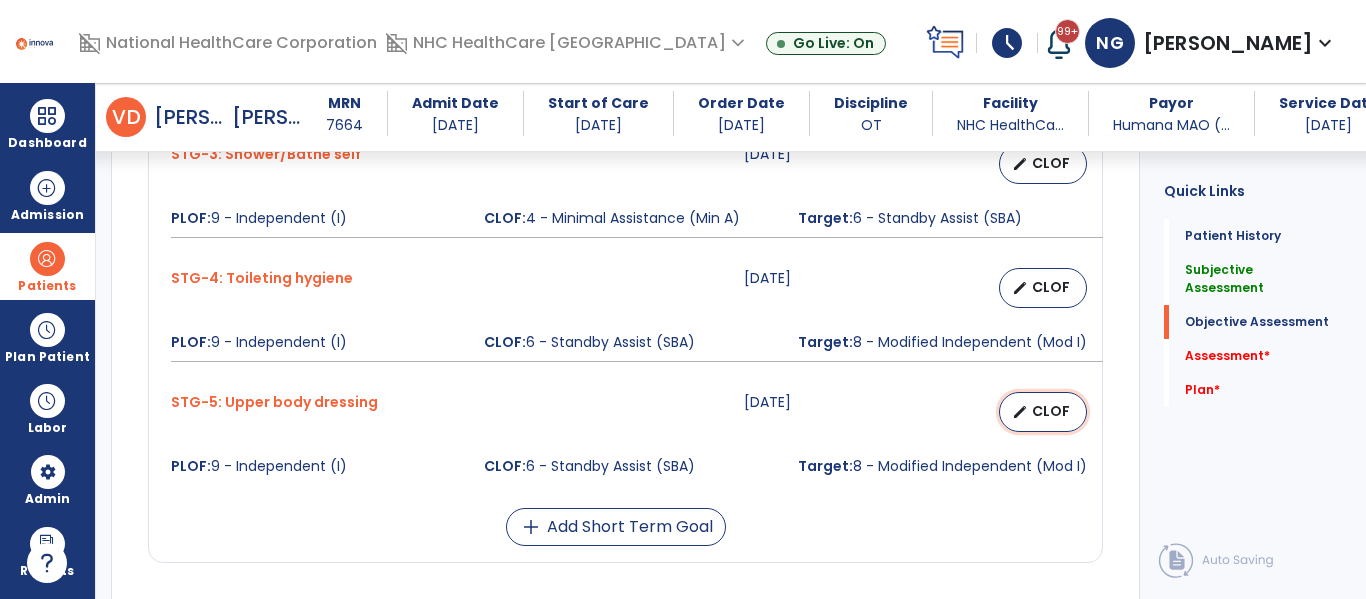 click on "CLOF" at bounding box center [1051, 411] 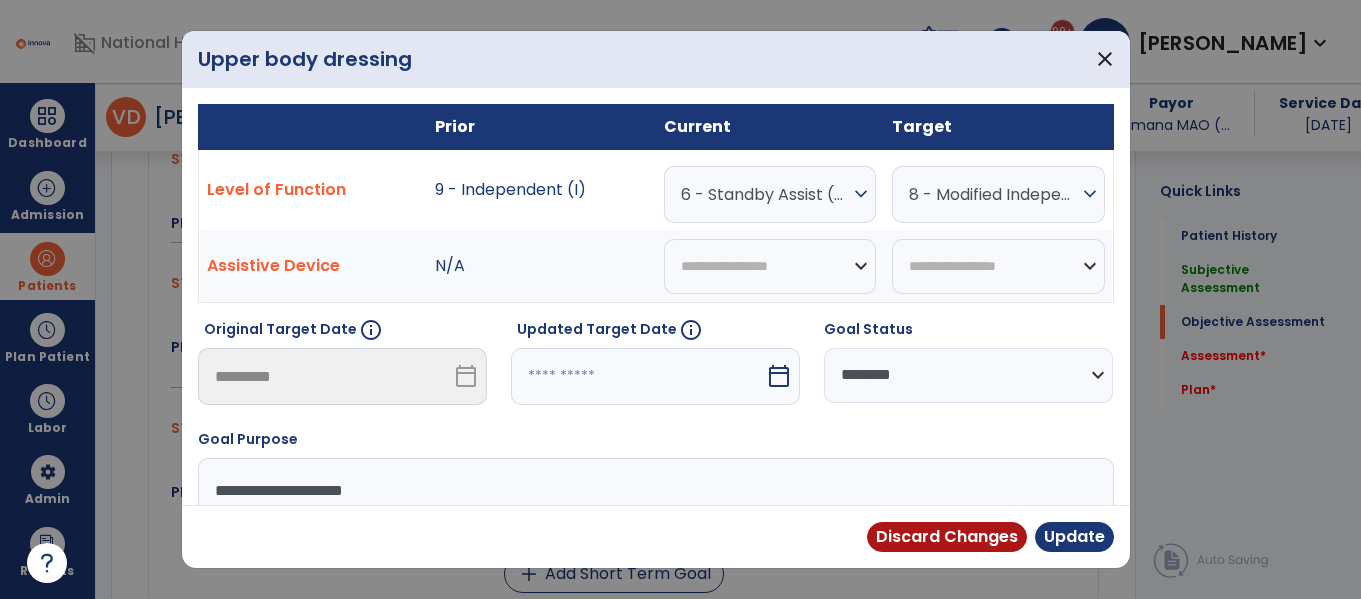 scroll, scrollTop: 1165, scrollLeft: 0, axis: vertical 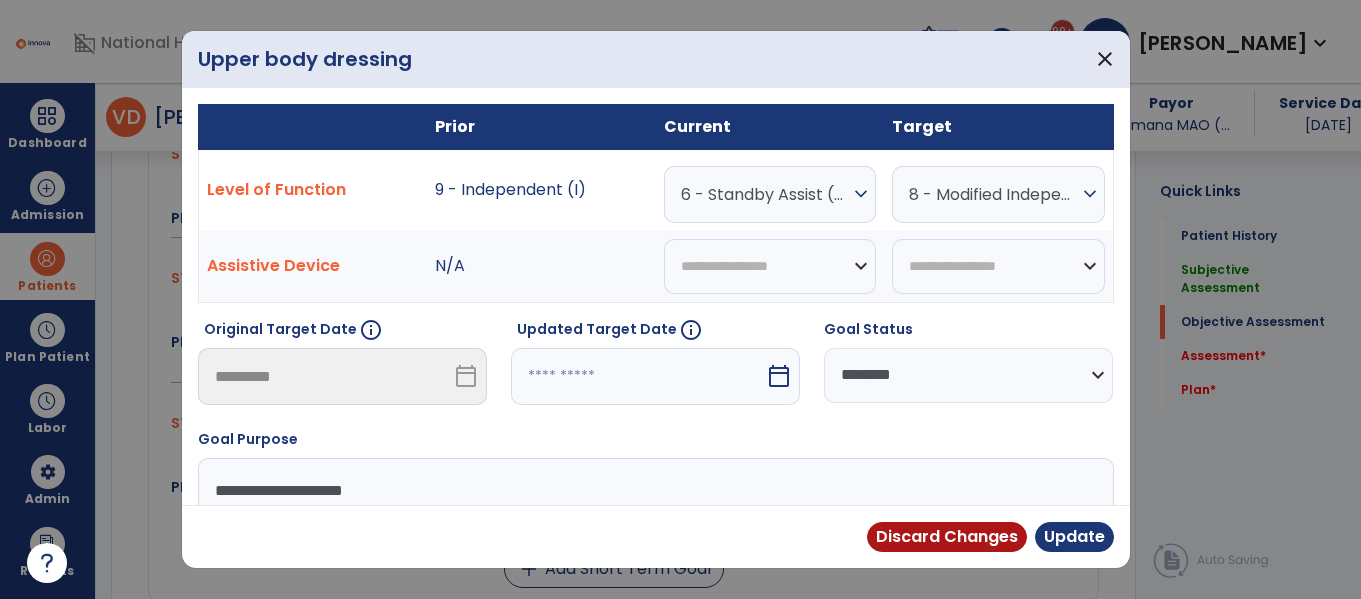 click on "6 - Standby Assist (SBA)" at bounding box center (765, 194) 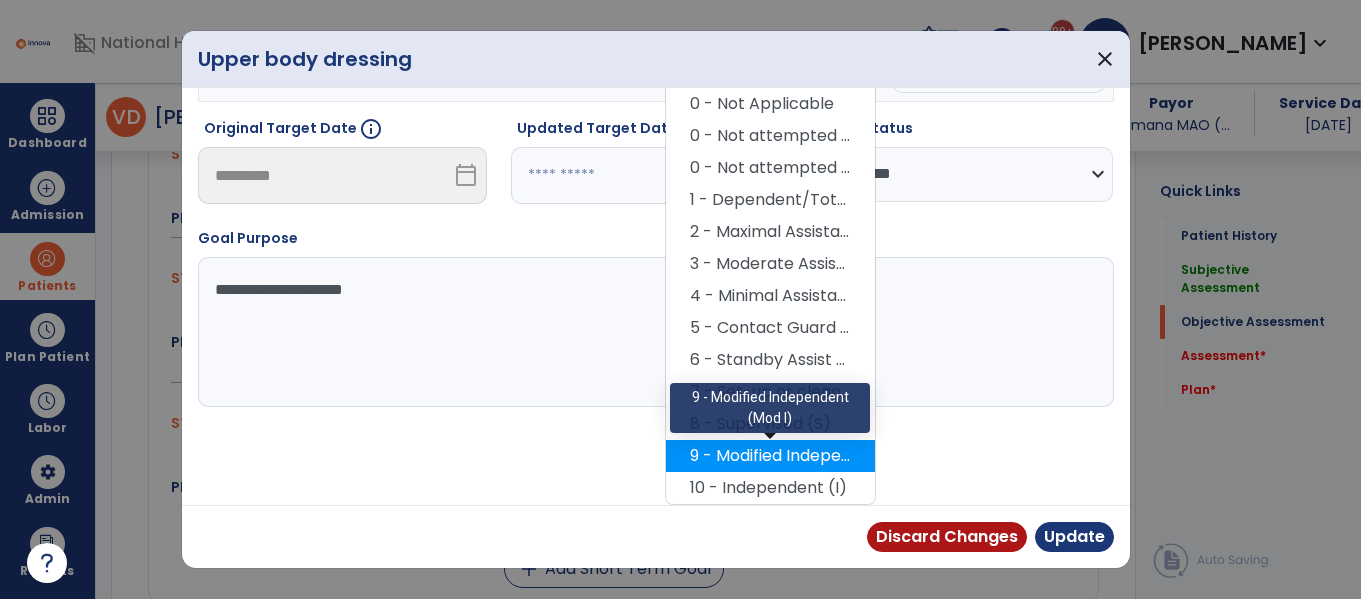click on "9 - Modified Independent (Mod I)" at bounding box center (770, 456) 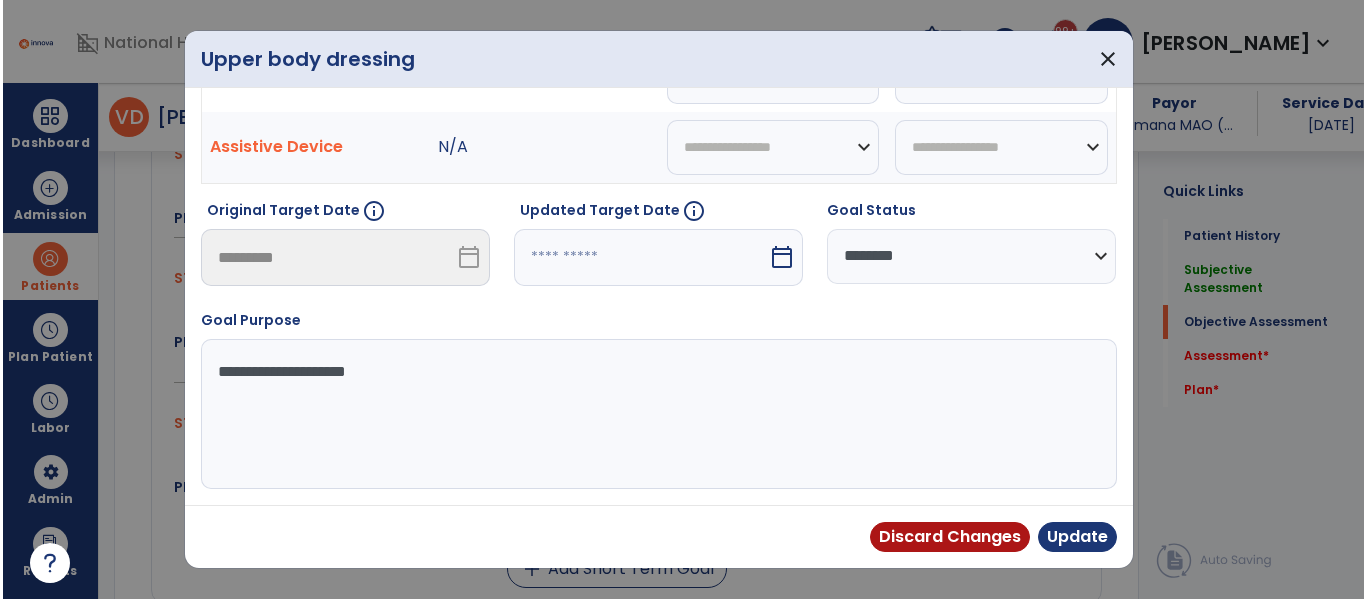 scroll, scrollTop: 0, scrollLeft: 0, axis: both 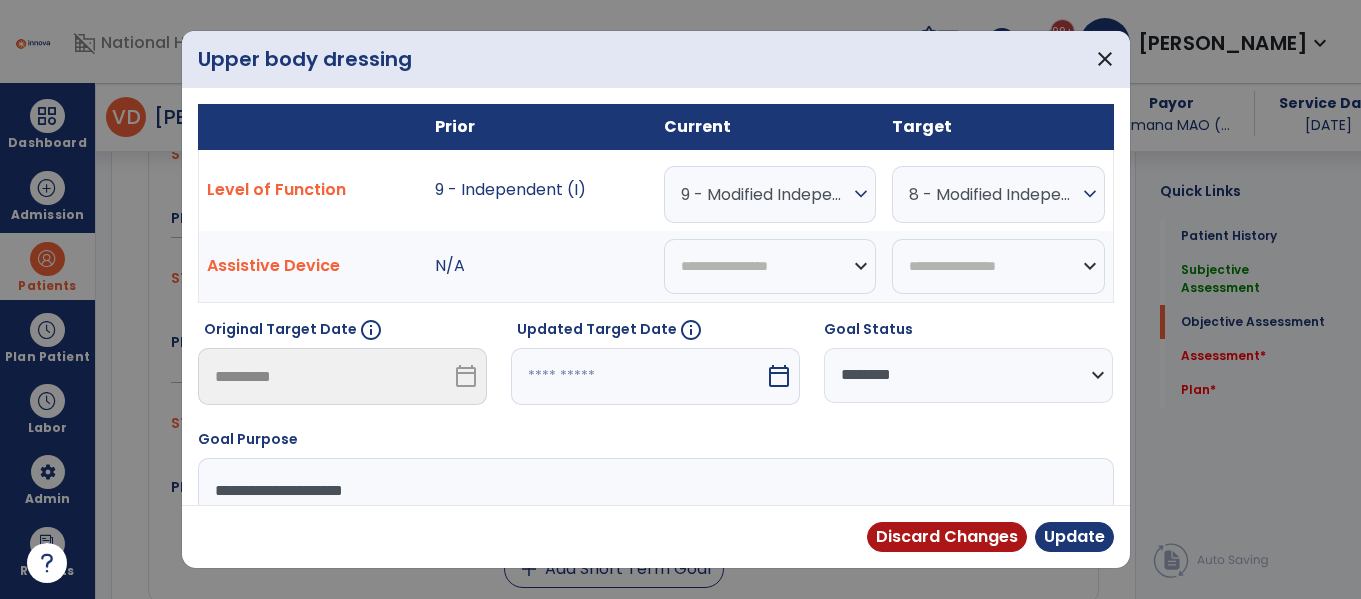 click on "**********" at bounding box center (968, 375) 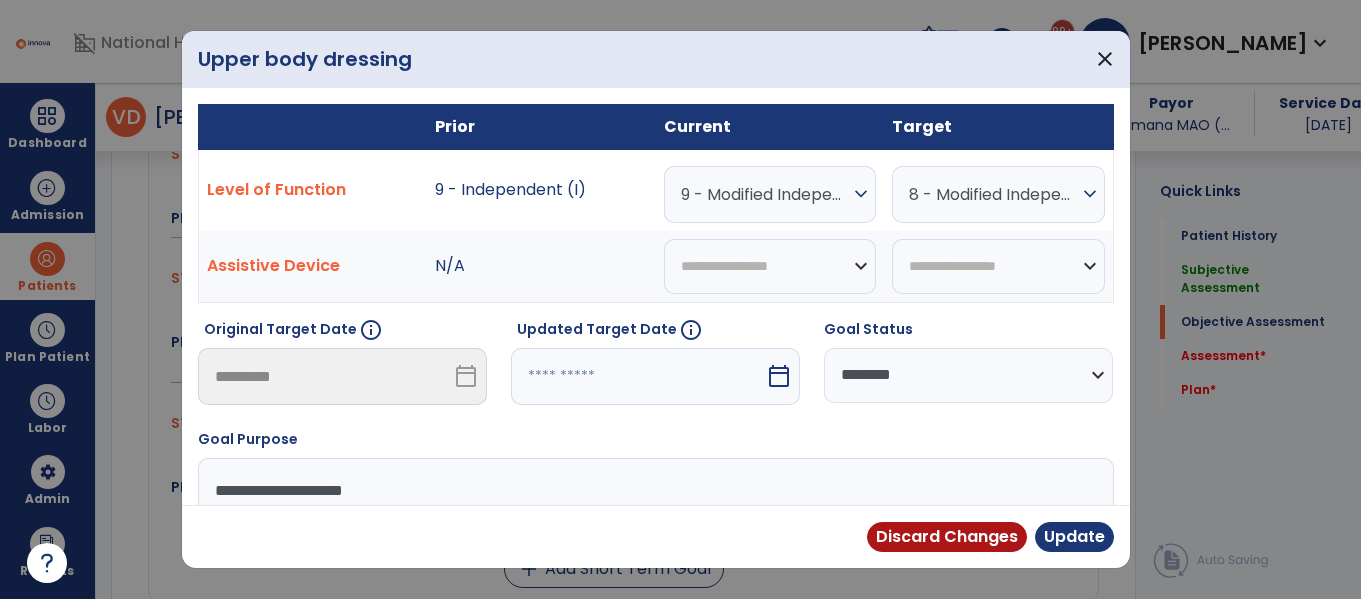 select on "********" 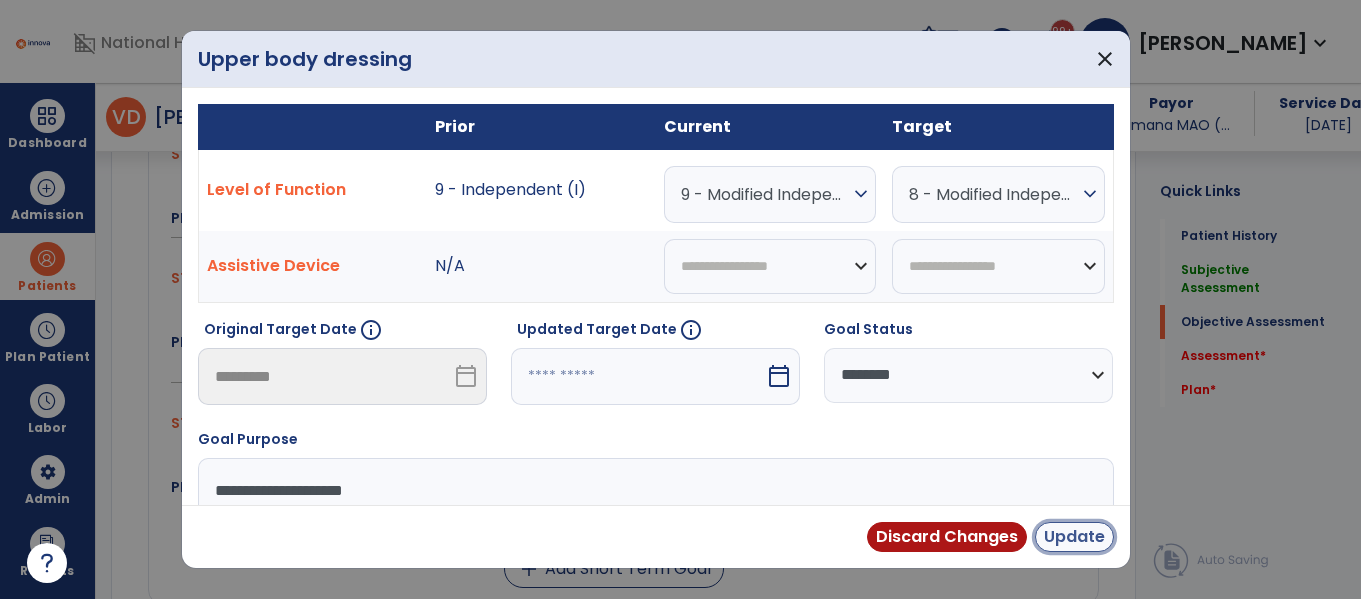 click on "Update" at bounding box center (1074, 537) 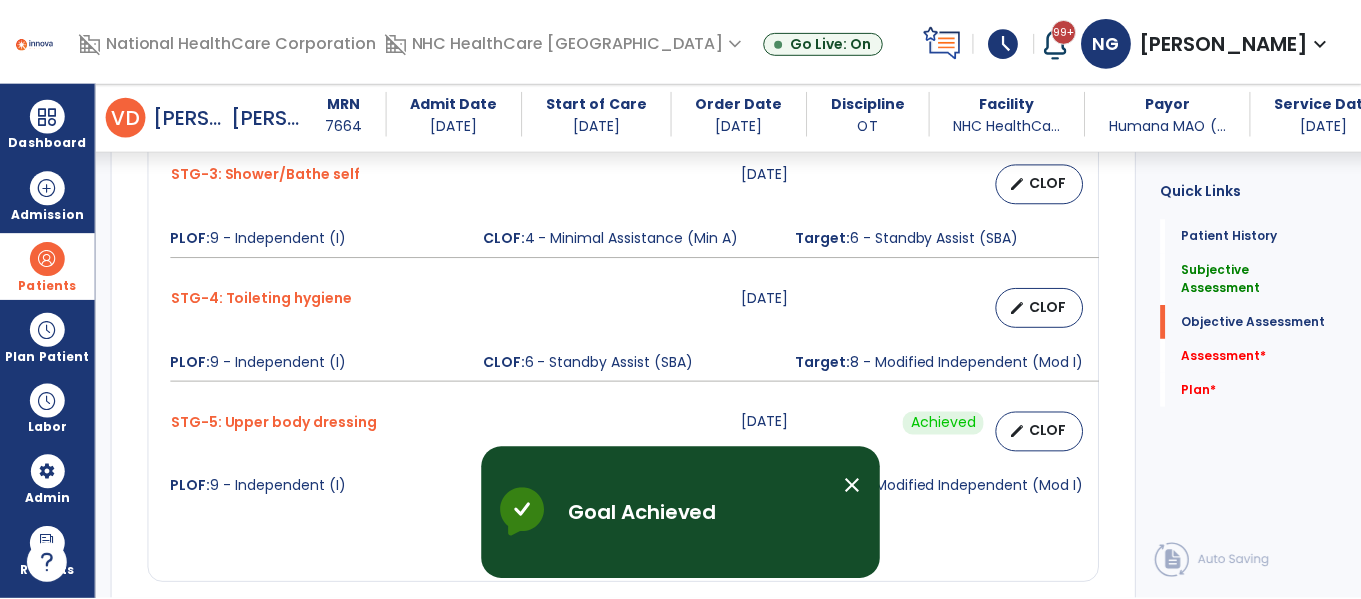 scroll, scrollTop: 1144, scrollLeft: 0, axis: vertical 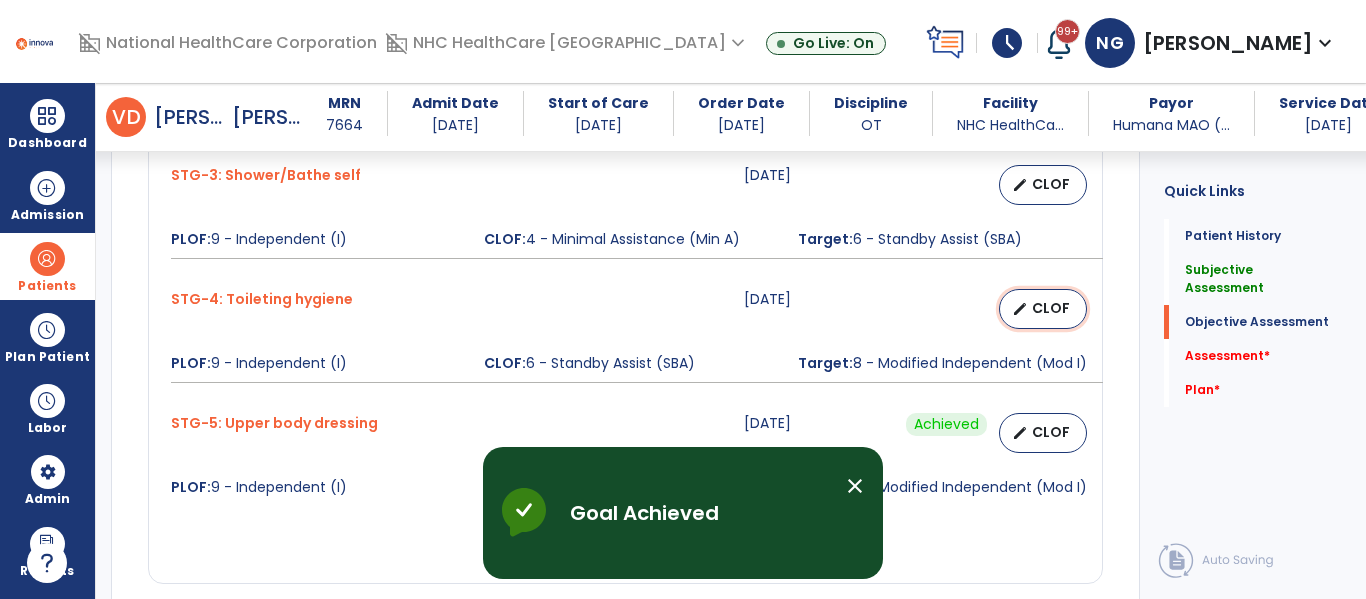 click on "edit   CLOF" at bounding box center (1043, 309) 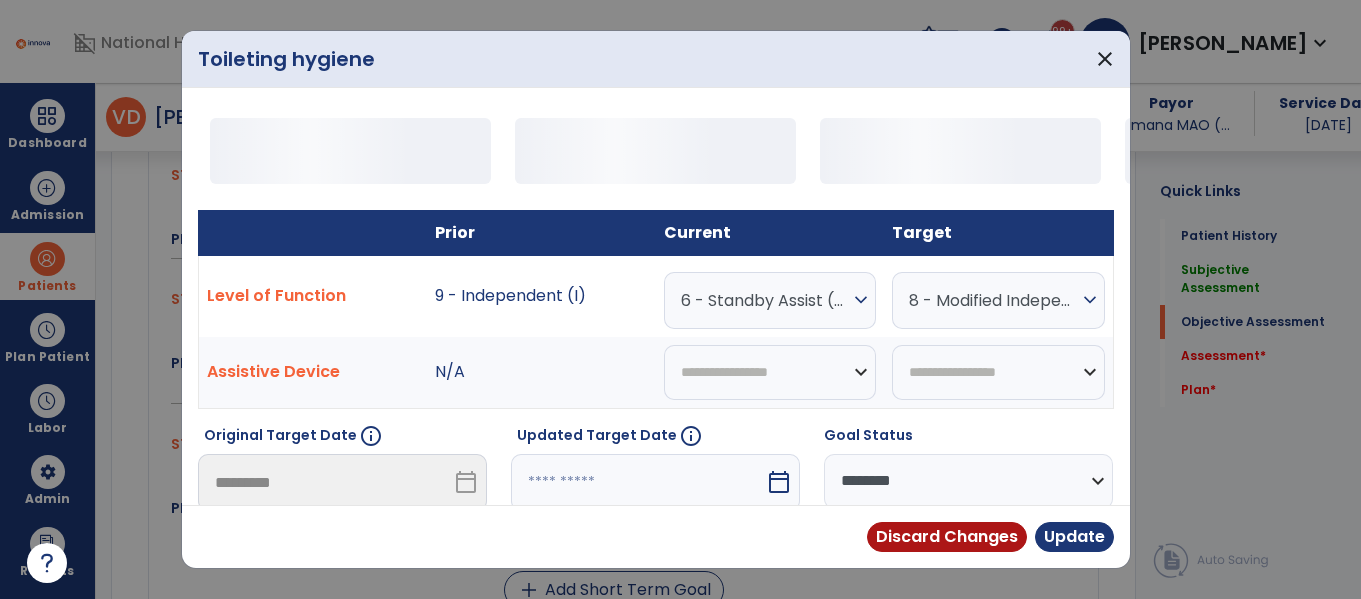 scroll, scrollTop: 1144, scrollLeft: 0, axis: vertical 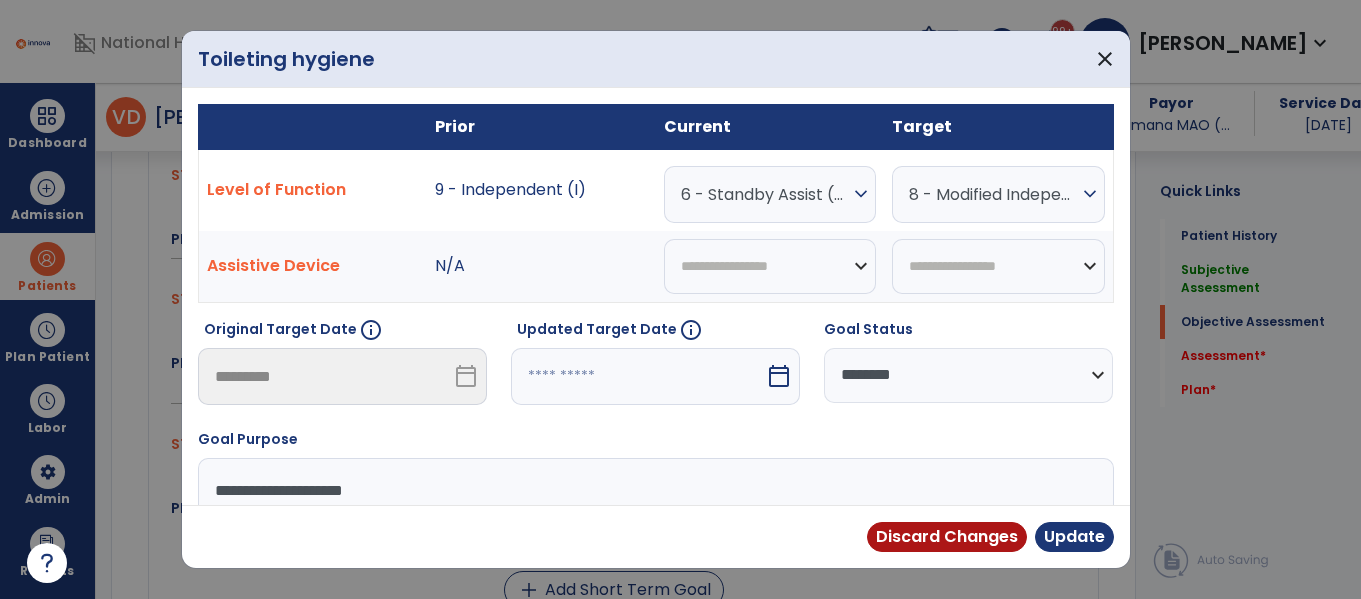 click on "expand_more" at bounding box center [861, 194] 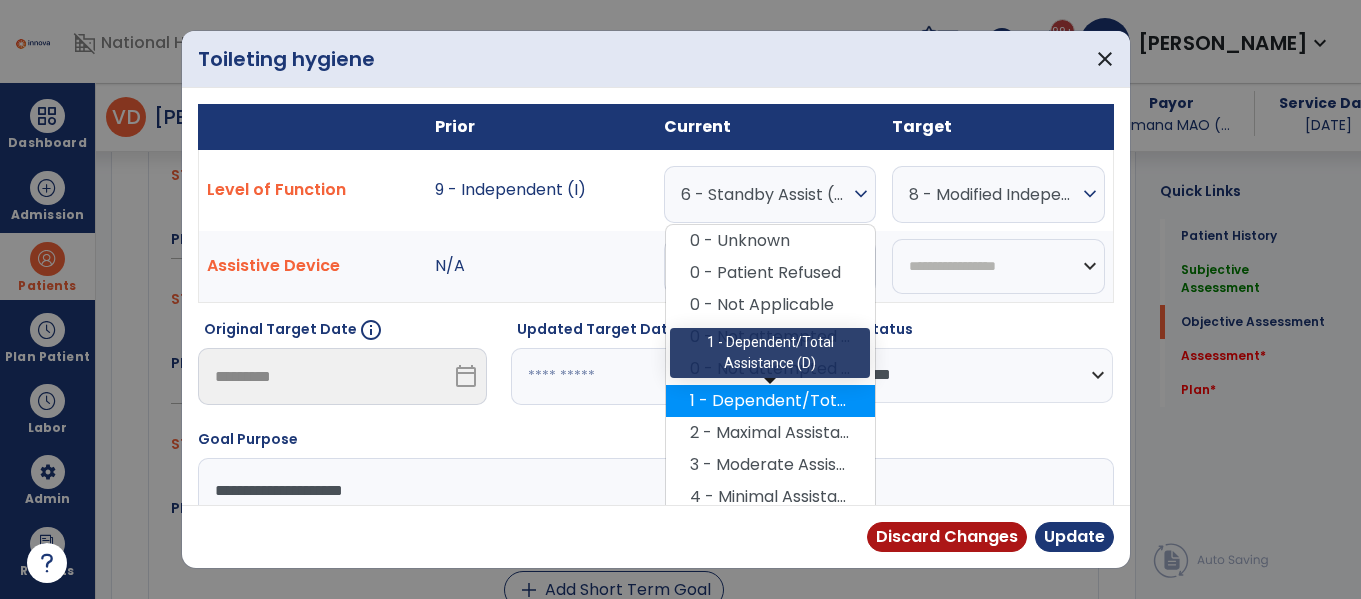 scroll, scrollTop: 201, scrollLeft: 0, axis: vertical 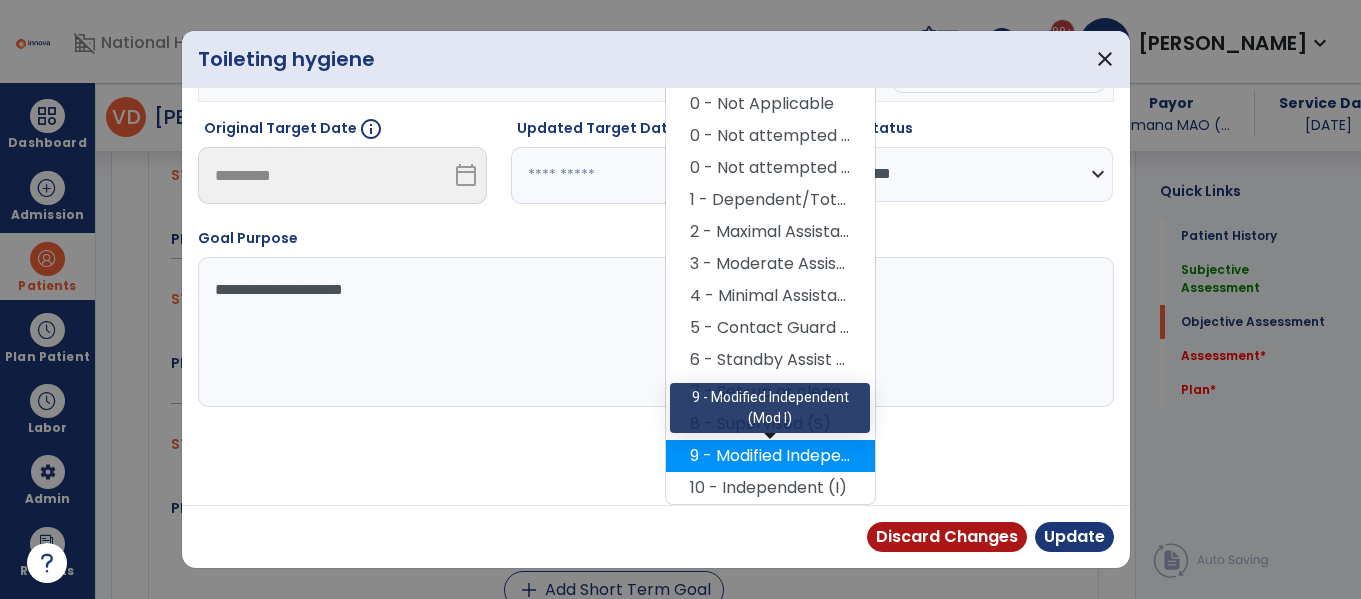 click on "9 - Modified Independent (Mod I)" at bounding box center (770, 456) 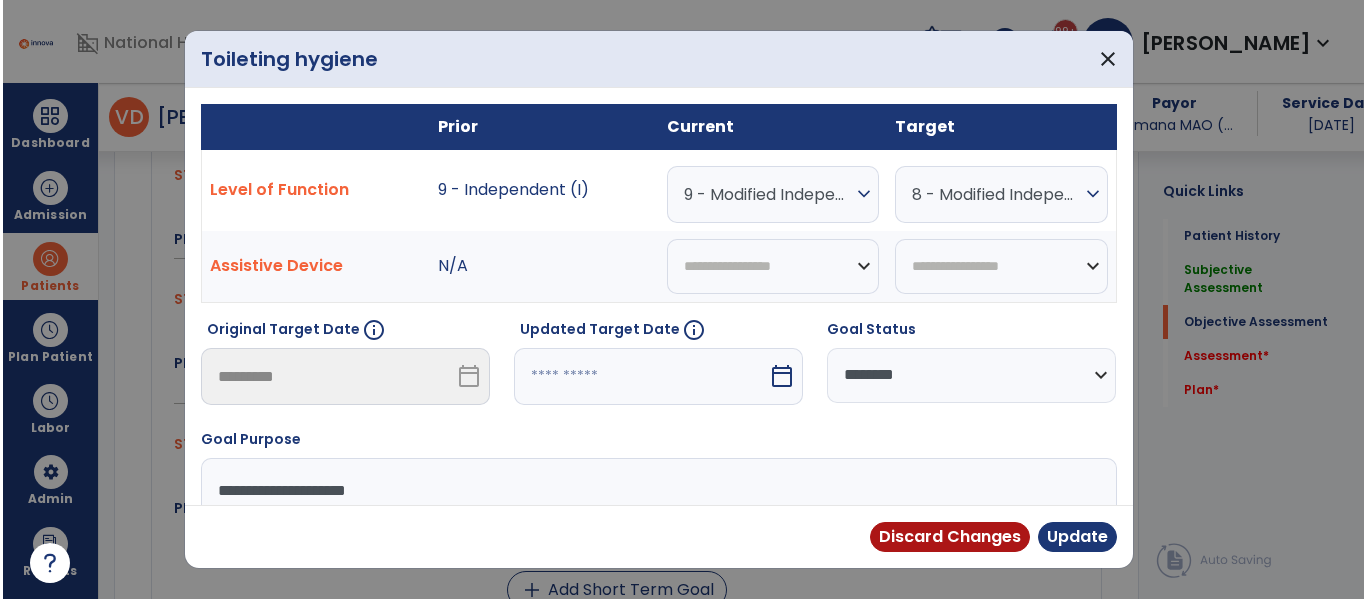 scroll, scrollTop: 1, scrollLeft: 0, axis: vertical 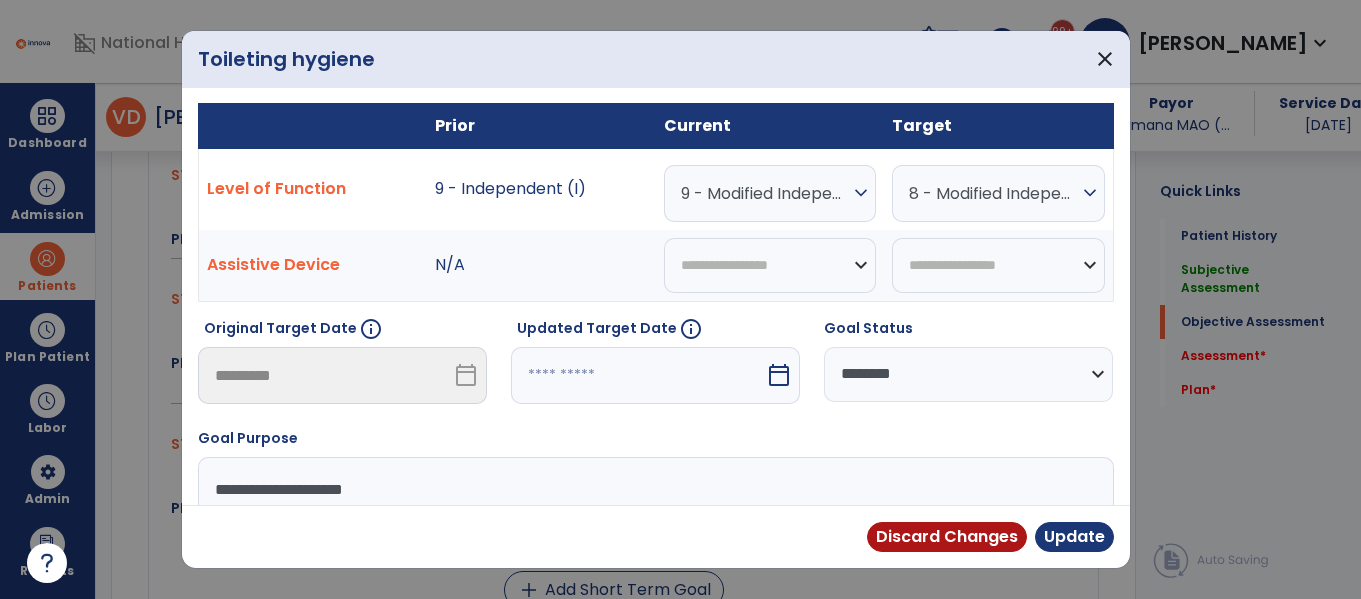 click on "**********" at bounding box center [968, 374] 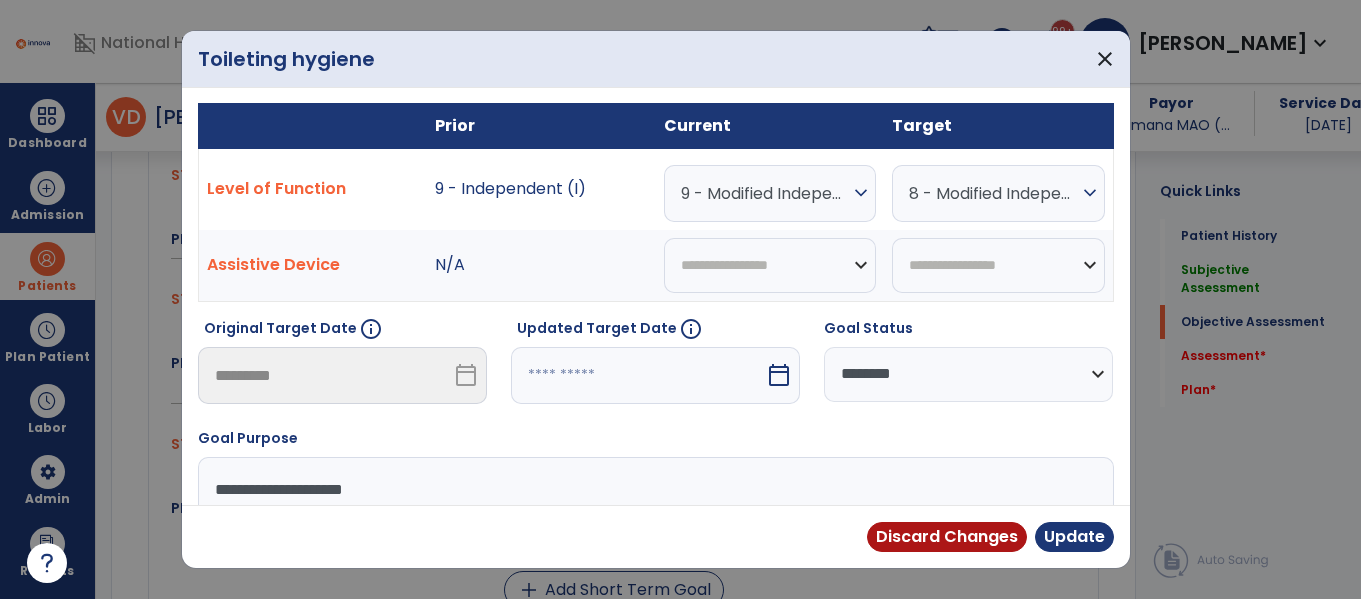 select on "********" 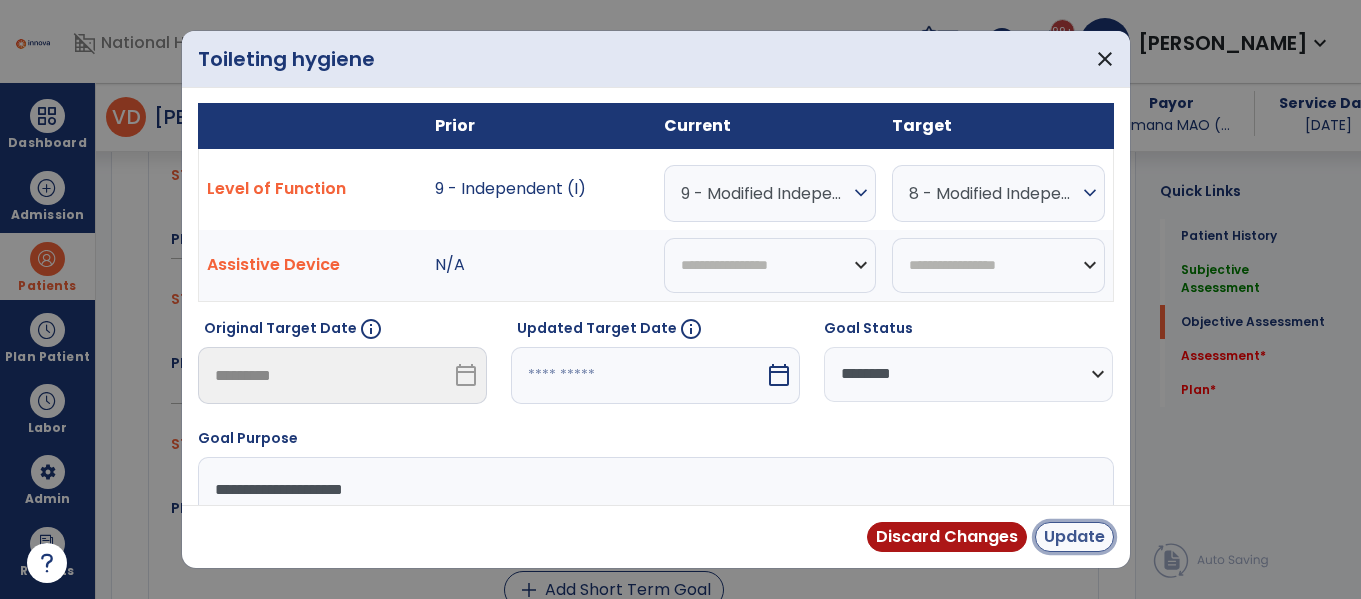 click on "Update" at bounding box center [1074, 537] 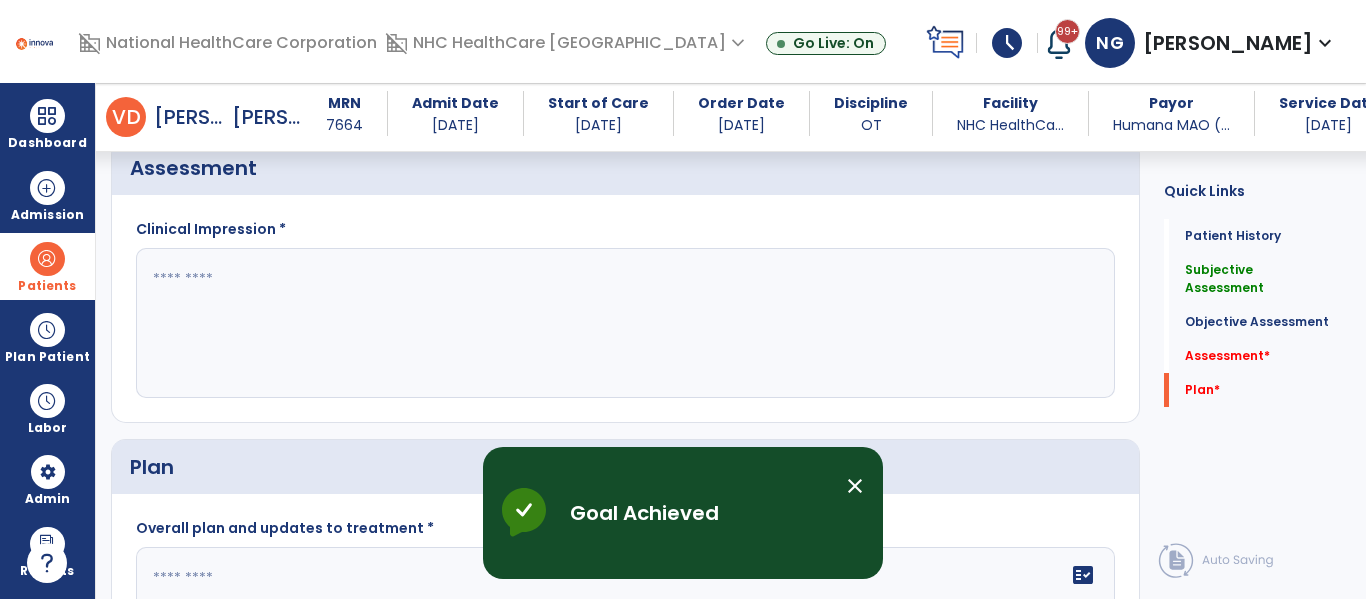scroll, scrollTop: 1665, scrollLeft: 0, axis: vertical 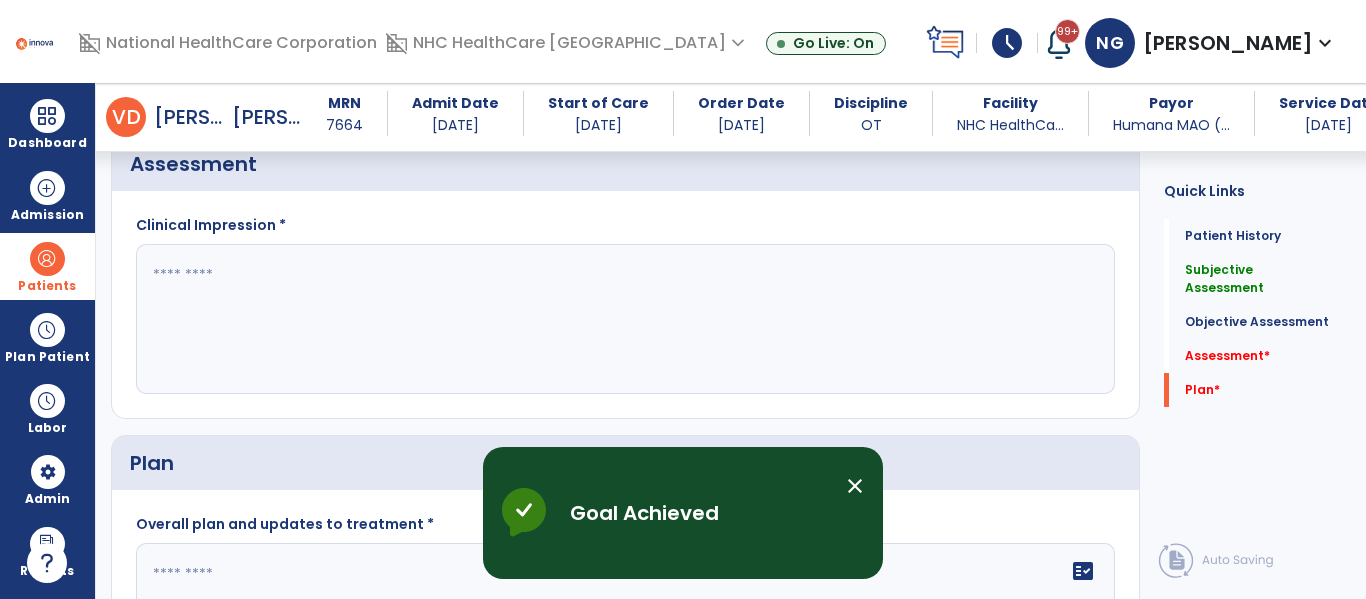 click 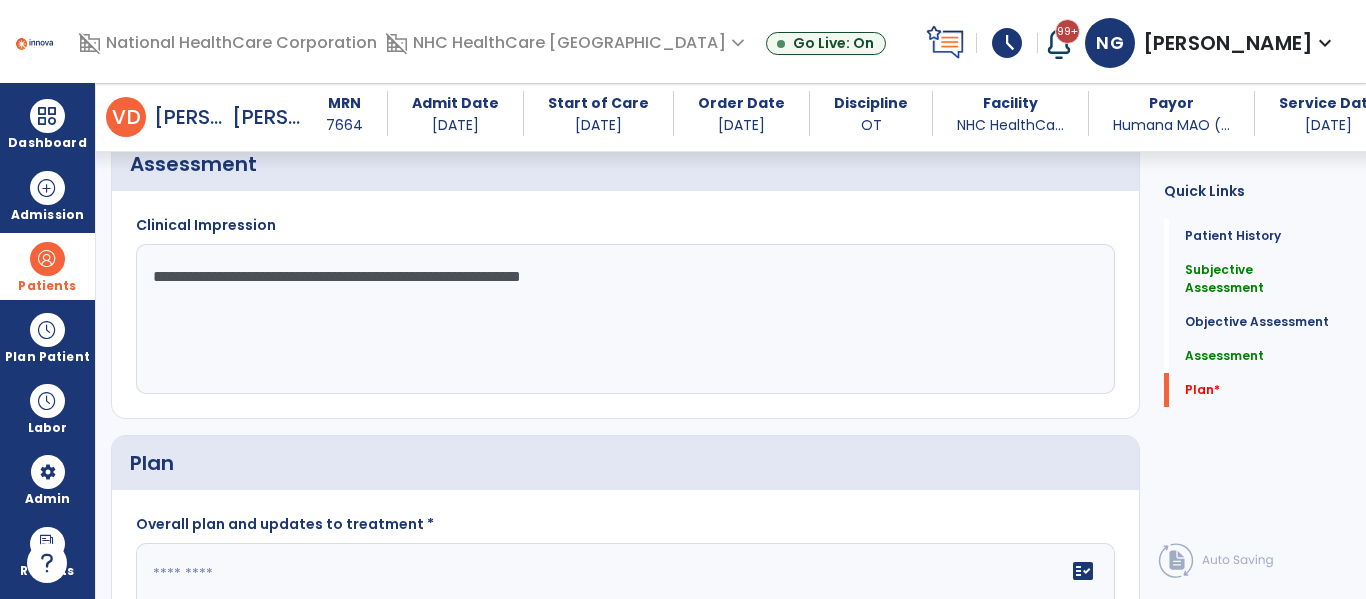 scroll, scrollTop: 0, scrollLeft: 0, axis: both 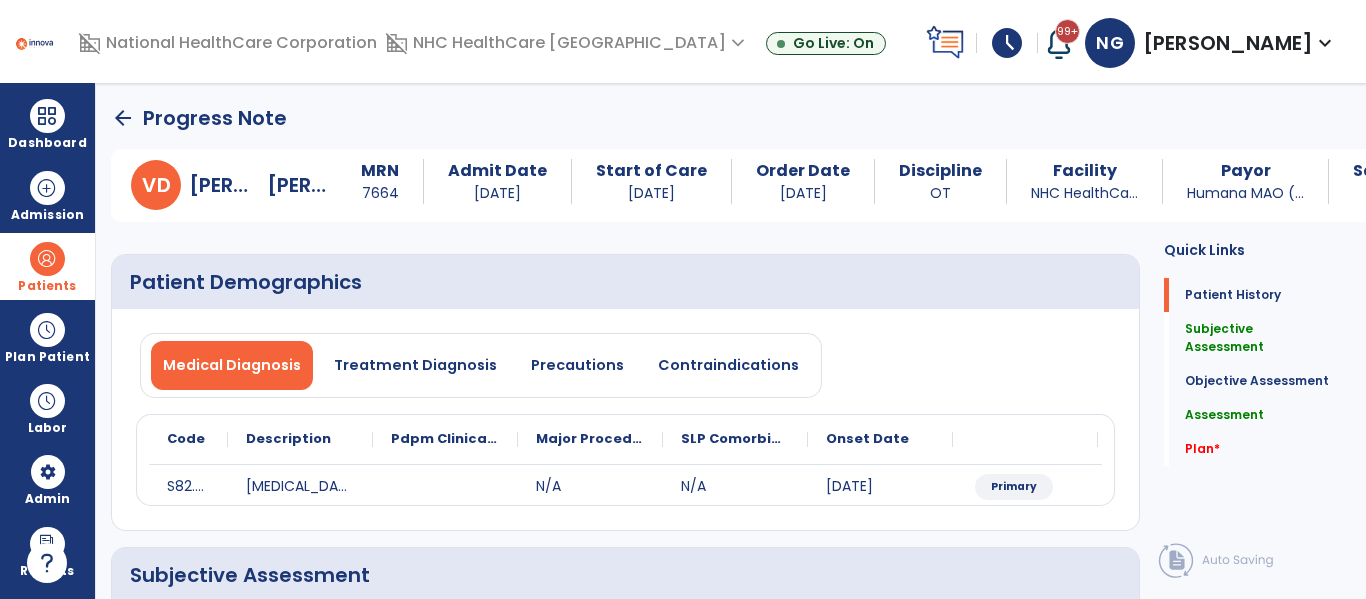 type on "**********" 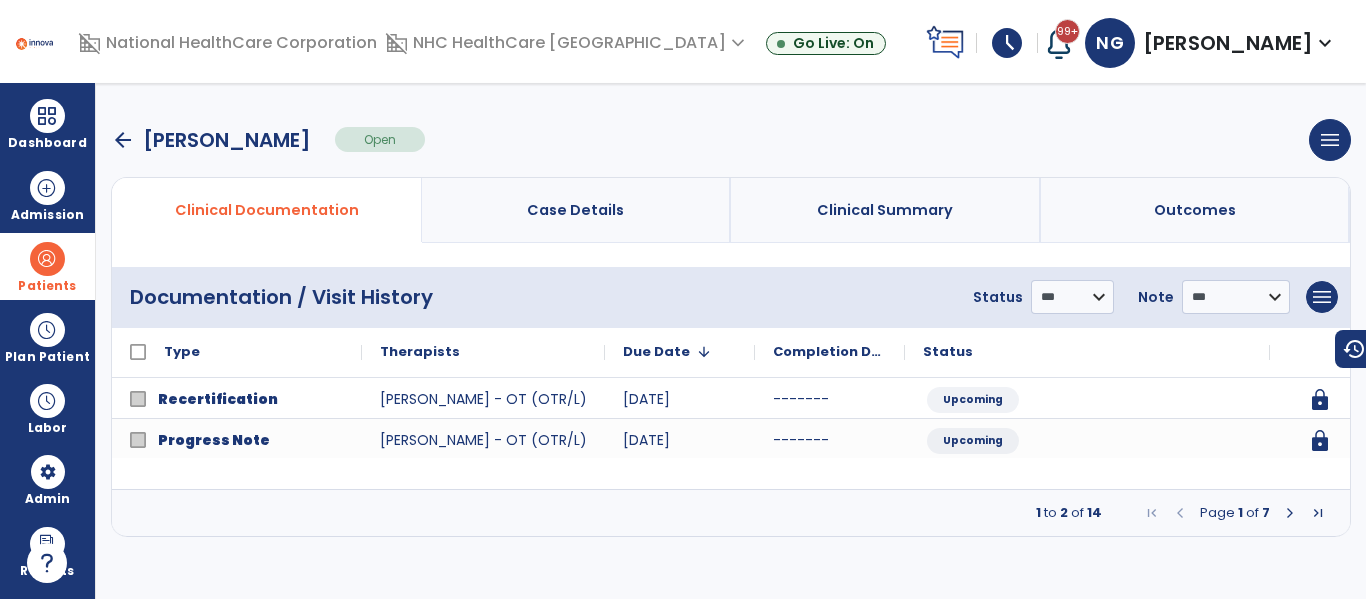 click at bounding box center [1290, 513] 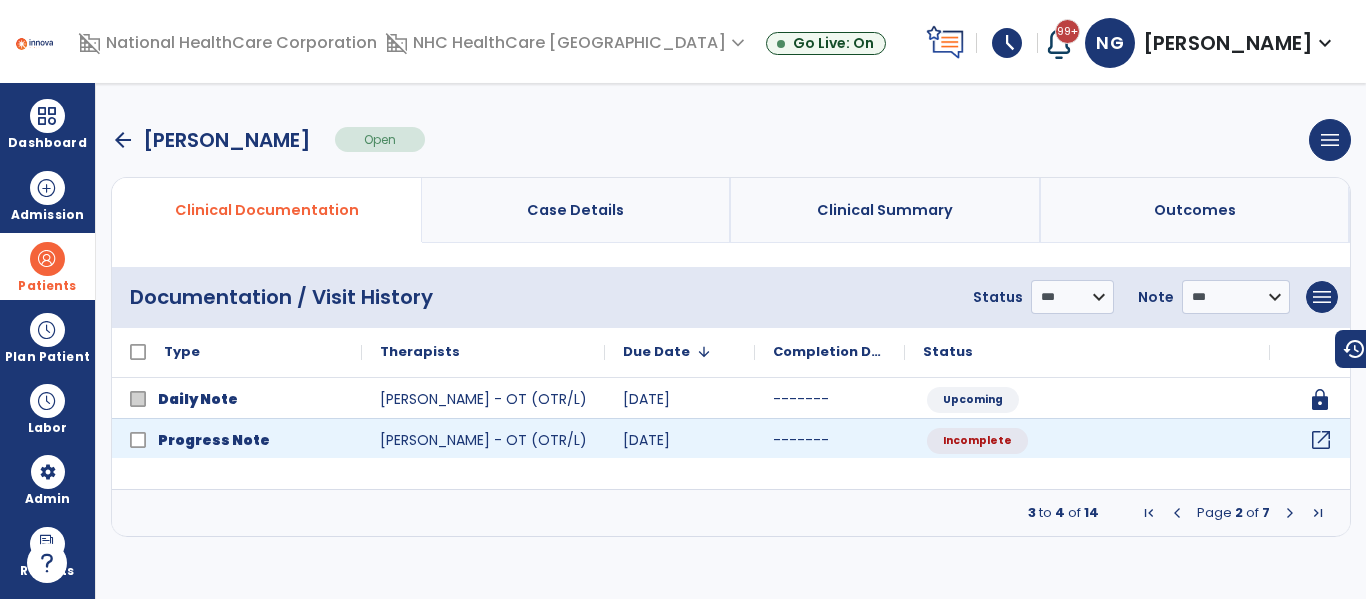 click on "open_in_new" 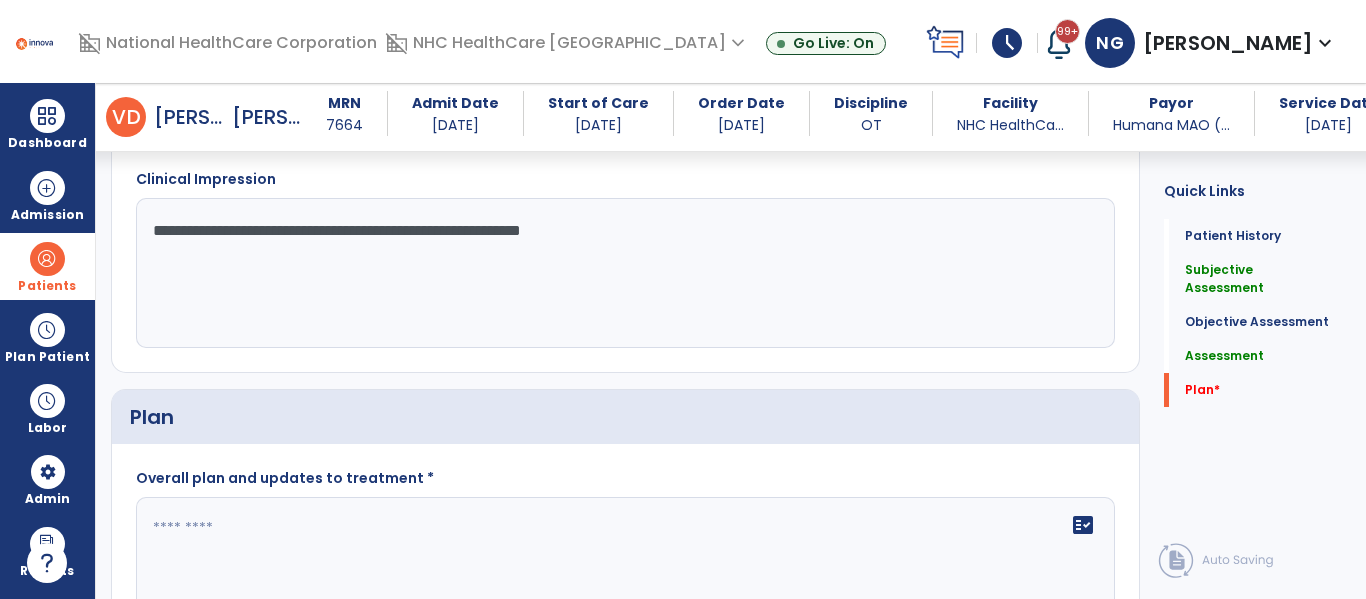 scroll, scrollTop: 1712, scrollLeft: 0, axis: vertical 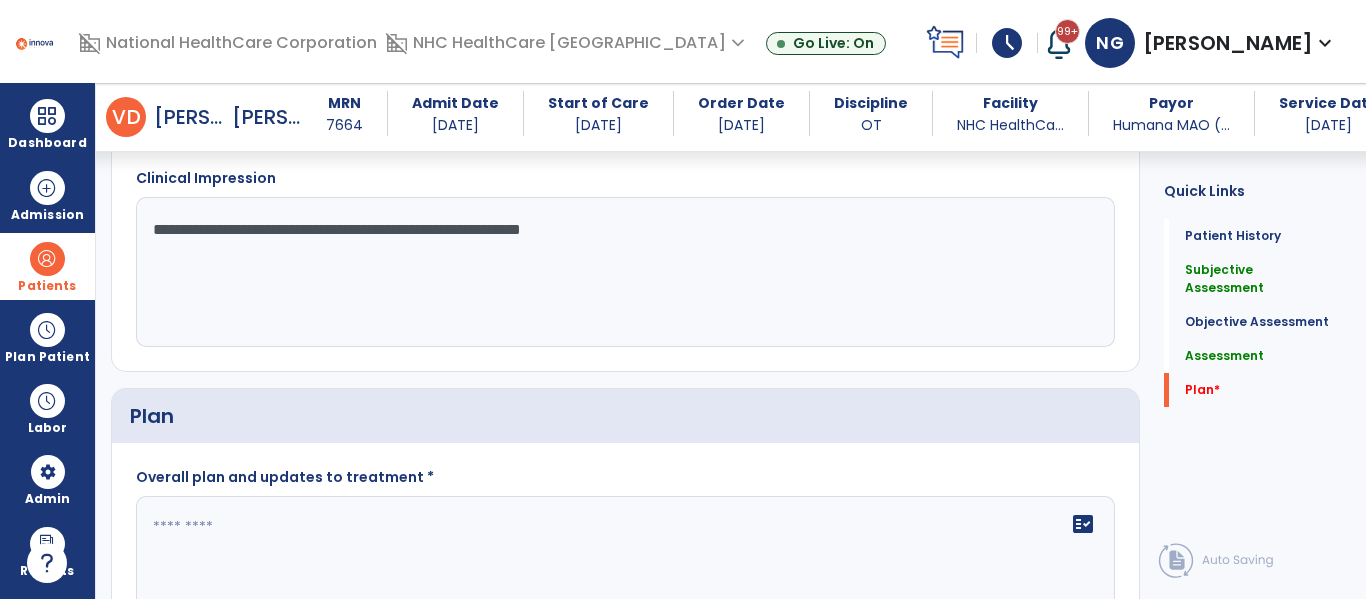 click on "**********" 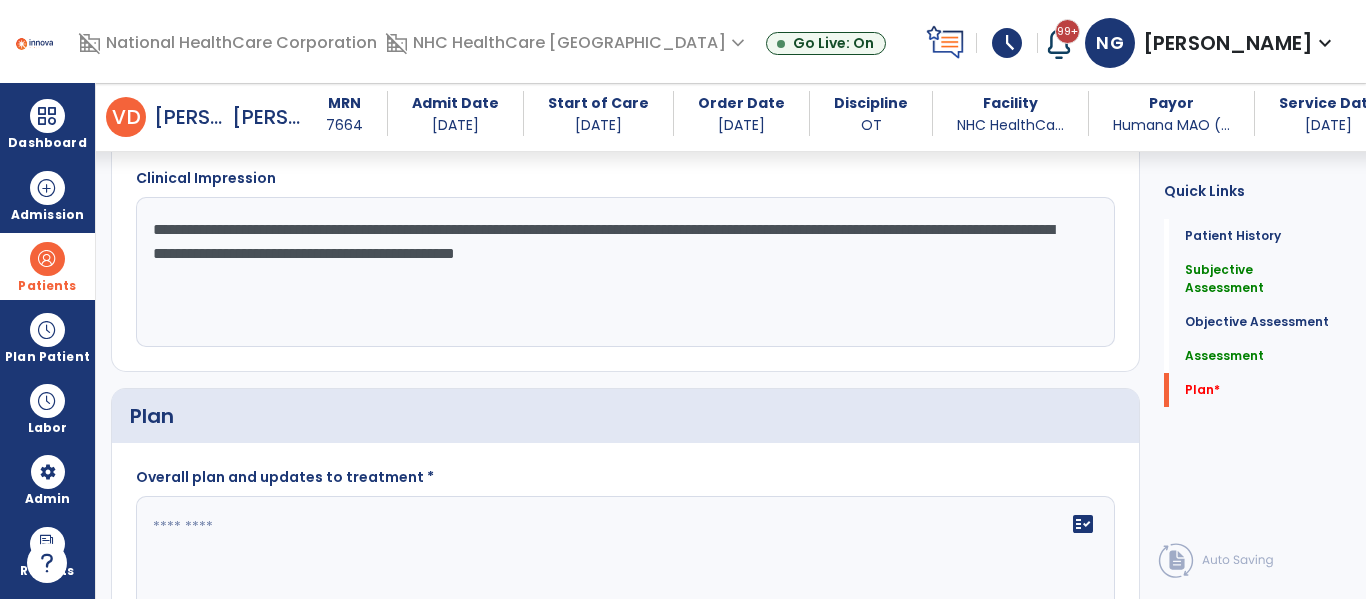 click on "**********" 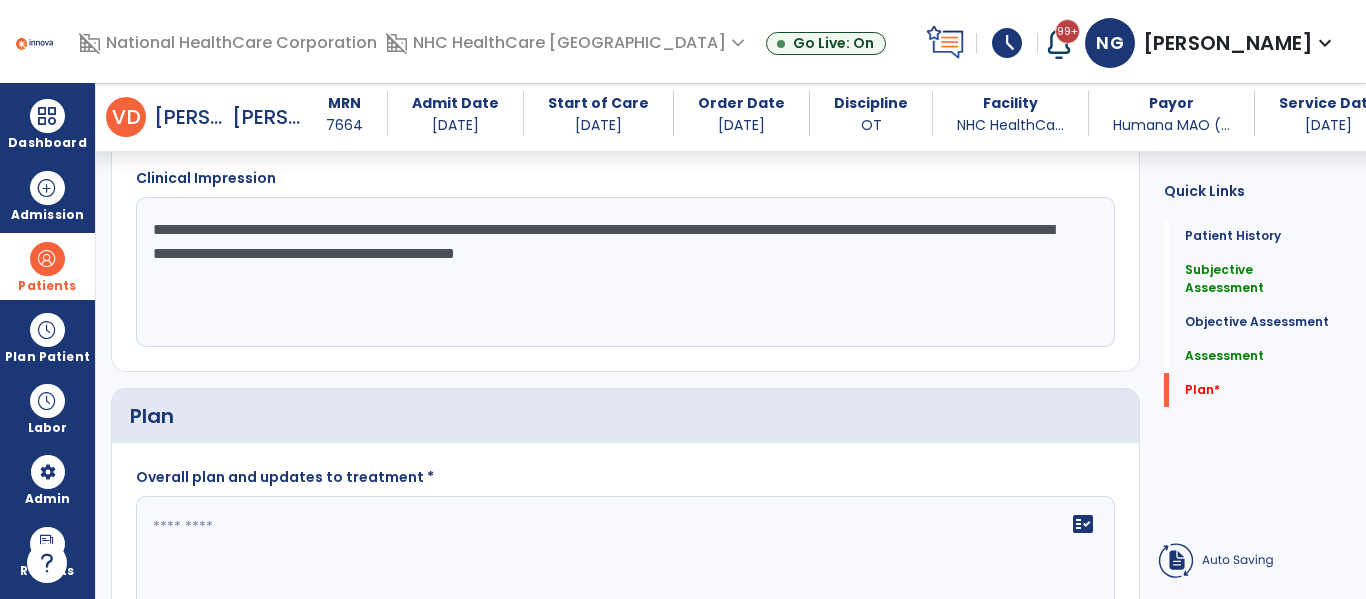 click on "**********" 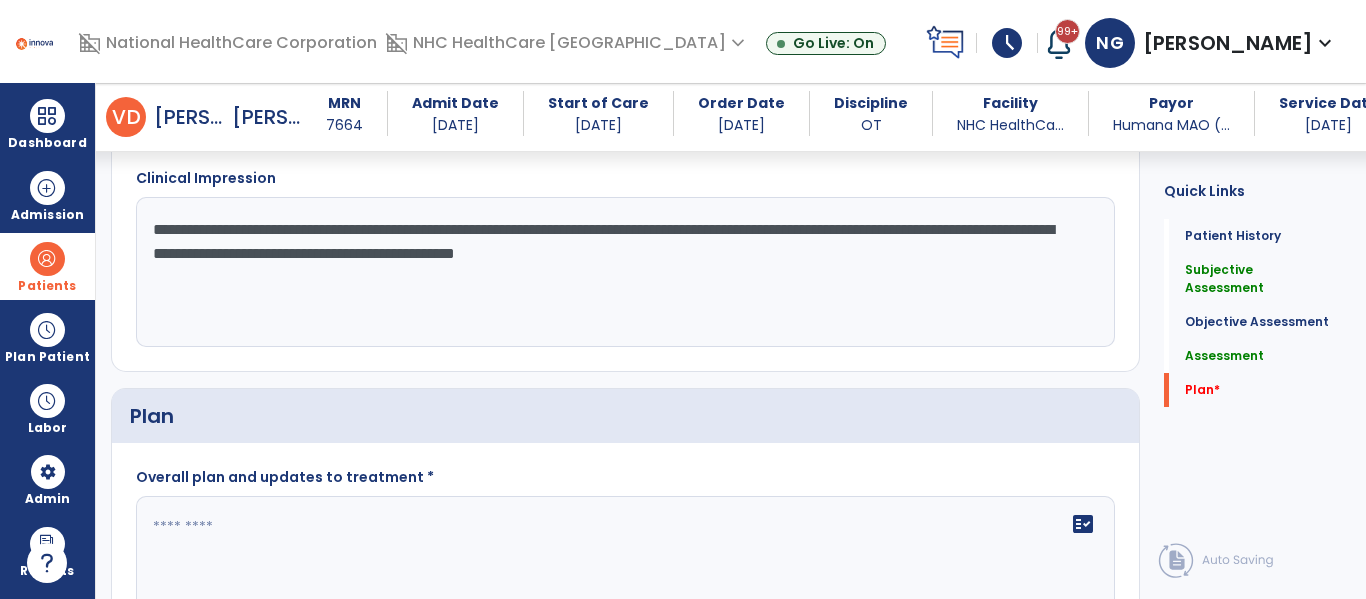 click on "**********" 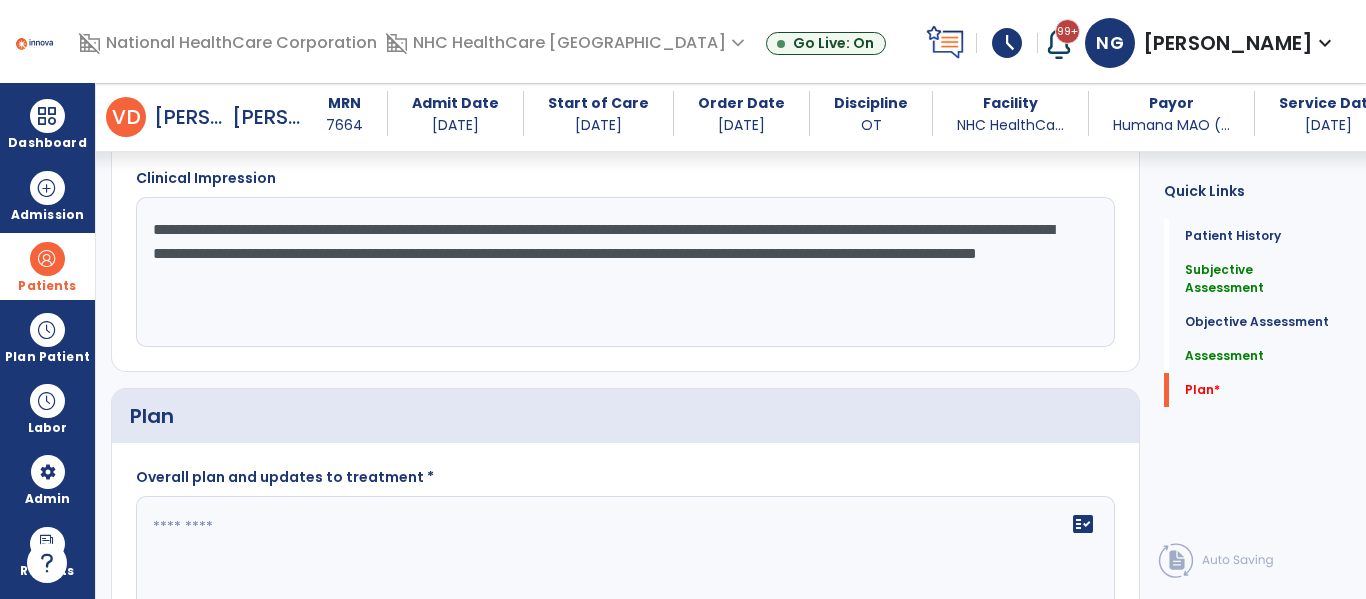click on "**********" 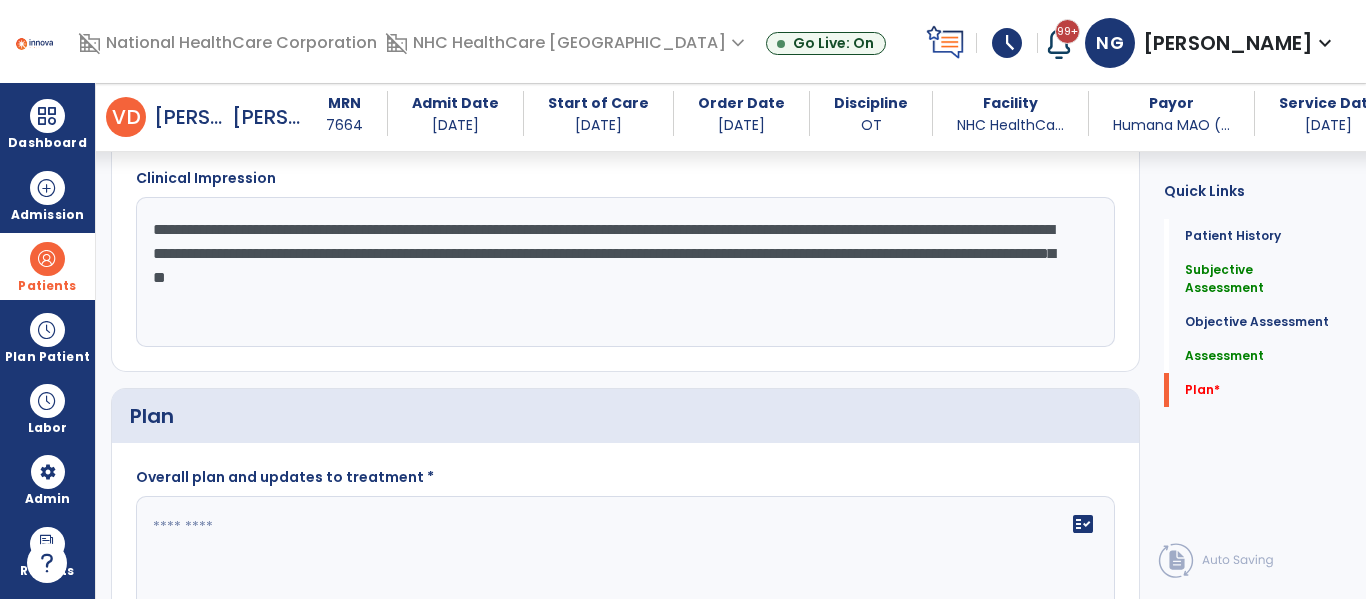 click on "**********" 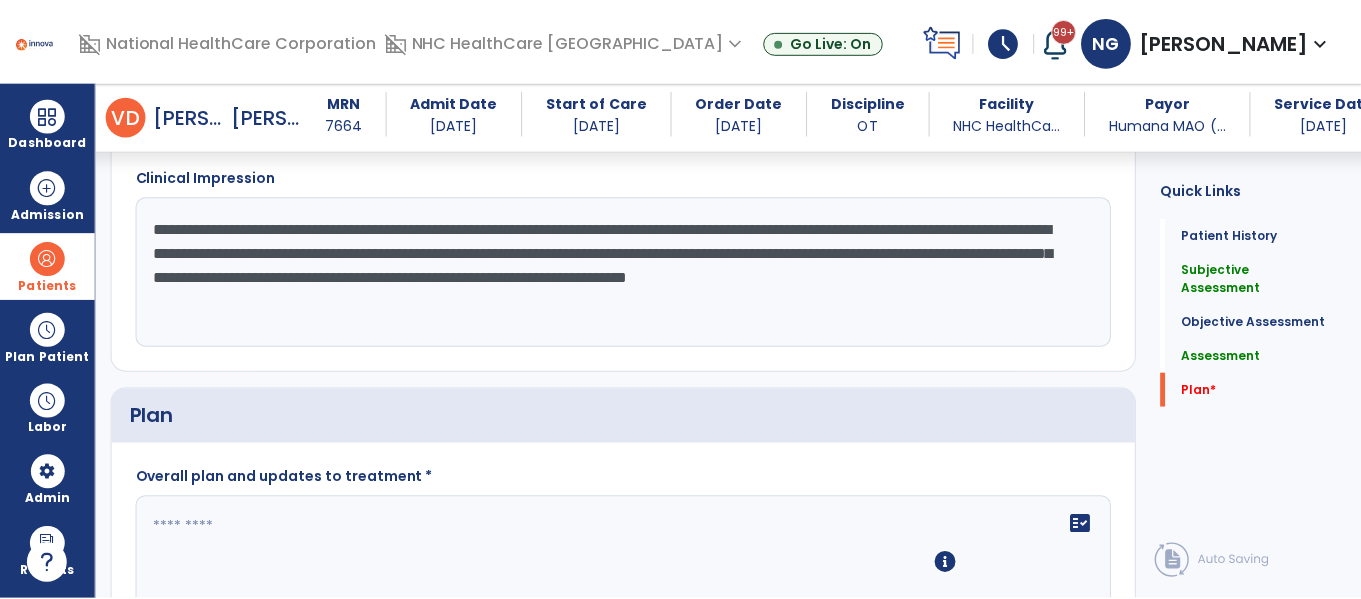 scroll, scrollTop: 1856, scrollLeft: 0, axis: vertical 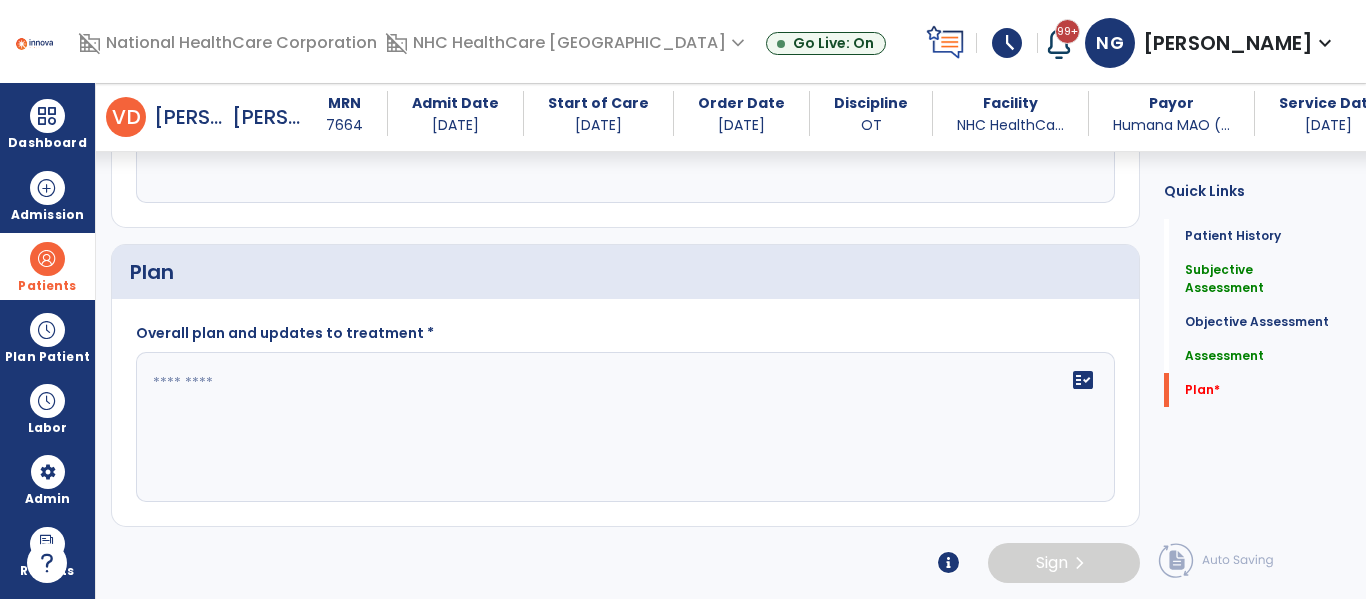 type on "**********" 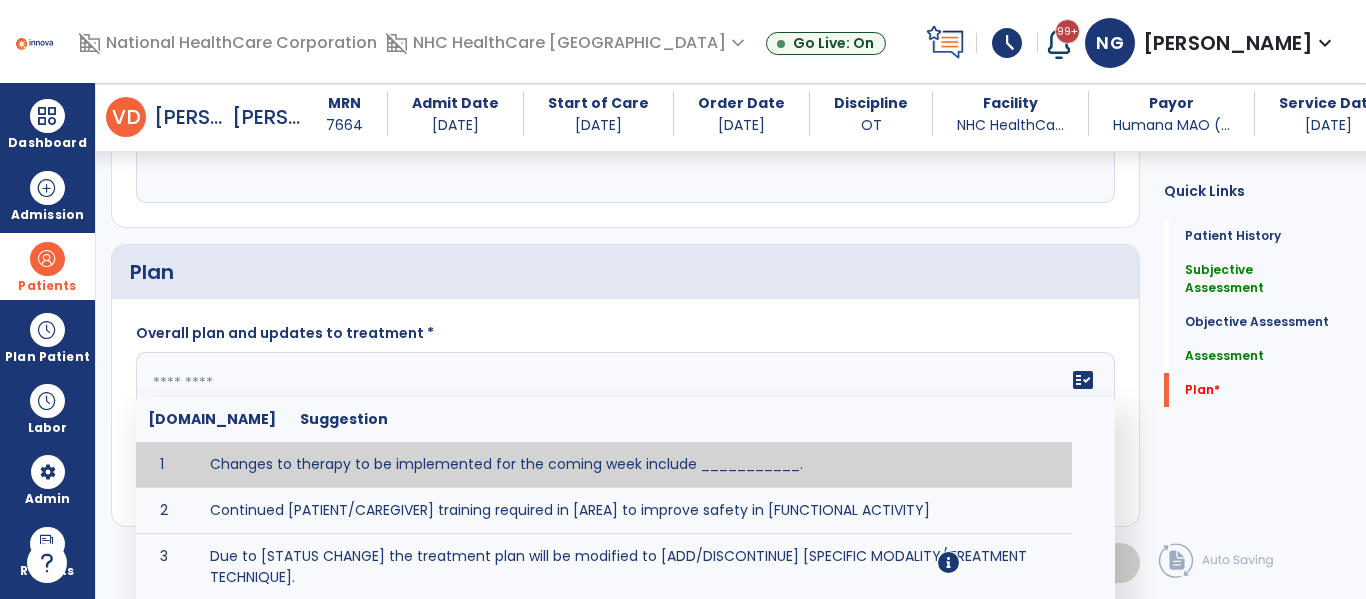 click on "fact_check  [DOMAIN_NAME] Suggestion 1 Changes to therapy to be implemented for the coming week include ___________. 2 Continued [PATIENT/CAREGIVER] training required in [AREA] to improve safety in [FUNCTIONAL ACTIVITY] 3 Due to [STATUS CHANGE] the treatment plan will be modified to [ADD/DISCONTINUE] [SPECIFIC MODALITY/TREATMENT TECHNIQUE]. 4 Goals related to ___________ have been met.  Will add new STG's to address _______ in the upcoming week. 5 Updated precautions include ________. 6 Progress treatment to include ____________. 7 Requires further [PATIENT/CAREGIVER] training in ______ to improve safety in ________. 8 Short term goals related to _________ have been met and new short term goals to be added as appropriate for patient. 9 STGs have been met, will now focus on LTGs. 10 The plan for next week's visits include [INTERVENTIONS] with the objective of improving [IMPAIRMENTS] to continue to progress toward long term goal(s). 11 12 13 Changes to therapy to be implemented for the coming week include ___________." 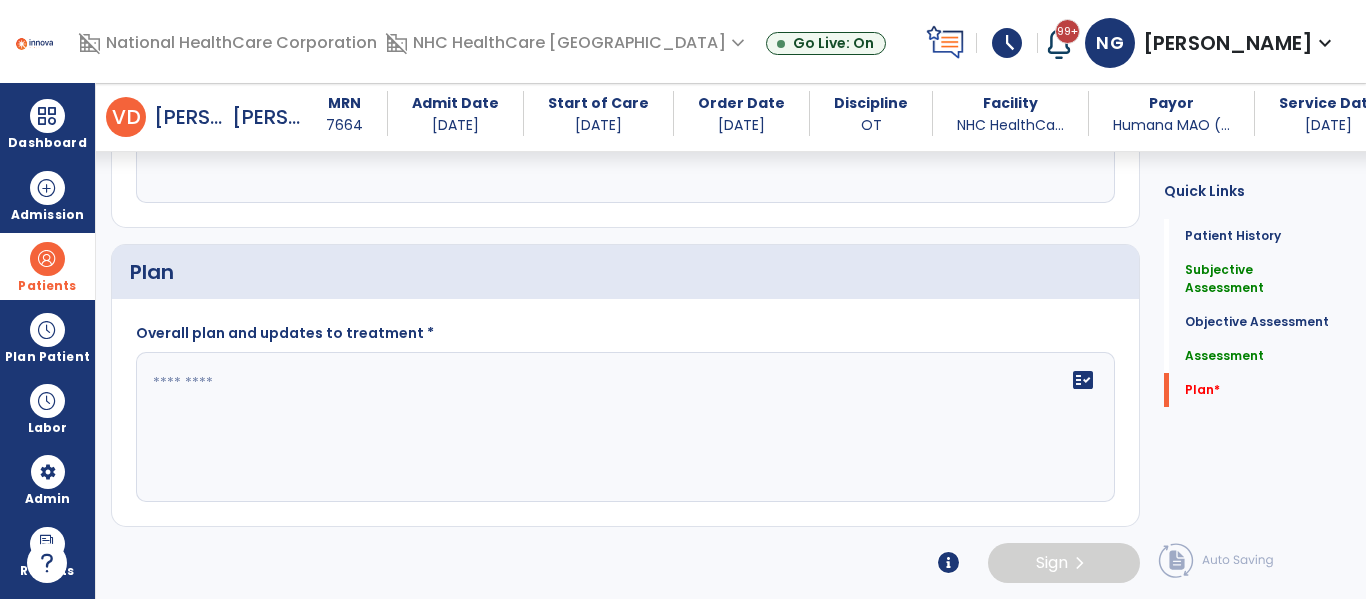 click on "fact_check" 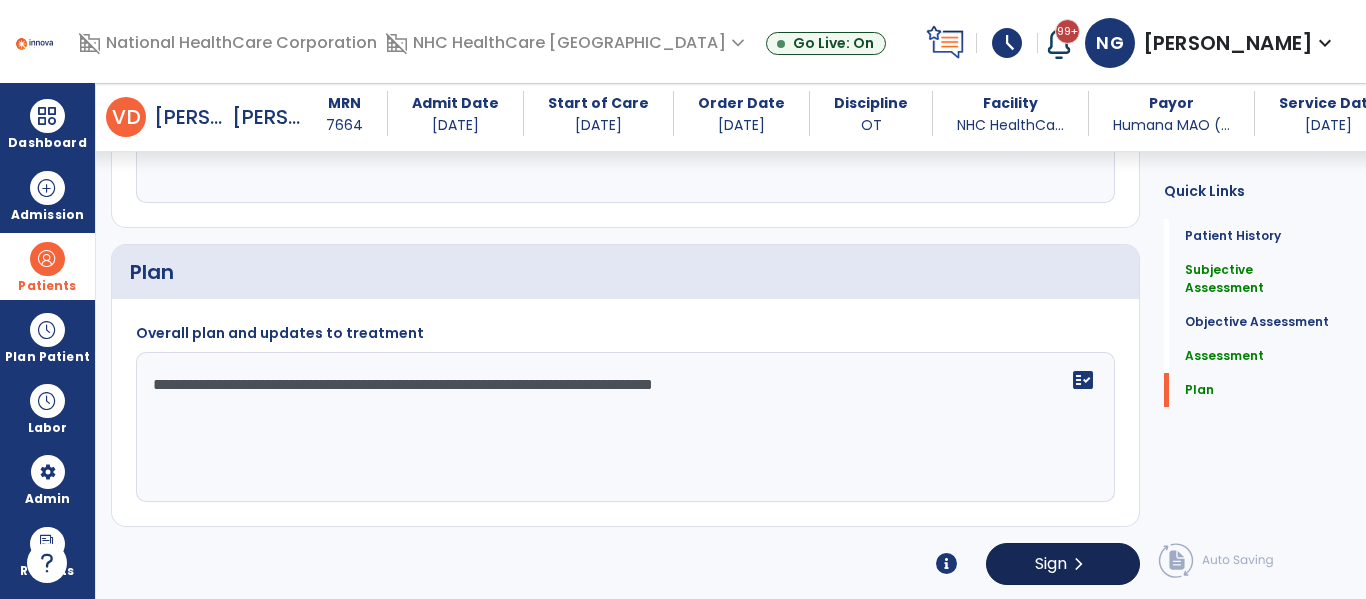 type on "**********" 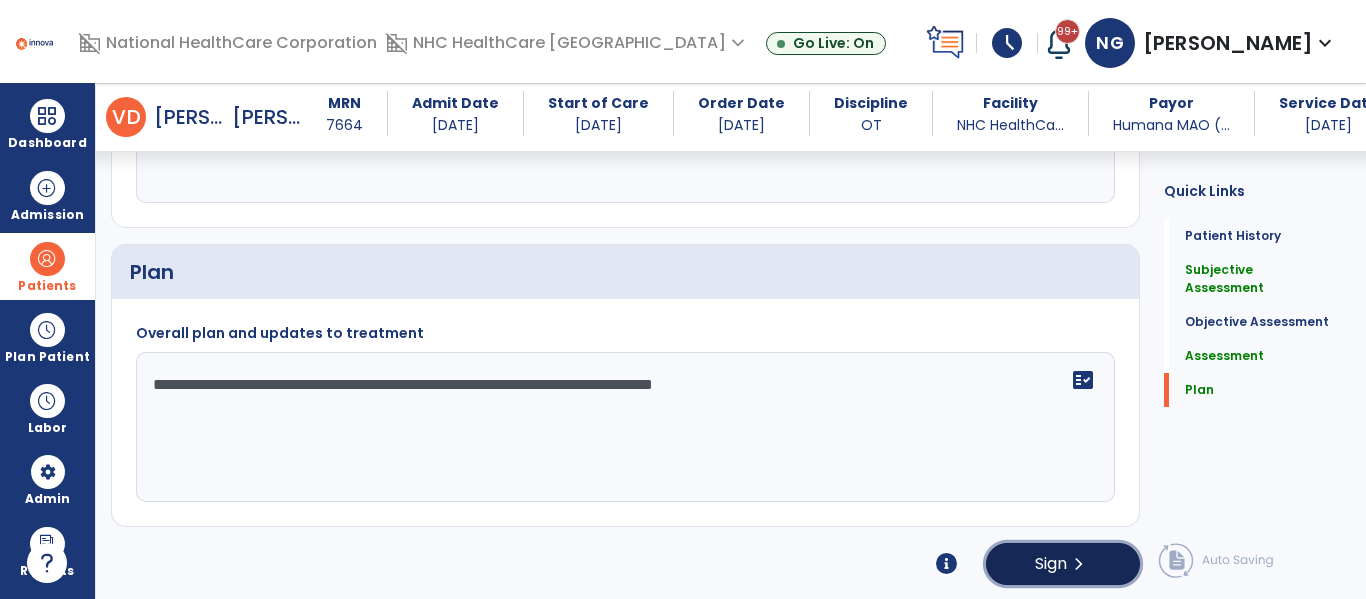 click on "Sign" 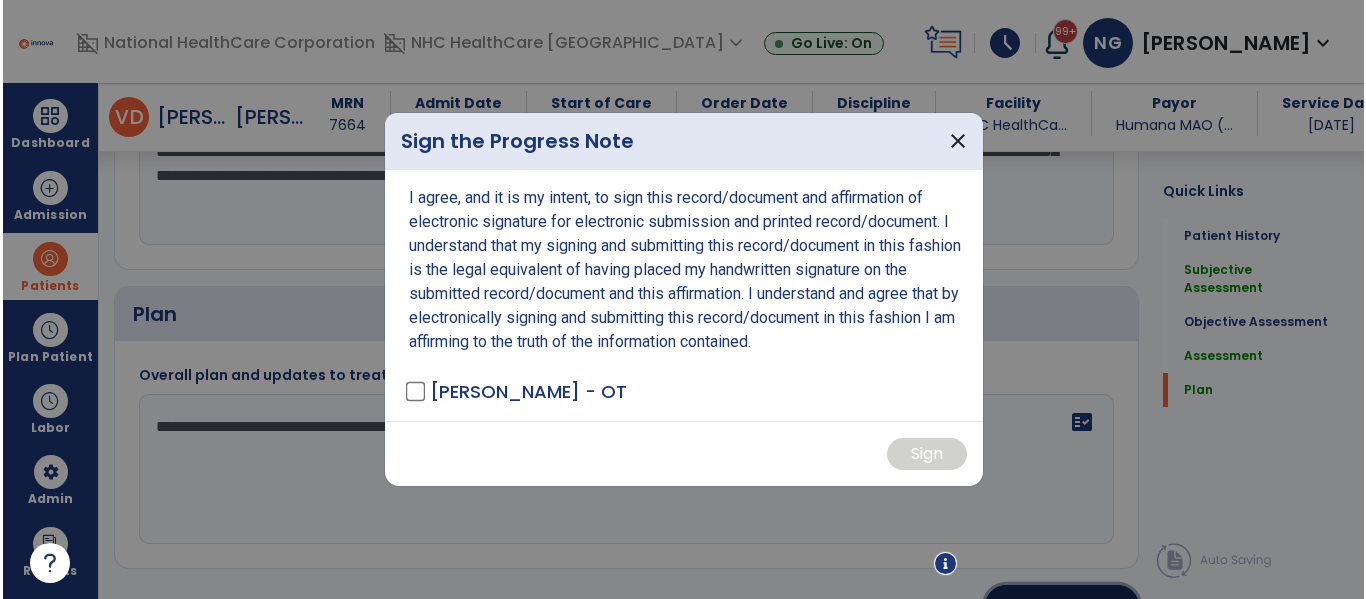 scroll, scrollTop: 1856, scrollLeft: 0, axis: vertical 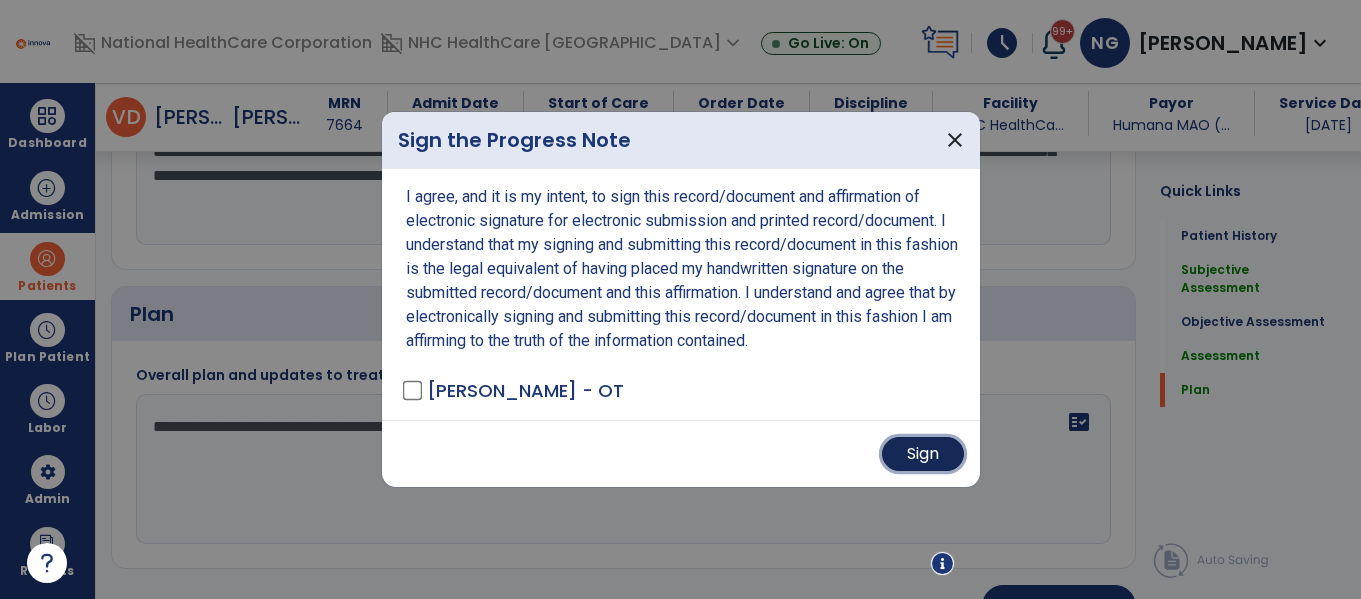click on "Sign" at bounding box center (923, 454) 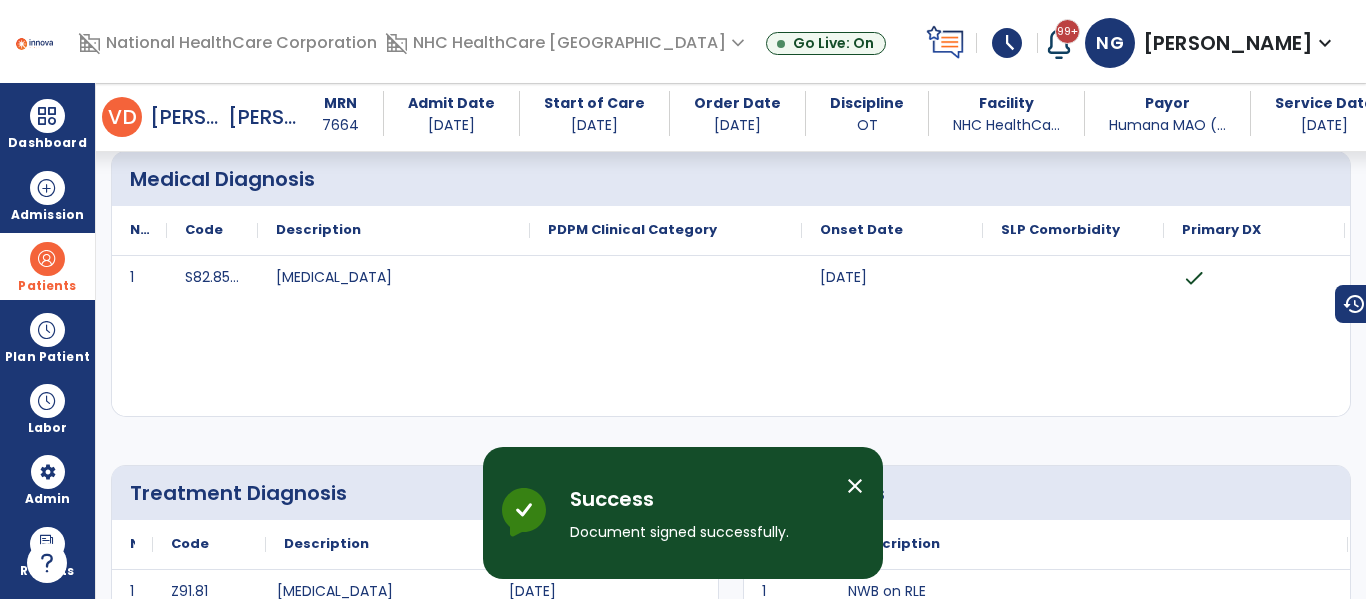 scroll, scrollTop: 0, scrollLeft: 0, axis: both 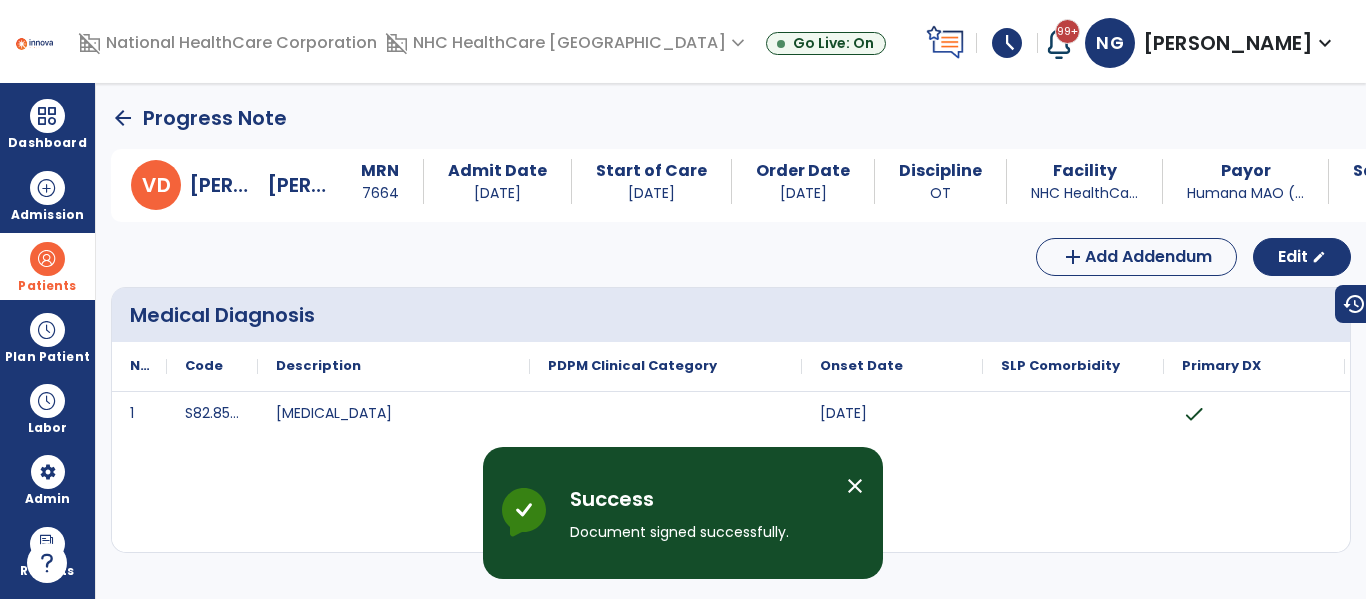 click on "arrow_back" 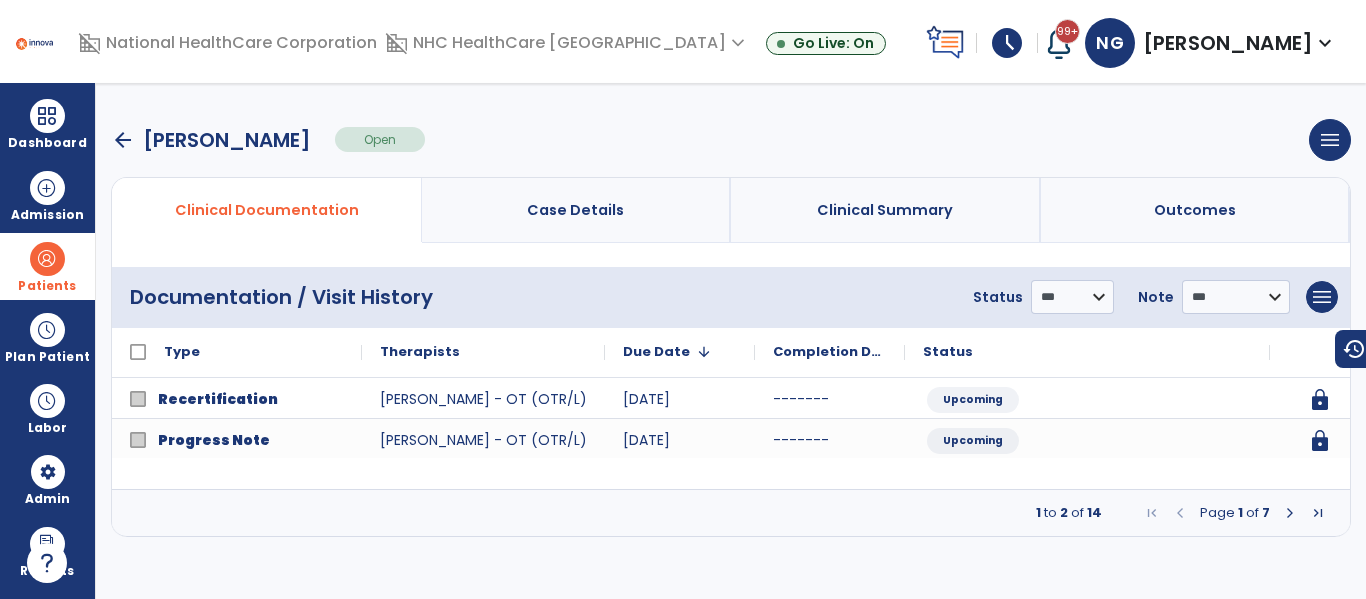 click at bounding box center (1290, 513) 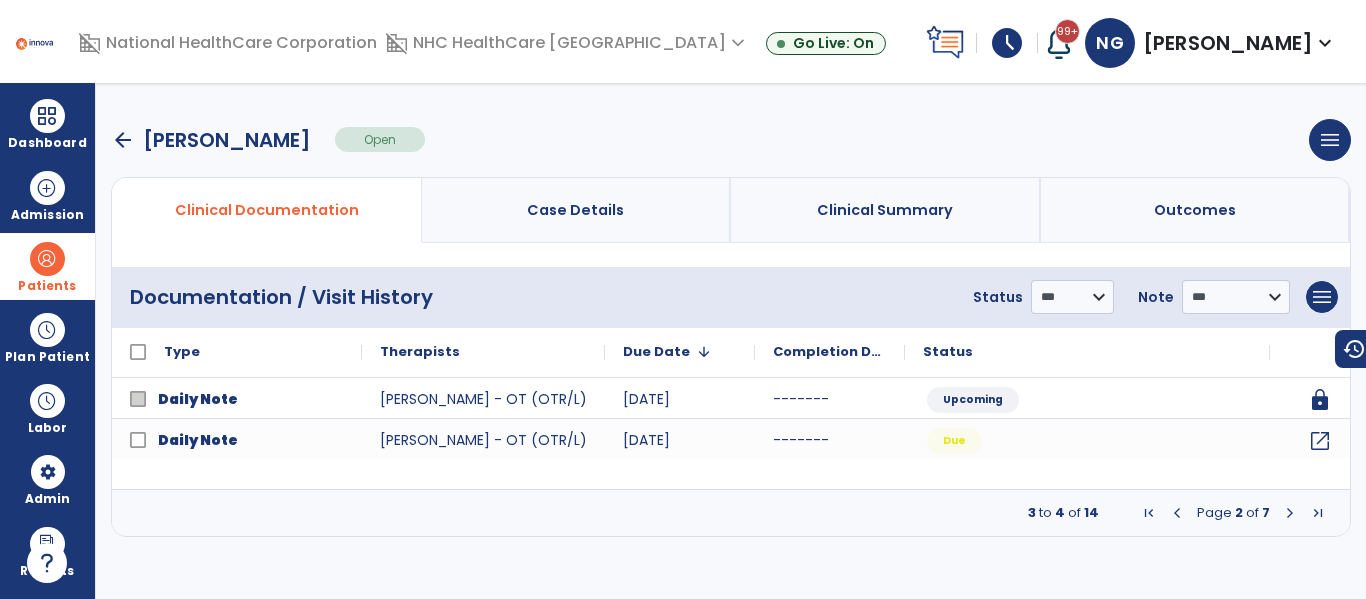 click at bounding box center (1290, 513) 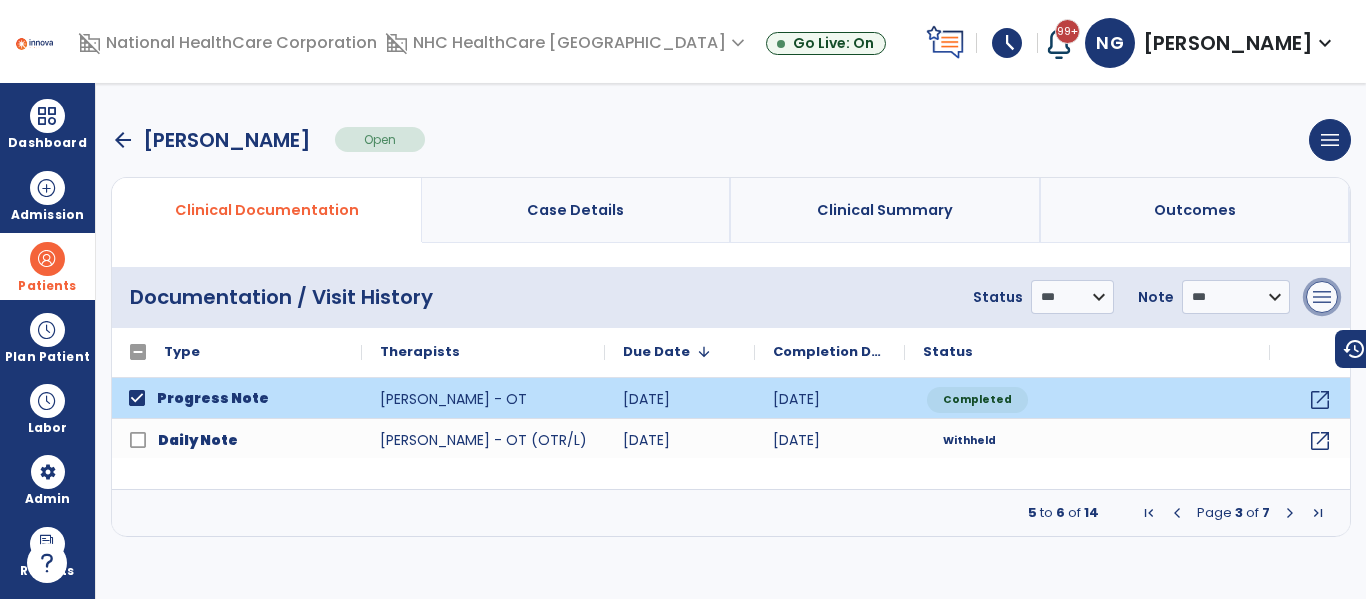 click on "menu" at bounding box center [1322, 297] 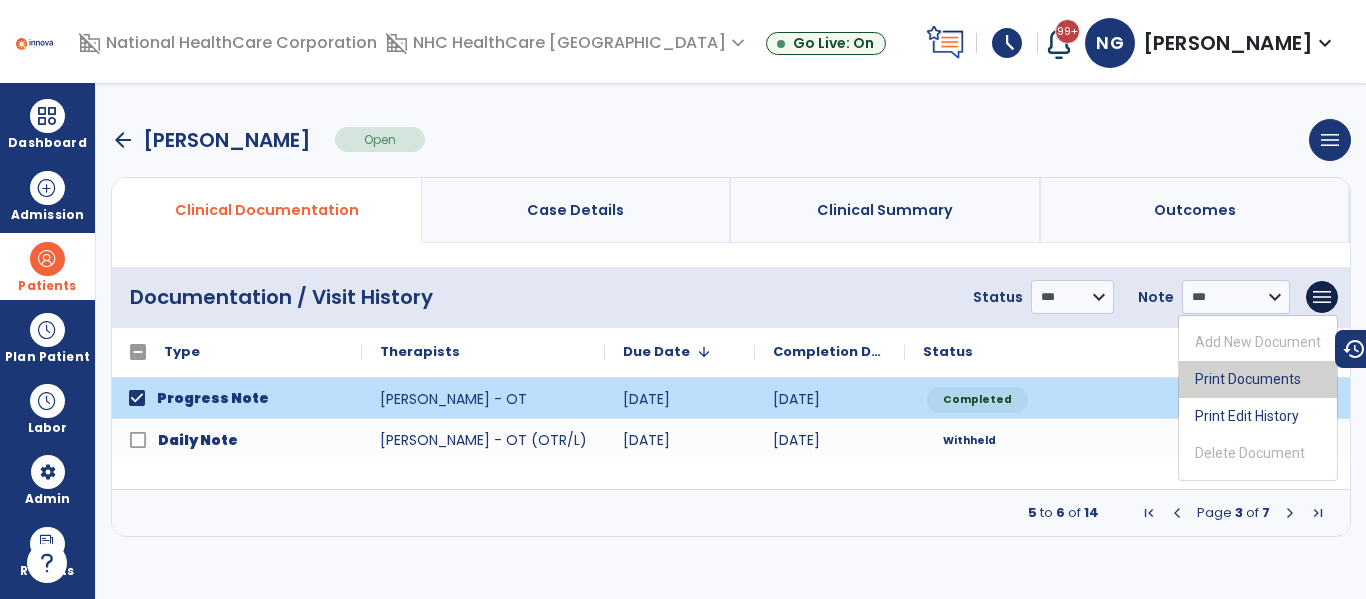 click on "Print Documents" at bounding box center [1258, 379] 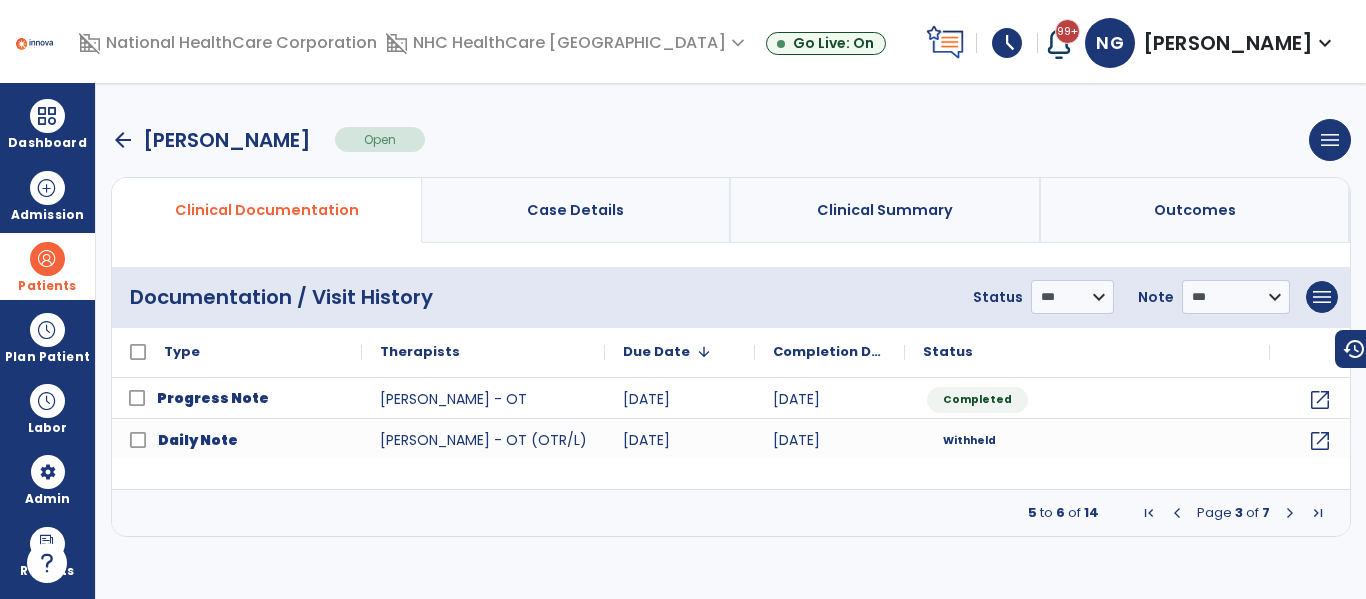 click on "arrow_back" at bounding box center (123, 140) 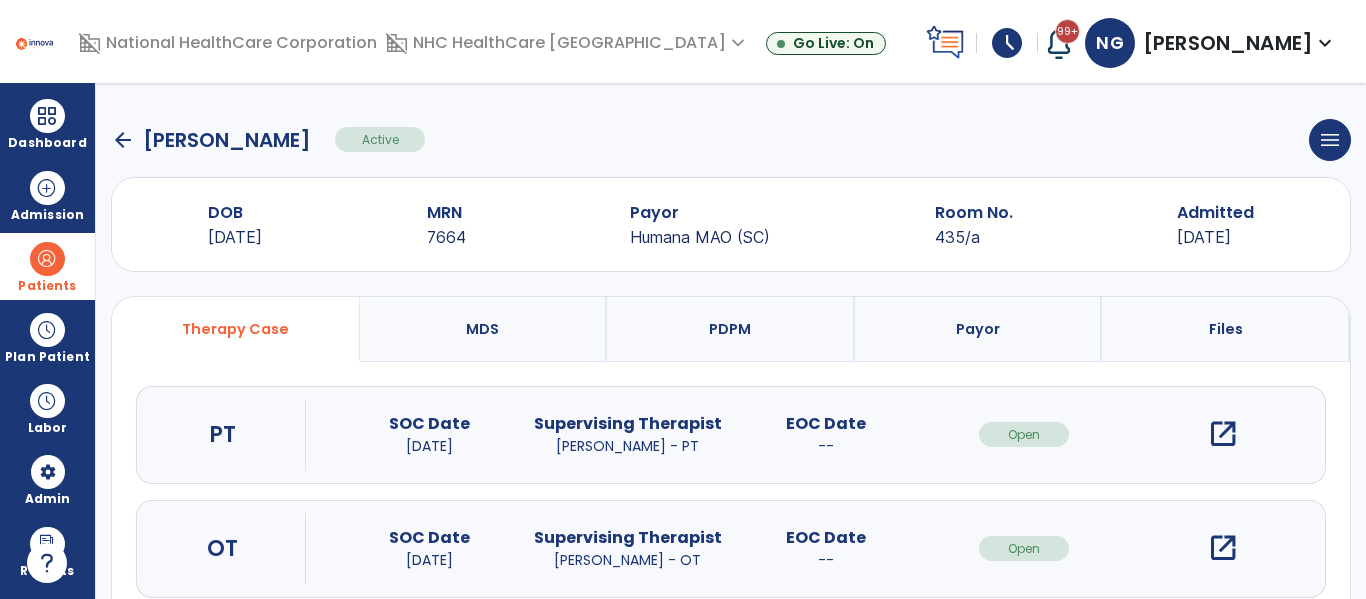 click on "arrow_back" 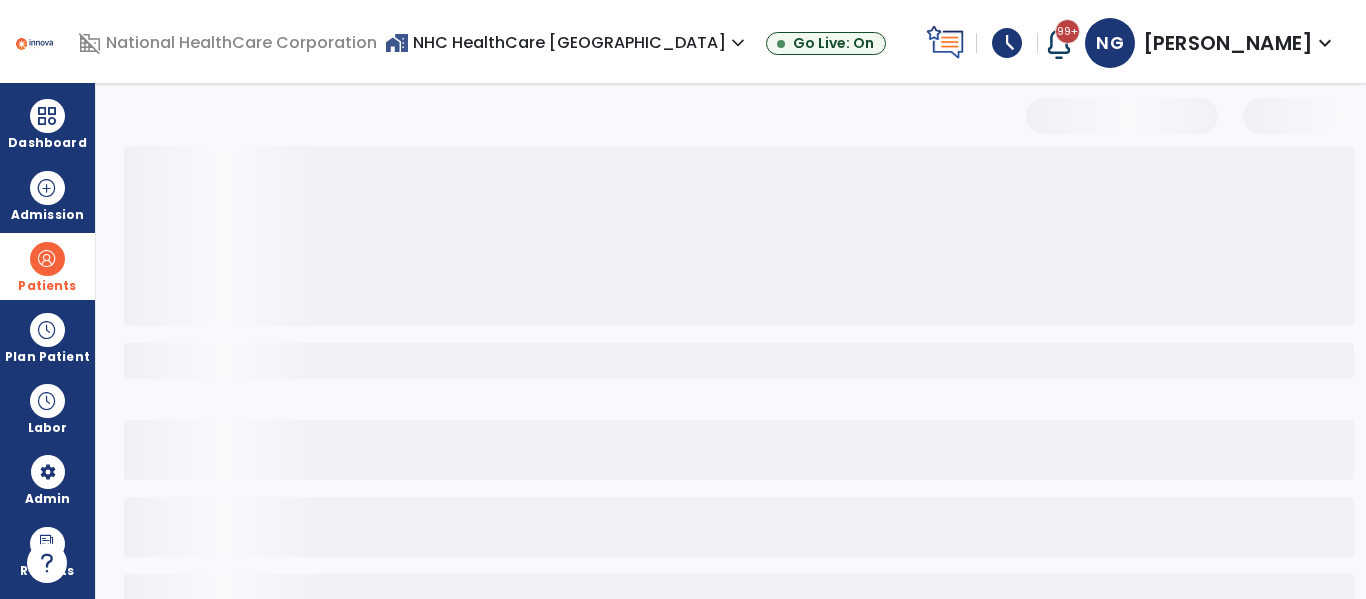 select on "***" 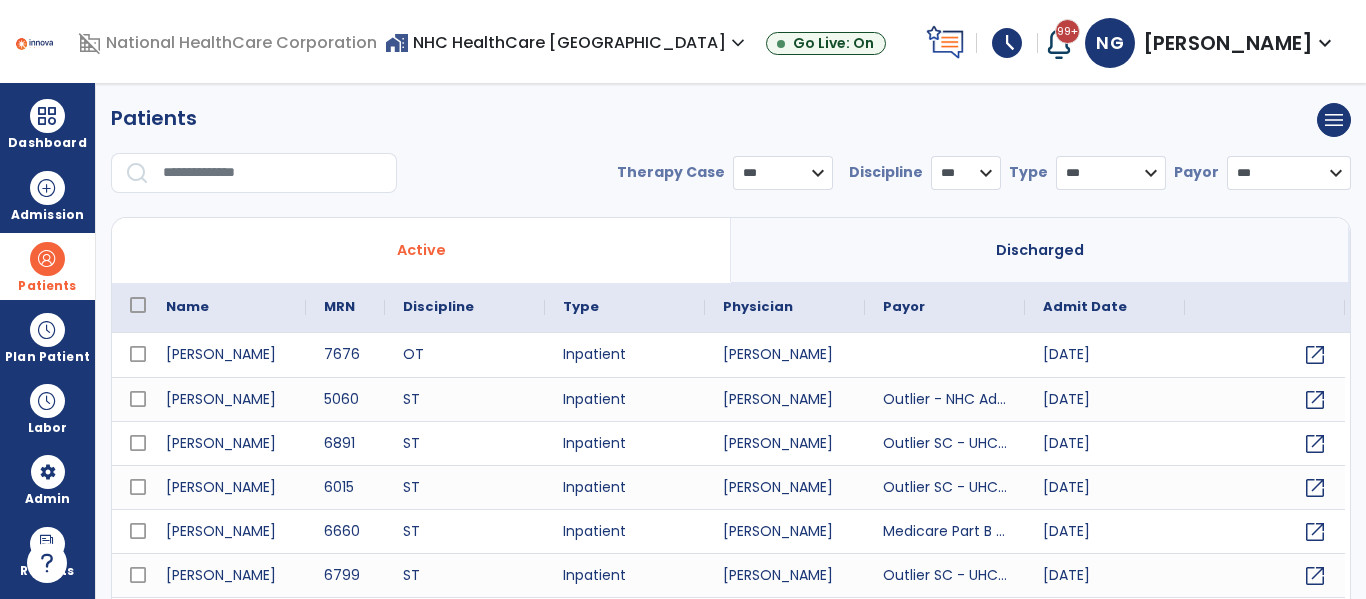 click at bounding box center (273, 173) 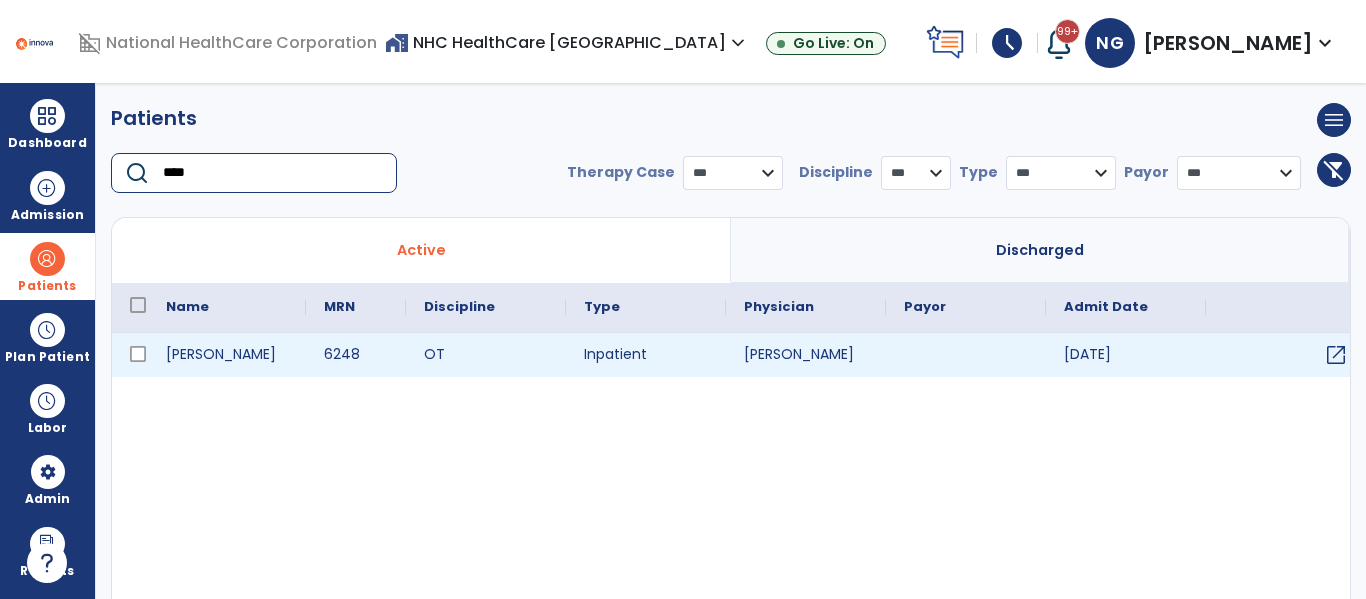 type on "****" 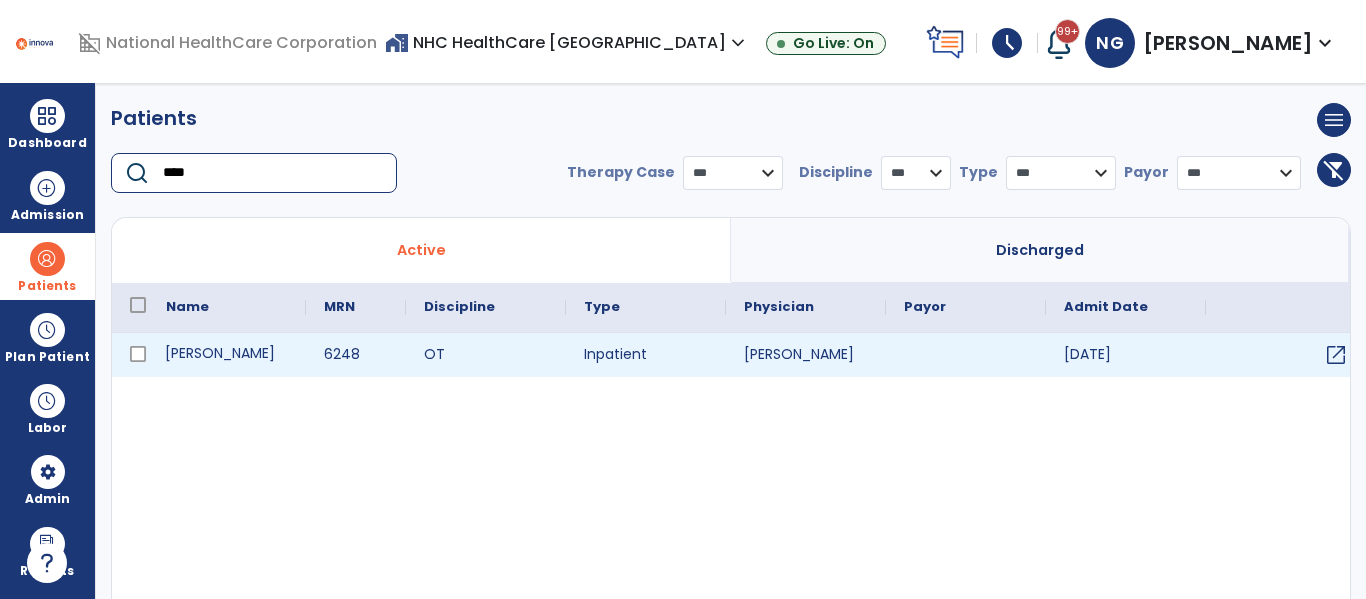 click on "[PERSON_NAME]" at bounding box center (227, 355) 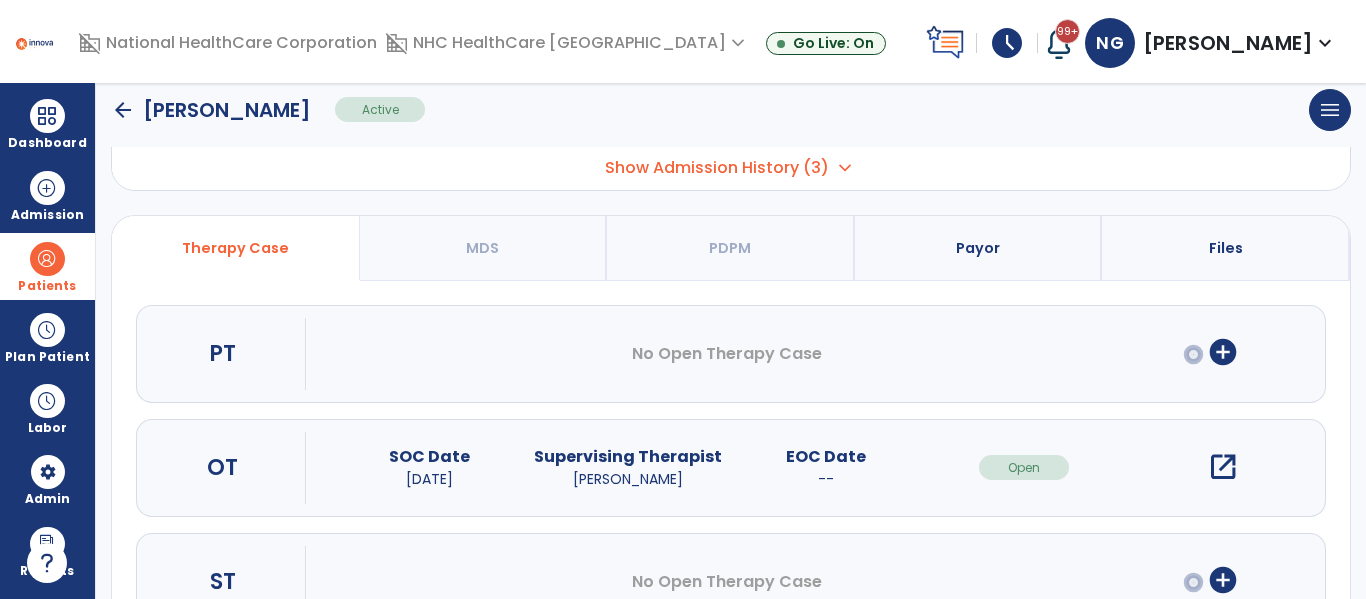 scroll, scrollTop: 126, scrollLeft: 0, axis: vertical 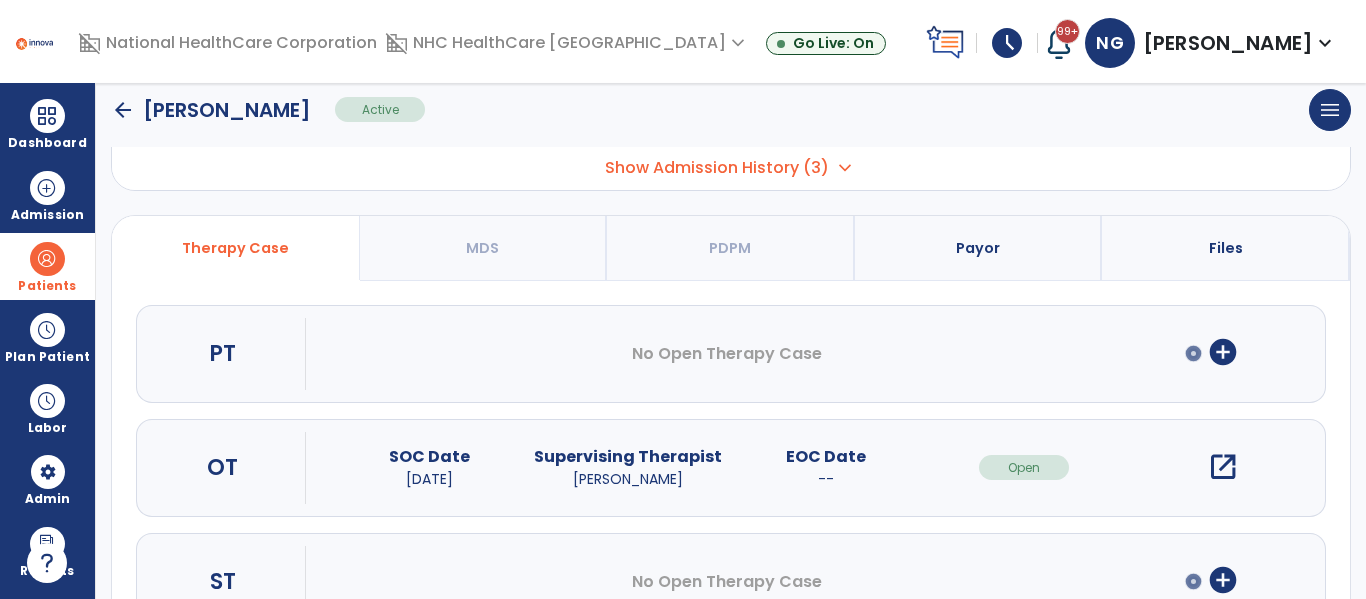 click on "arrow_back" 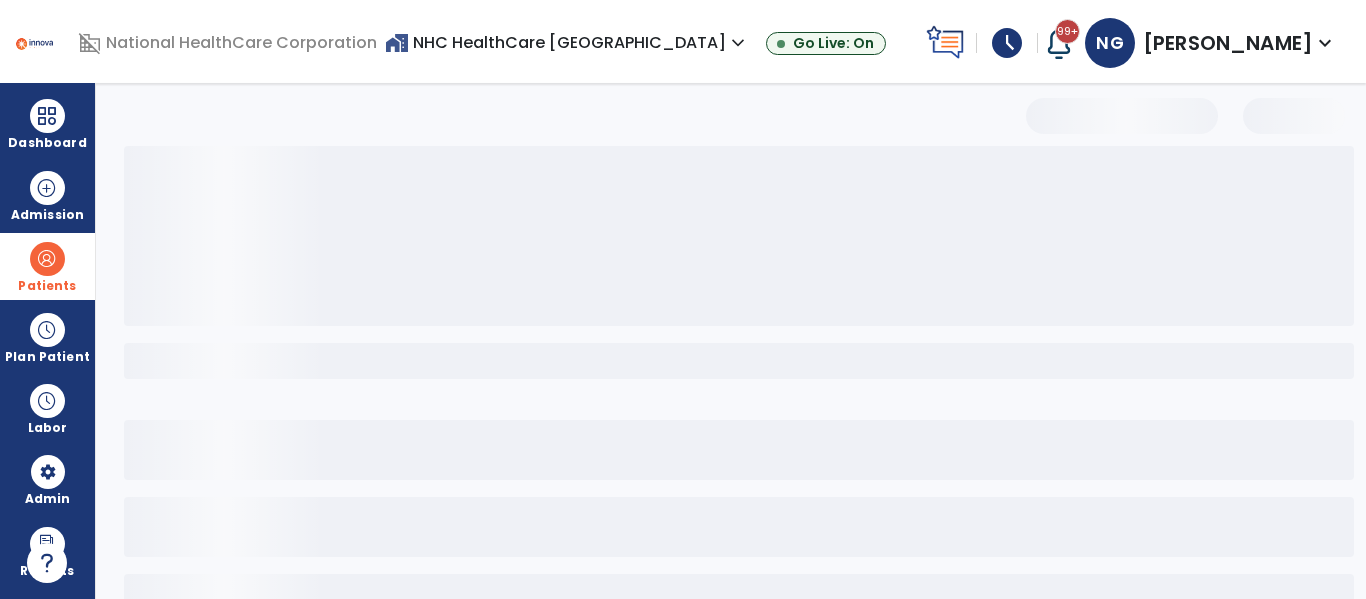 select on "***" 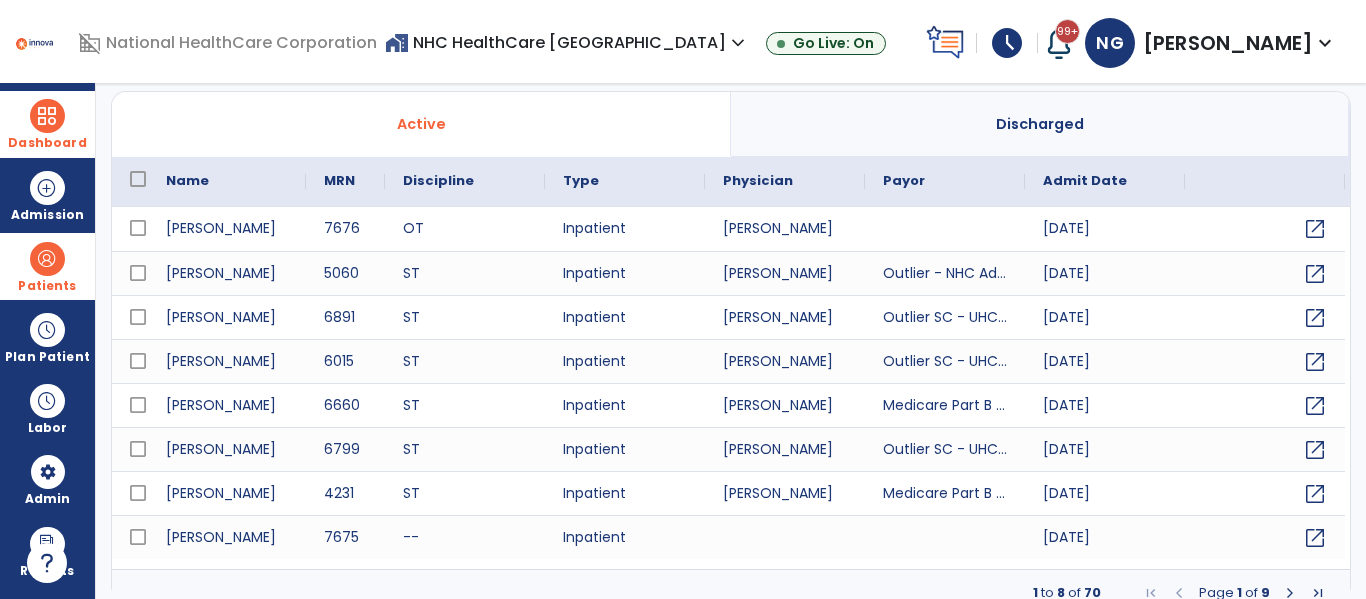 click on "Dashboard" at bounding box center [47, 143] 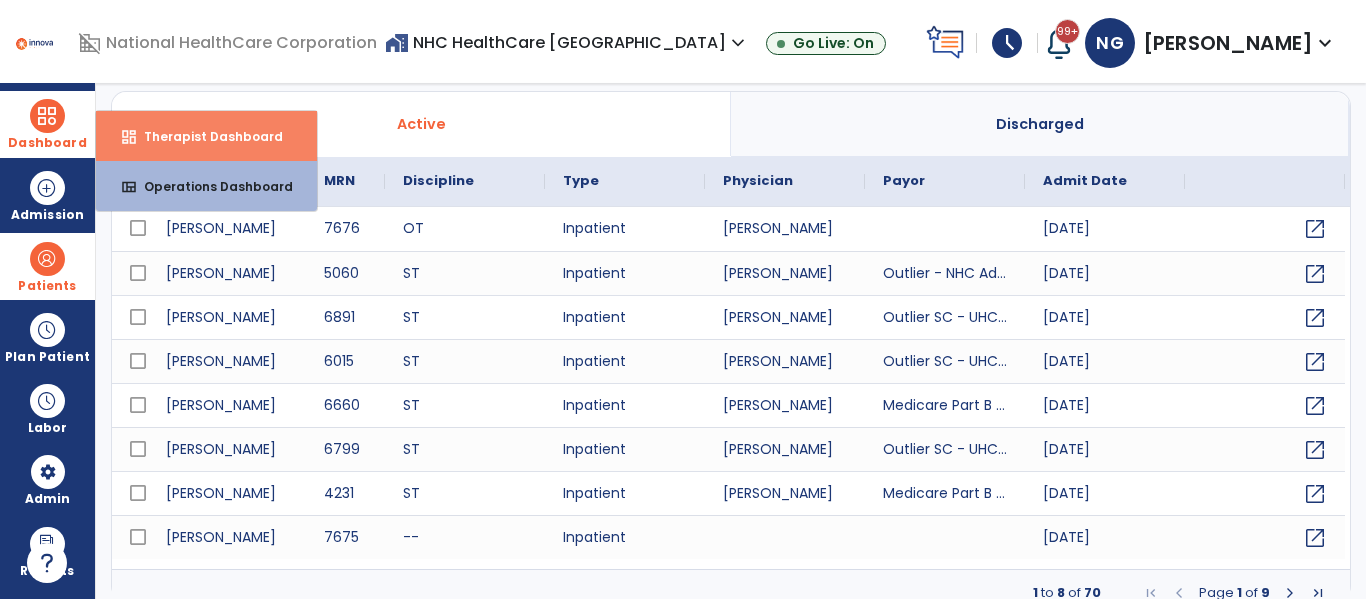 click on "dashboard  Therapist Dashboard" at bounding box center (206, 136) 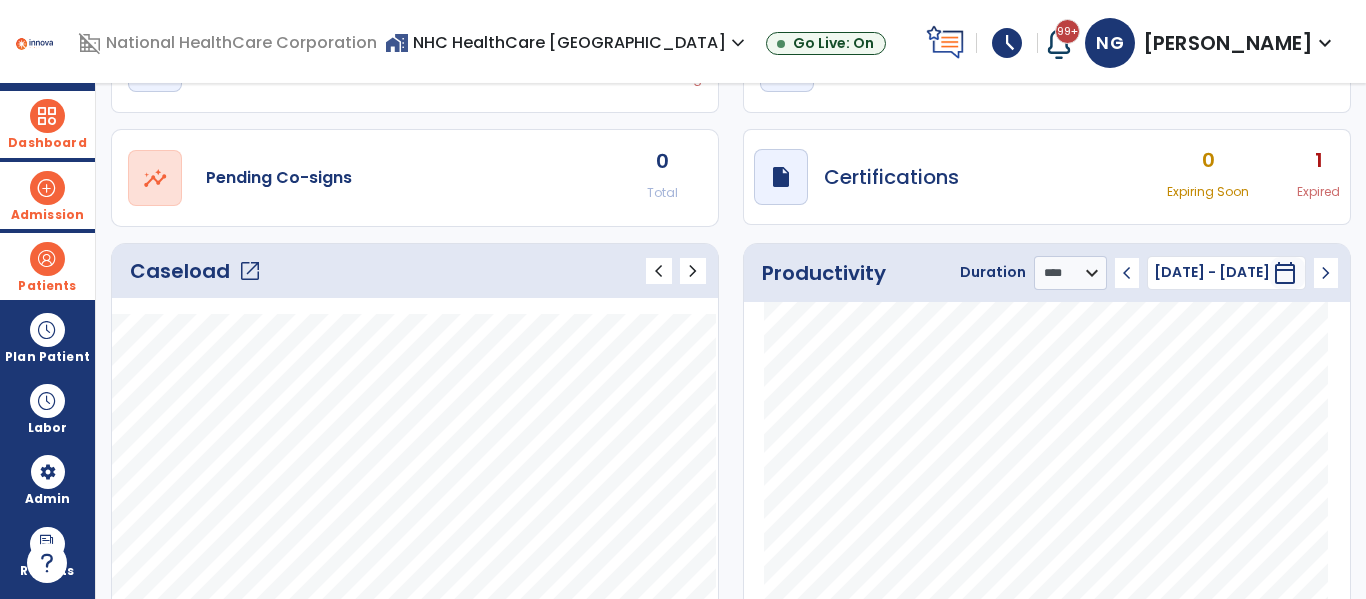click on "Admission" at bounding box center [47, 195] 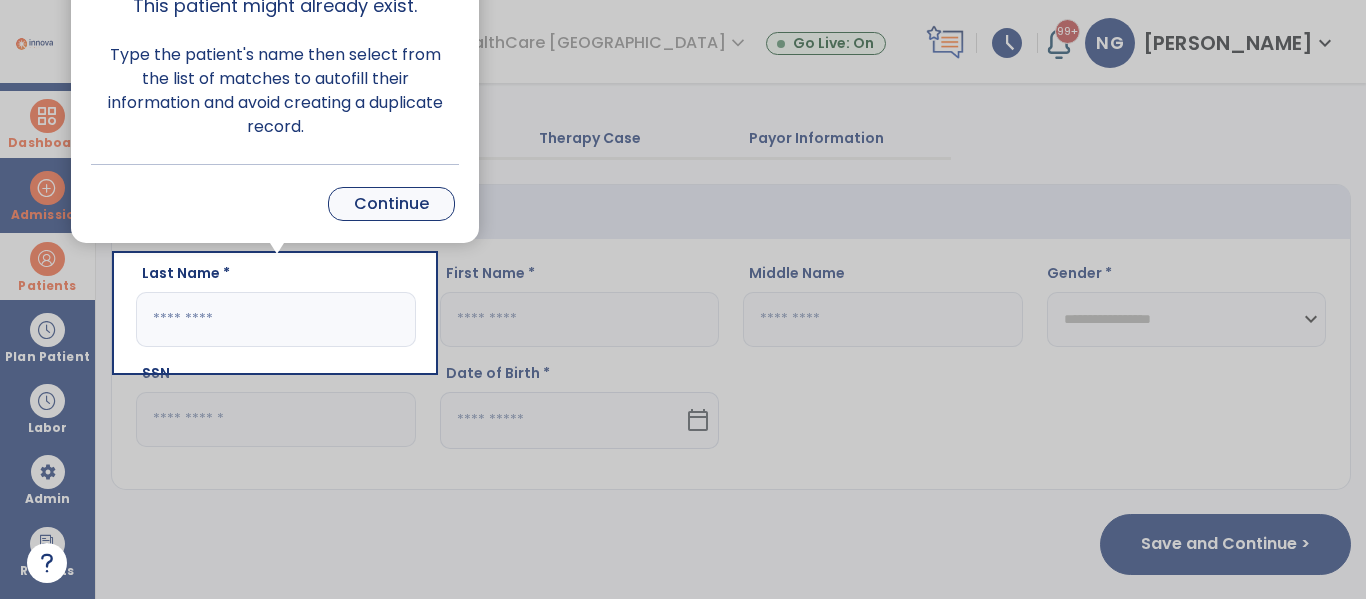 click on "Continue" at bounding box center (391, 204) 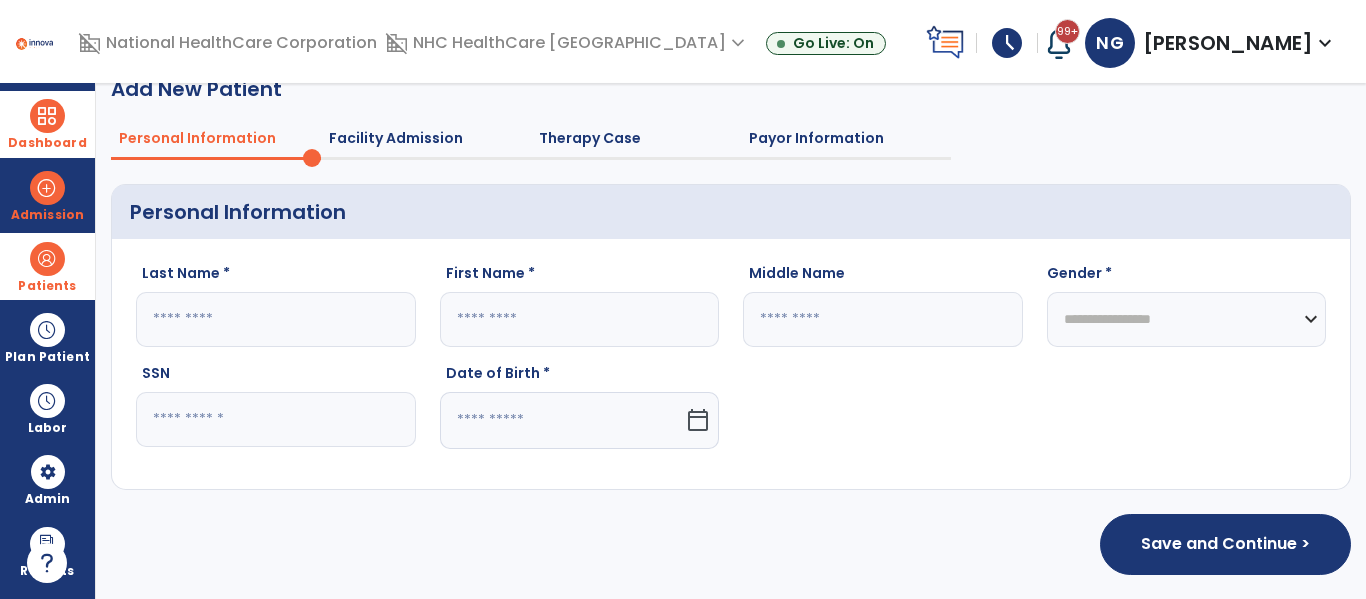 click at bounding box center (47, 259) 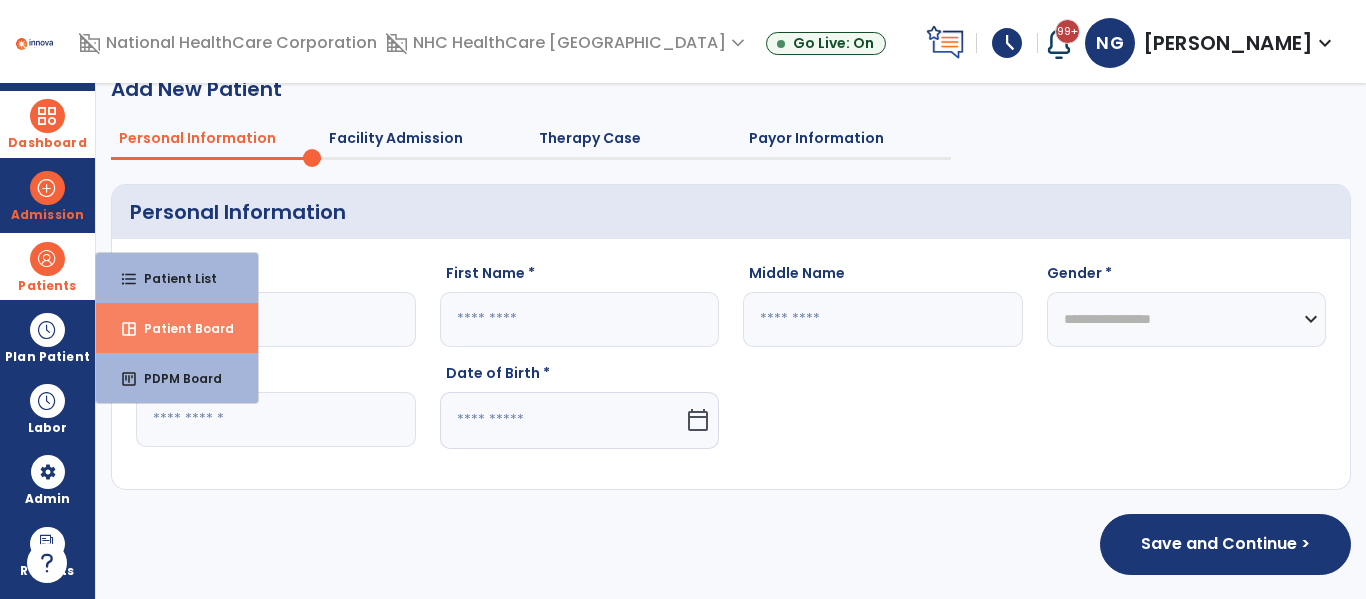 click on "Patient Board" at bounding box center (181, 328) 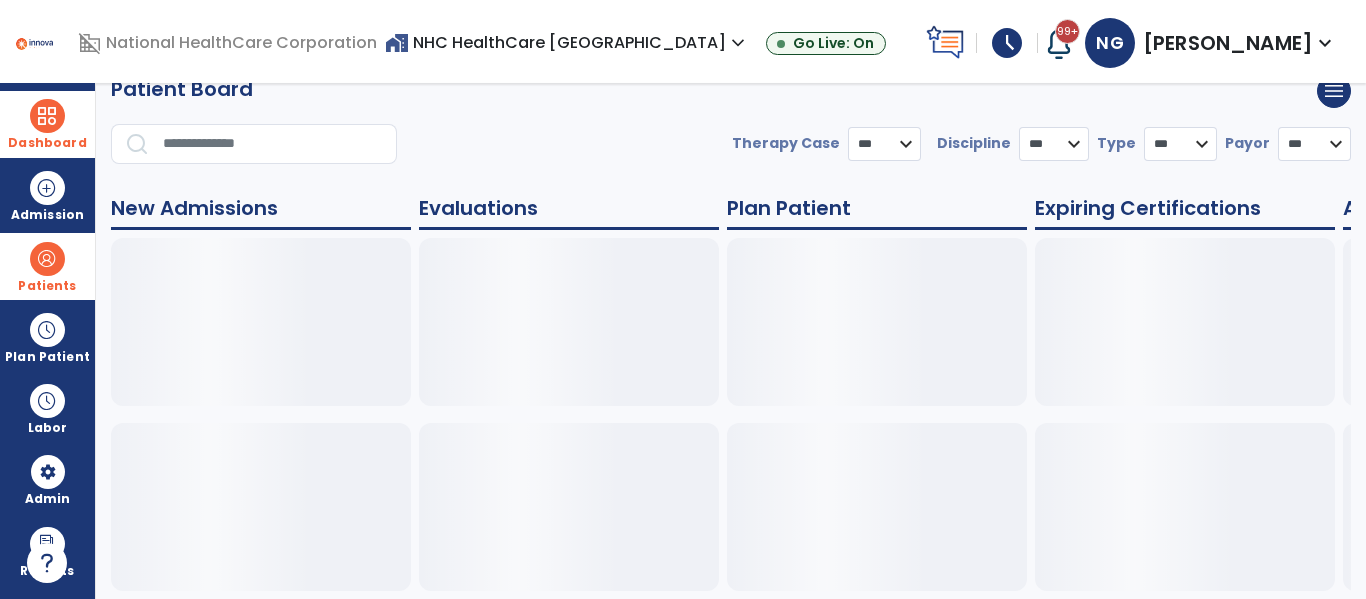 select on "***" 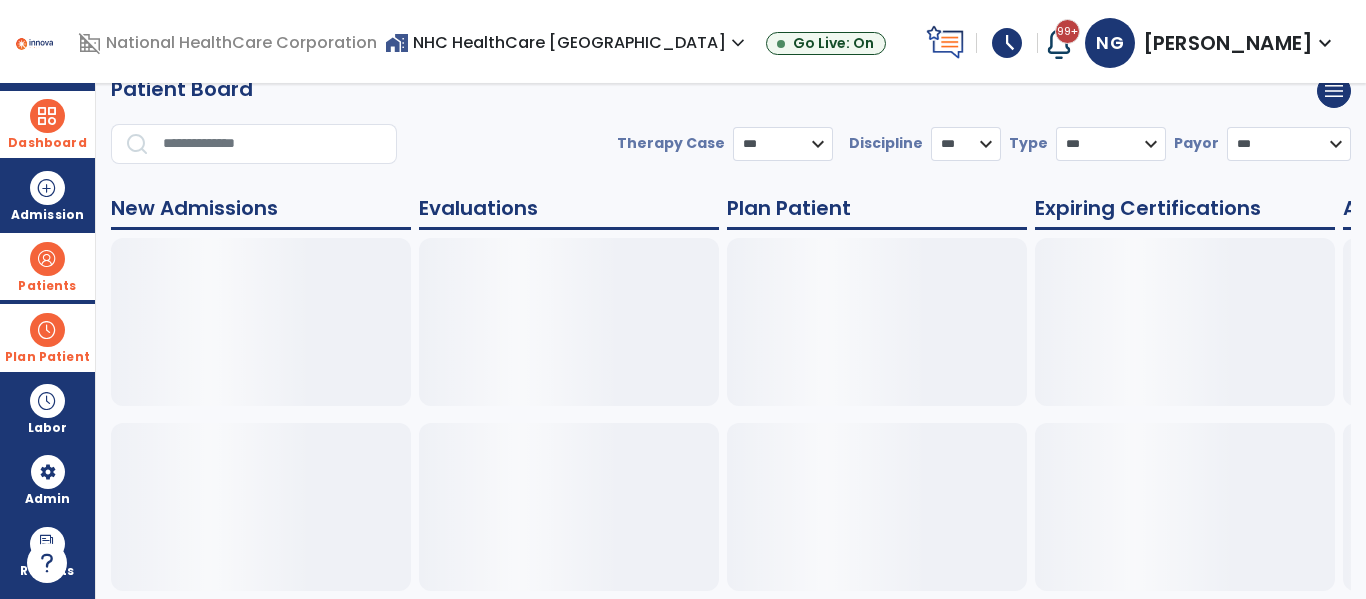 click at bounding box center (47, 330) 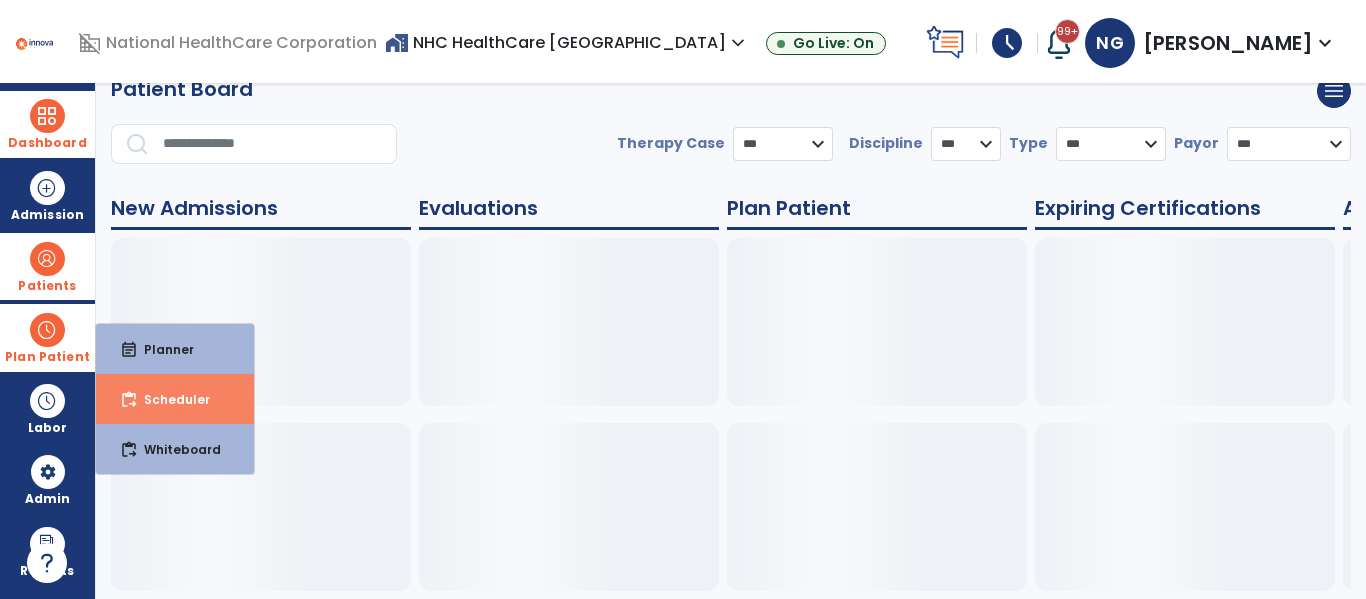click on "Scheduler" at bounding box center (169, 399) 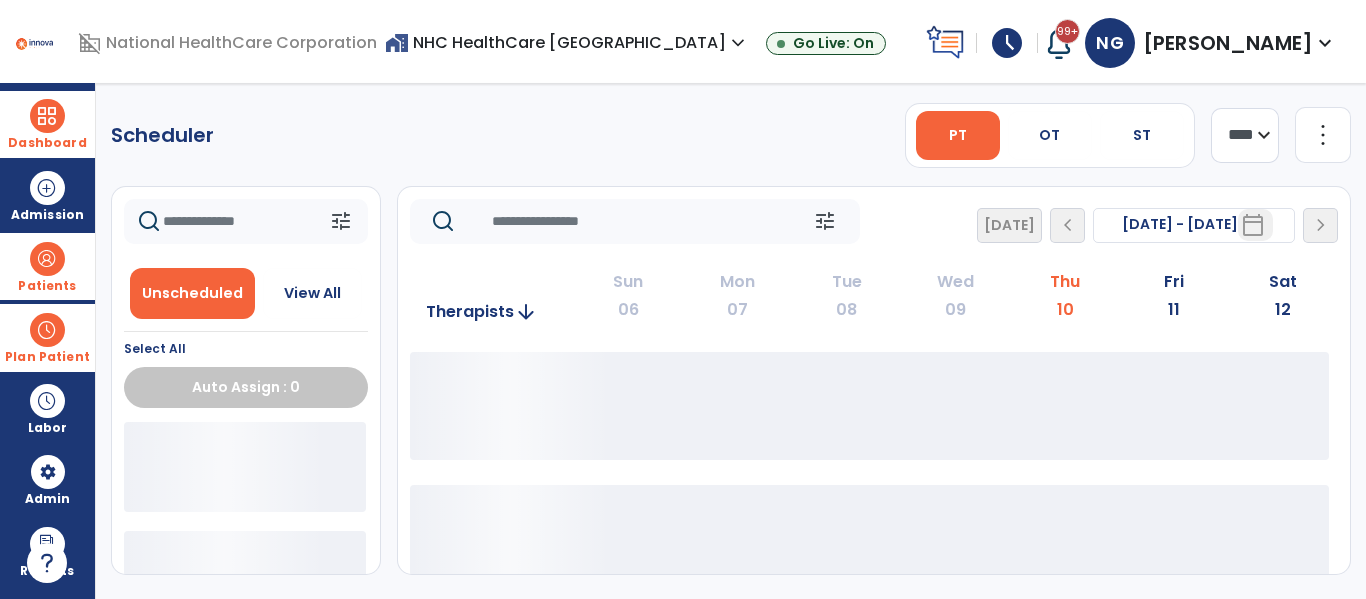 scroll, scrollTop: 0, scrollLeft: 0, axis: both 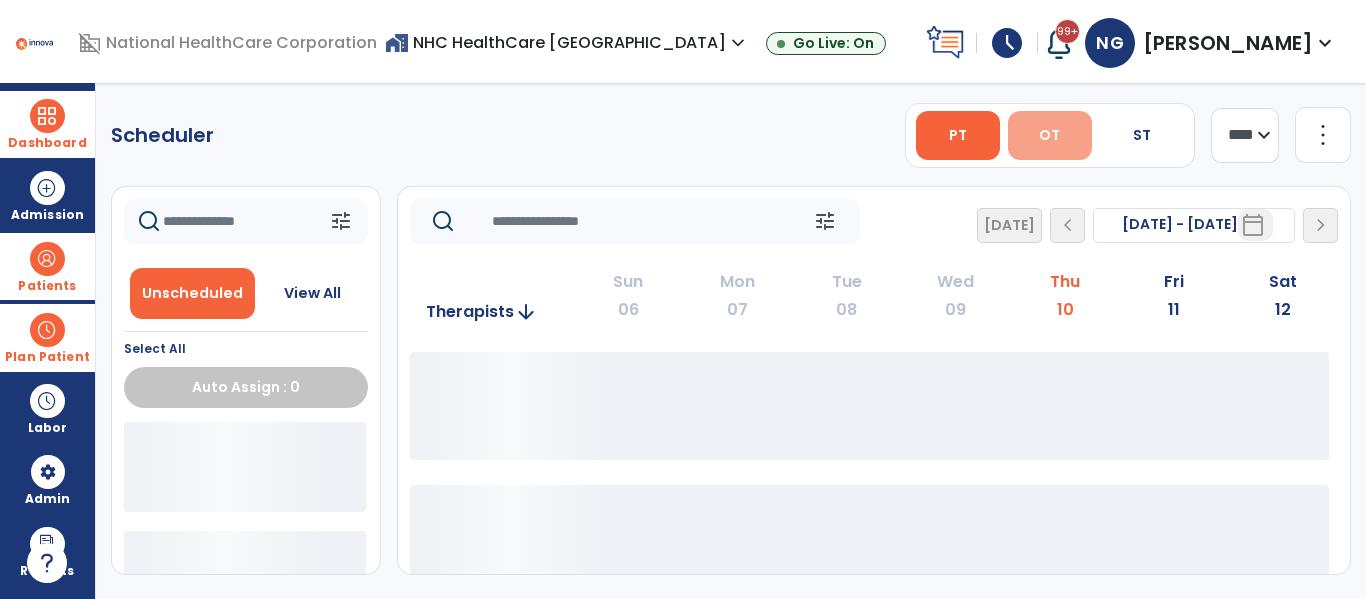click on "OT" at bounding box center [1050, 135] 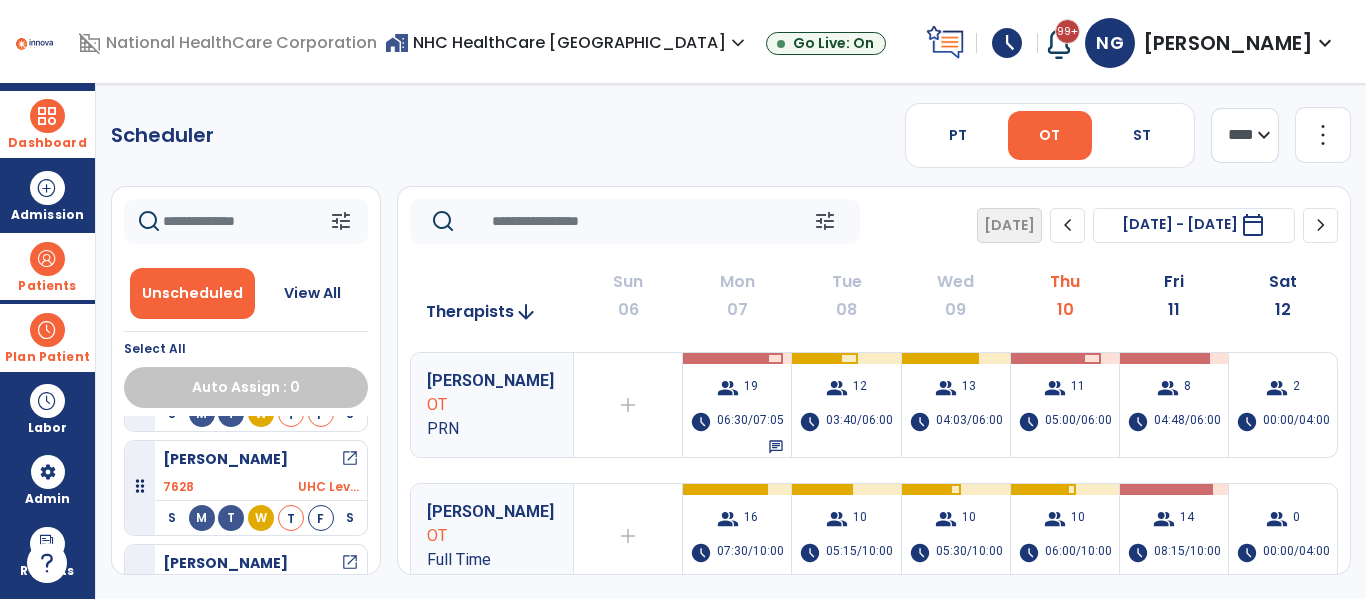 scroll, scrollTop: 318, scrollLeft: 0, axis: vertical 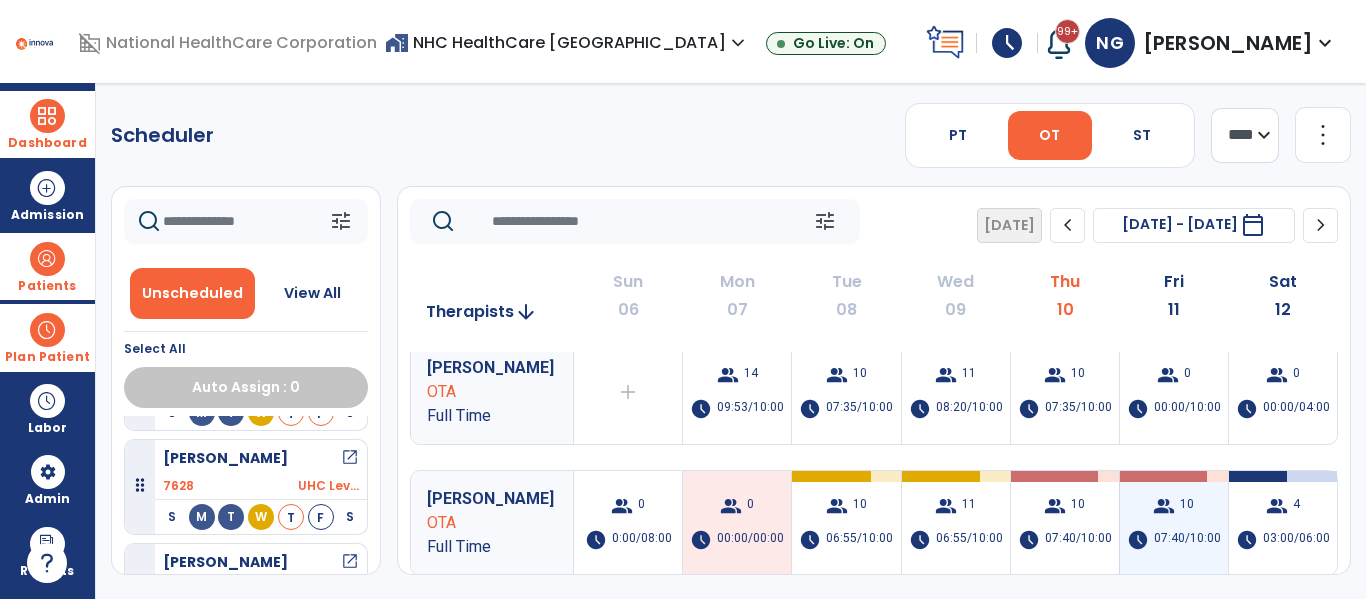 click on "07:40/10:00" at bounding box center [1187, 540] 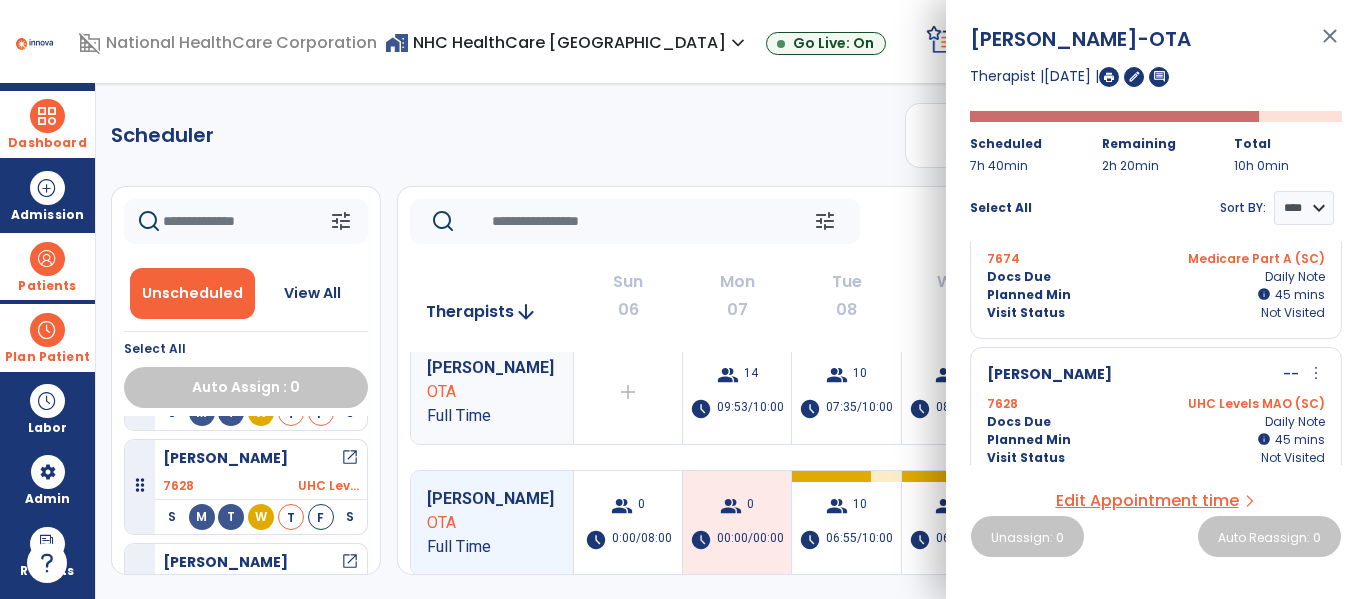 scroll, scrollTop: 642, scrollLeft: 0, axis: vertical 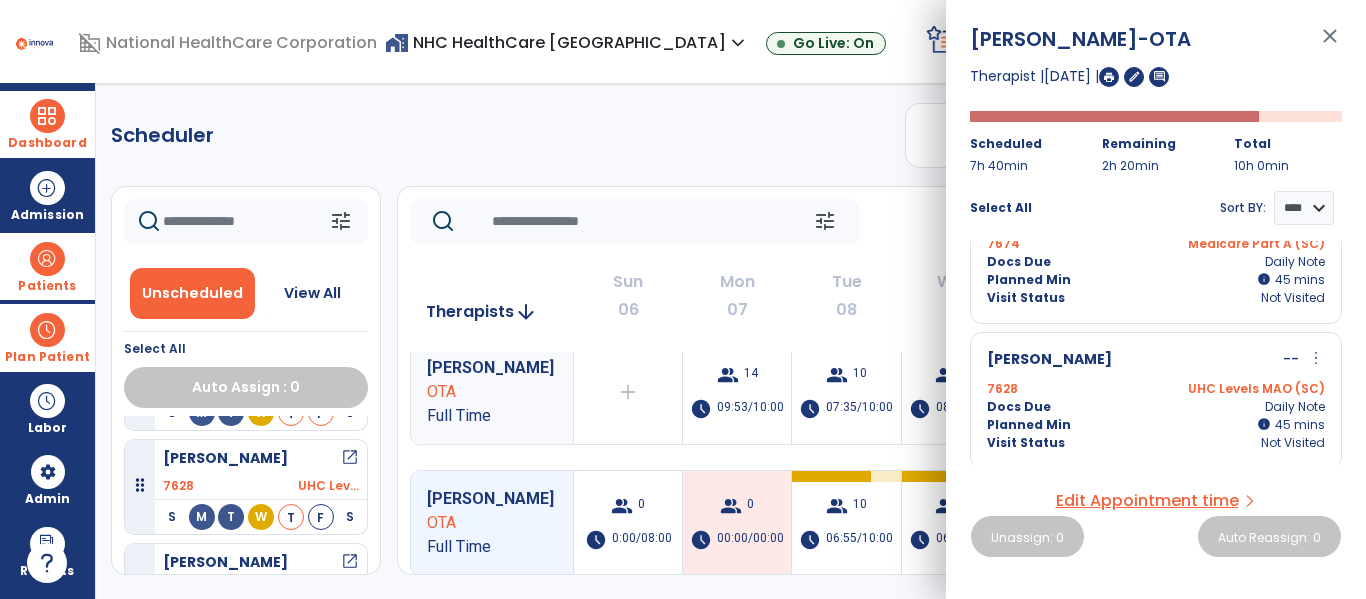 click on "[PERSON_NAME]" at bounding box center [1049, 360] 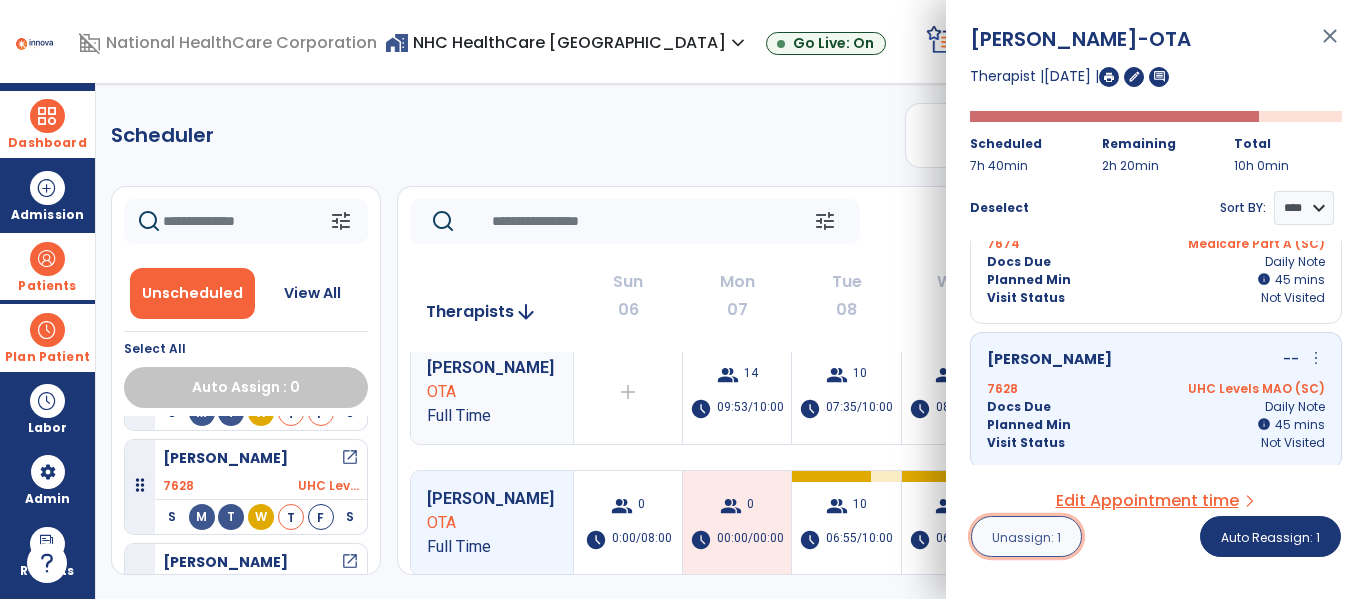 click on "Unassign: 1" at bounding box center [1026, 536] 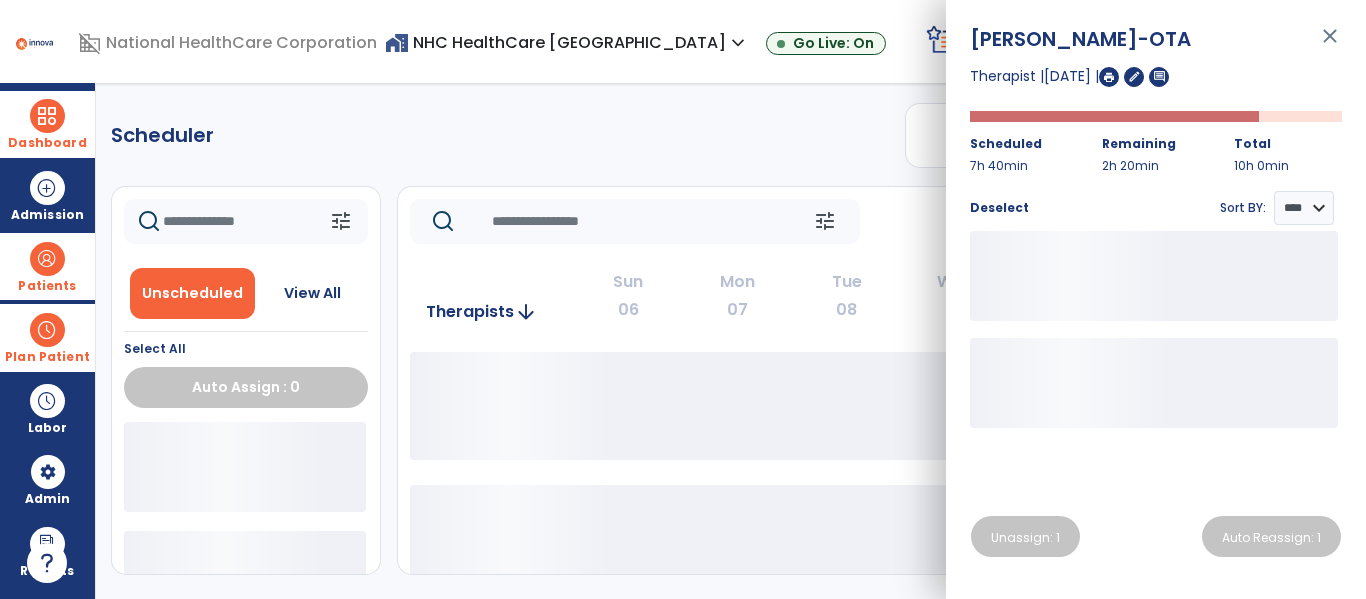 click on "close" at bounding box center [1330, 45] 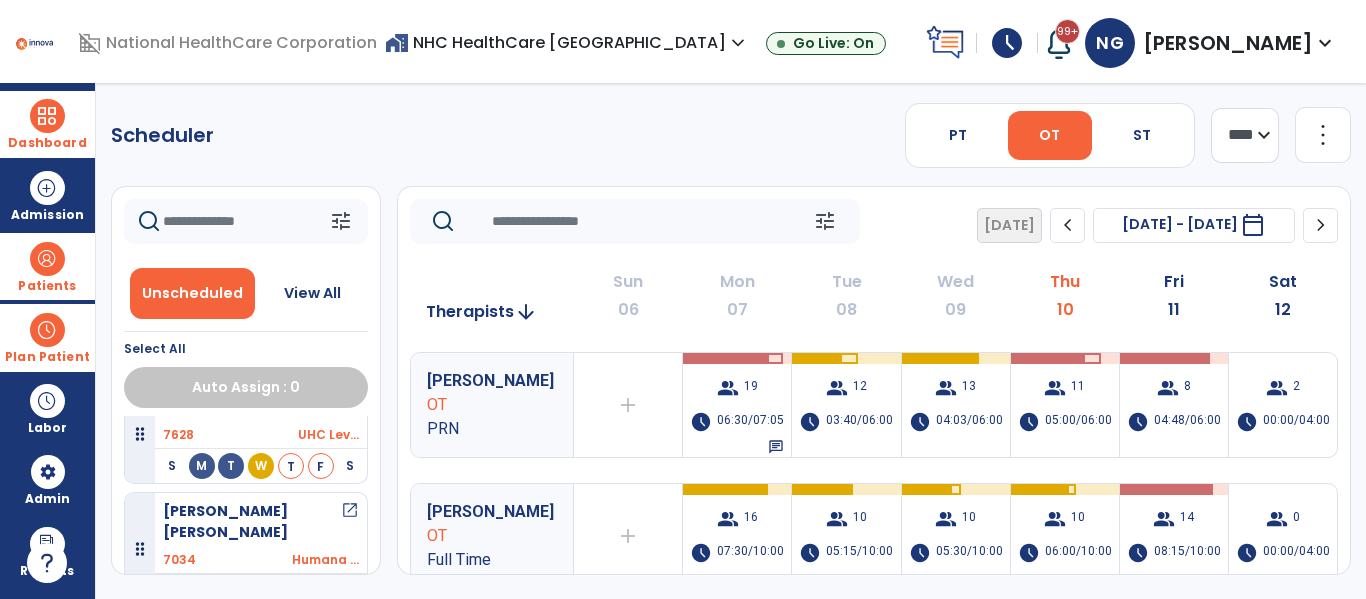scroll, scrollTop: 418, scrollLeft: 0, axis: vertical 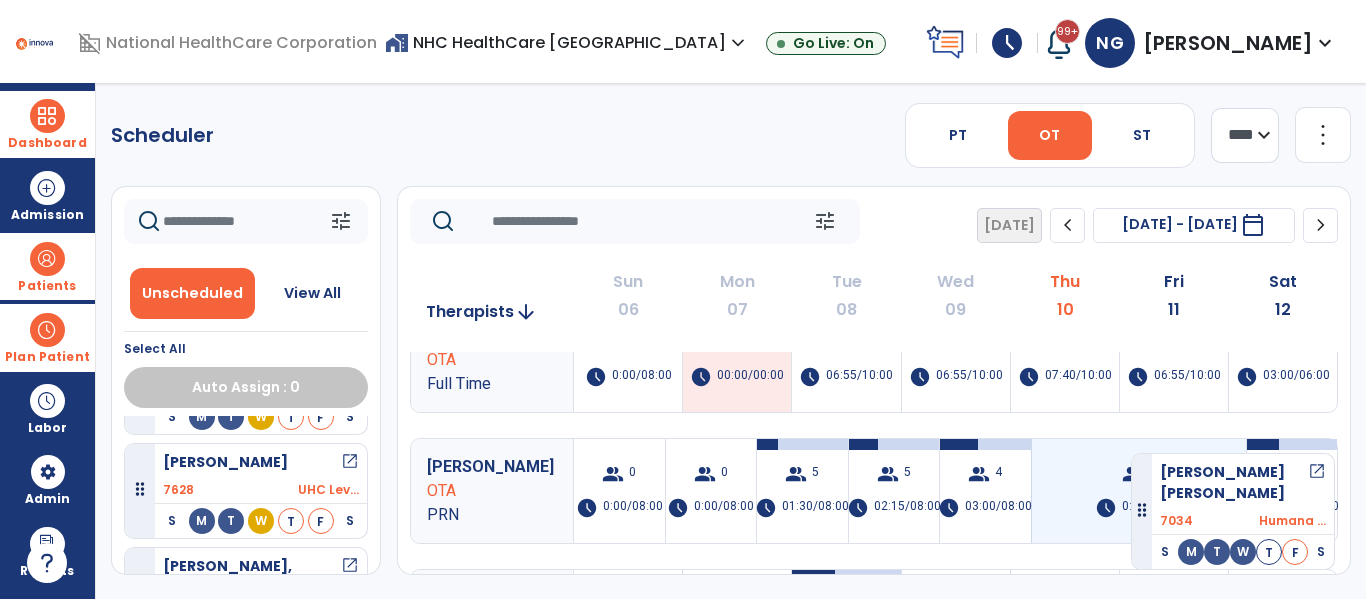 drag, startPoint x: 251, startPoint y: 453, endPoint x: 1131, endPoint y: 447, distance: 880.02045 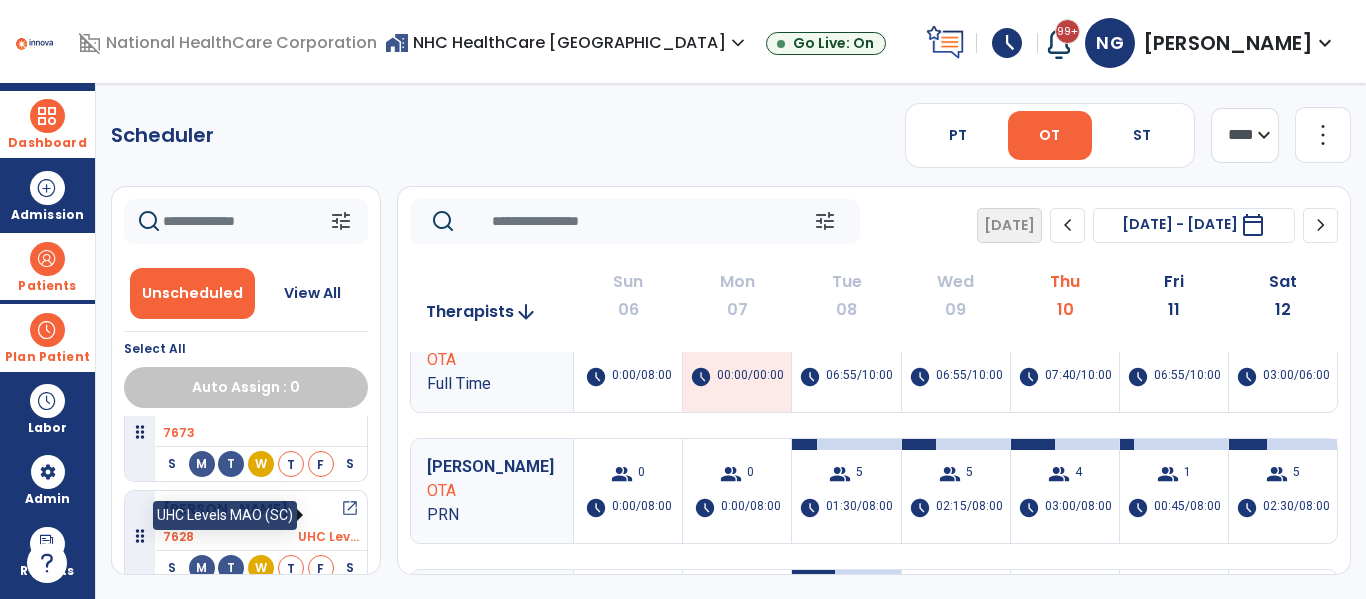 scroll, scrollTop: 299, scrollLeft: 0, axis: vertical 